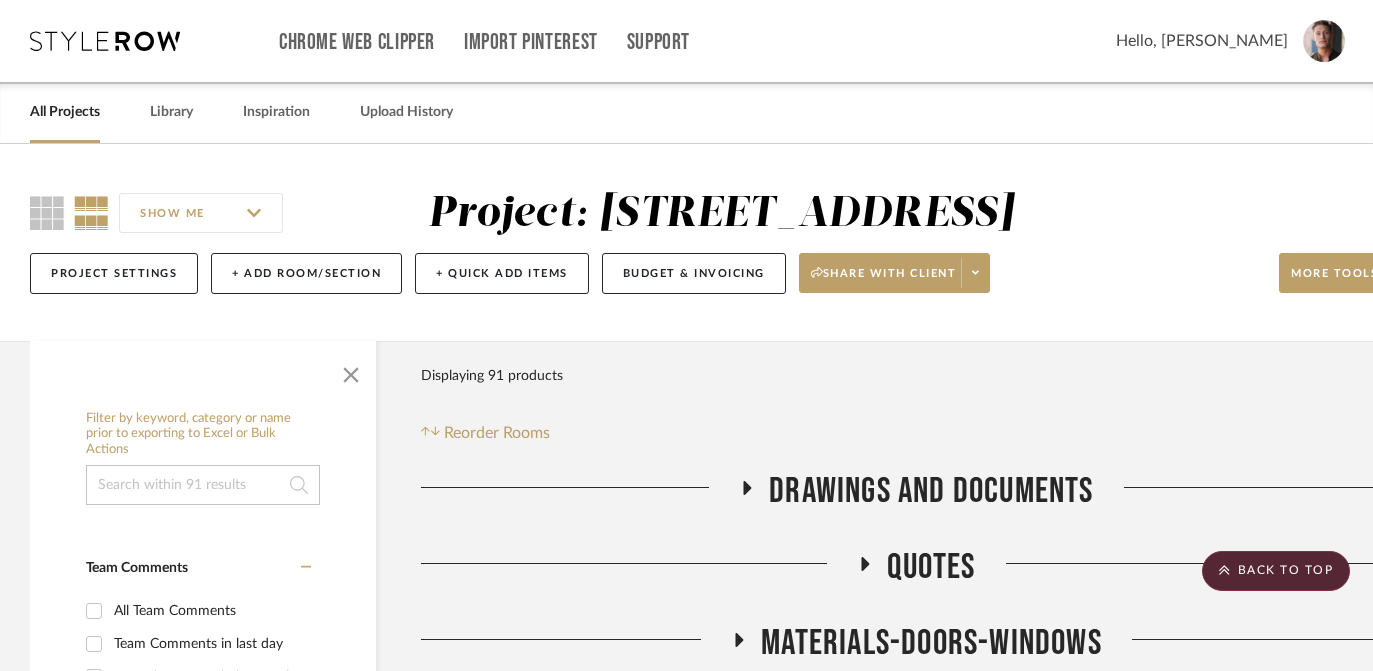 scroll, scrollTop: 3315, scrollLeft: 0, axis: vertical 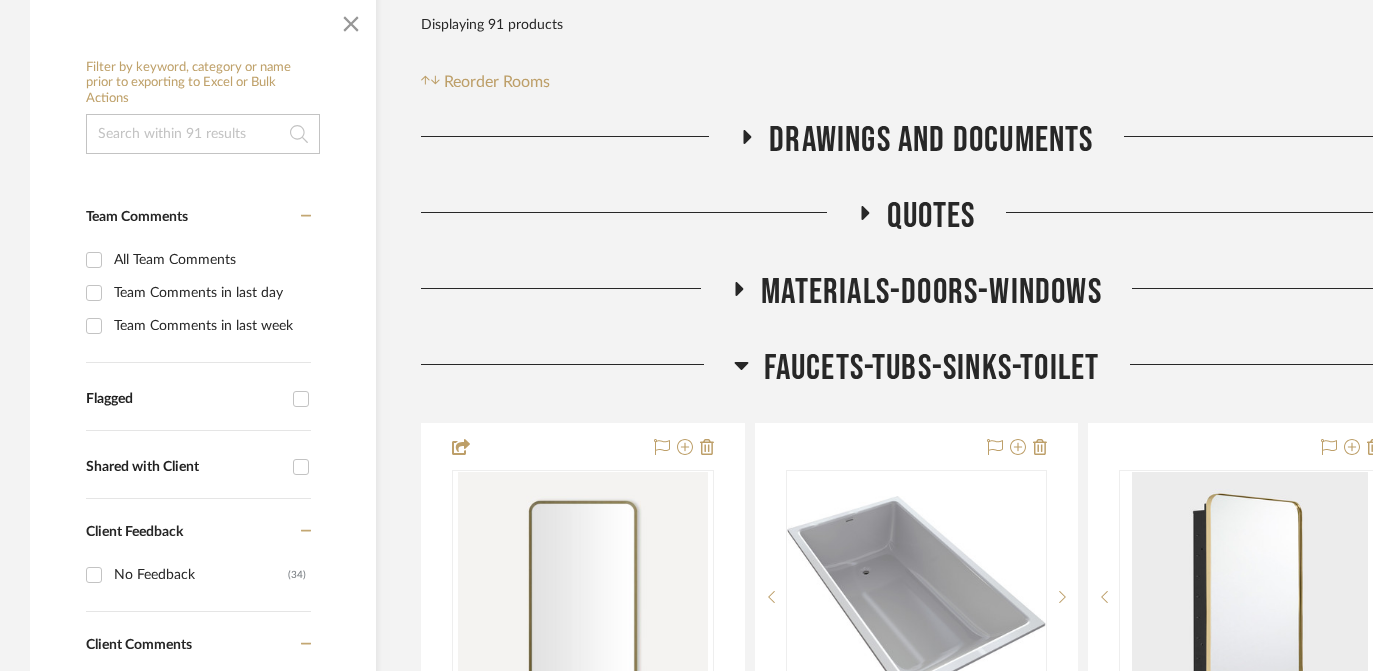 click on "Faucets-Tubs-Sinks-Toilet" 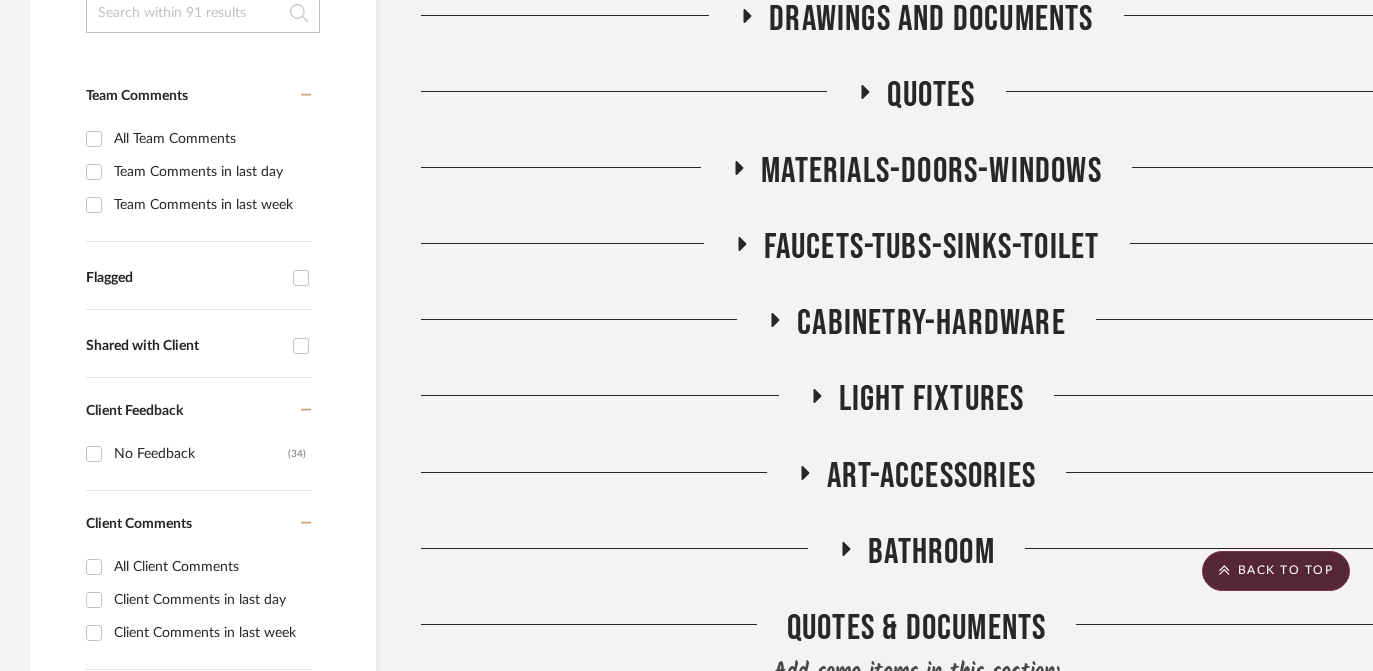 scroll, scrollTop: 454, scrollLeft: 0, axis: vertical 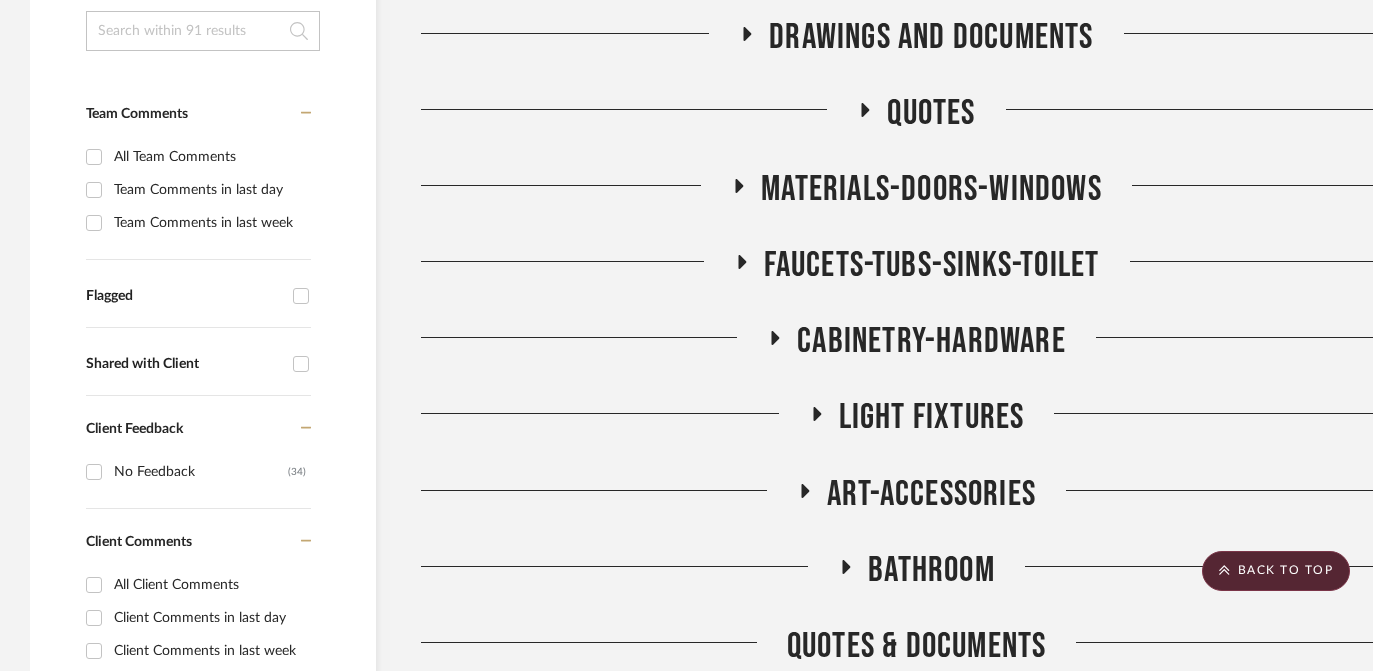 click on "Materials-Doors-Windows" 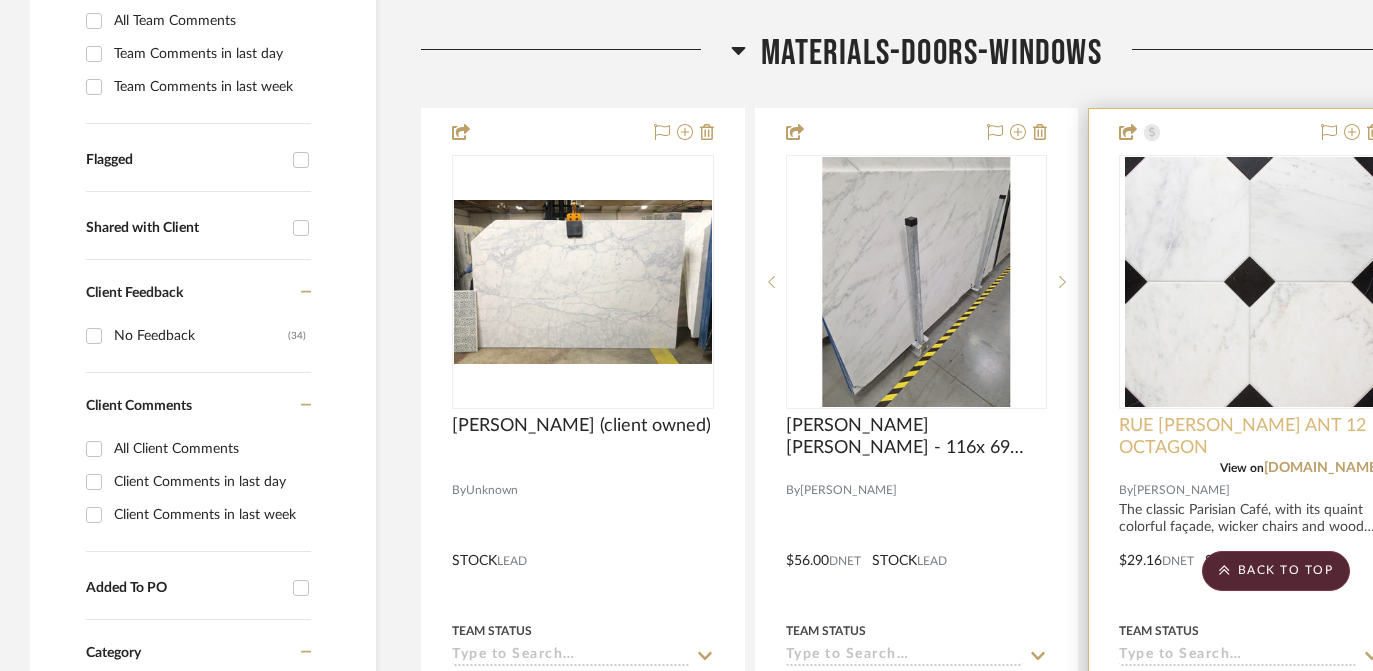 scroll, scrollTop: 602, scrollLeft: 0, axis: vertical 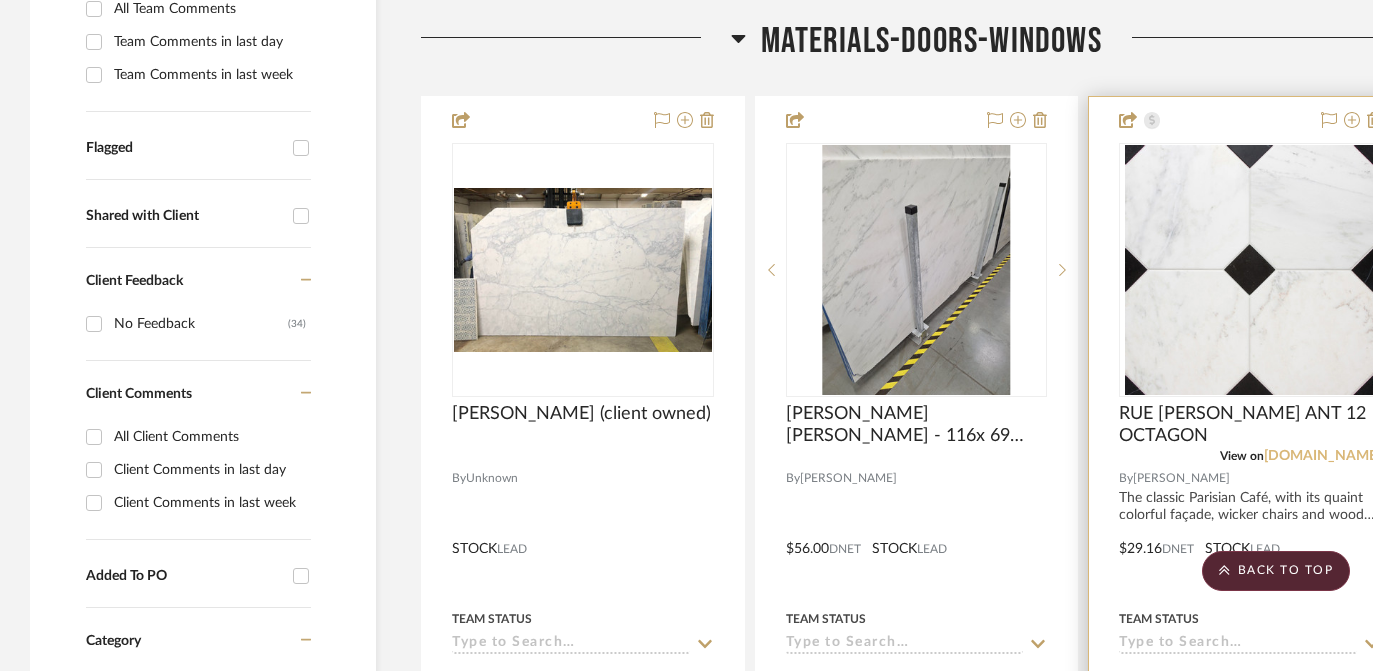 click on "[DOMAIN_NAME]" at bounding box center [1322, 456] 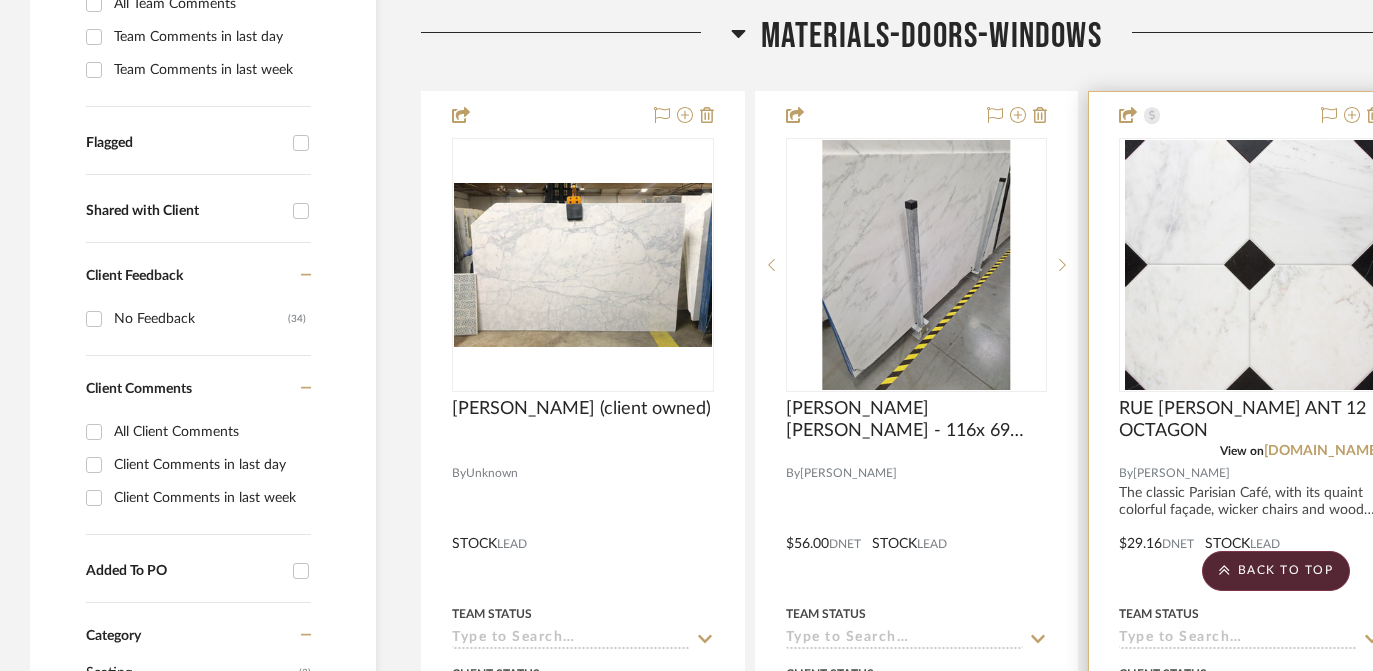 scroll, scrollTop: 593, scrollLeft: 0, axis: vertical 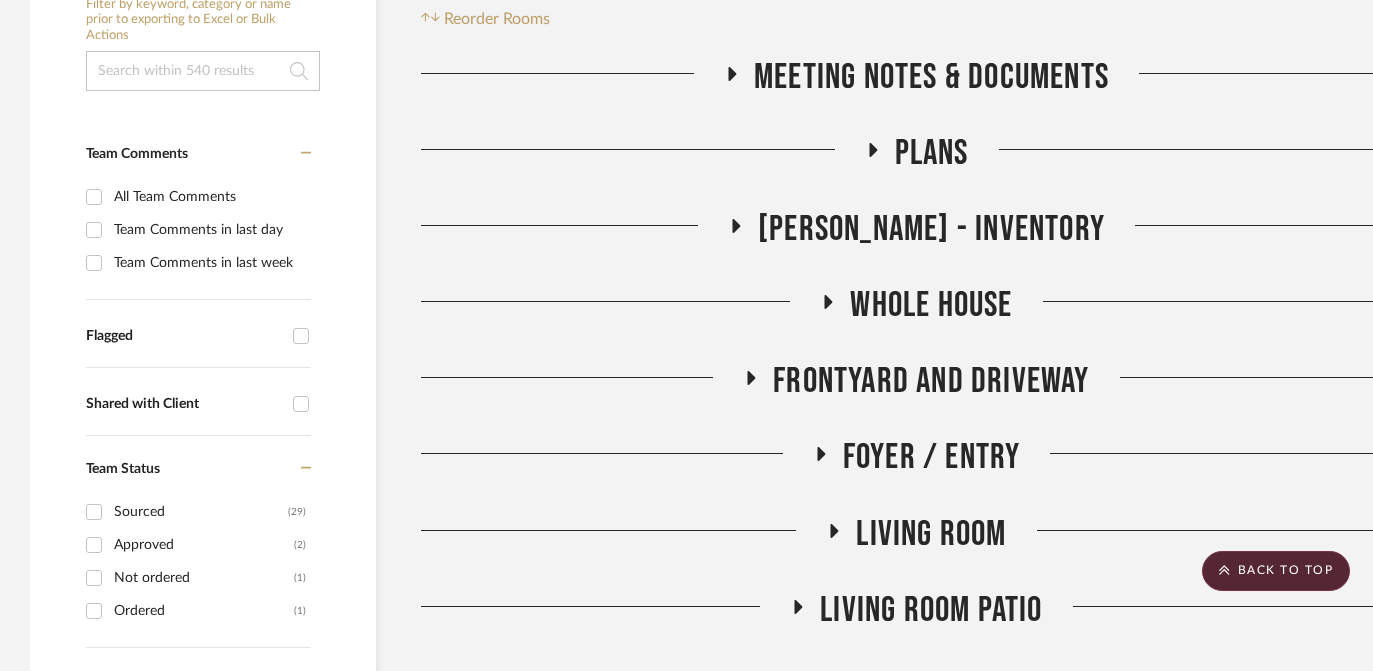 click on "Whole House" 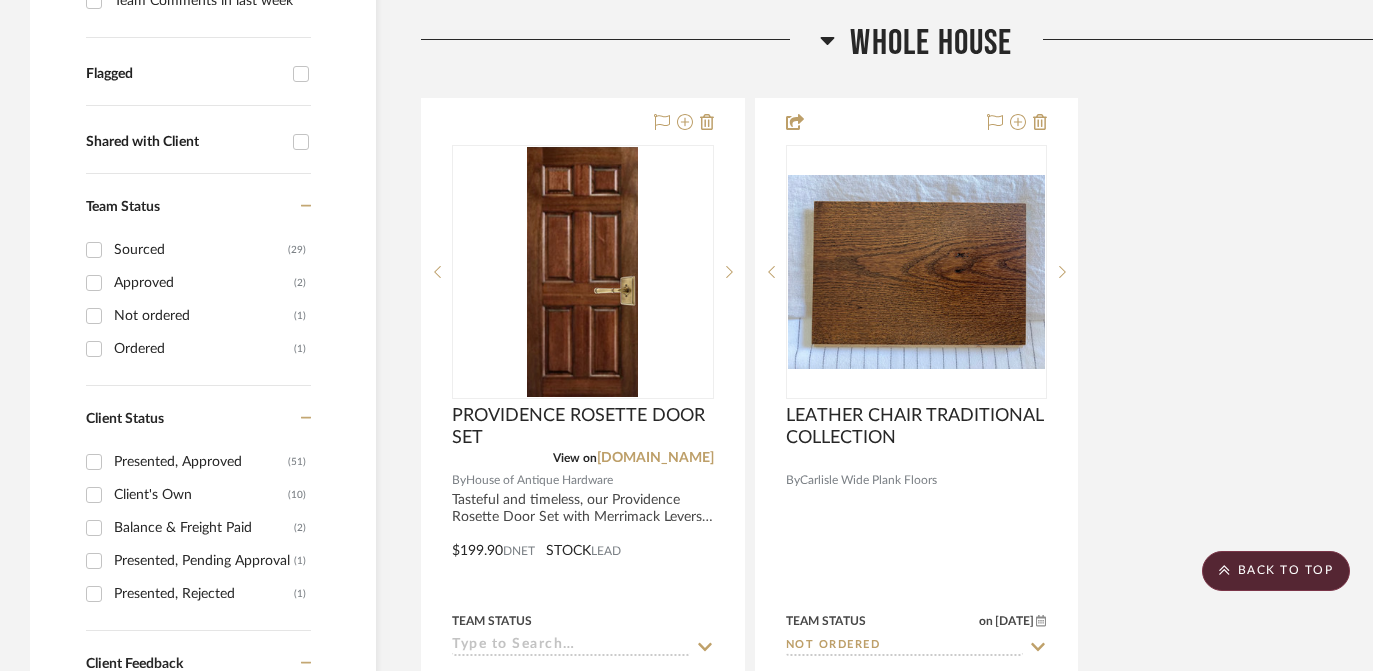 scroll, scrollTop: 674, scrollLeft: 0, axis: vertical 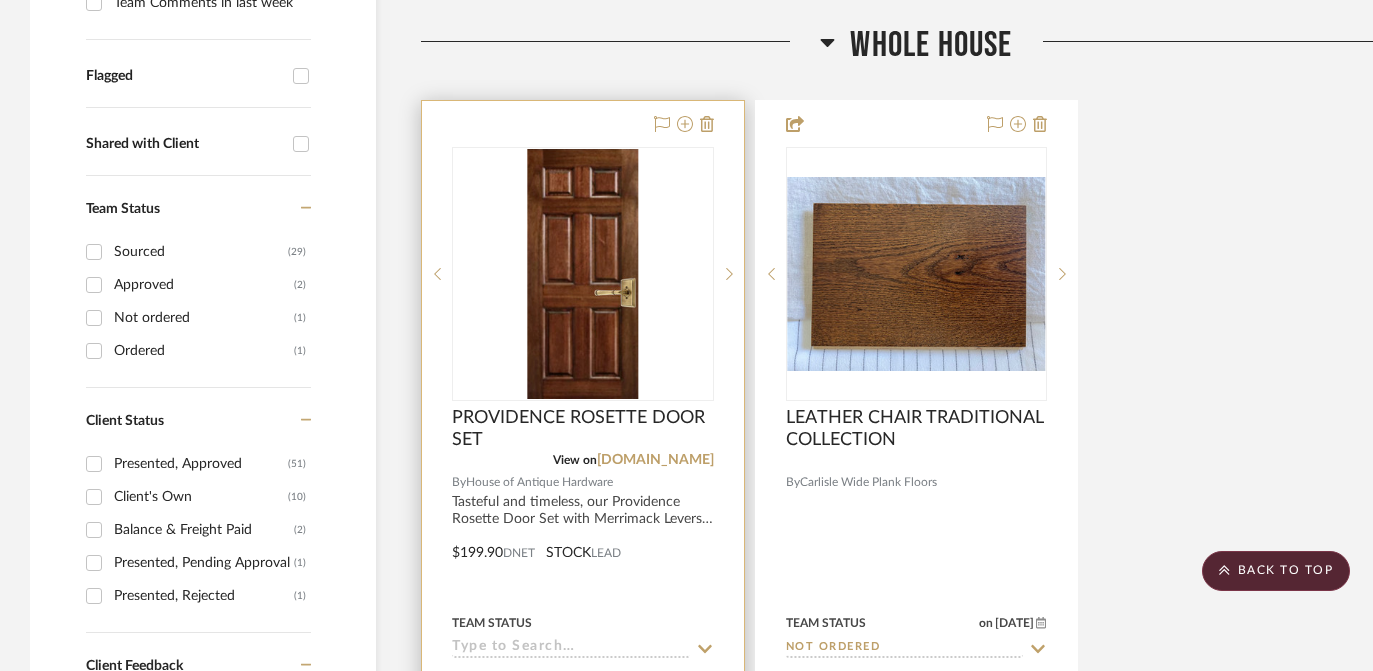 click at bounding box center (582, 274) 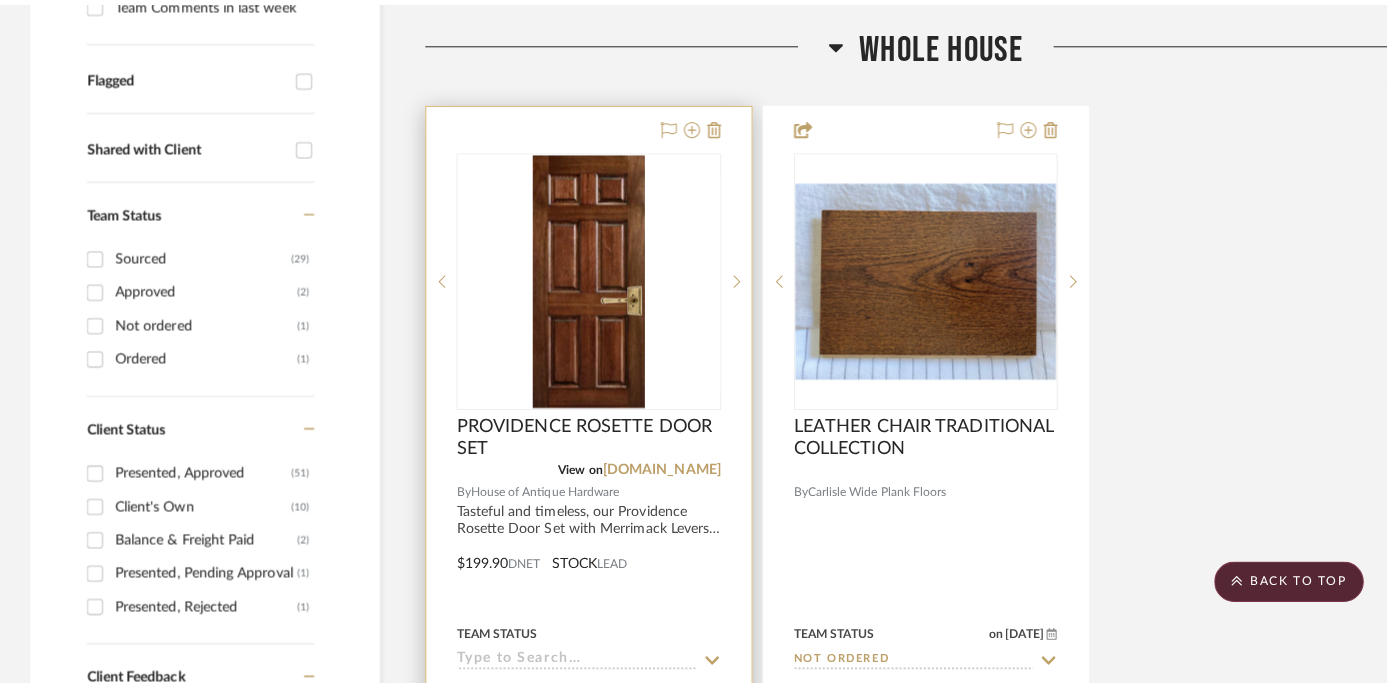 scroll, scrollTop: 0, scrollLeft: 0, axis: both 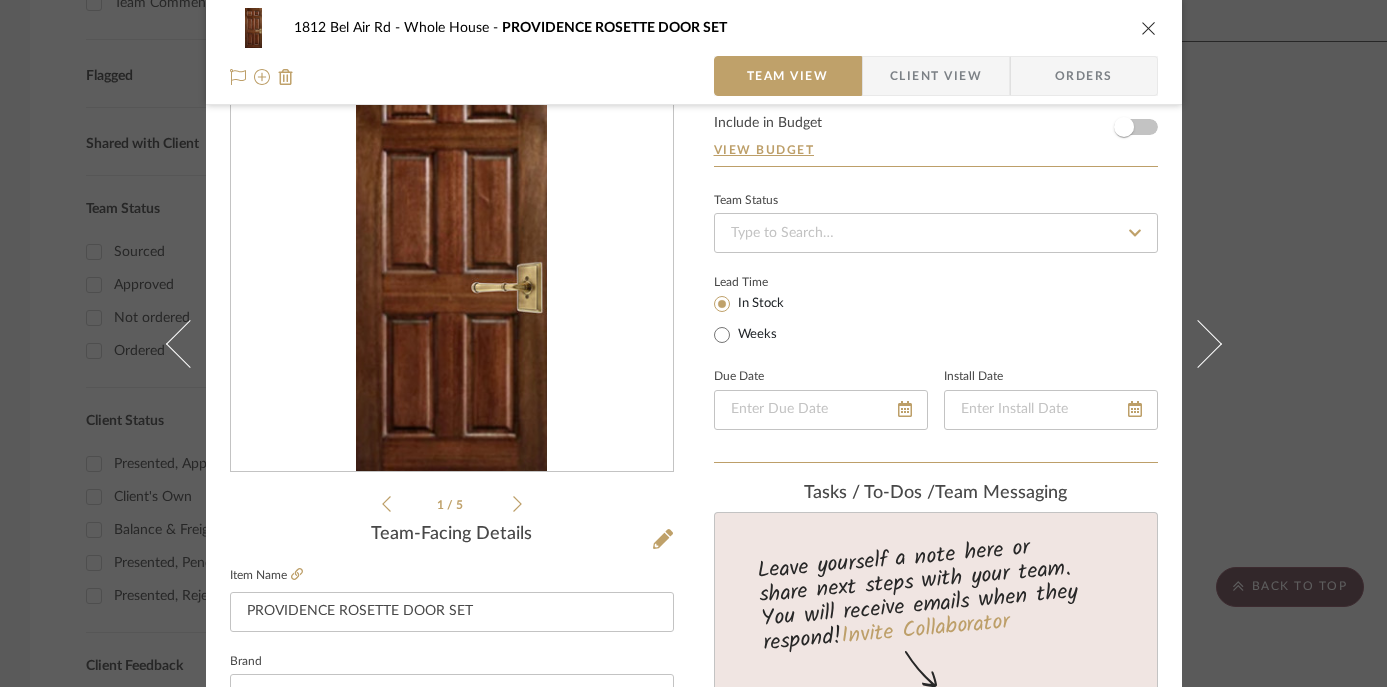 click on "1 / 5" at bounding box center (452, 504) 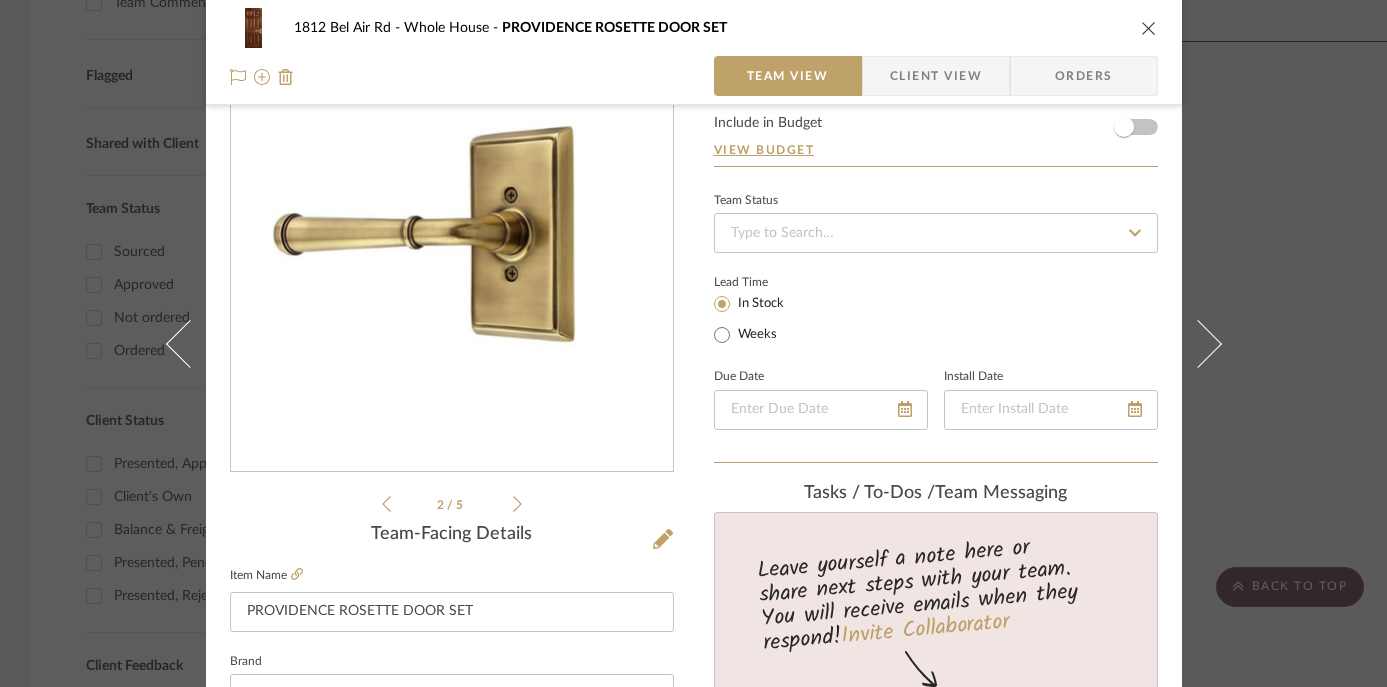 click 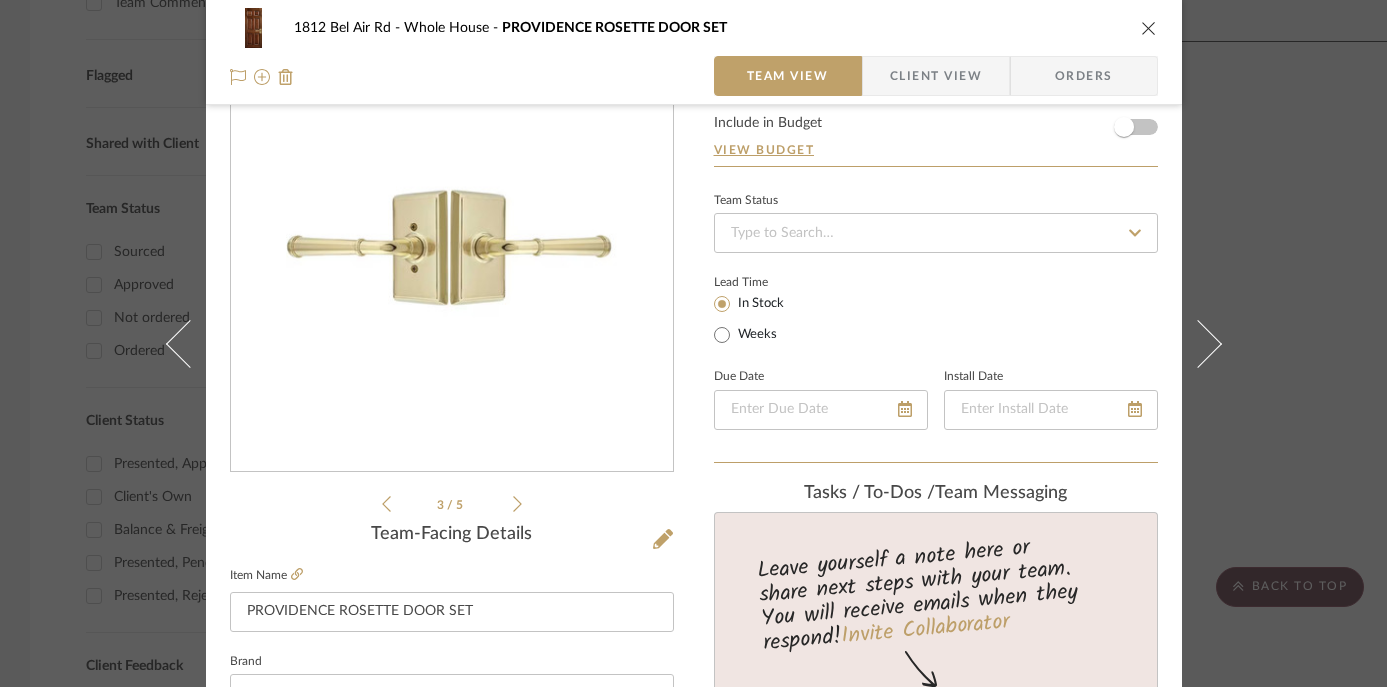 click 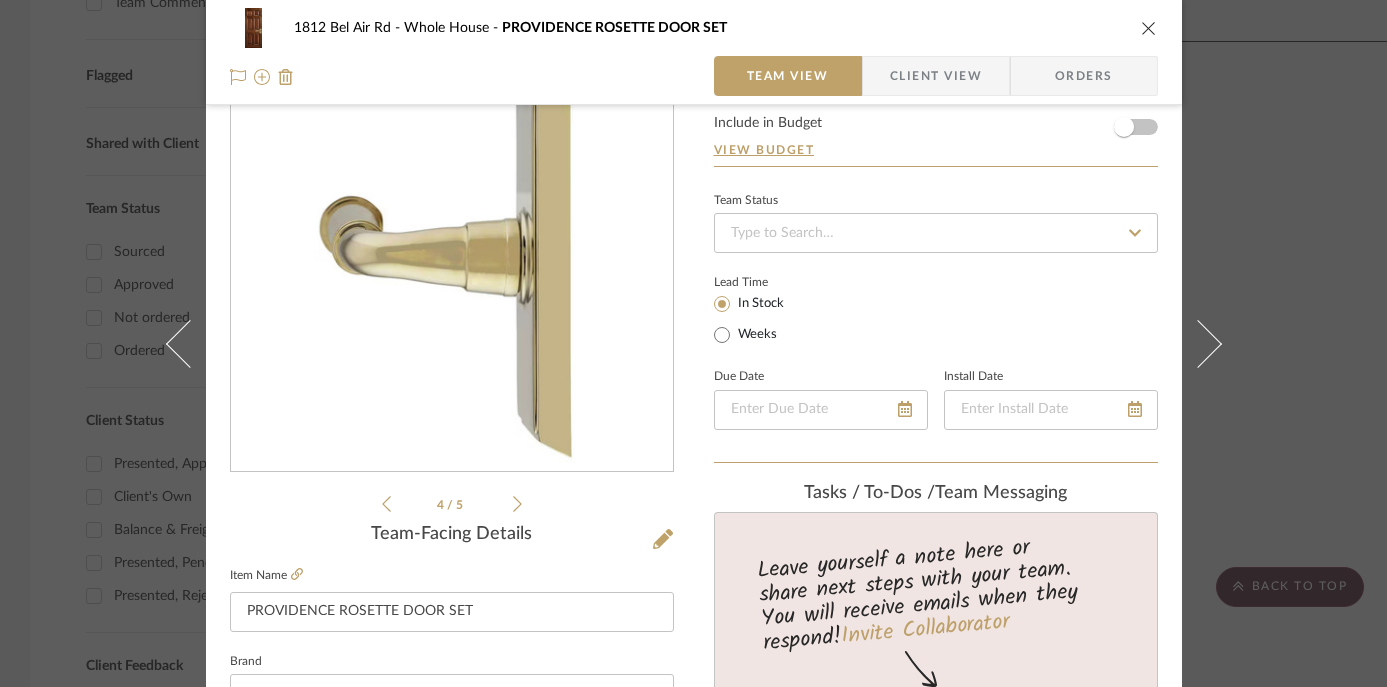 click 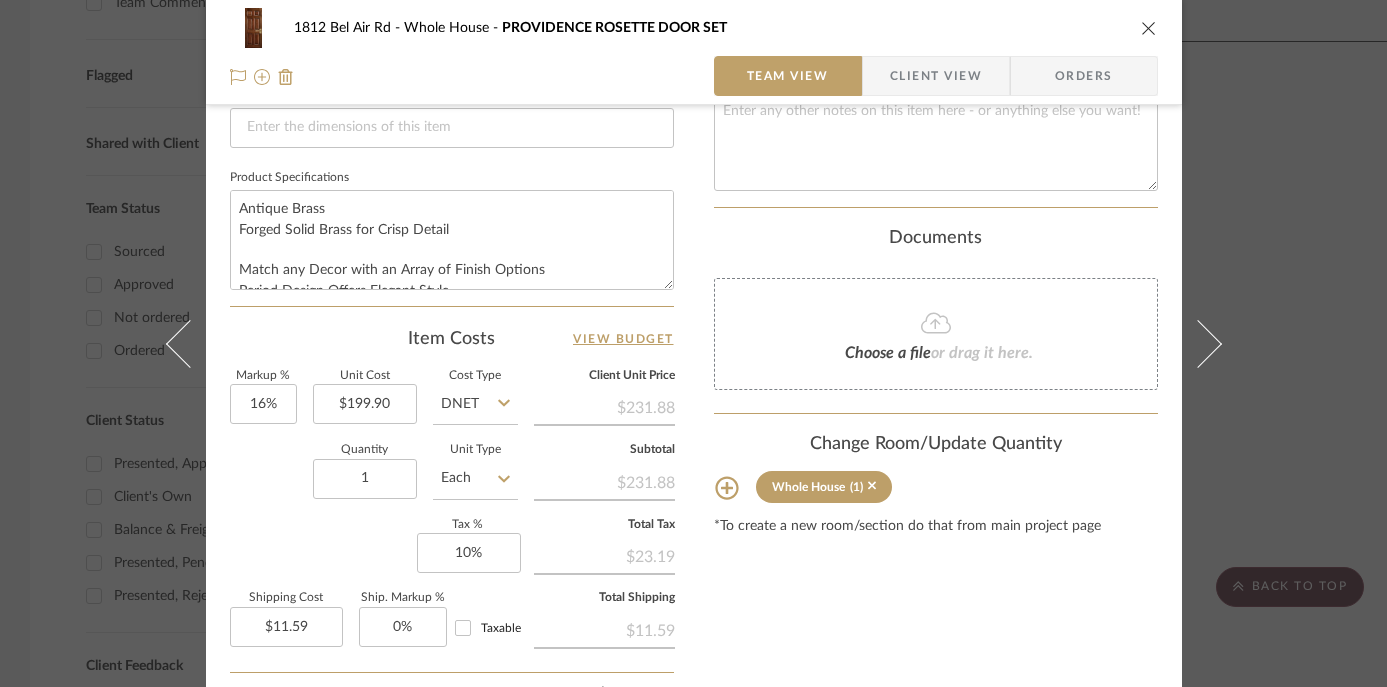 scroll, scrollTop: 0, scrollLeft: 0, axis: both 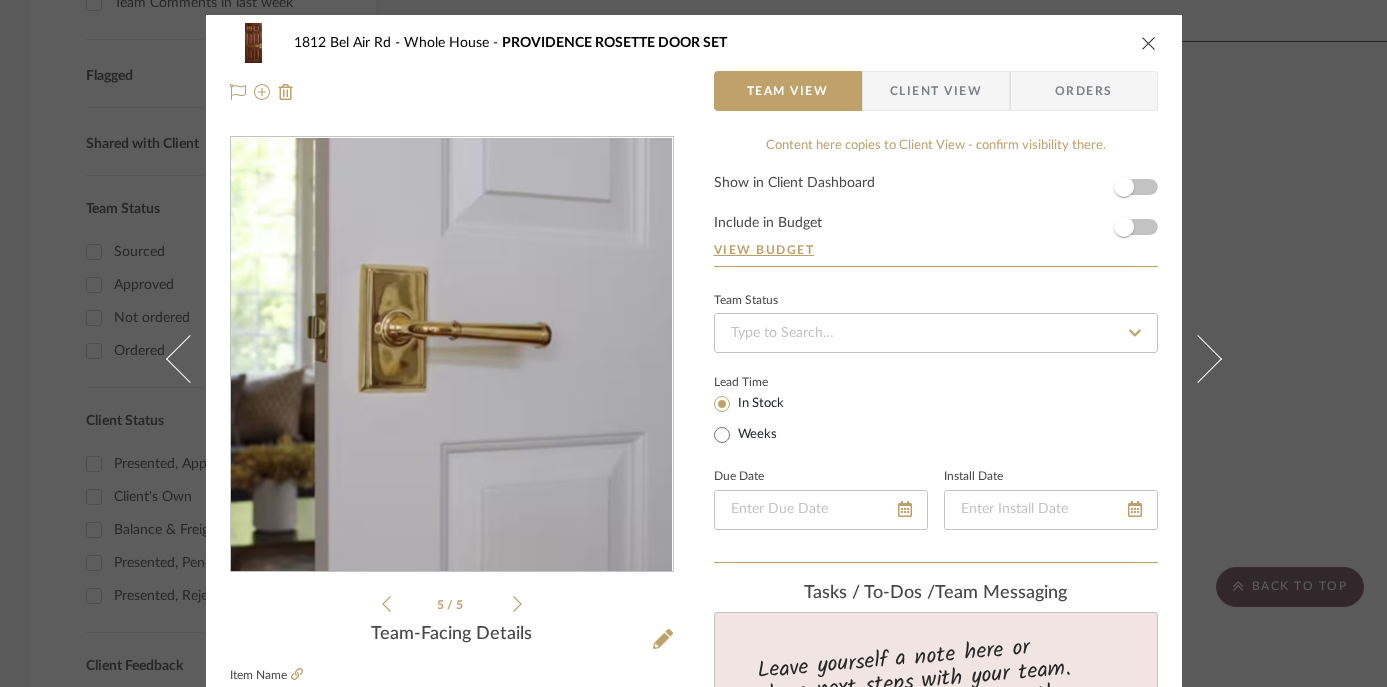 click at bounding box center (1149, 43) 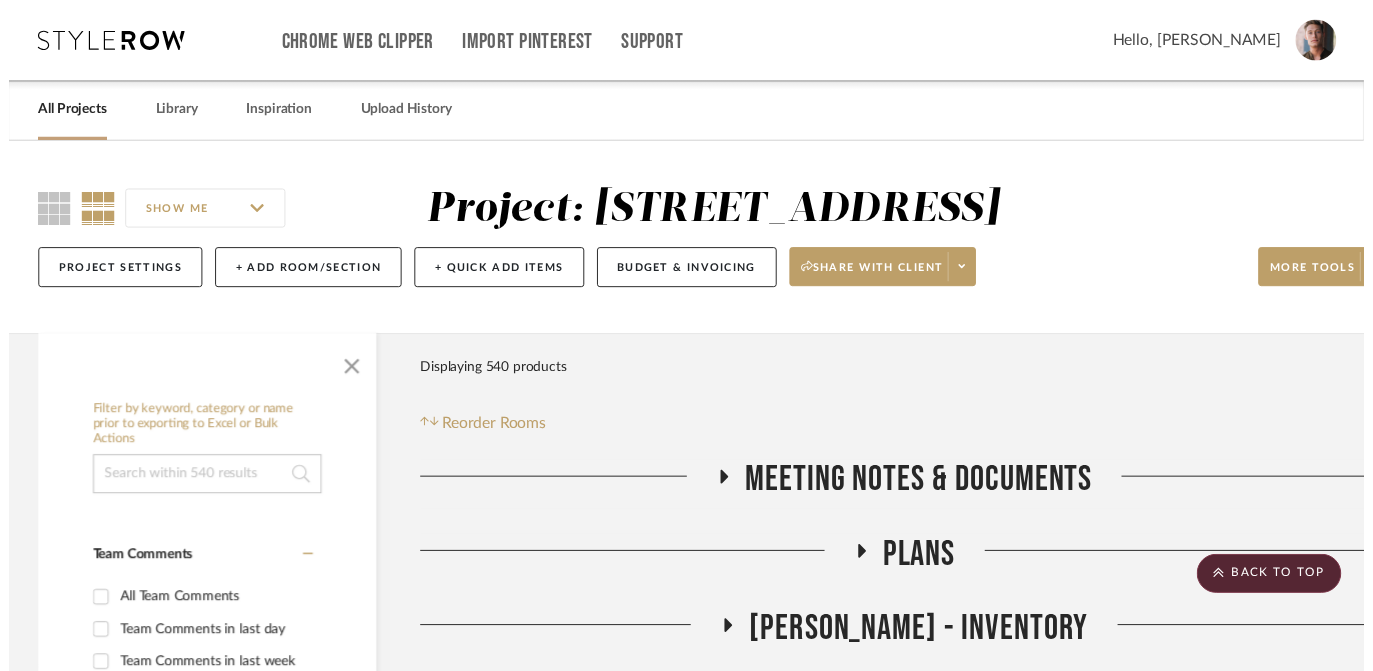 scroll, scrollTop: 674, scrollLeft: 0, axis: vertical 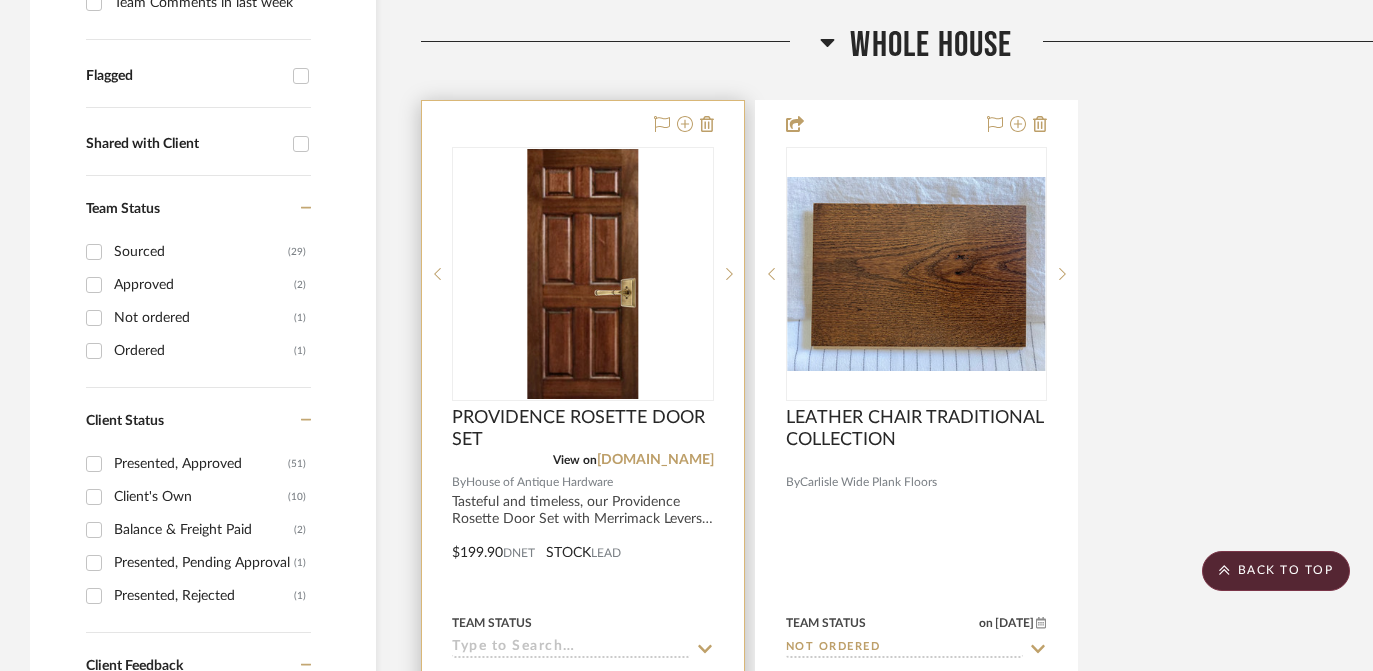 click at bounding box center (582, 274) 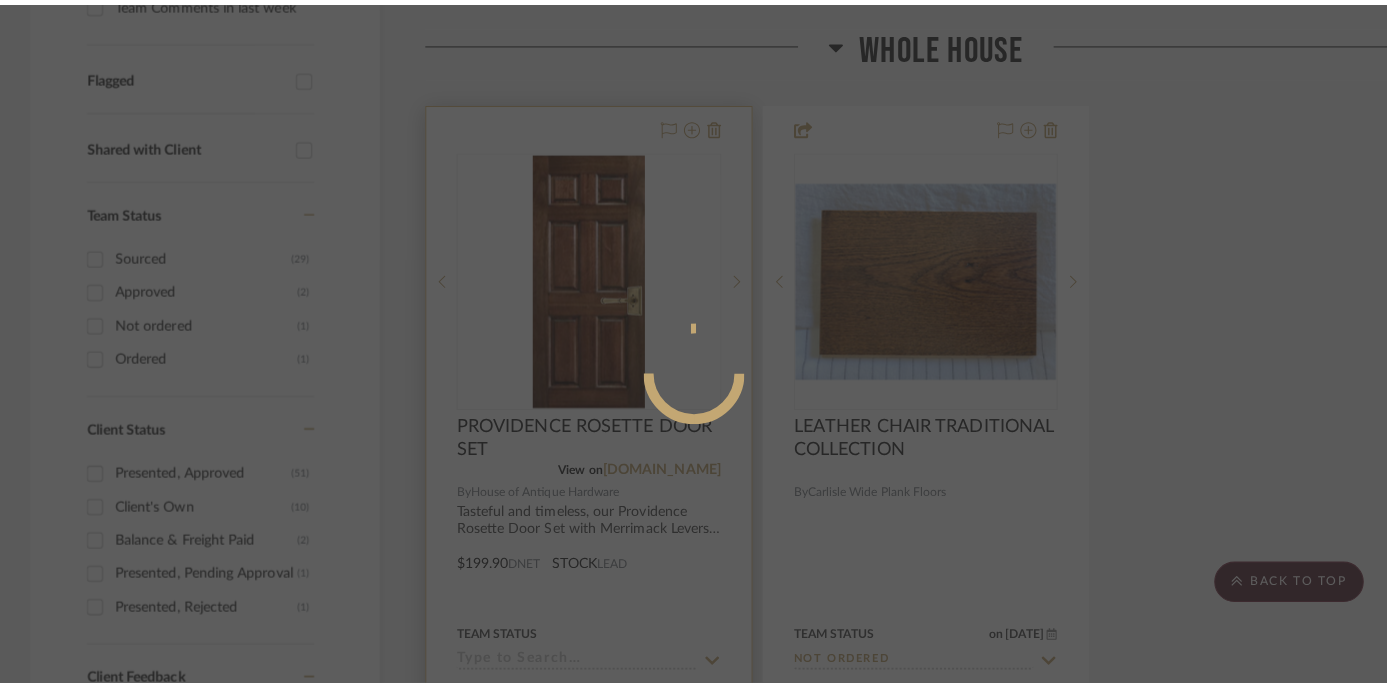 scroll, scrollTop: 0, scrollLeft: 0, axis: both 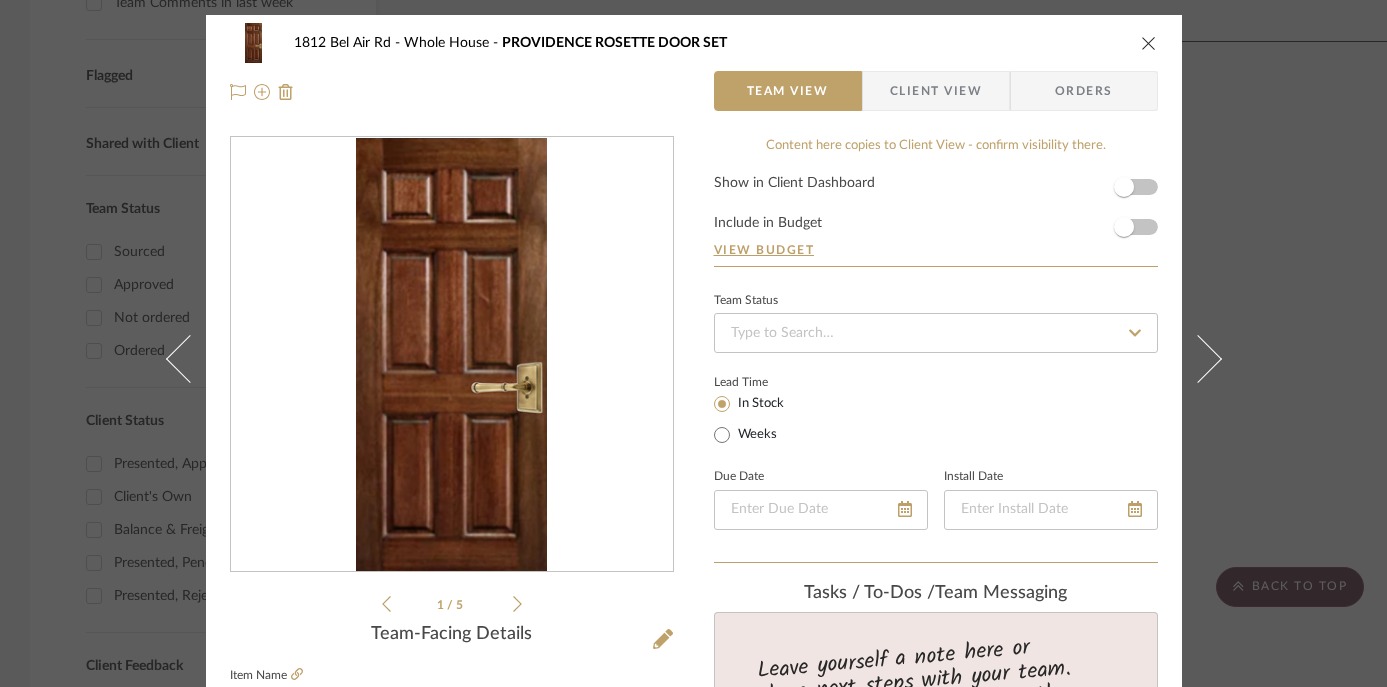 click on "Show in Client Dashboard   Include in Budget   View Budget" at bounding box center [936, 221] 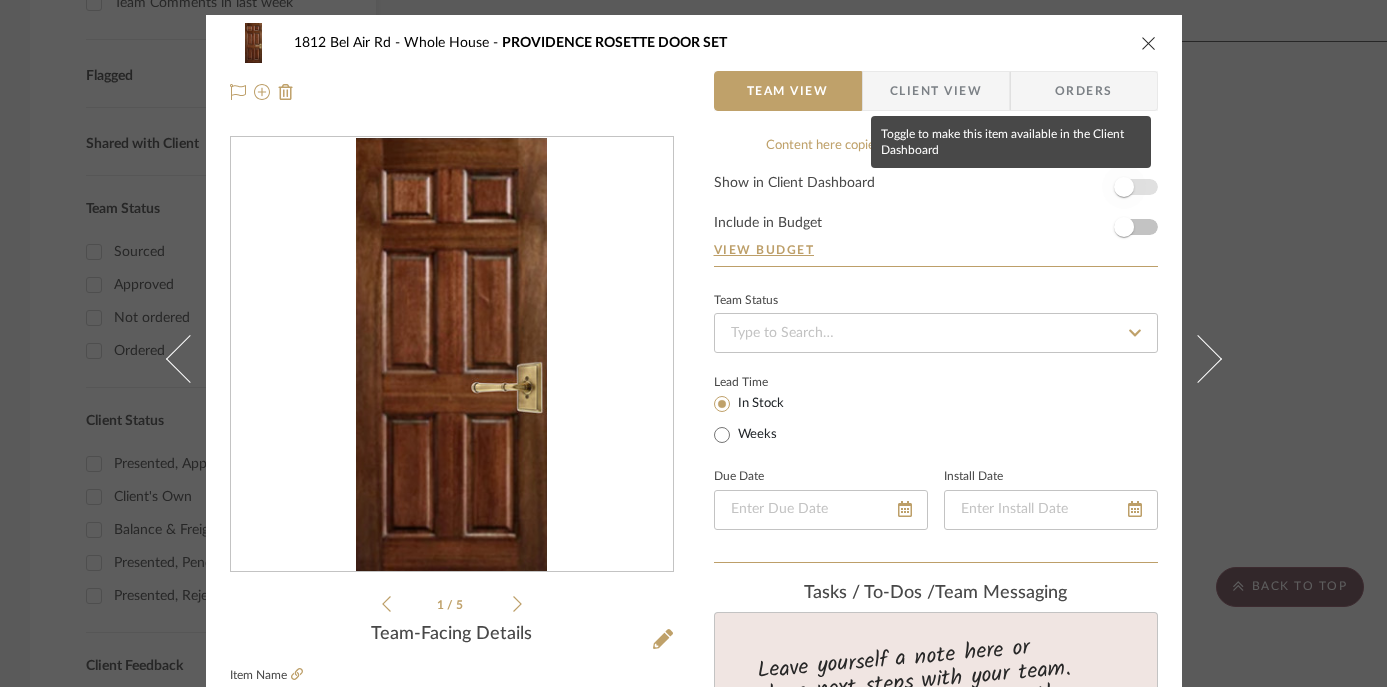 click at bounding box center (1124, 187) 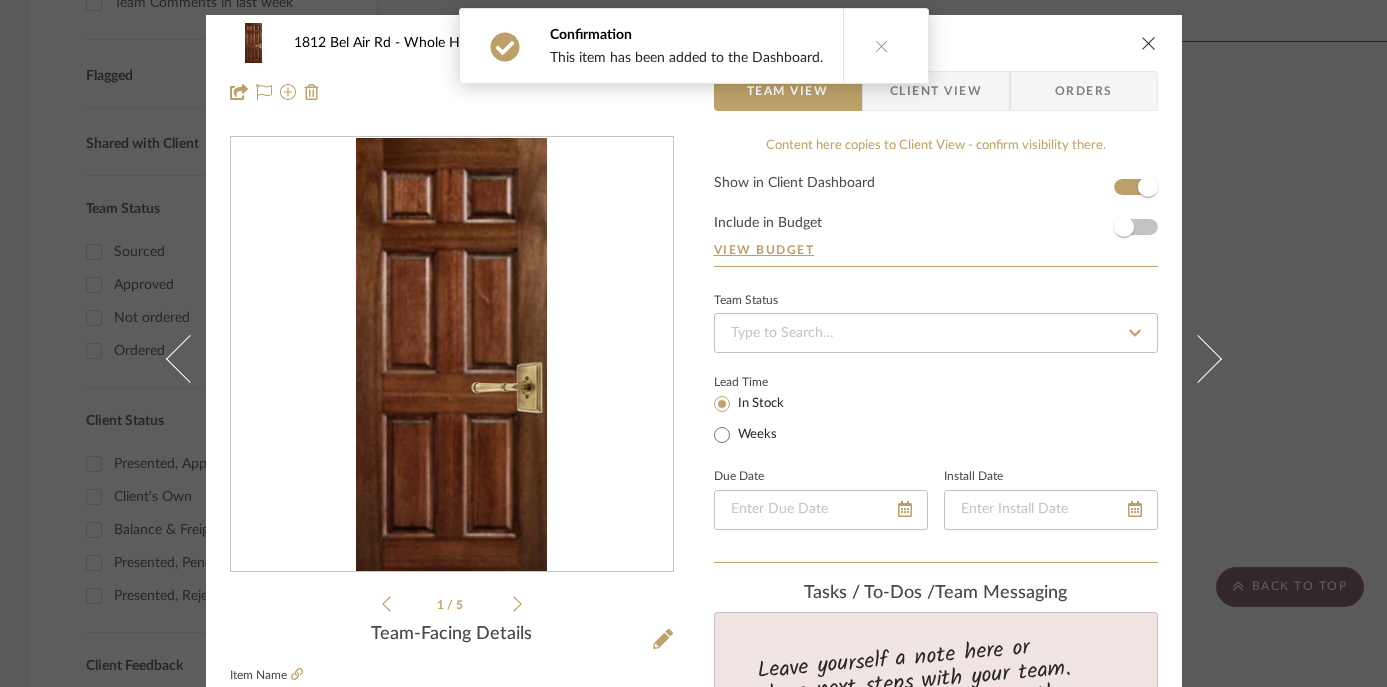 click at bounding box center (882, 46) 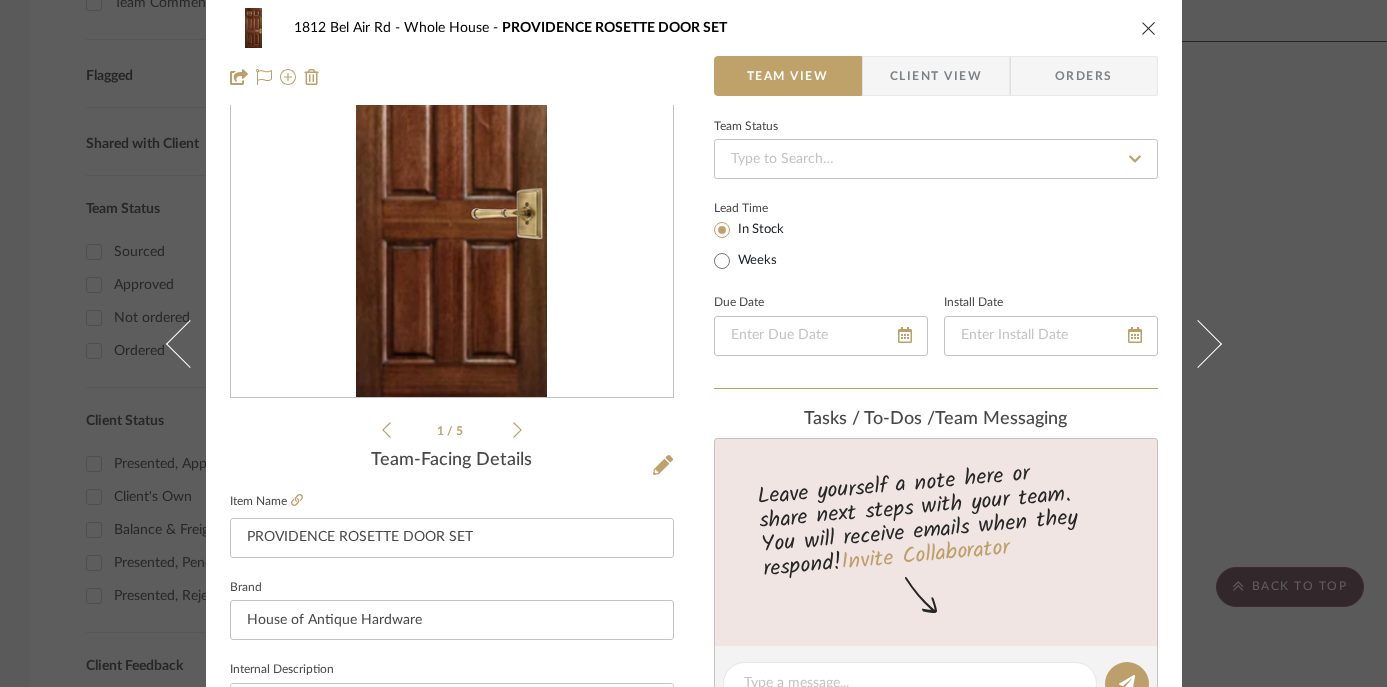 scroll, scrollTop: 0, scrollLeft: 0, axis: both 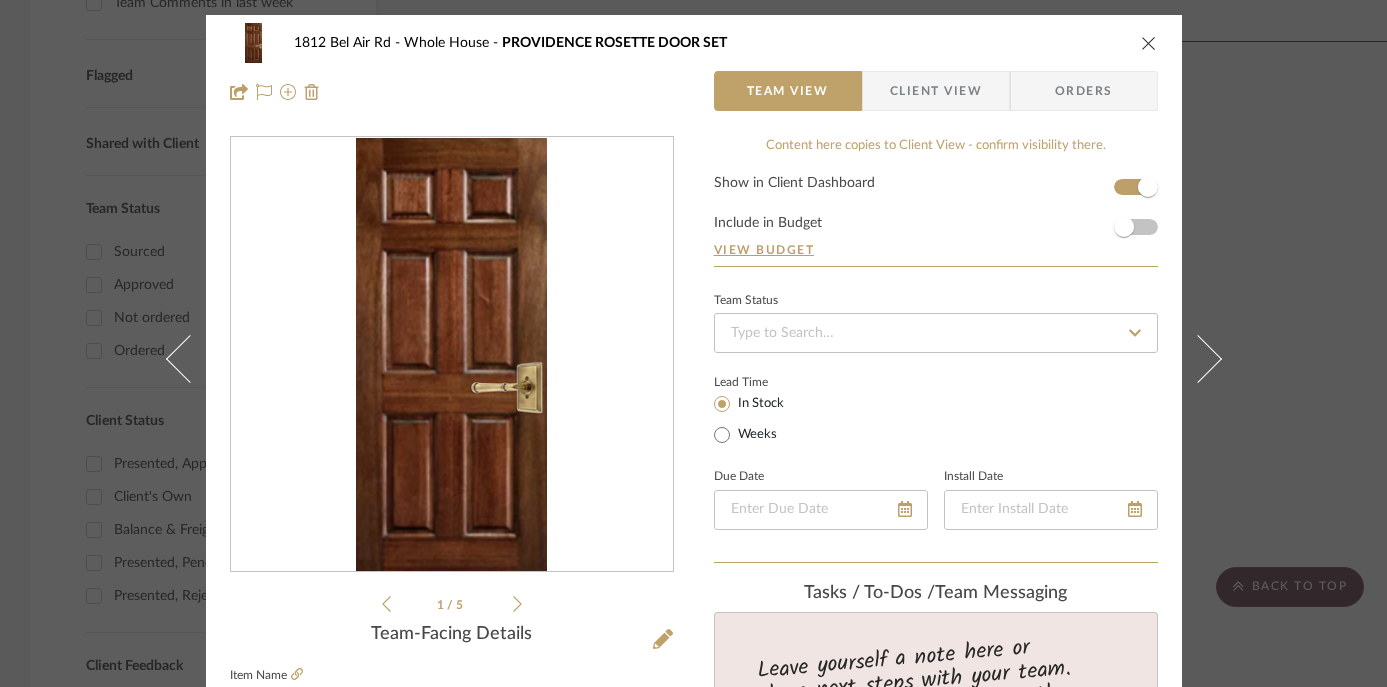 click on "Client View" at bounding box center (936, 91) 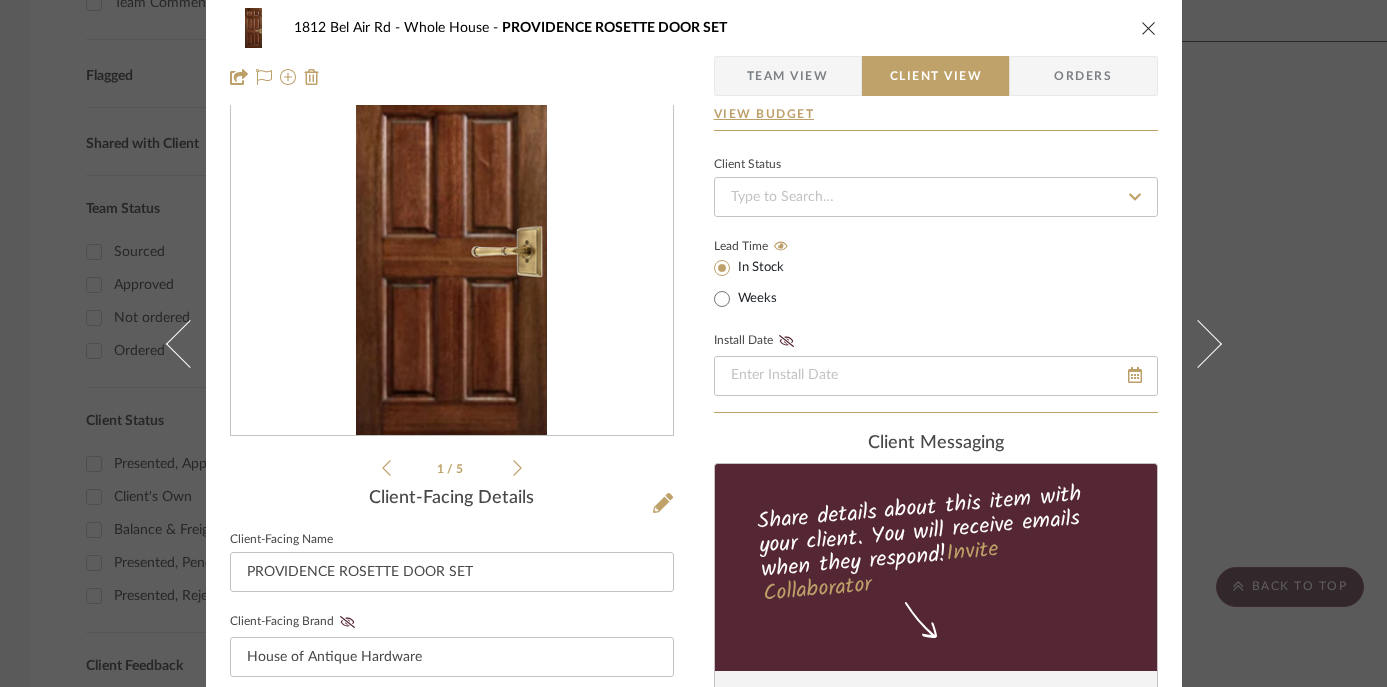 scroll, scrollTop: 0, scrollLeft: 0, axis: both 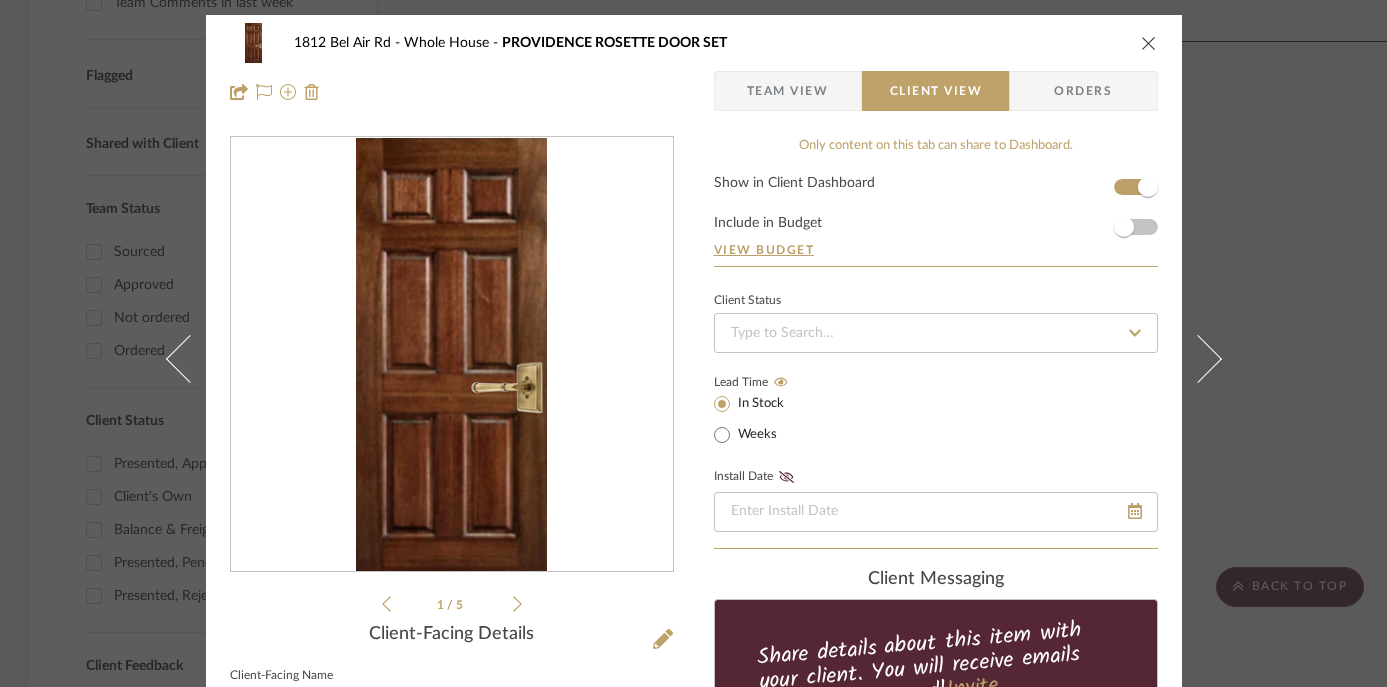 click on "Team View" at bounding box center (788, 91) 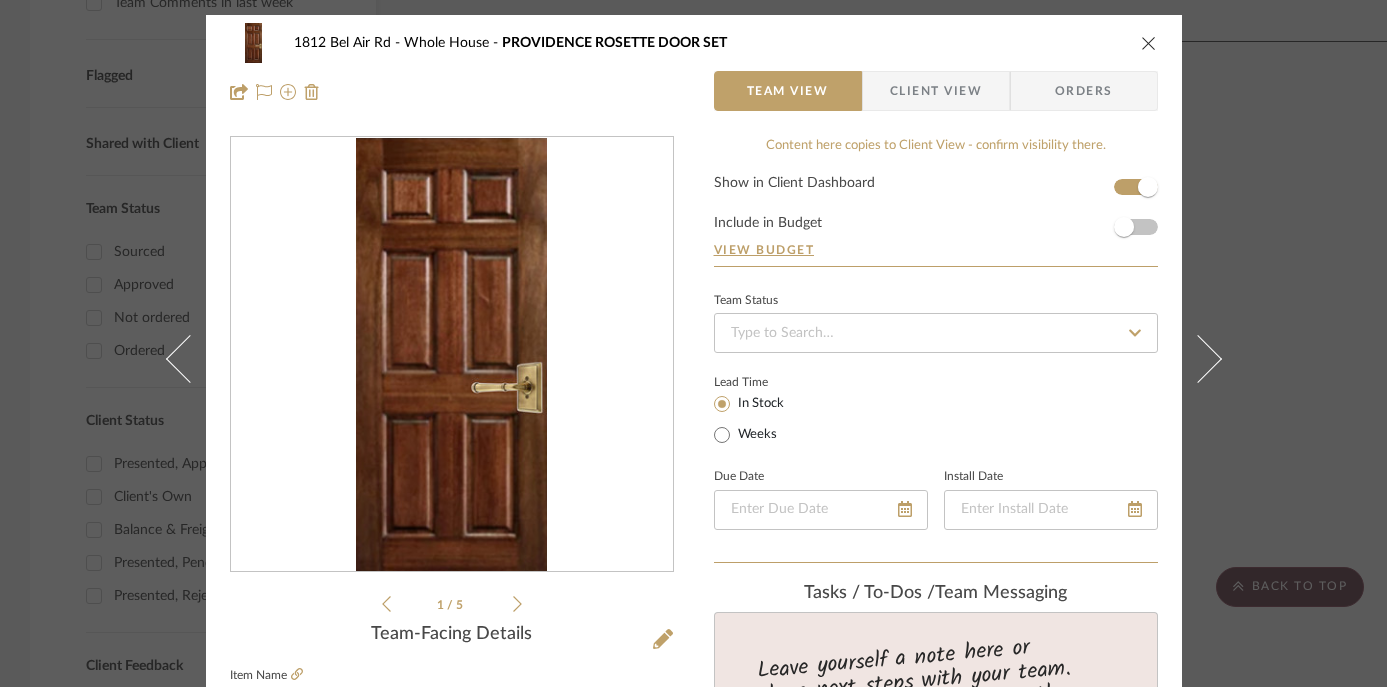 click on "Client View" at bounding box center (936, 91) 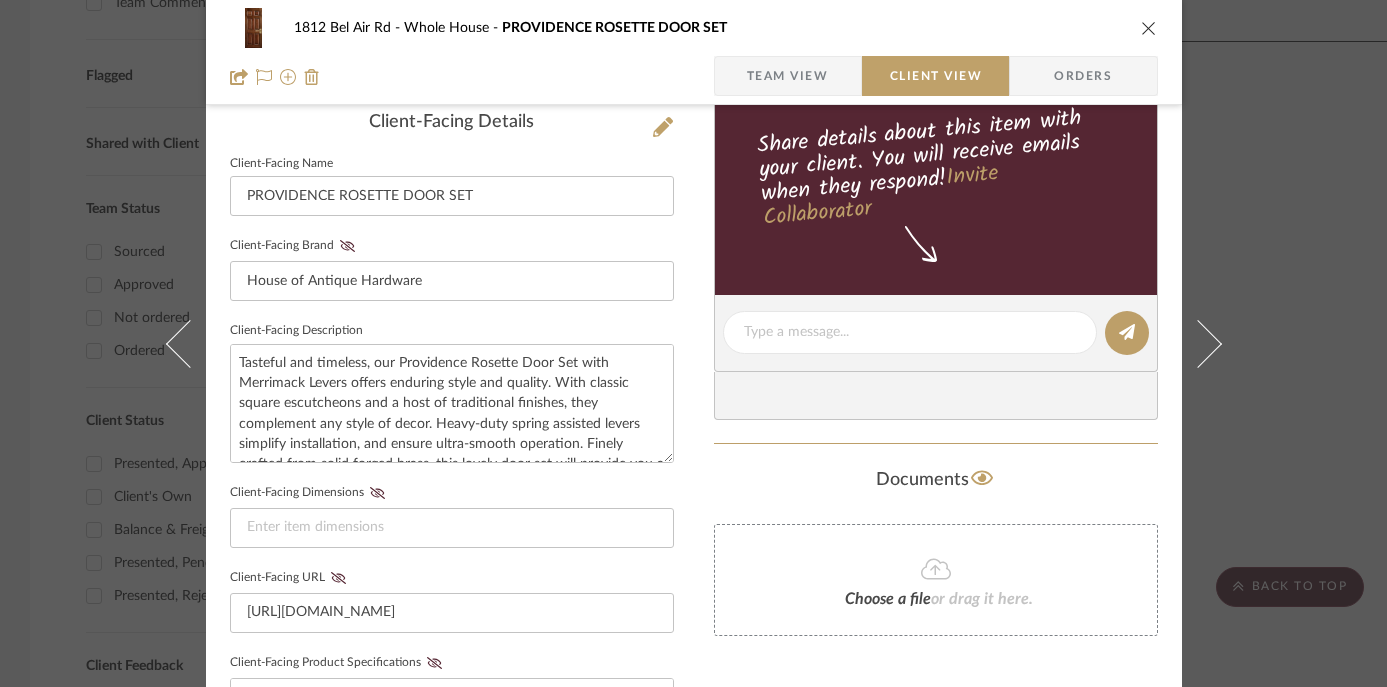 scroll, scrollTop: 623, scrollLeft: 0, axis: vertical 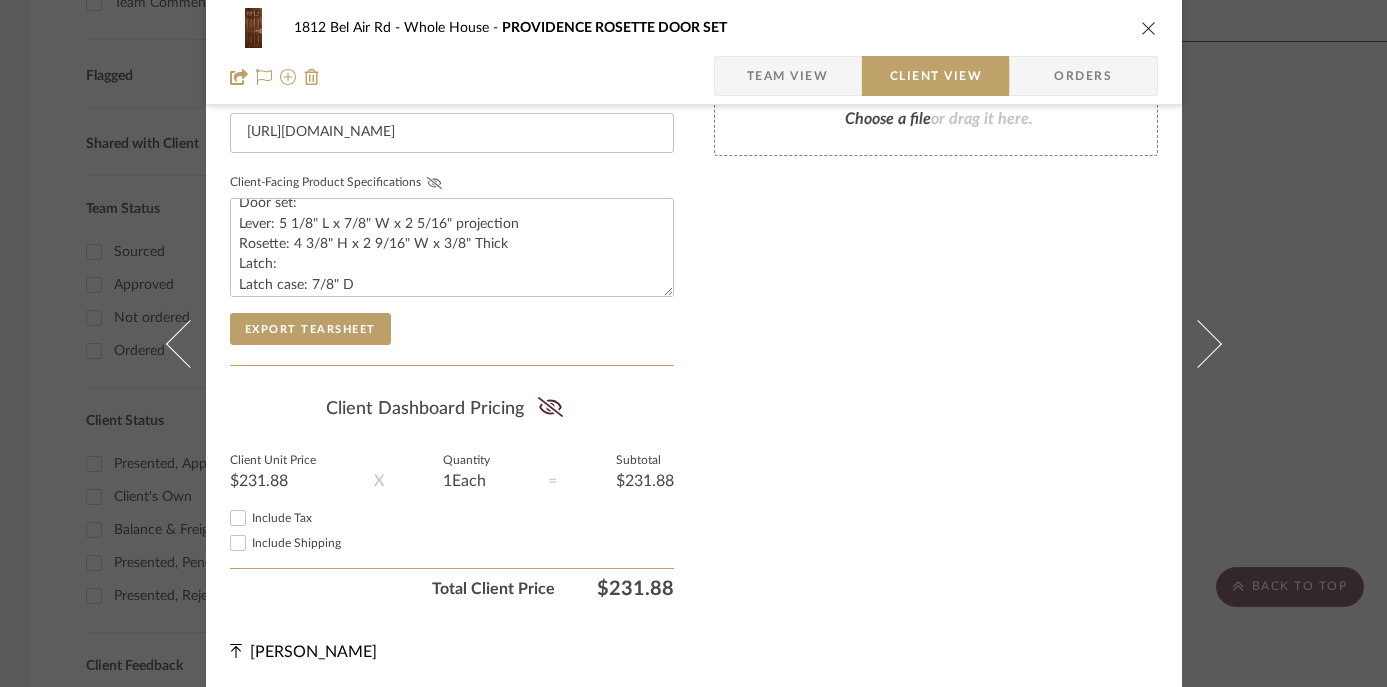 click 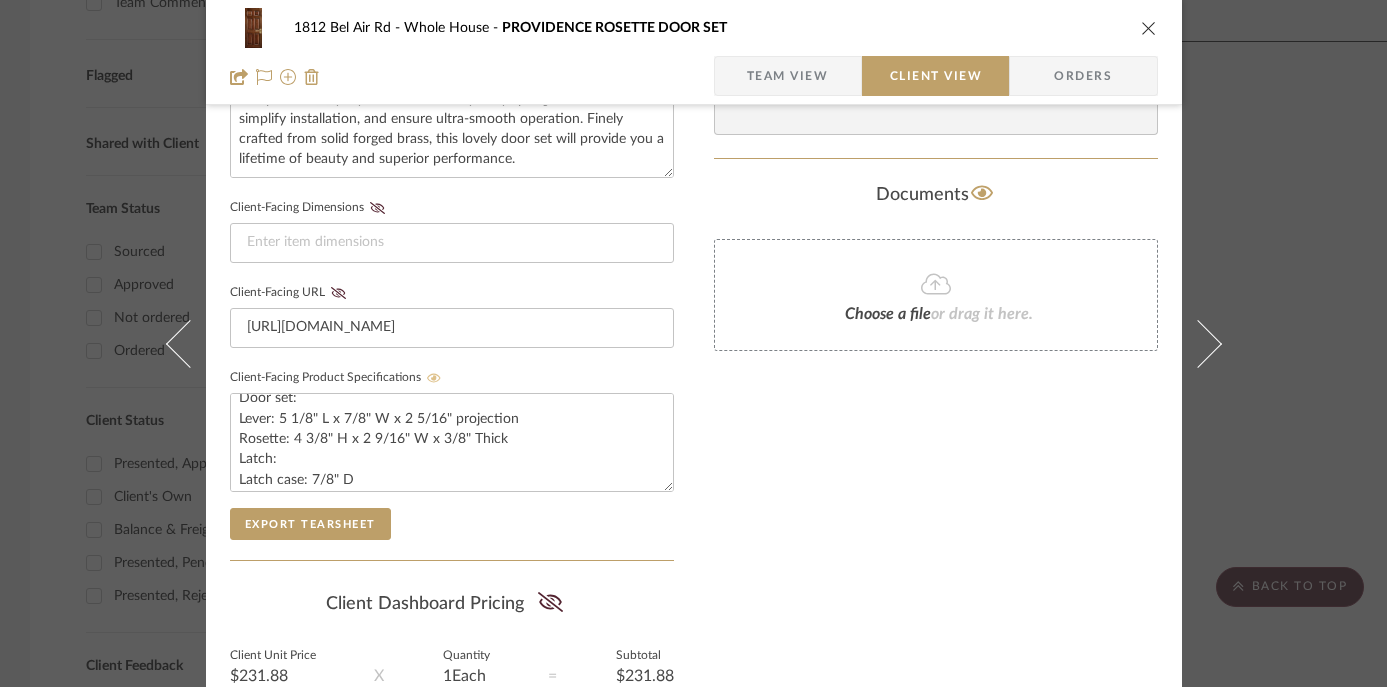 scroll, scrollTop: 776, scrollLeft: 0, axis: vertical 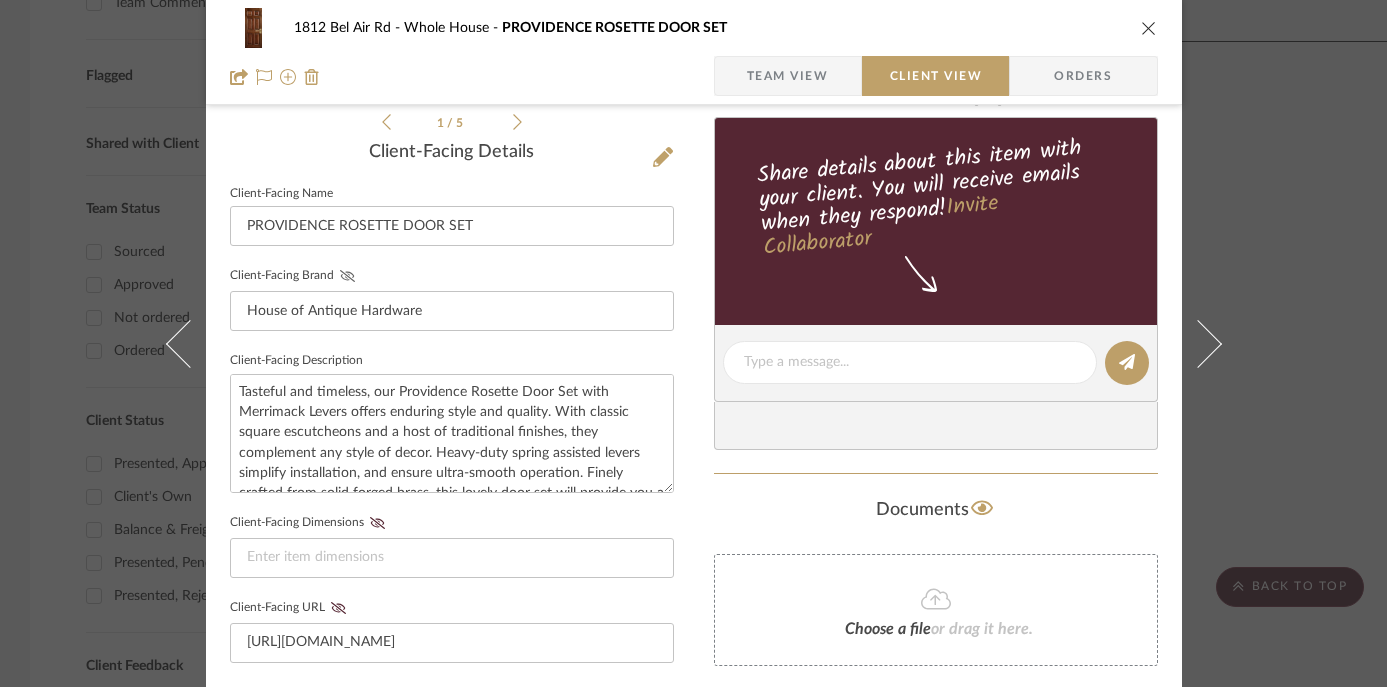 click 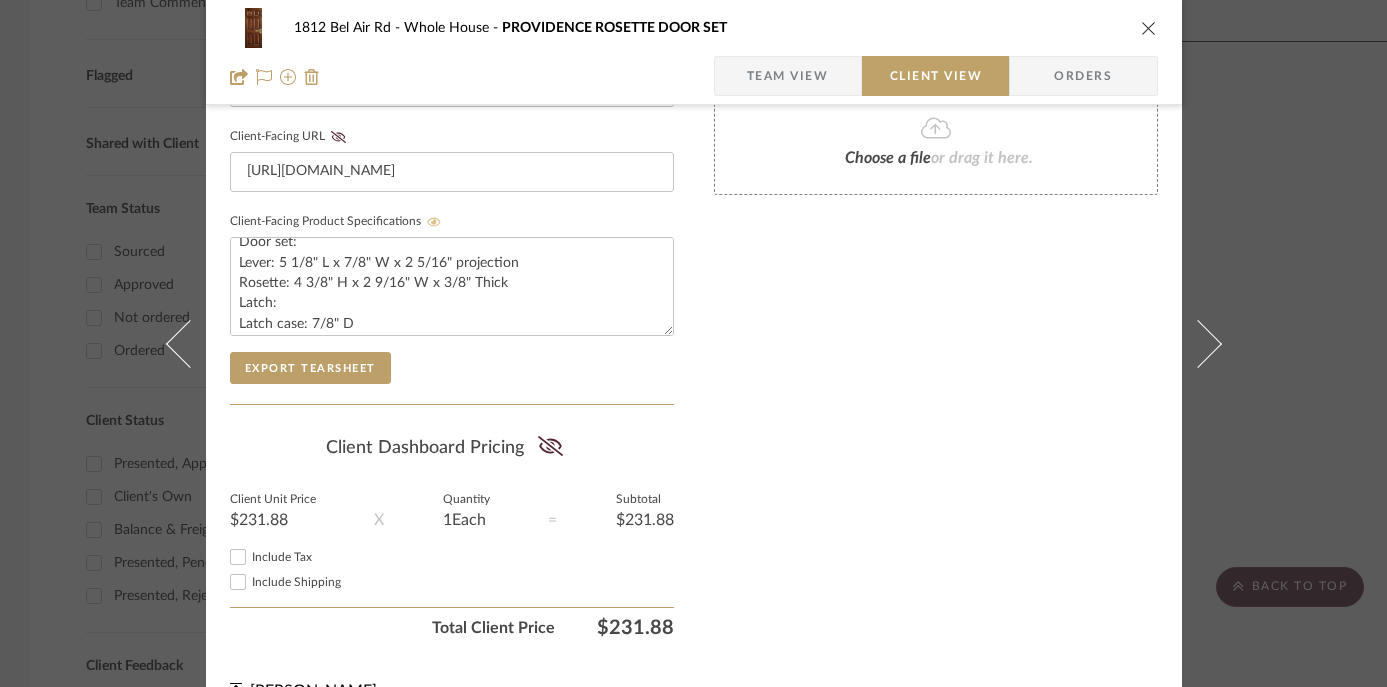 scroll, scrollTop: 992, scrollLeft: 0, axis: vertical 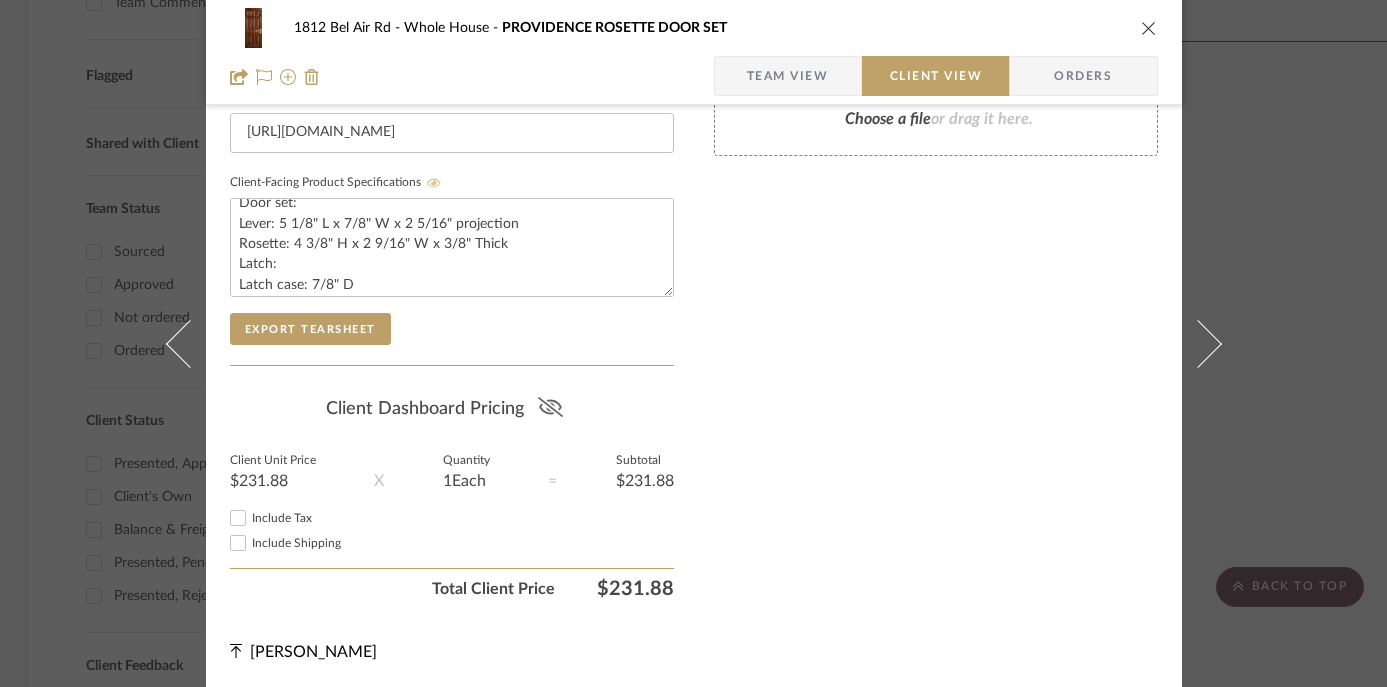 click 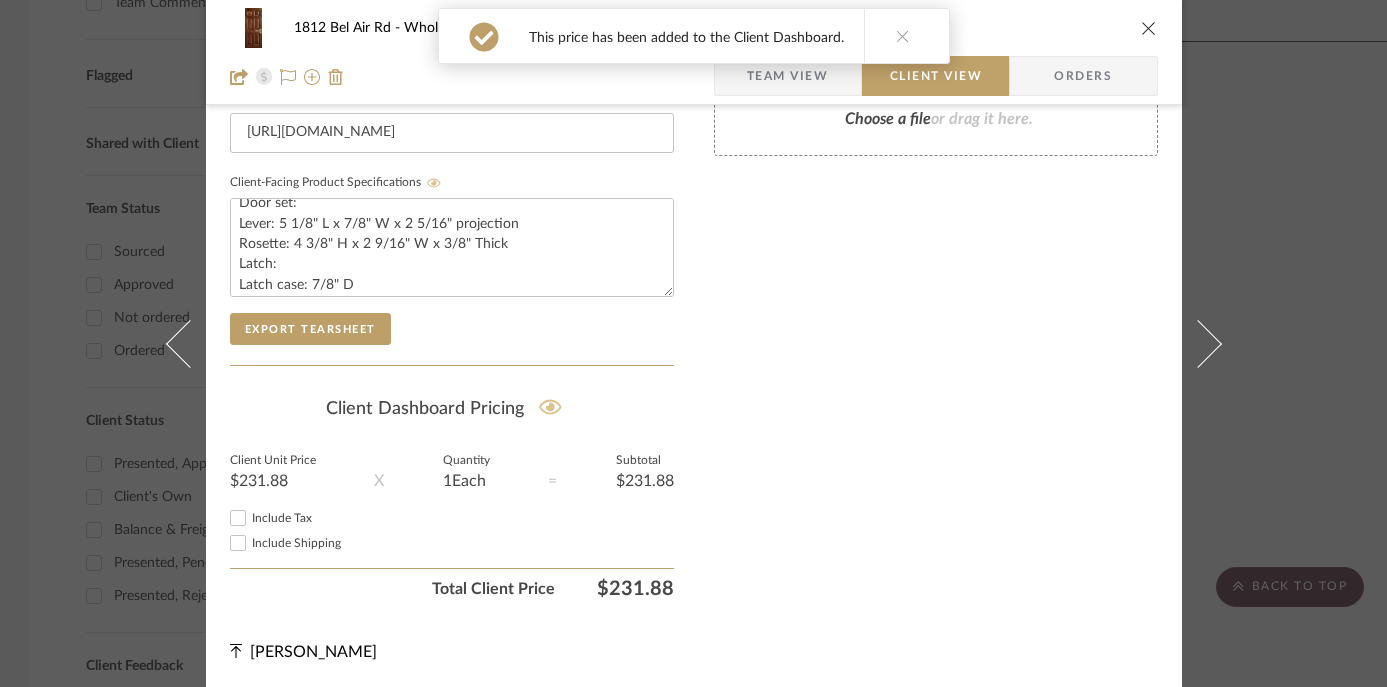 click 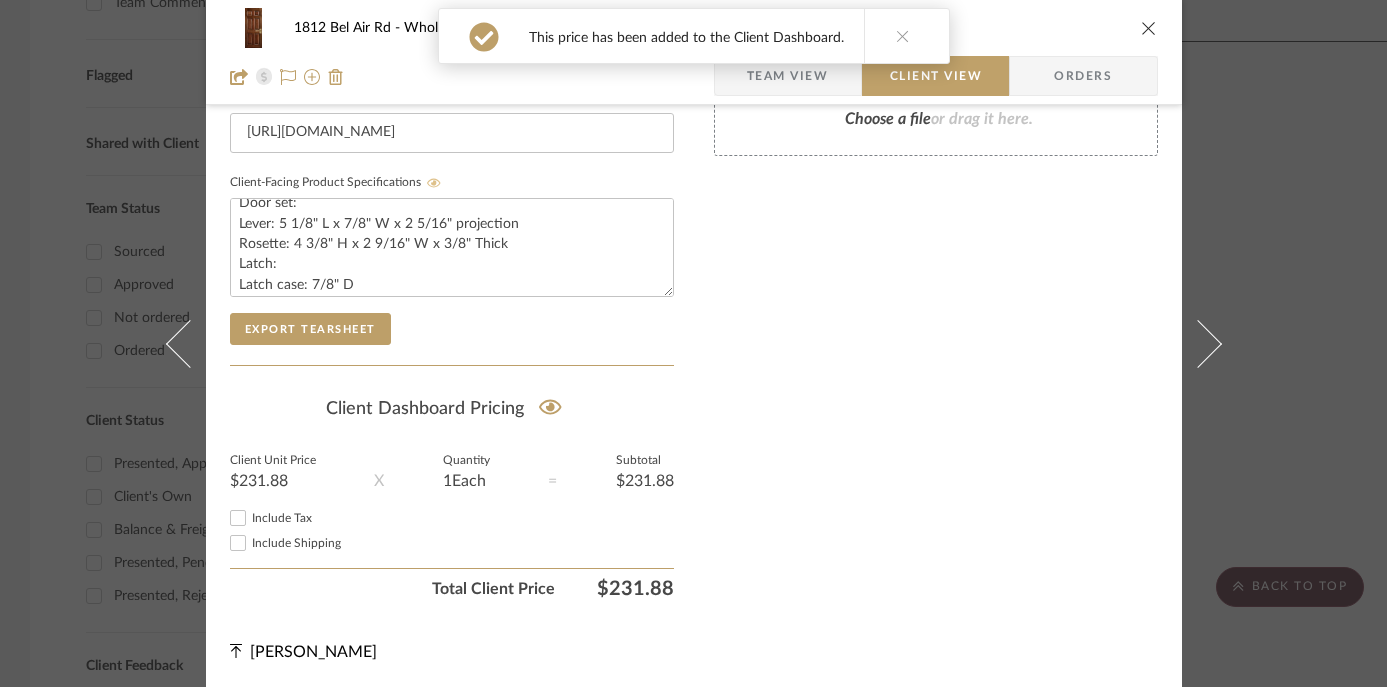 click at bounding box center [903, 36] 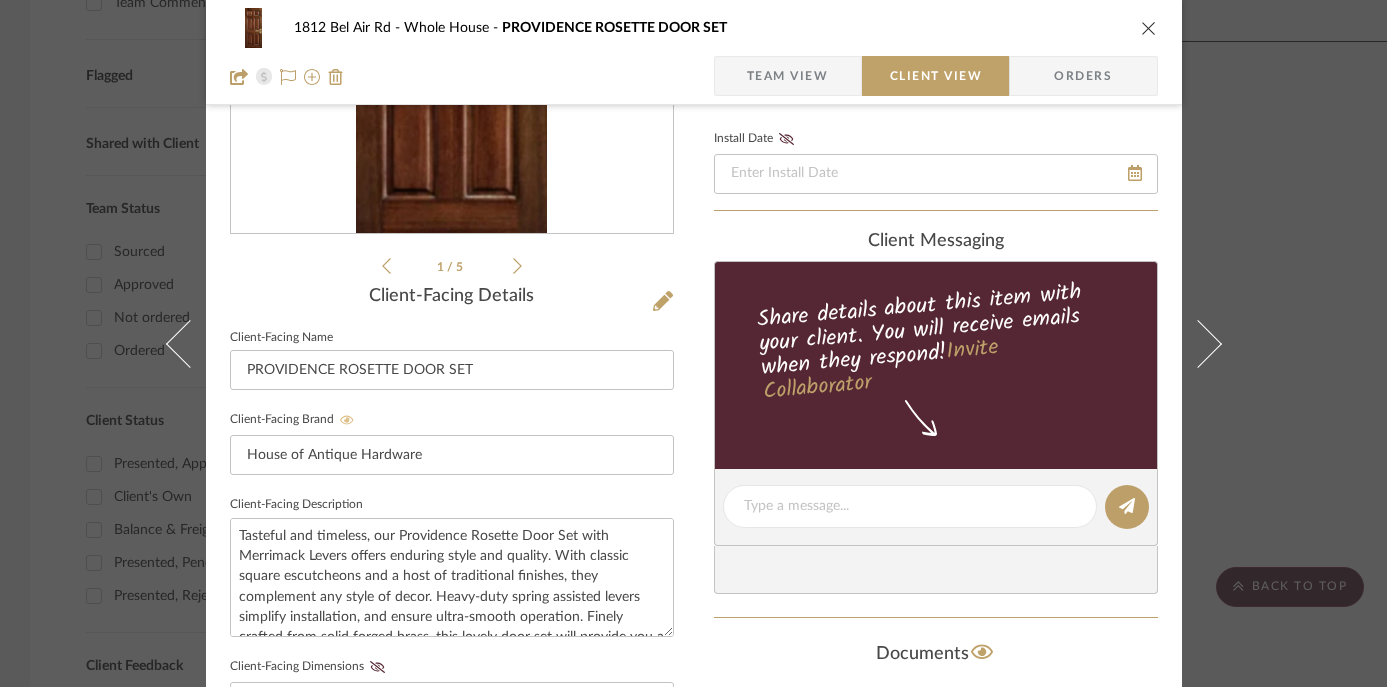 scroll, scrollTop: 0, scrollLeft: 0, axis: both 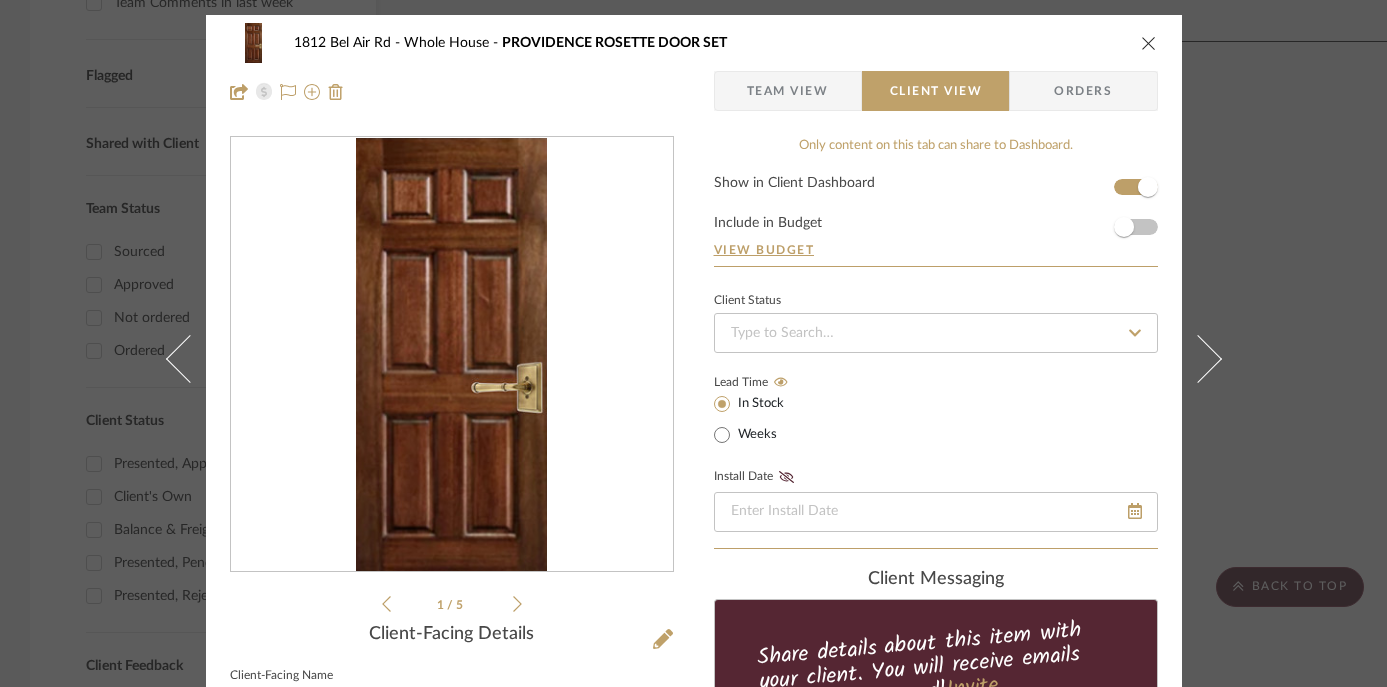 click at bounding box center (1149, 43) 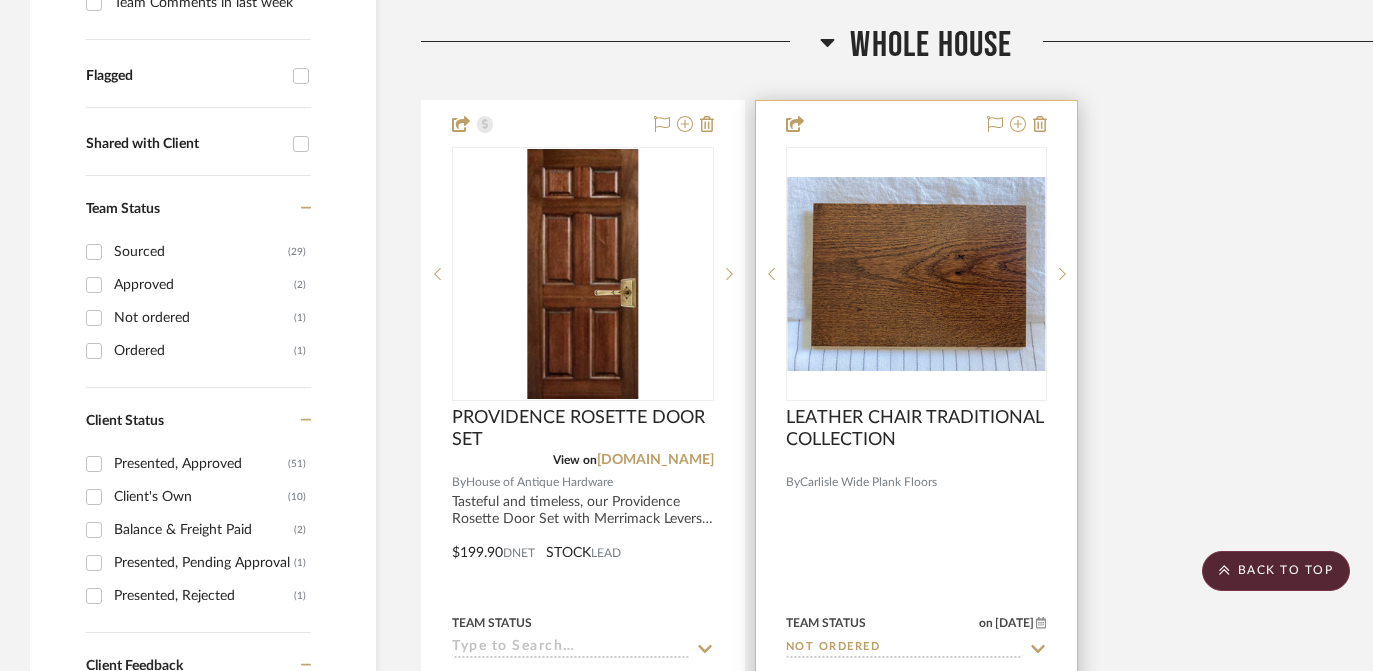 scroll, scrollTop: 576, scrollLeft: 0, axis: vertical 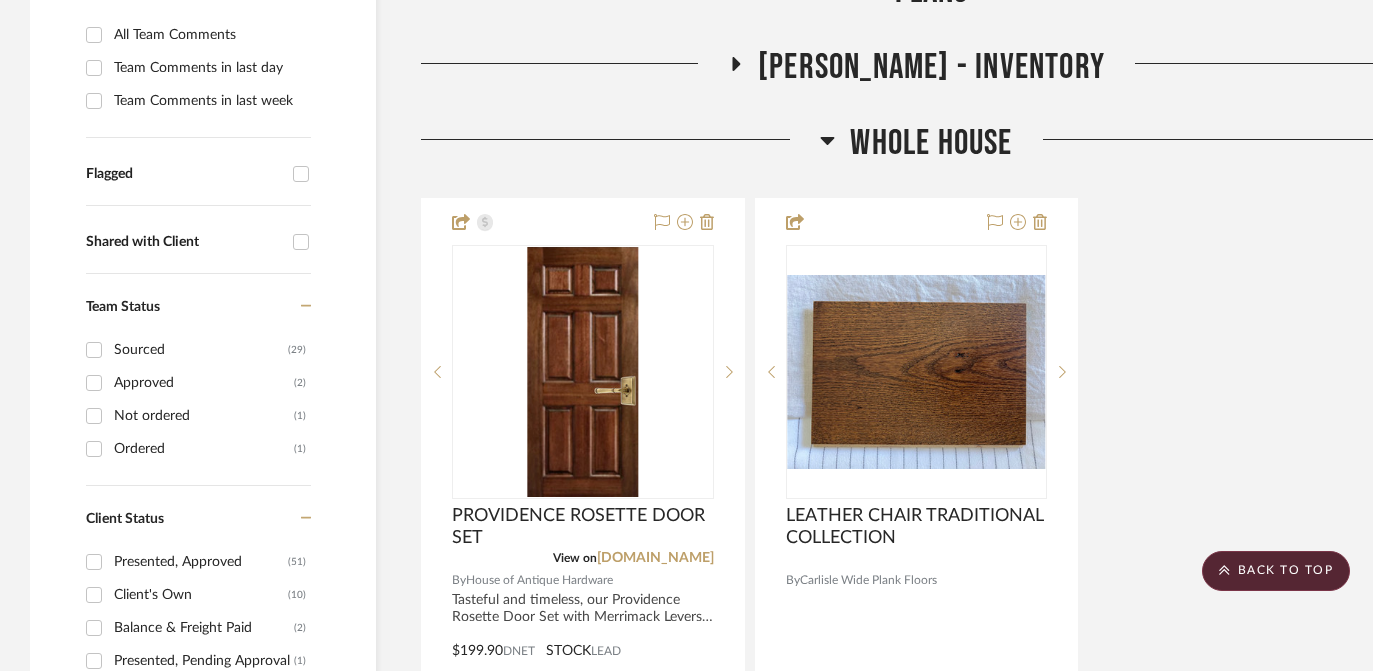 click on "Whole House" 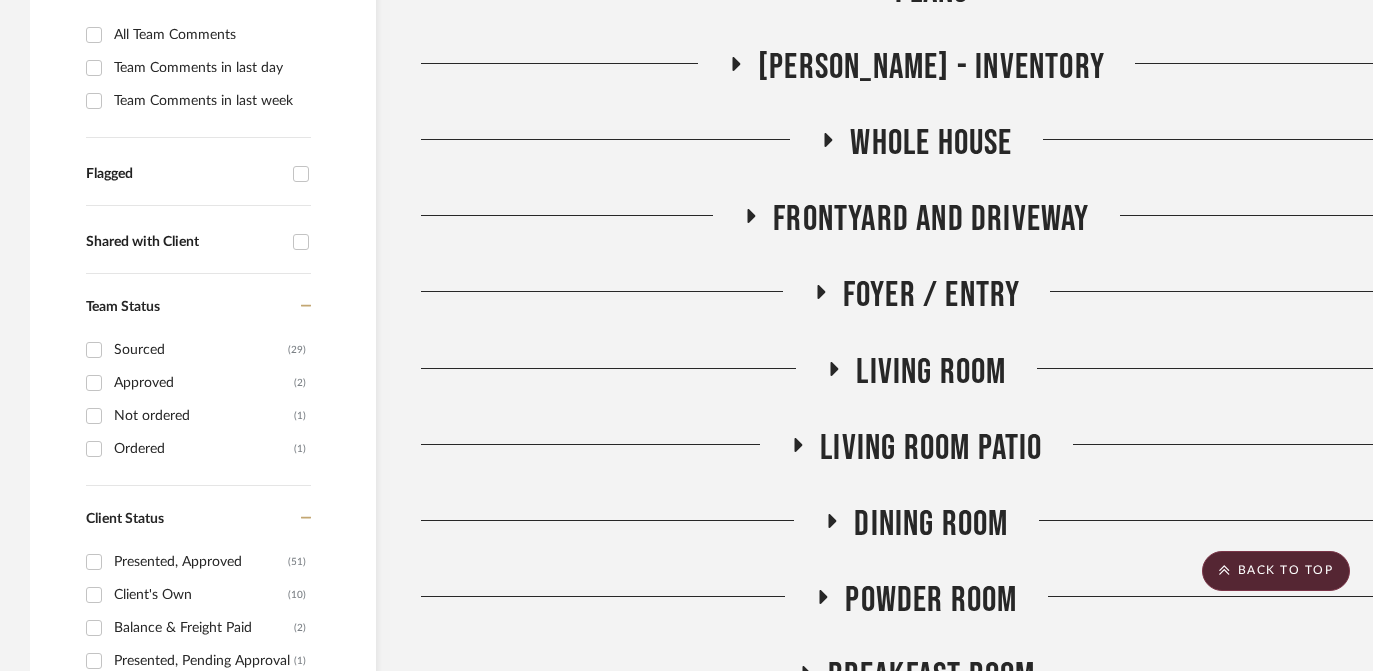click on "Frontyard and Driveway" 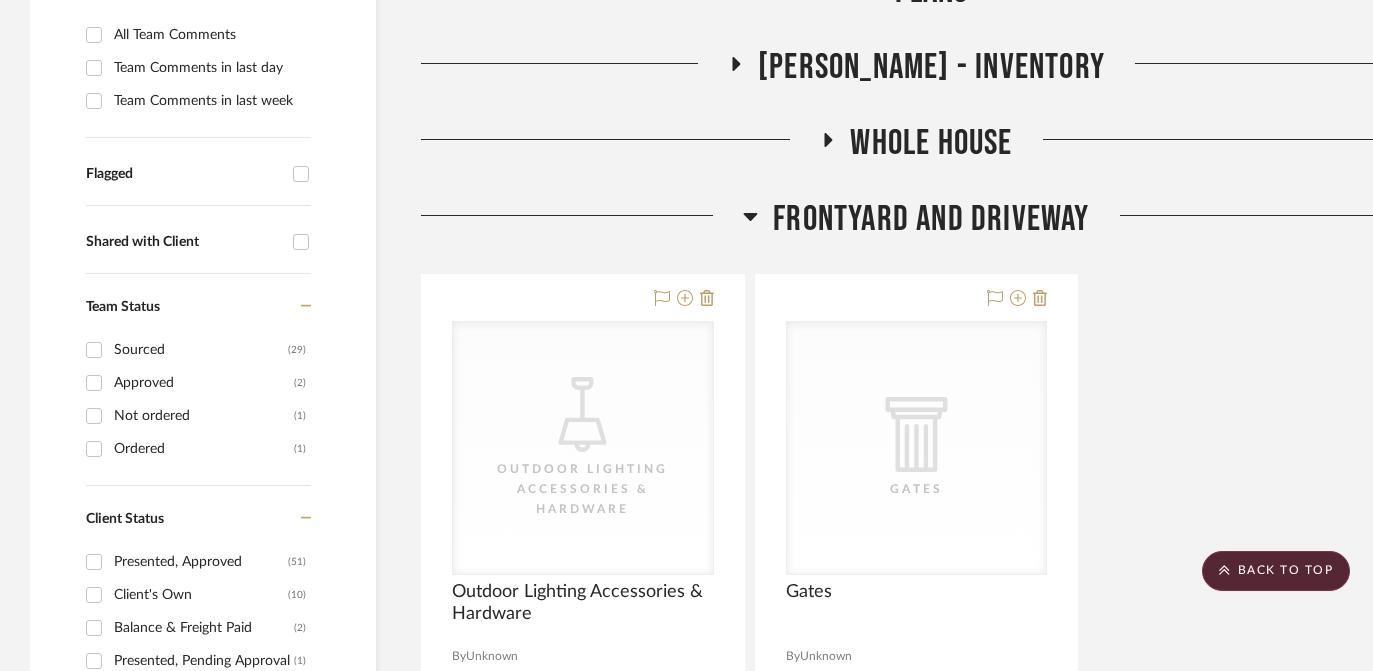 click on "Frontyard and Driveway" 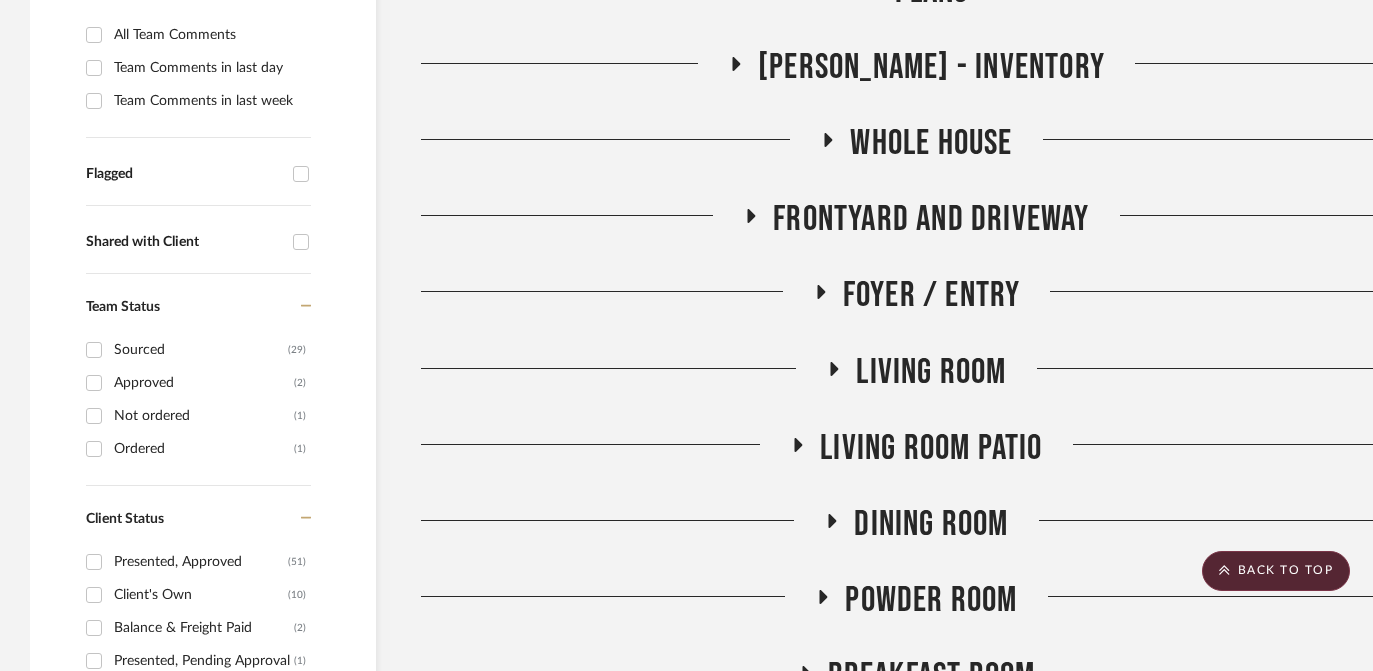 click on "Foyer / Entry" 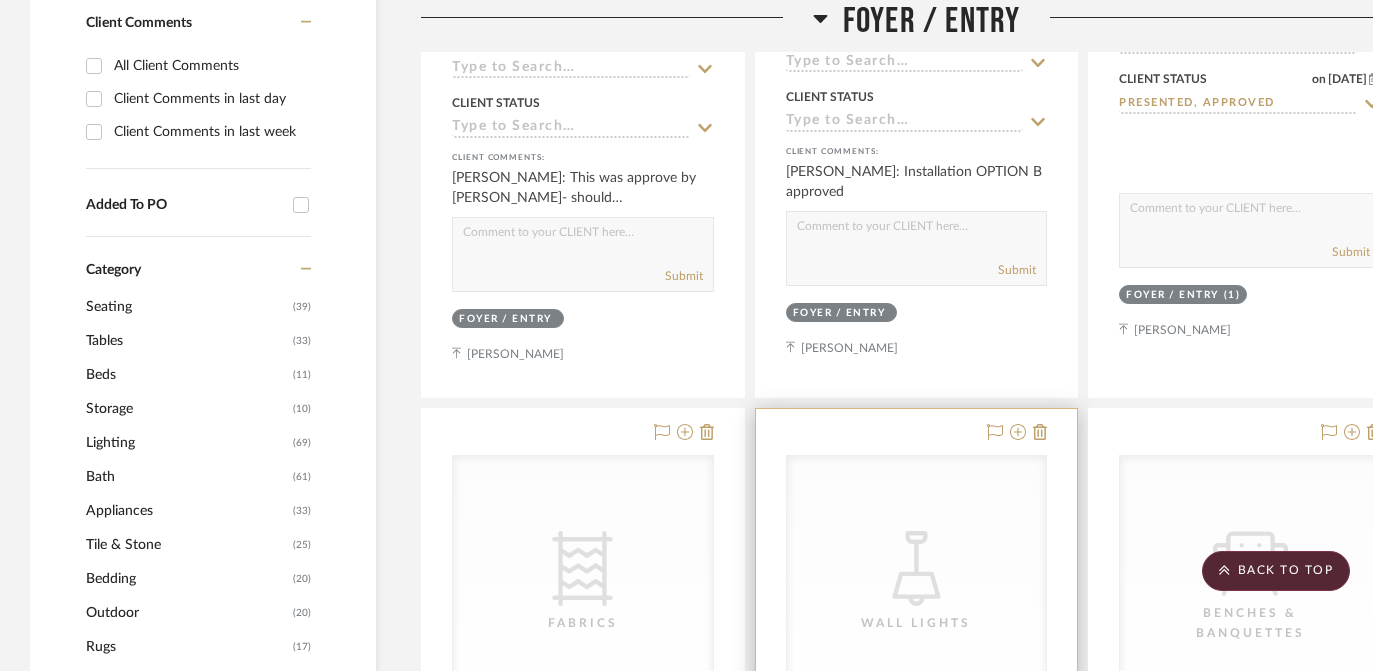 scroll, scrollTop: 823, scrollLeft: 0, axis: vertical 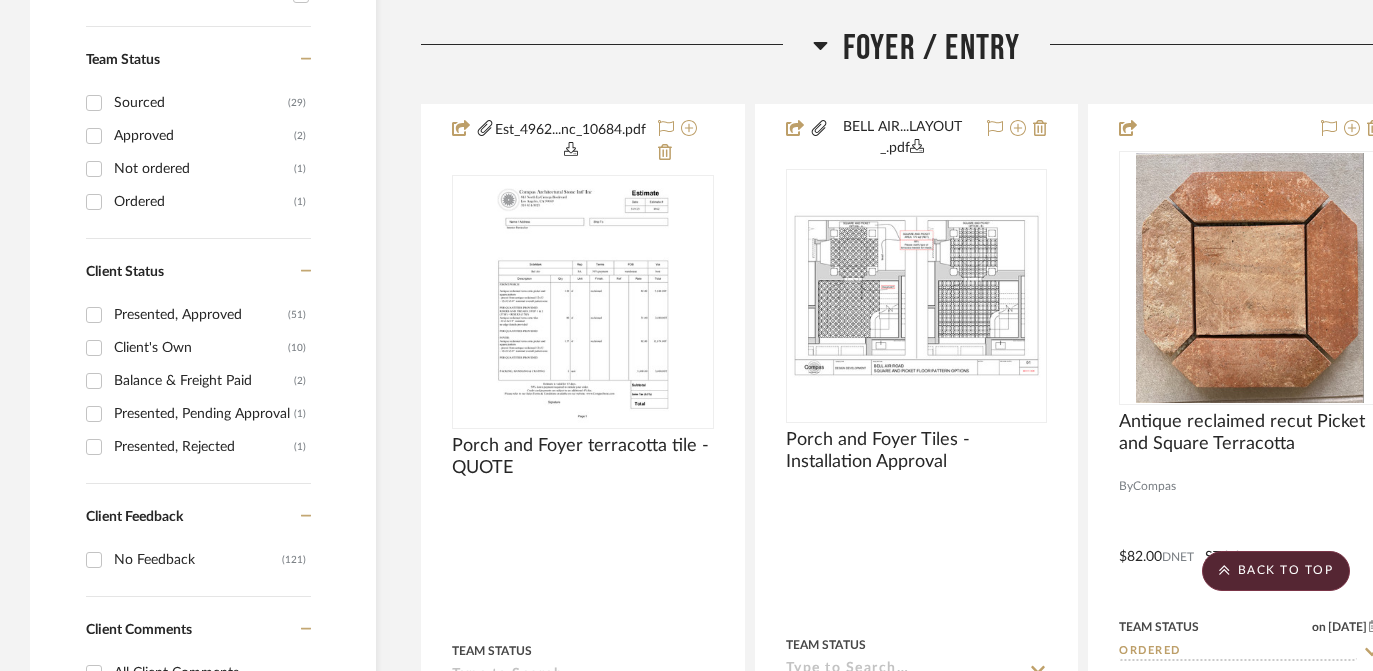 click on "Foyer / Entry" 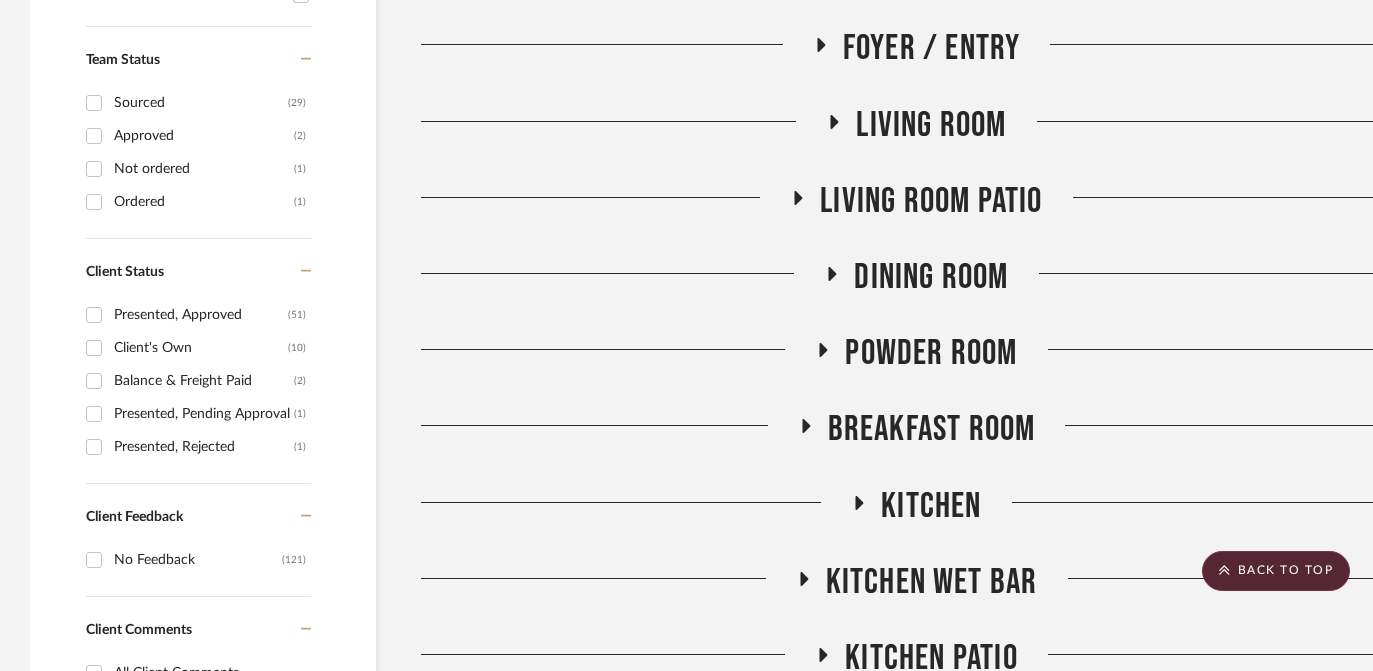 click on "Living Room" 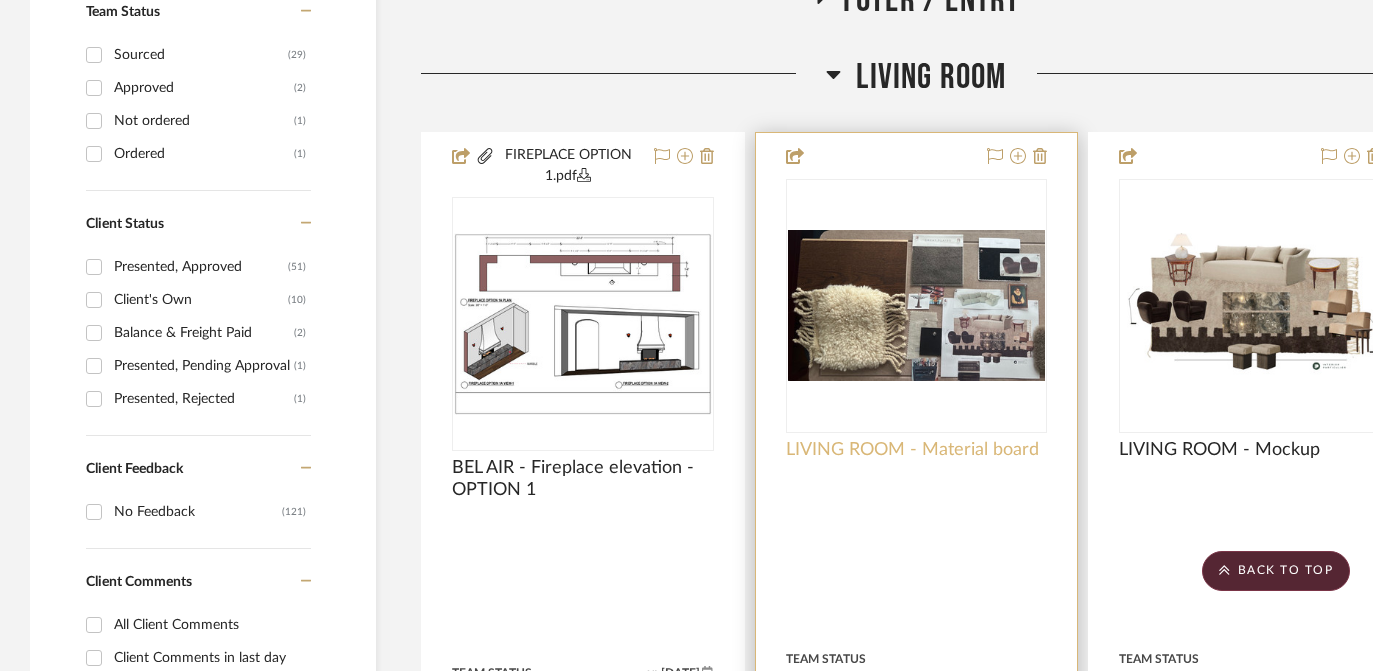 scroll, scrollTop: 854, scrollLeft: 0, axis: vertical 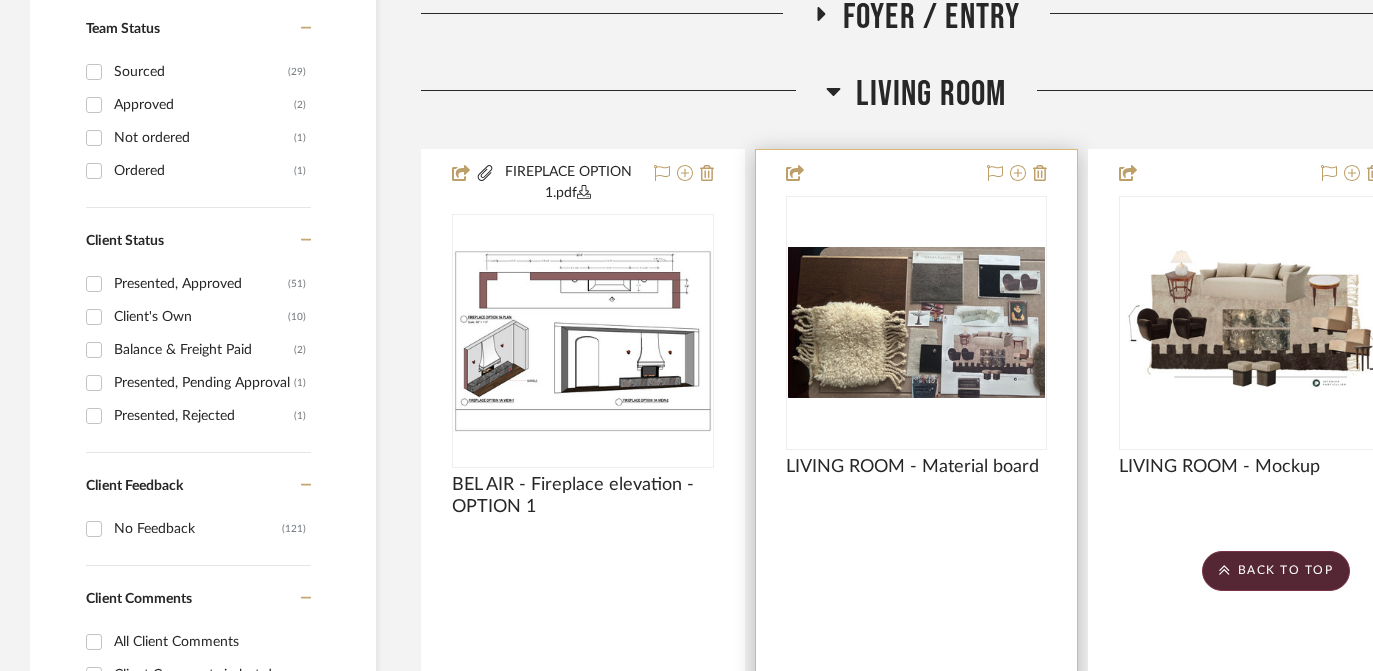 click at bounding box center (917, 322) 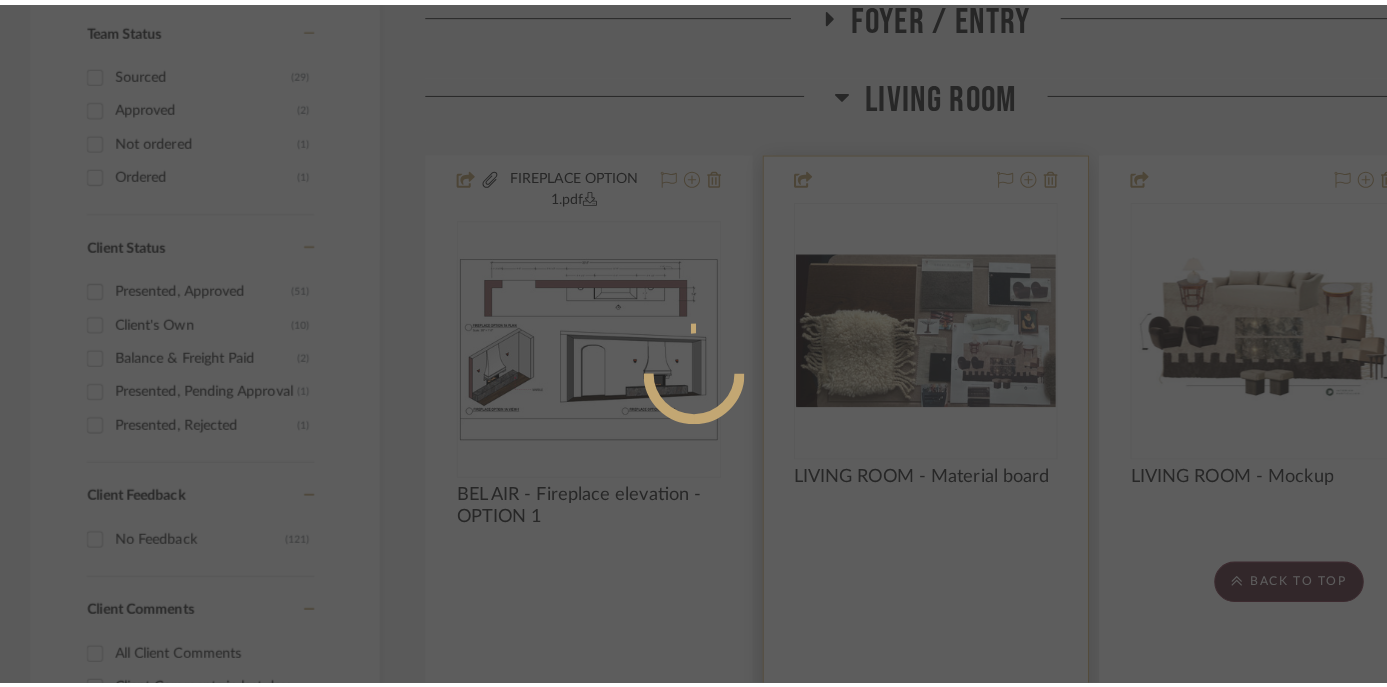 scroll, scrollTop: 0, scrollLeft: 0, axis: both 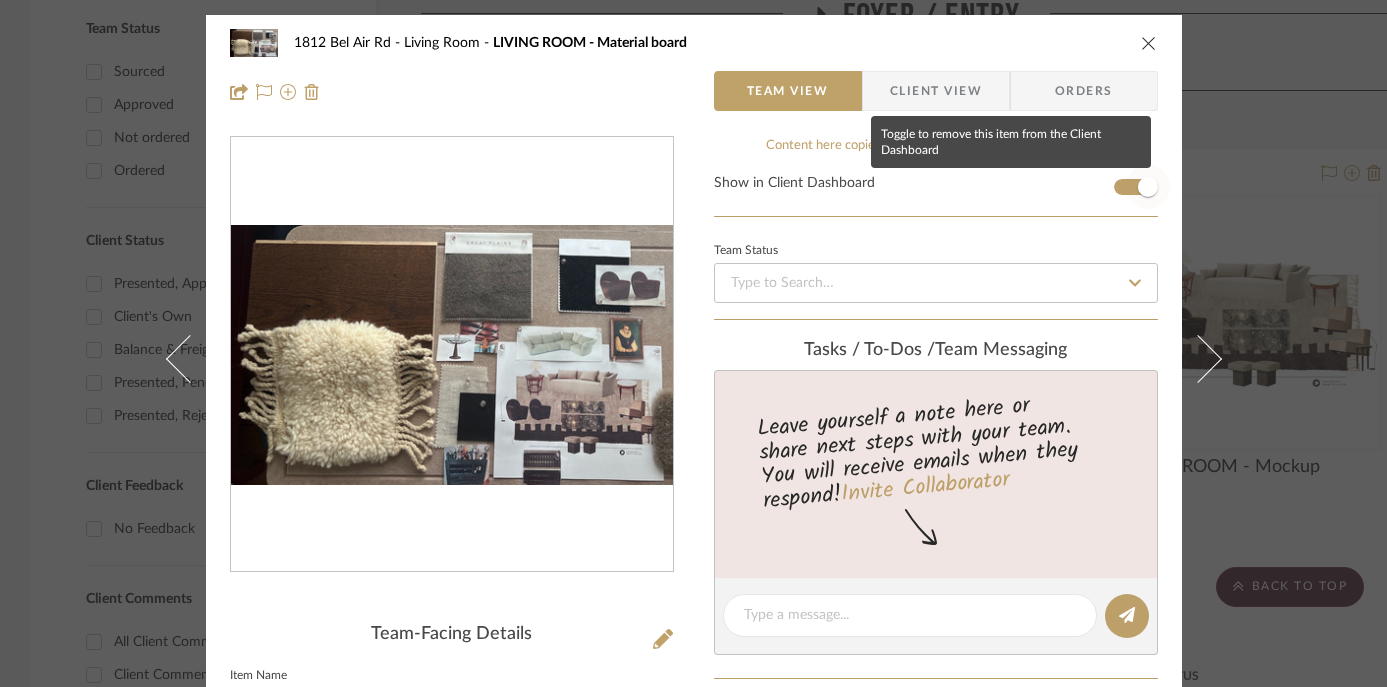 click at bounding box center (1148, 187) 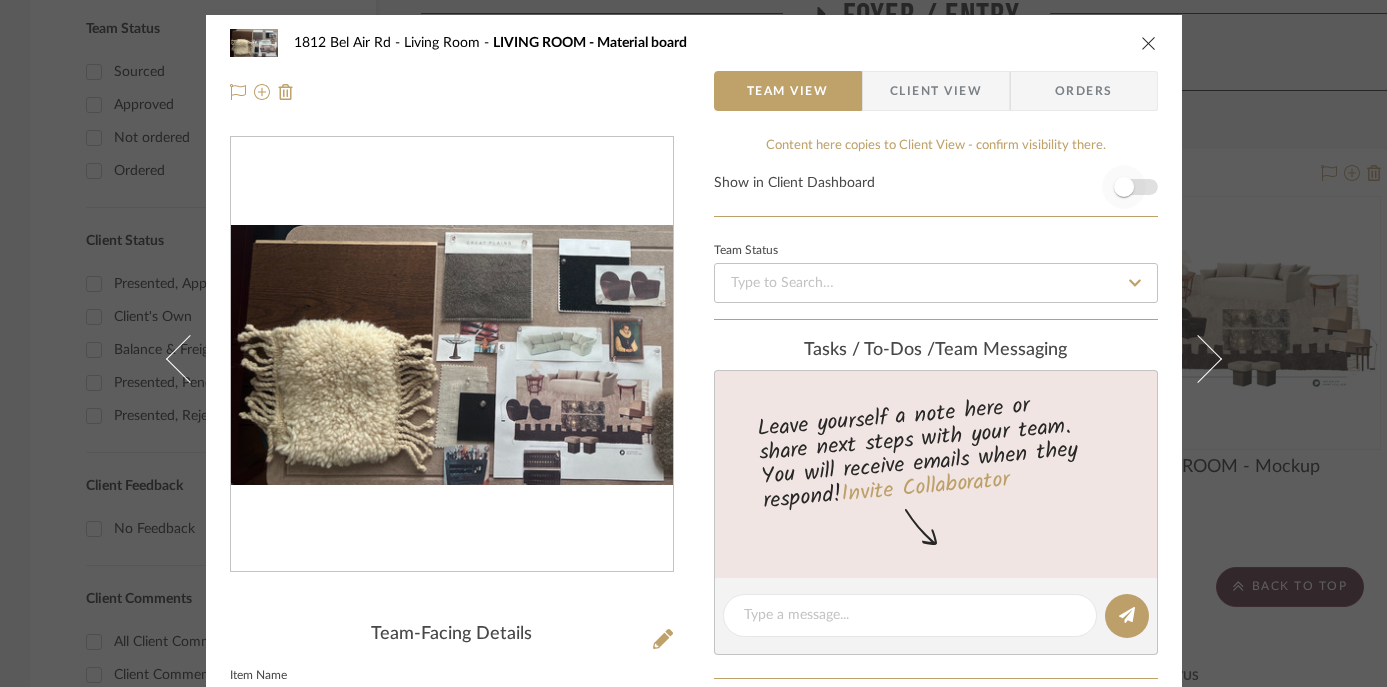 type 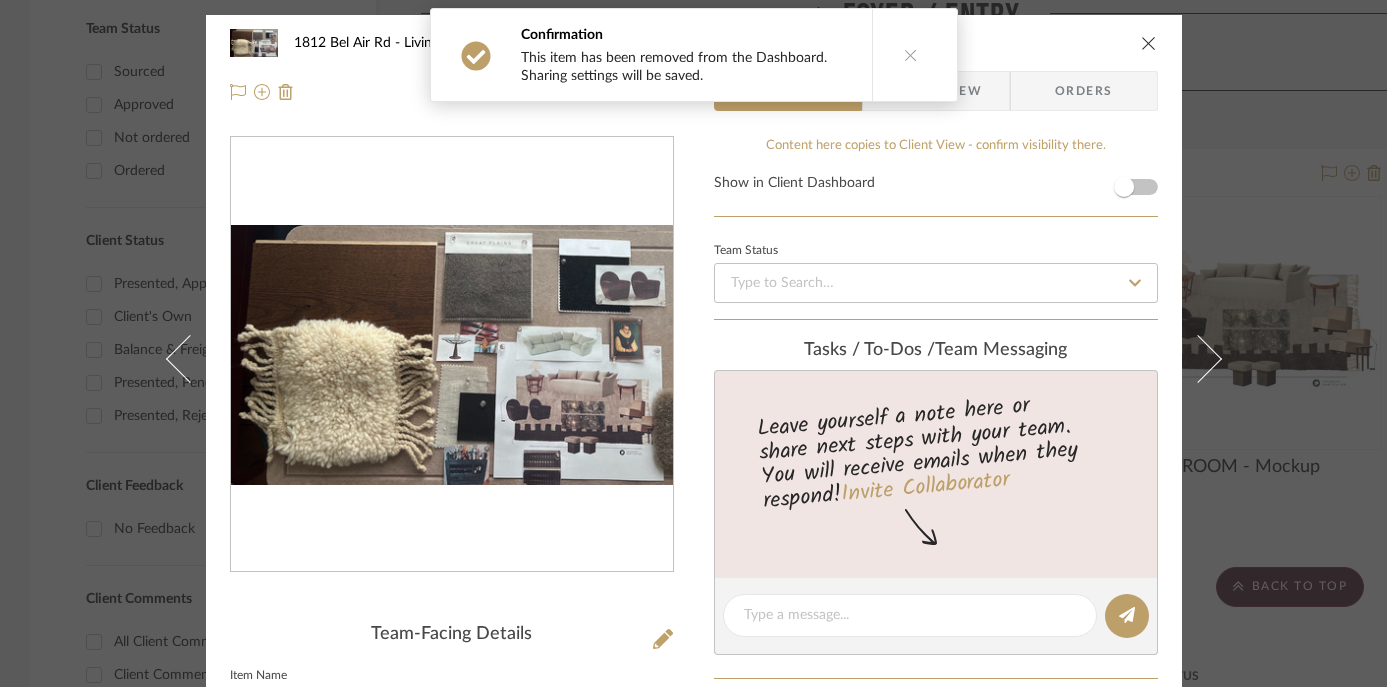 click at bounding box center (1149, 43) 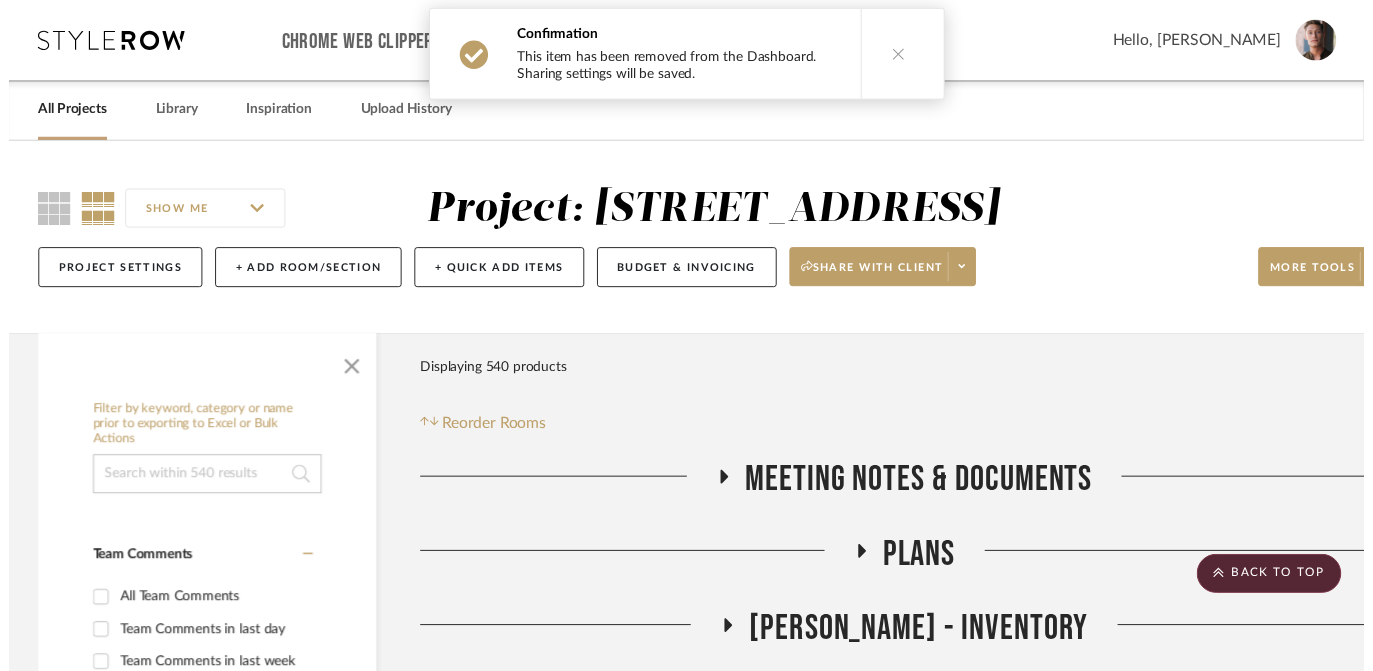 scroll, scrollTop: 854, scrollLeft: 0, axis: vertical 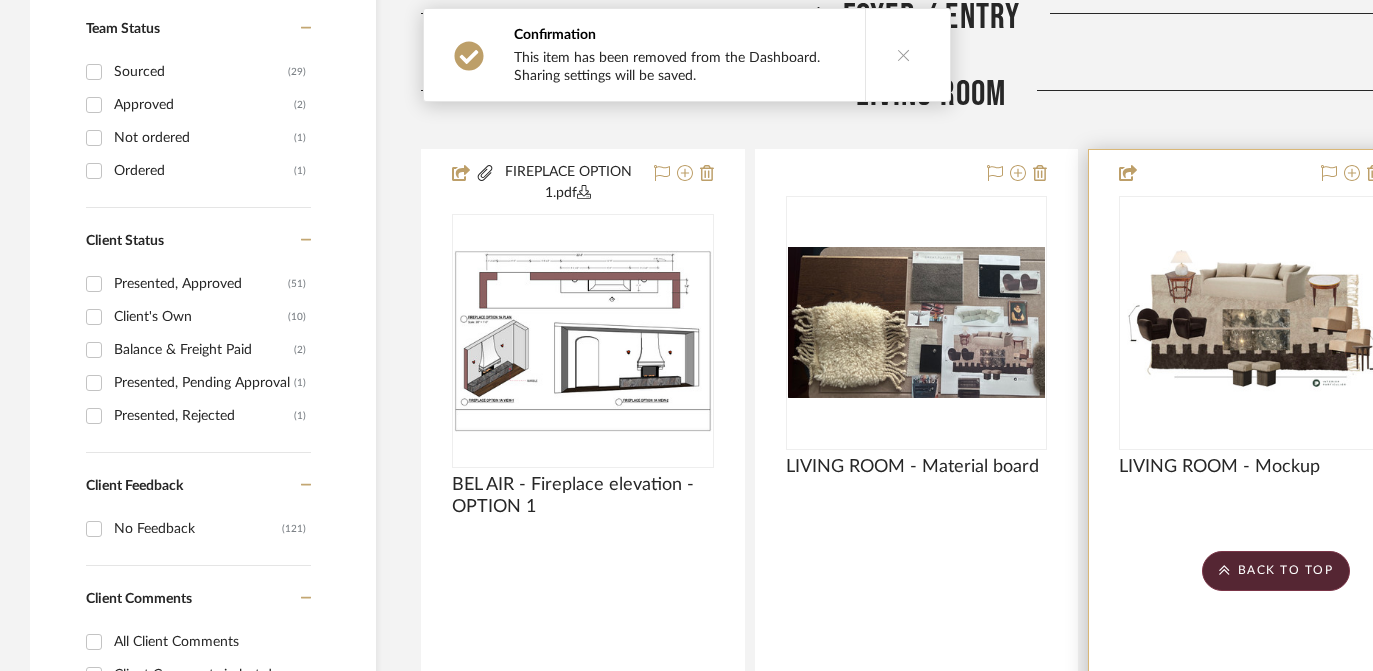 click at bounding box center (1250, 322) 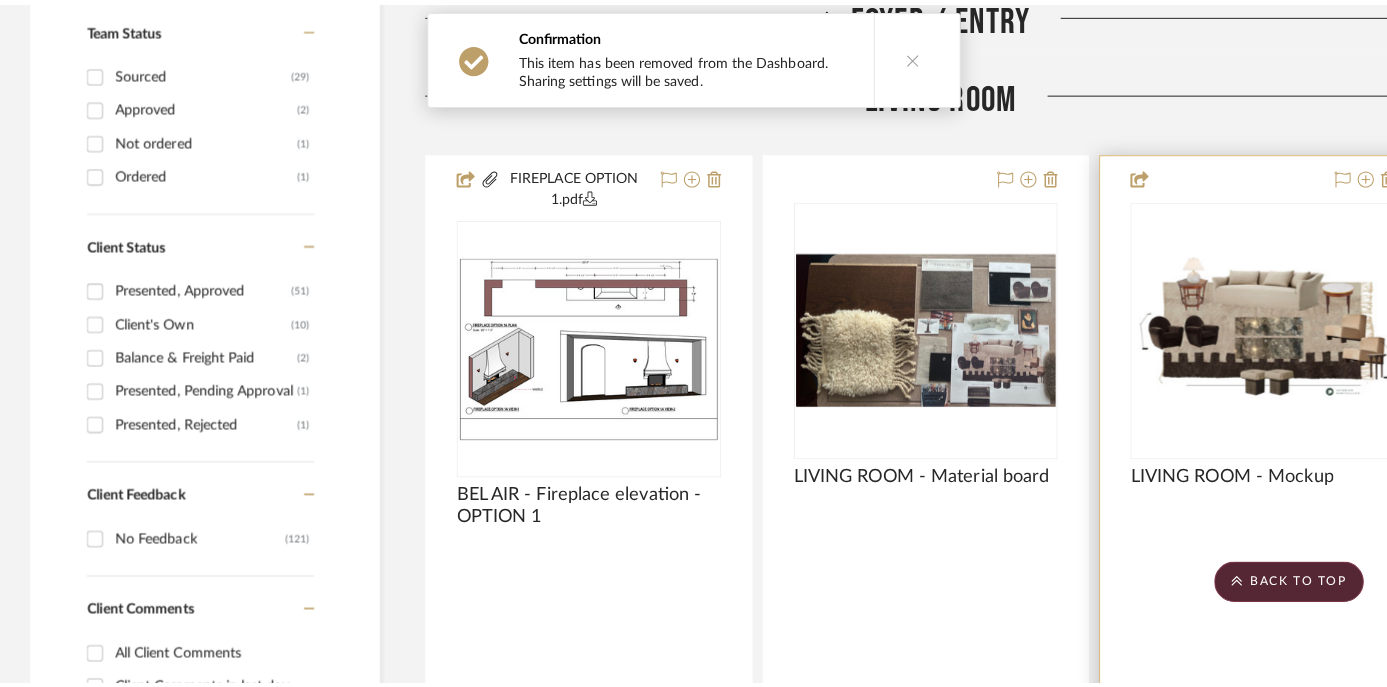 scroll, scrollTop: 0, scrollLeft: 0, axis: both 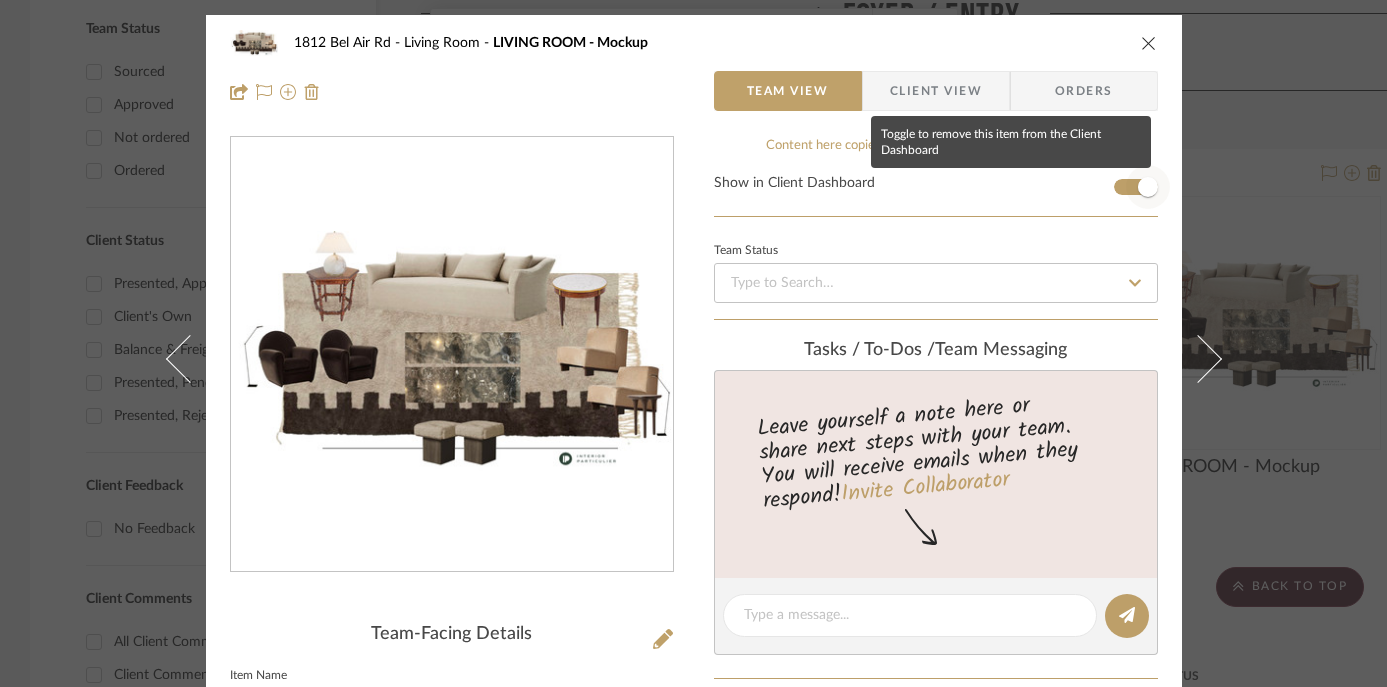 click at bounding box center (1148, 187) 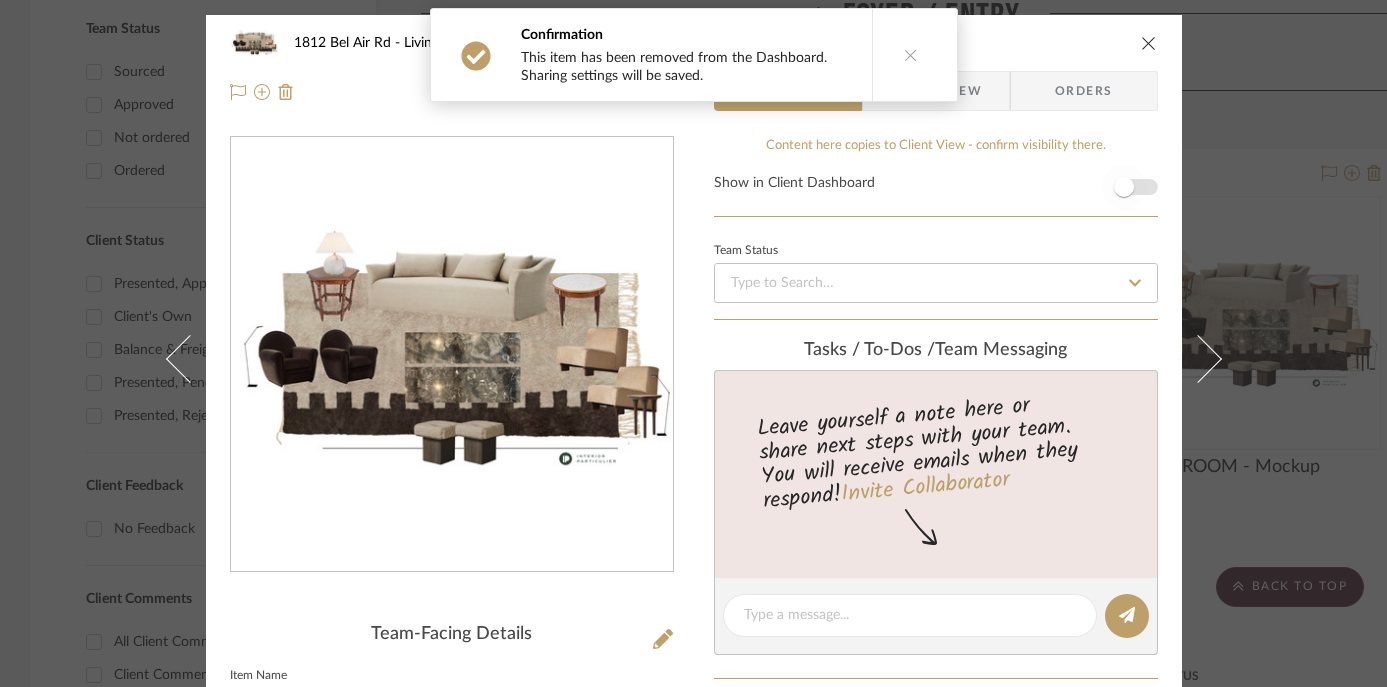 type 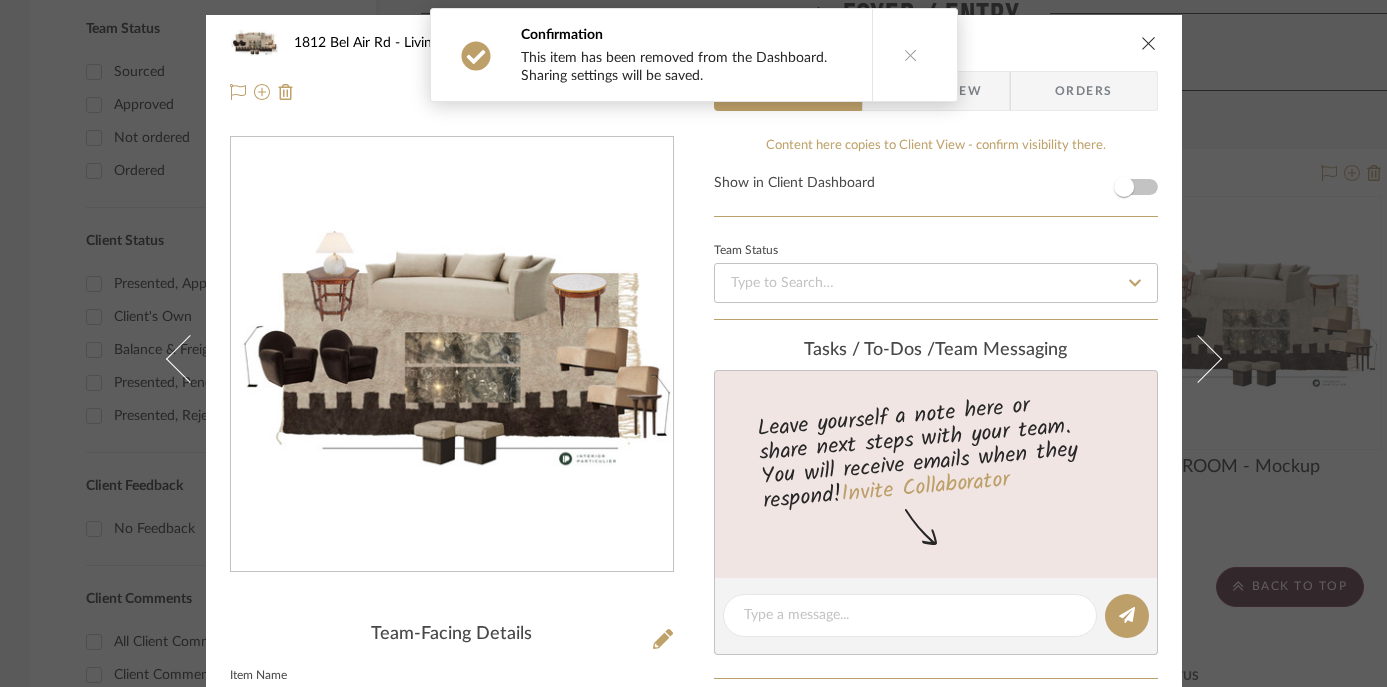 click at bounding box center [1149, 43] 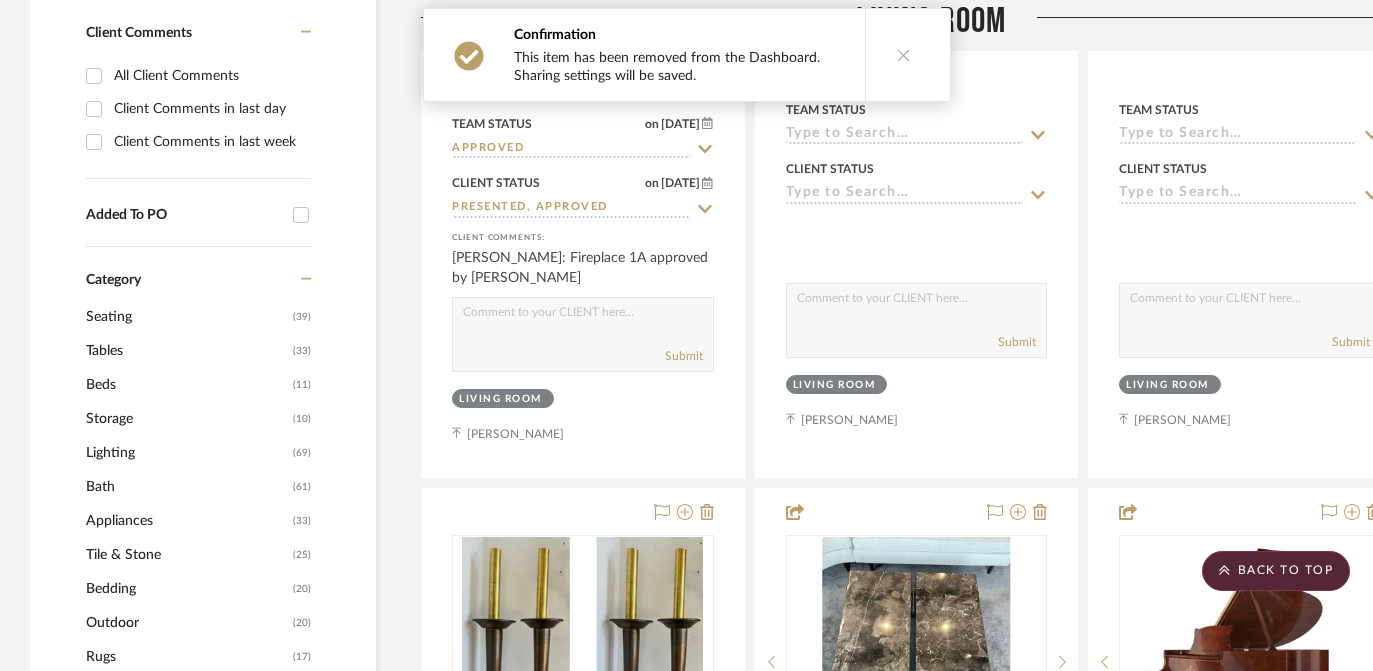 scroll, scrollTop: 1441, scrollLeft: 0, axis: vertical 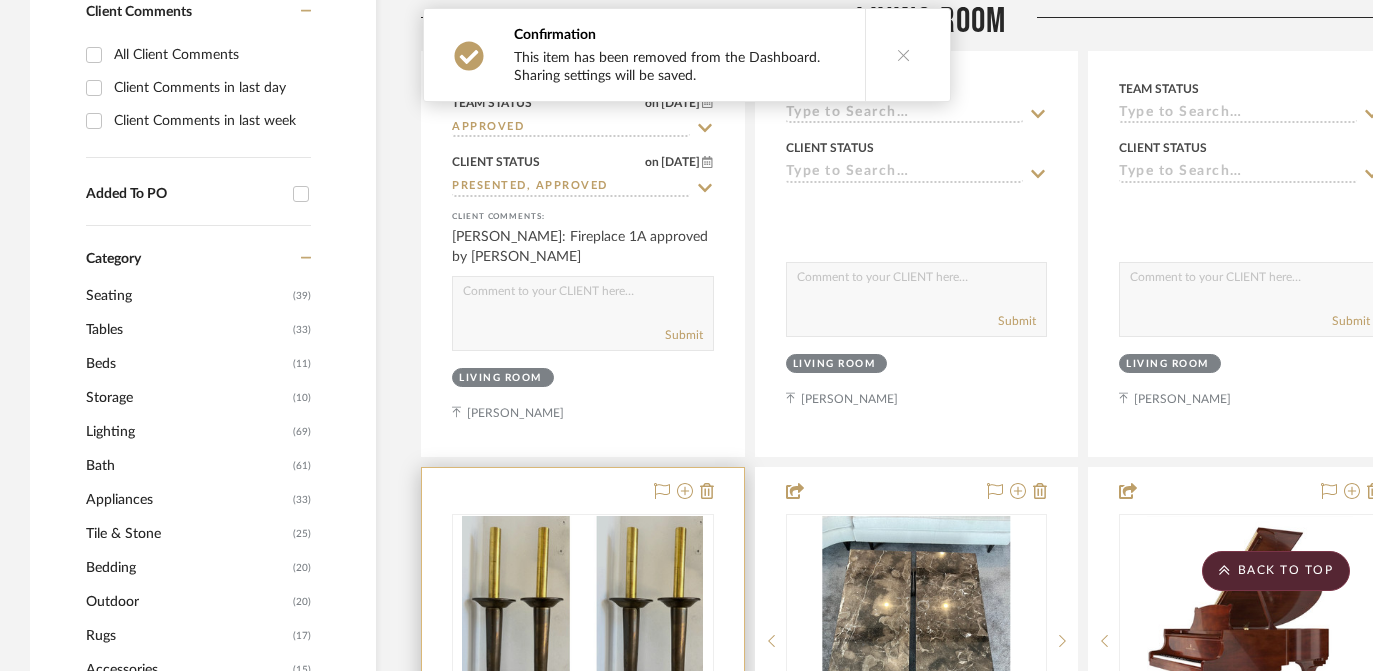 type 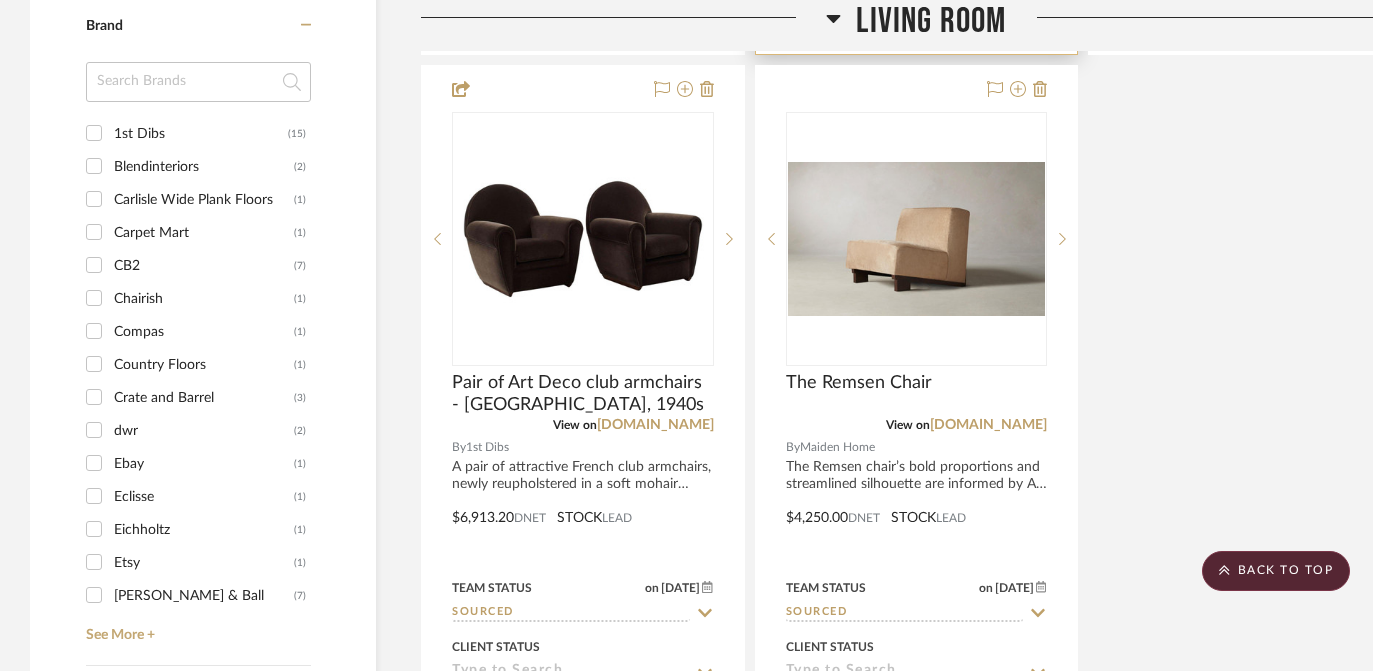 scroll, scrollTop: 2736, scrollLeft: 0, axis: vertical 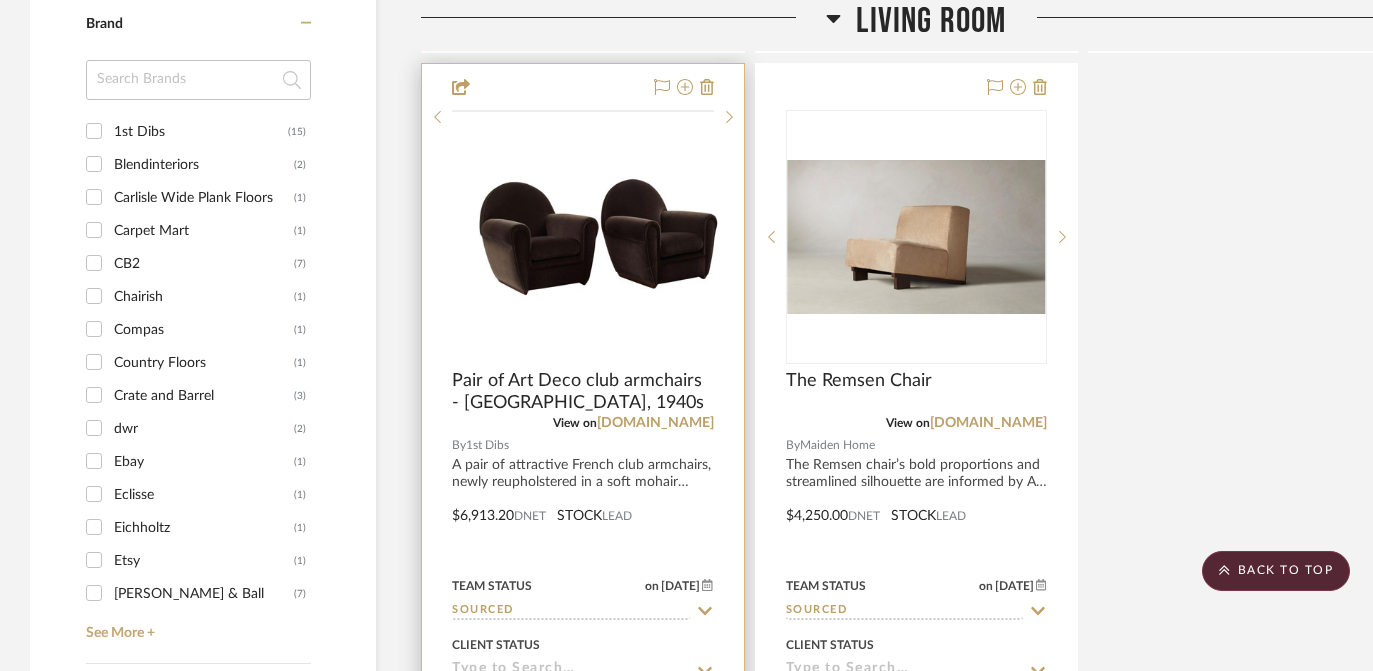click at bounding box center (0, 0) 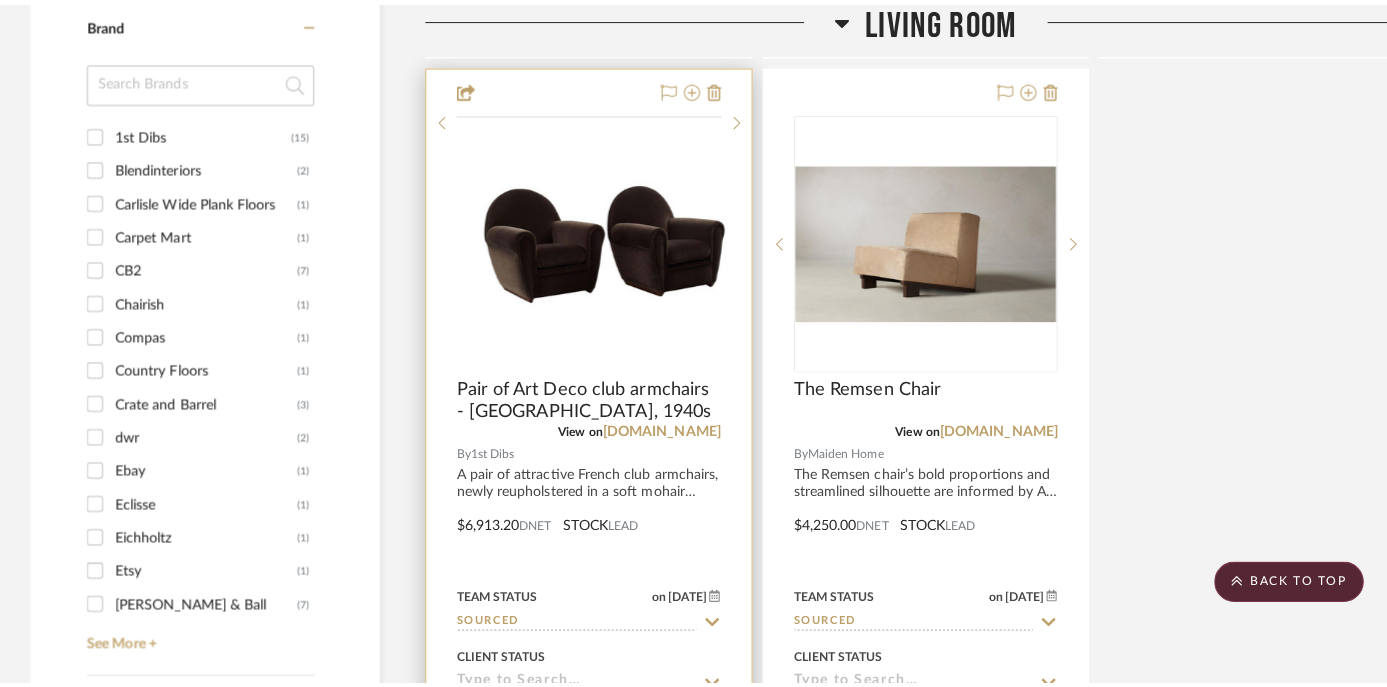 scroll, scrollTop: 0, scrollLeft: 0, axis: both 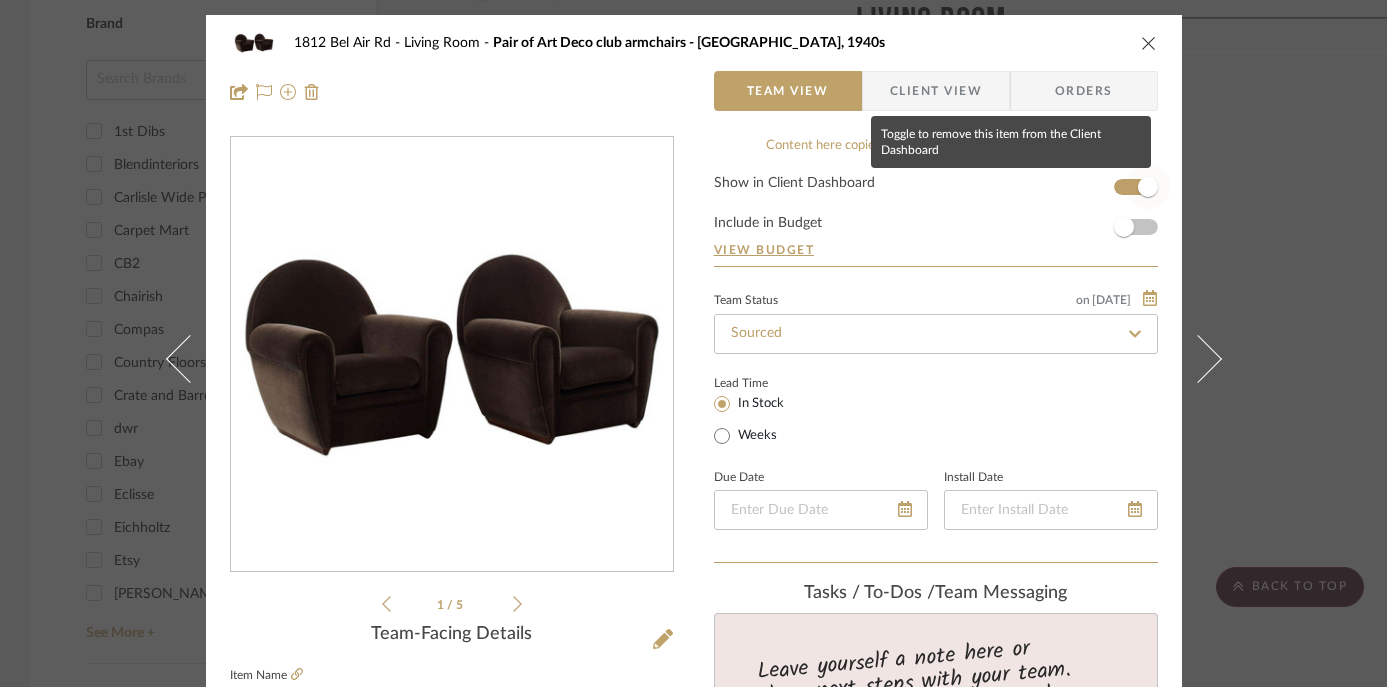 click at bounding box center (1148, 187) 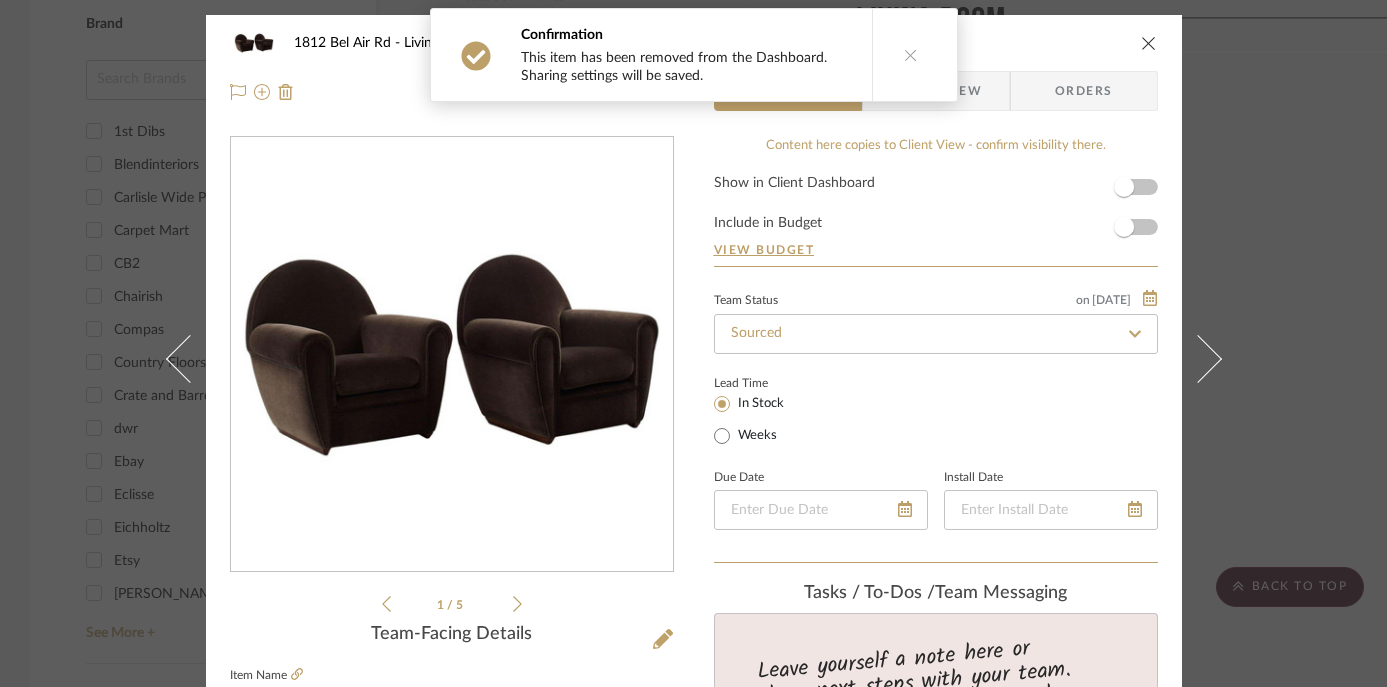 click at bounding box center (1149, 43) 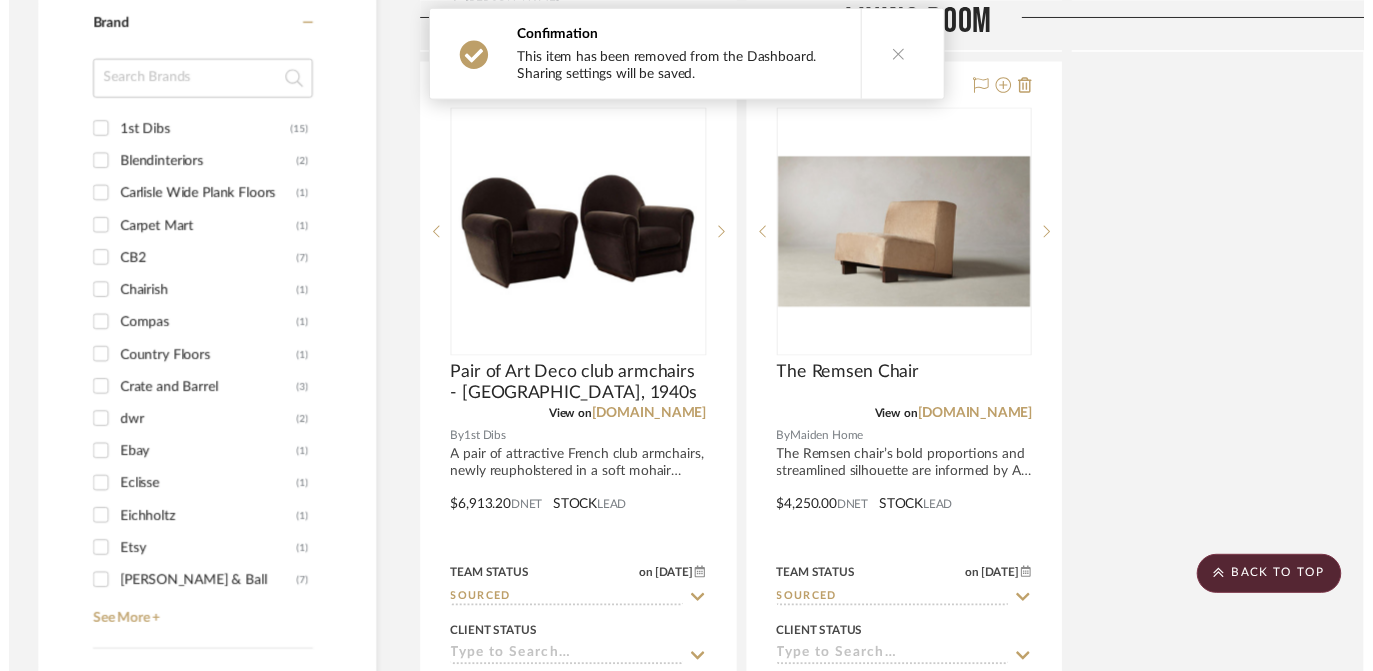 scroll, scrollTop: 2736, scrollLeft: 0, axis: vertical 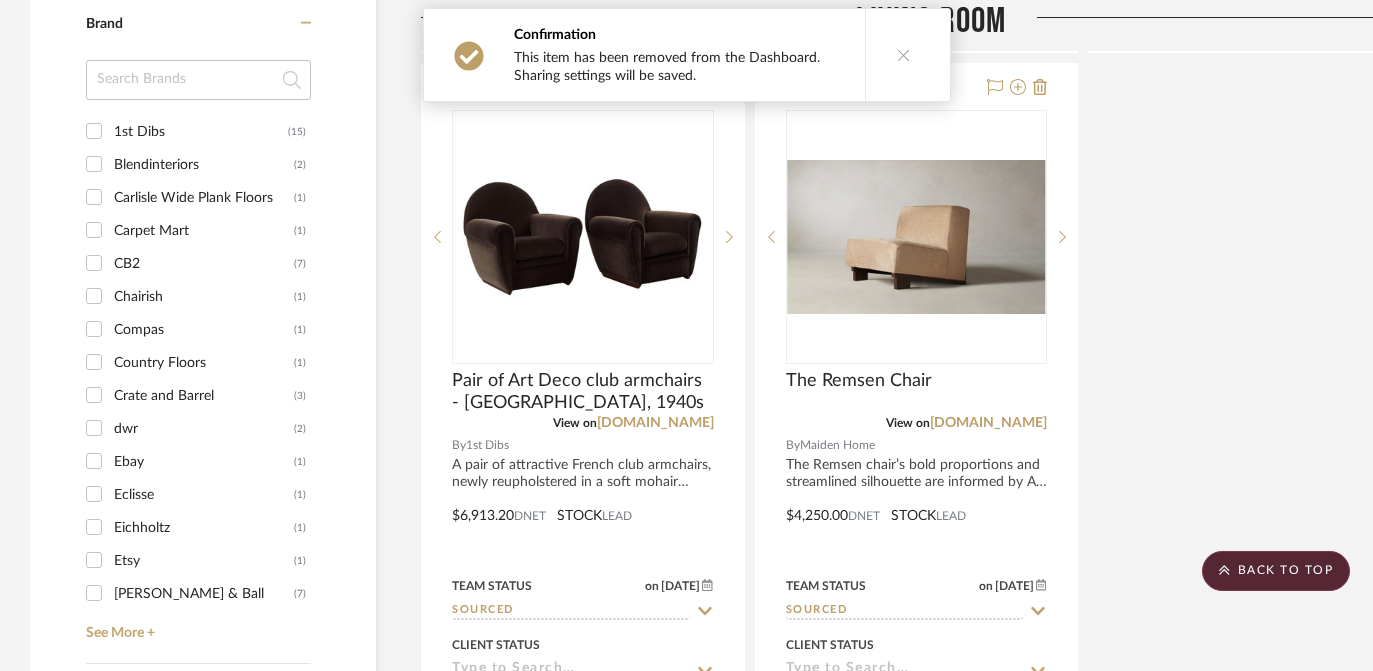 click at bounding box center [904, 55] 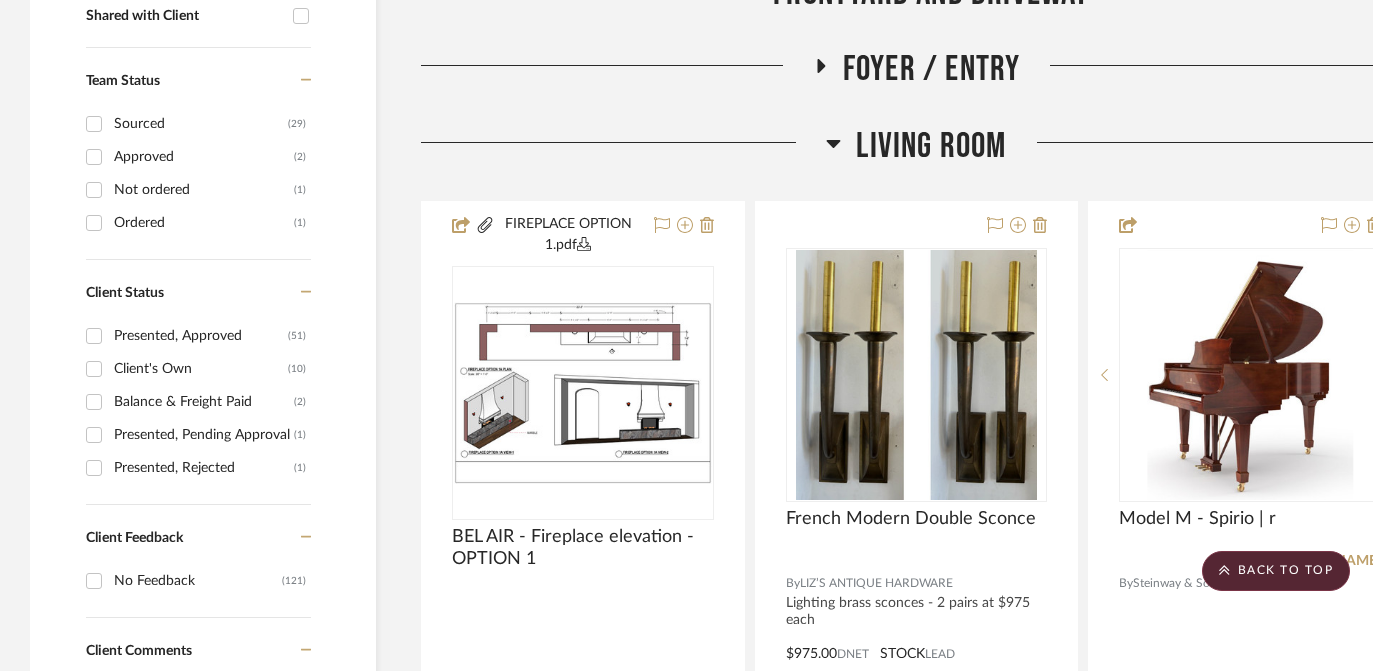 scroll, scrollTop: 803, scrollLeft: 0, axis: vertical 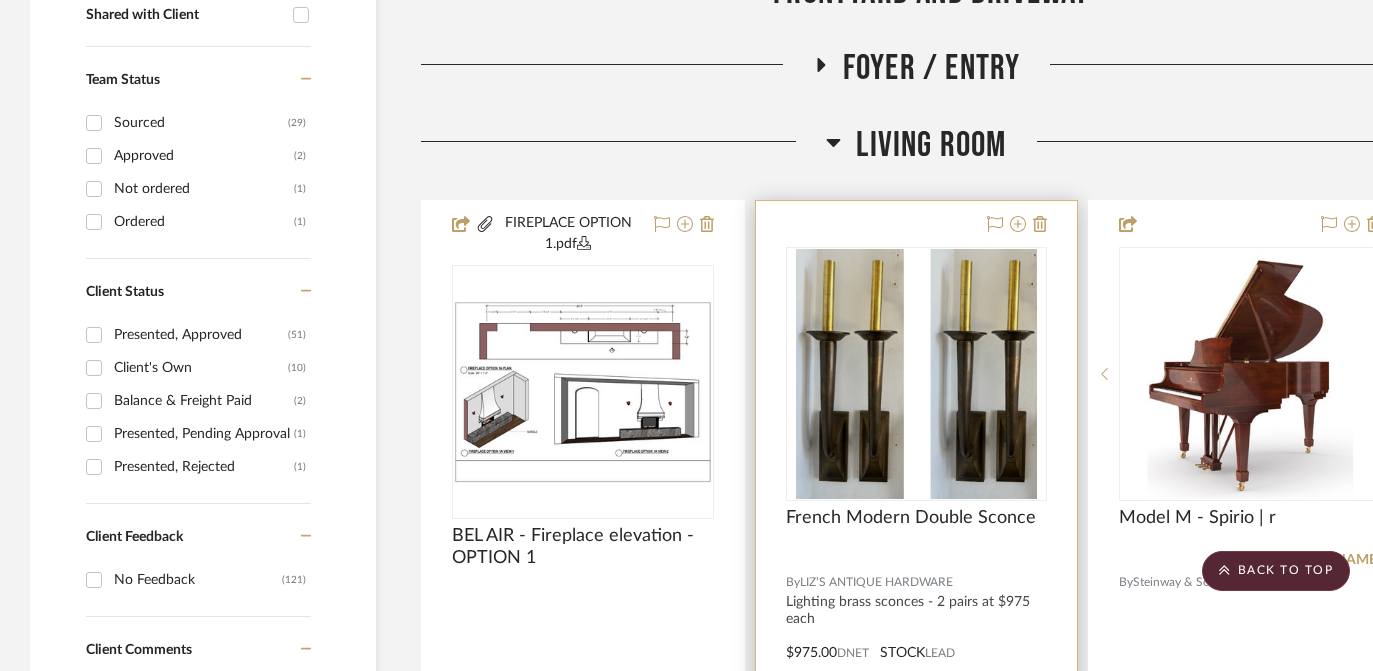 click at bounding box center [916, 374] 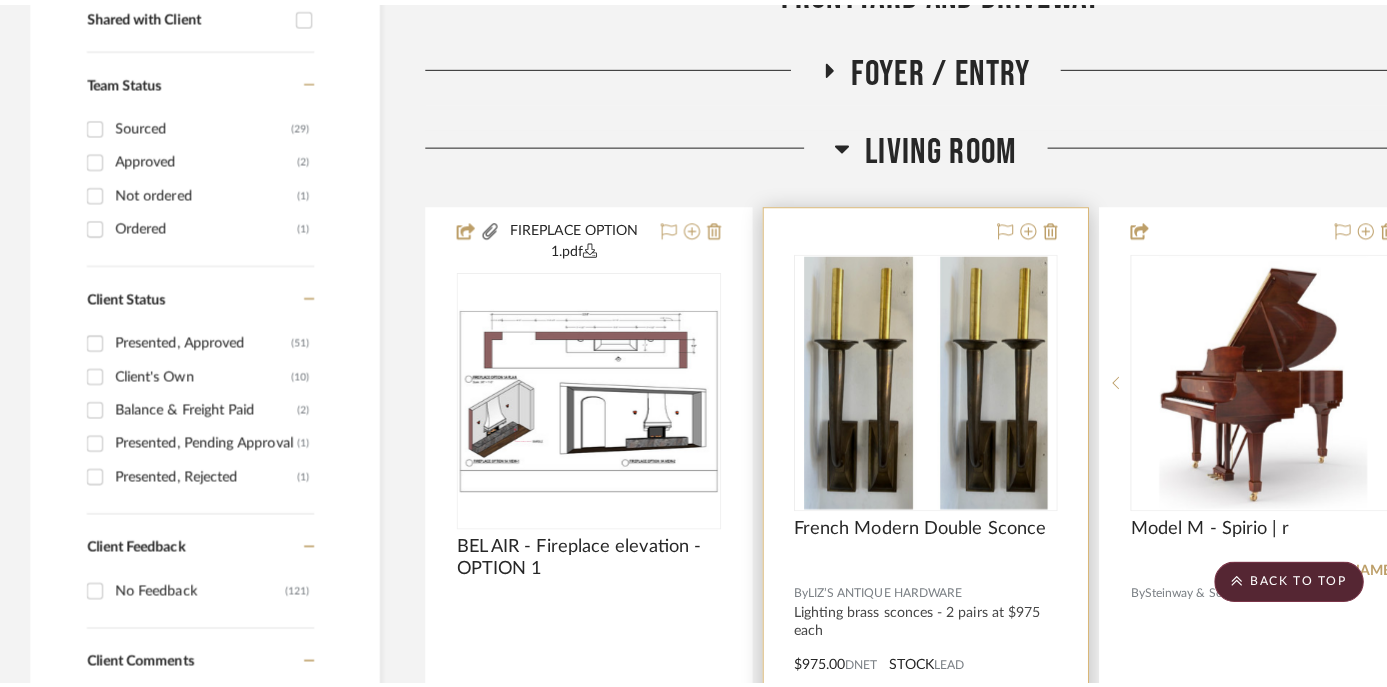 scroll, scrollTop: 0, scrollLeft: 0, axis: both 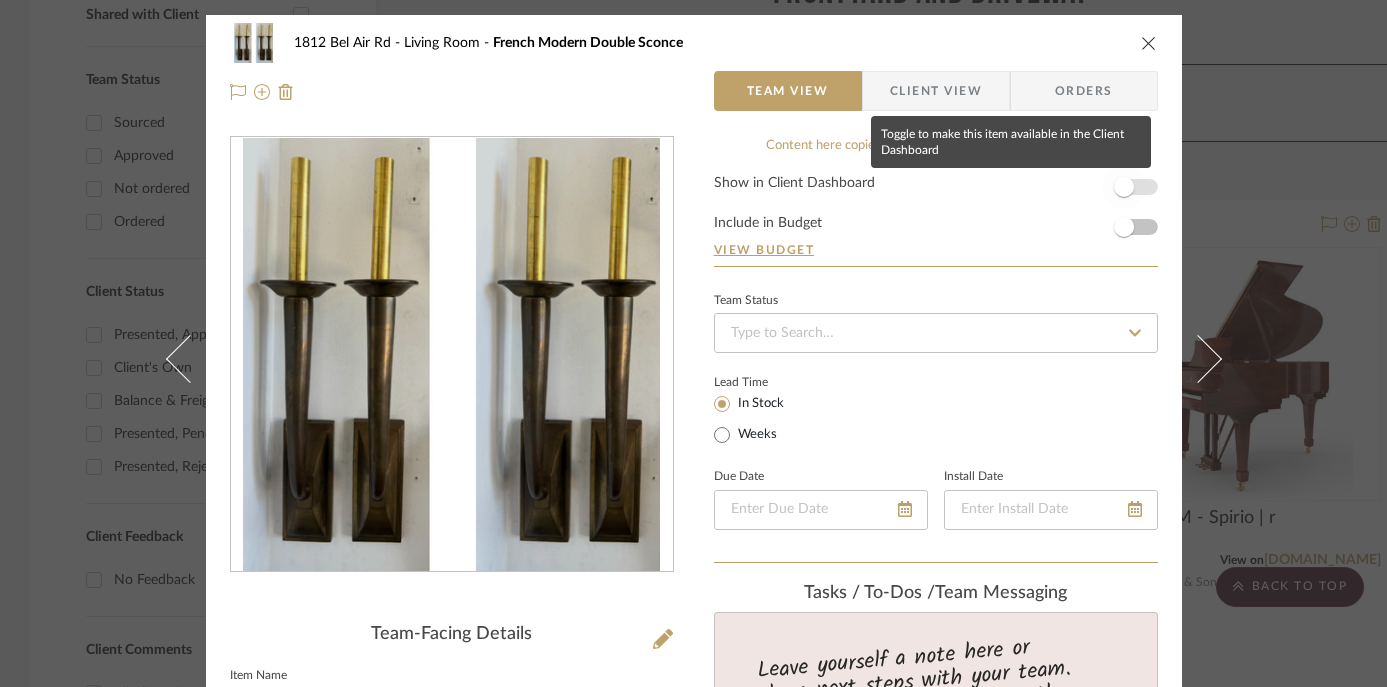 click at bounding box center (1124, 187) 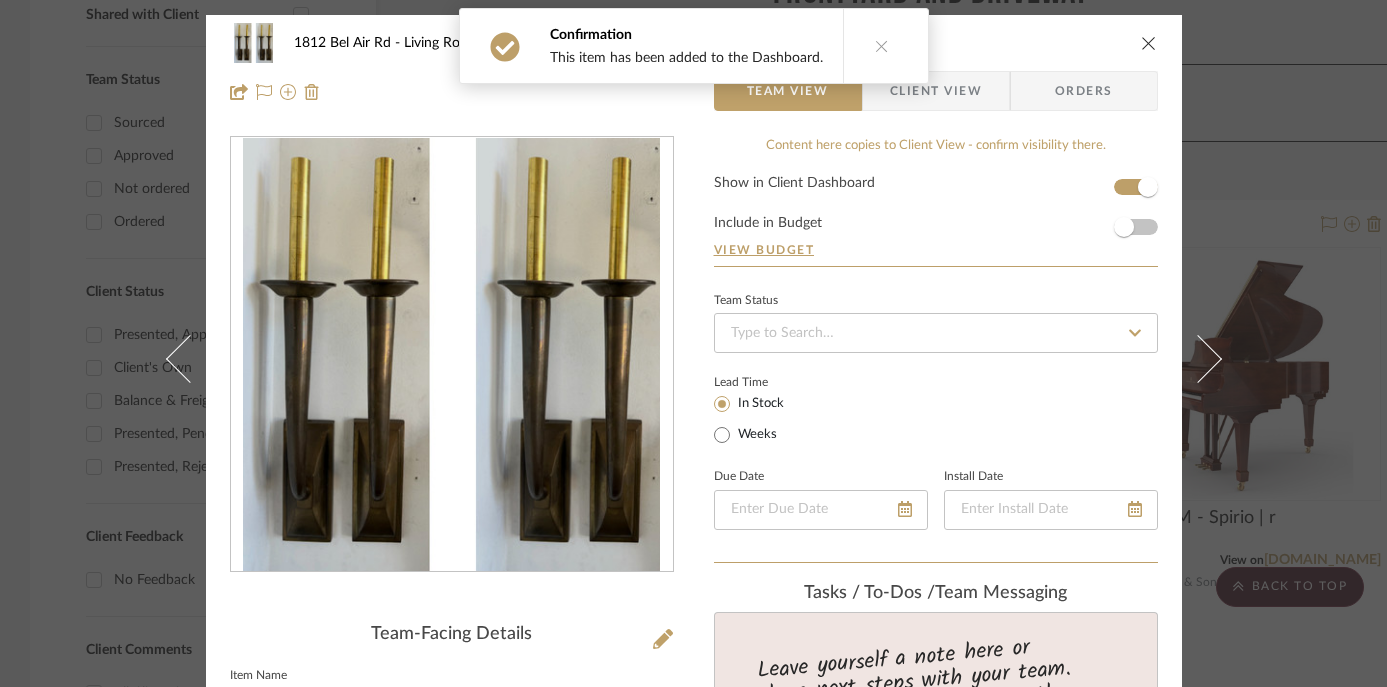 click at bounding box center [882, 46] 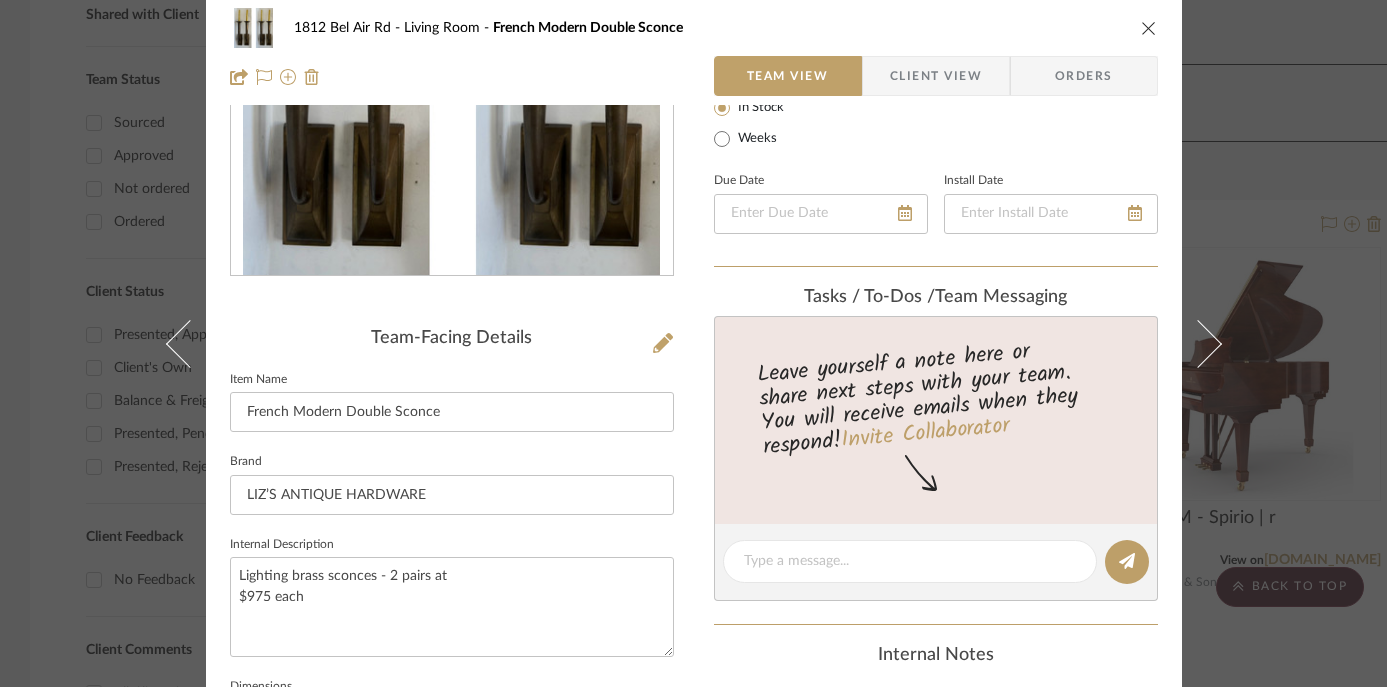 scroll, scrollTop: 0, scrollLeft: 0, axis: both 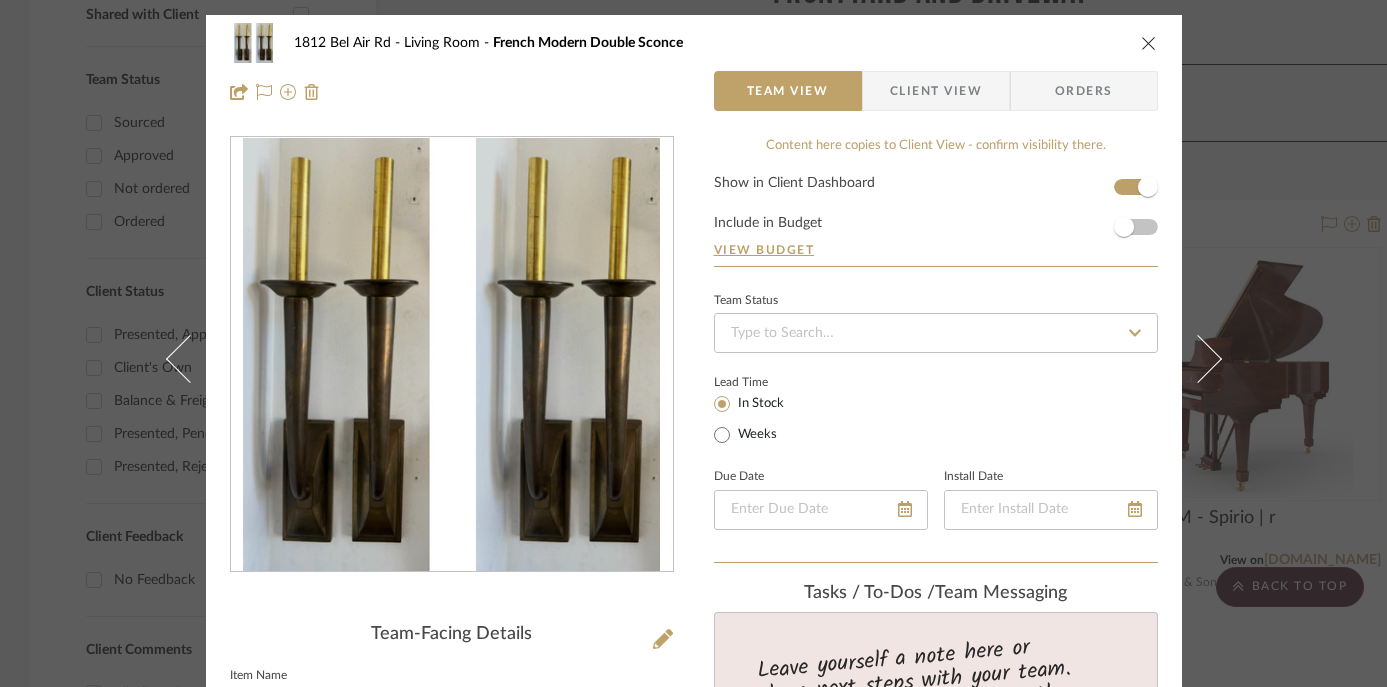 click on "Client View" at bounding box center [936, 91] 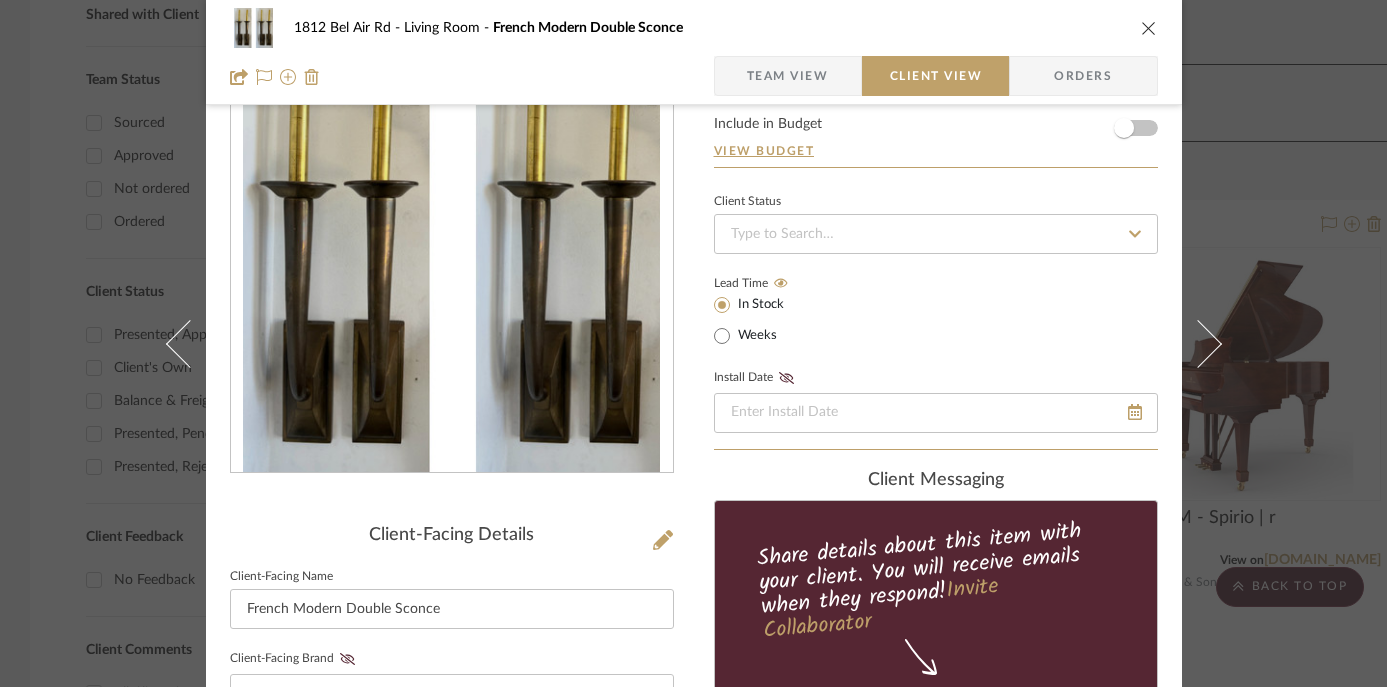 scroll, scrollTop: 98, scrollLeft: 0, axis: vertical 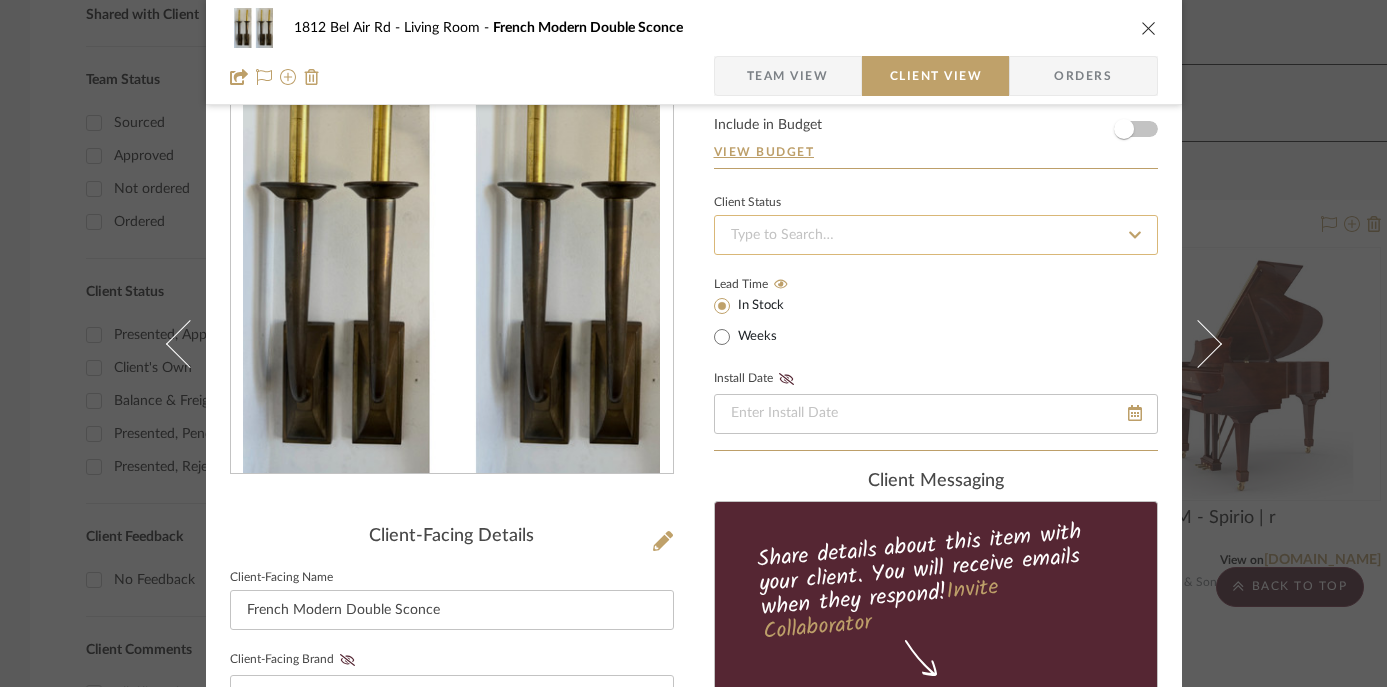 click 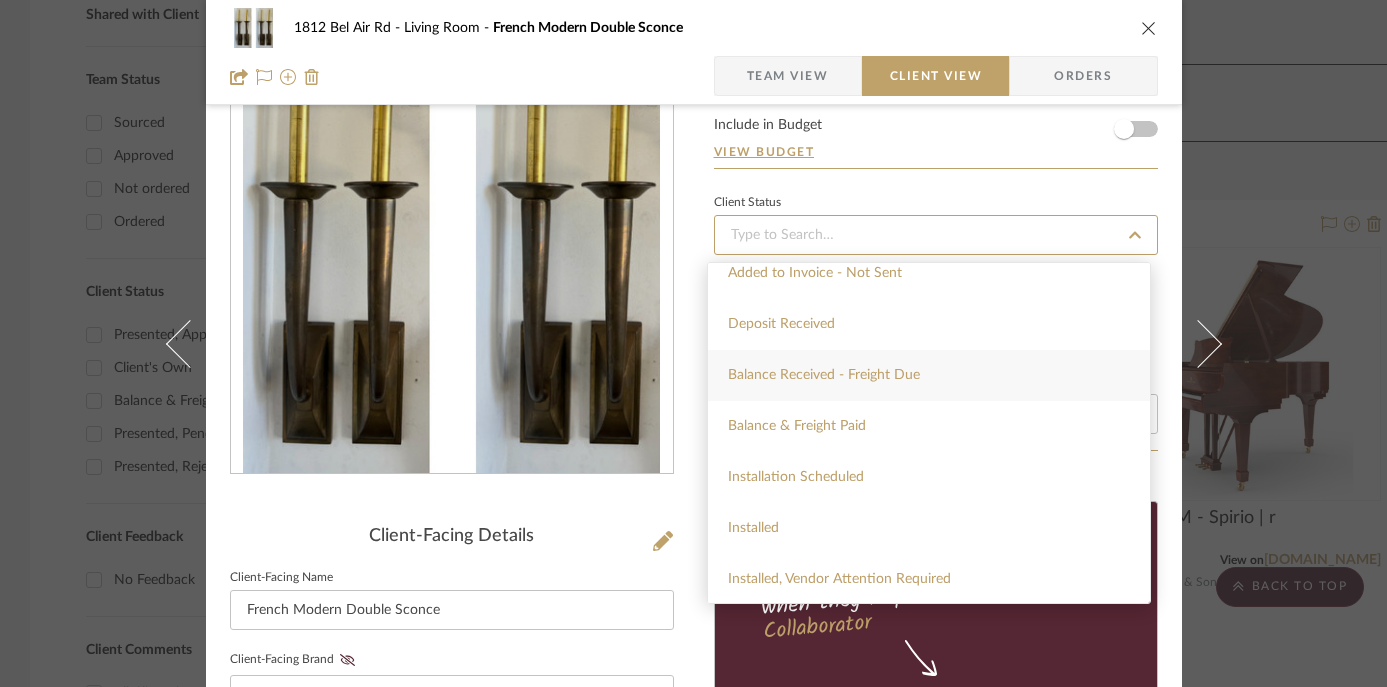 scroll, scrollTop: 373, scrollLeft: 0, axis: vertical 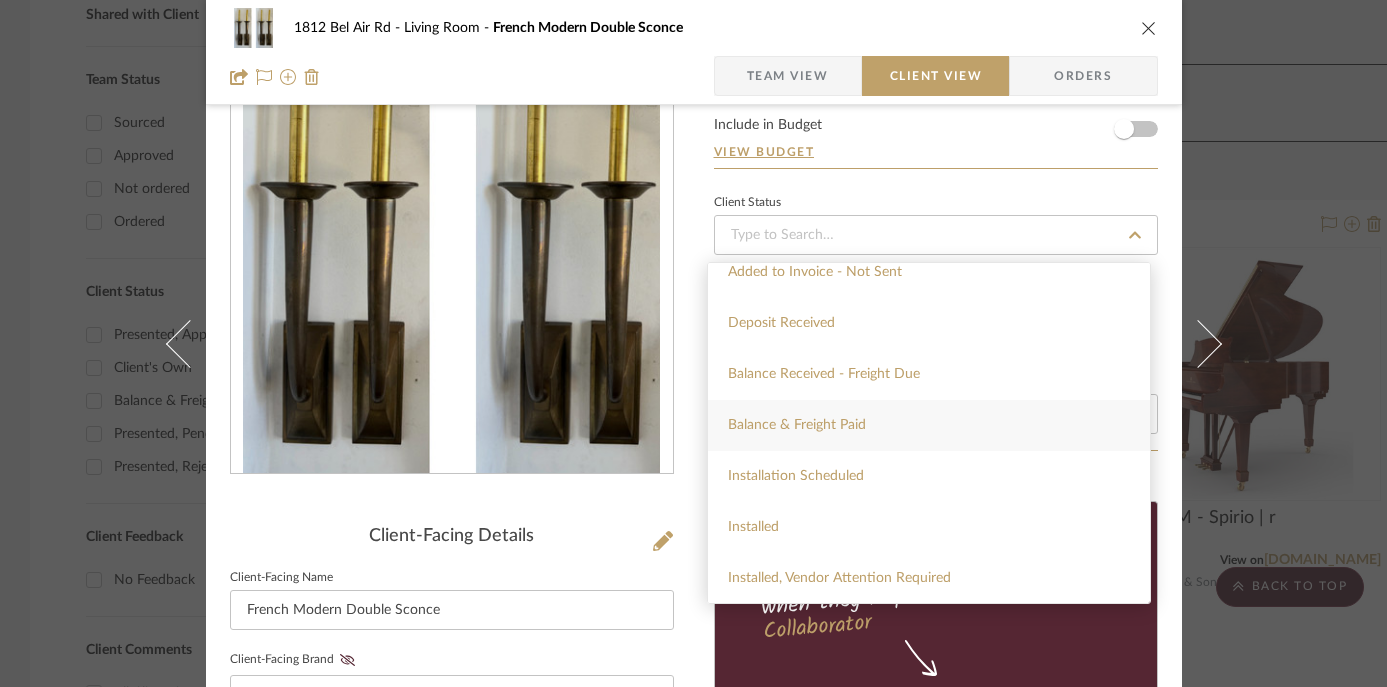 click on "Balance & Freight Paid" at bounding box center (929, 425) 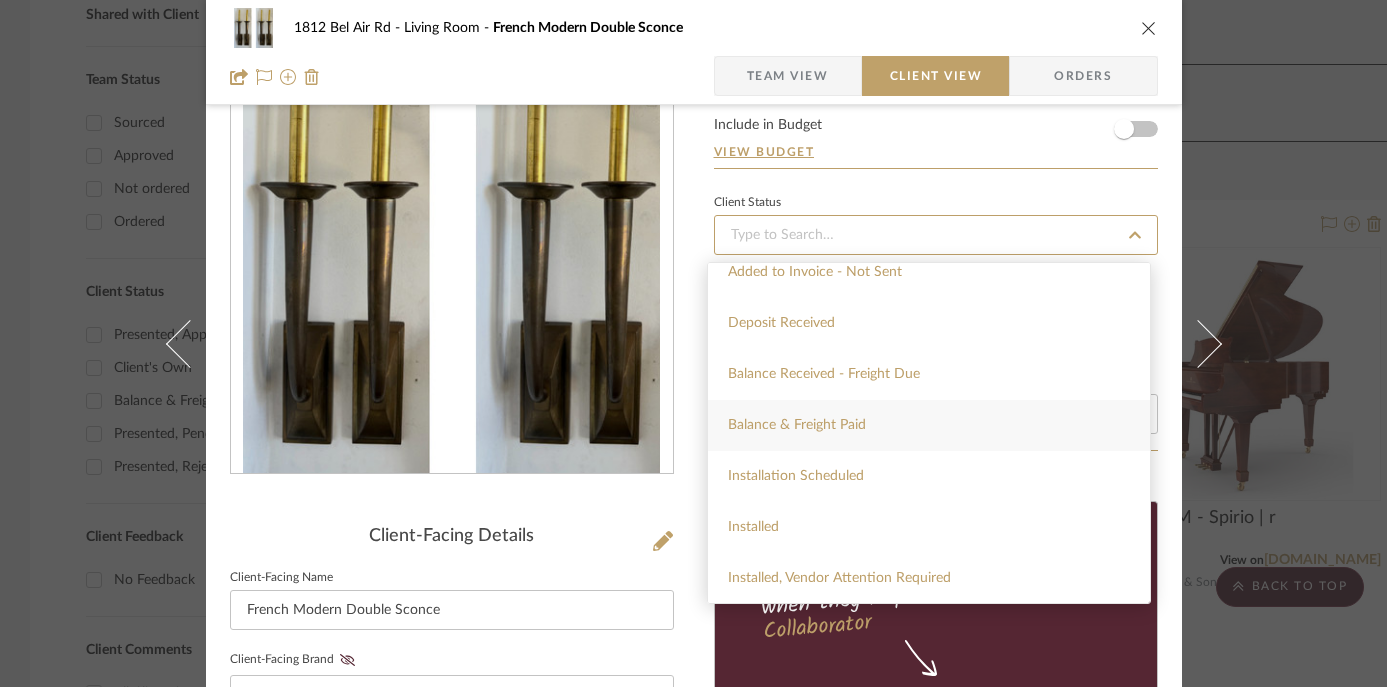 type on "[DATE]" 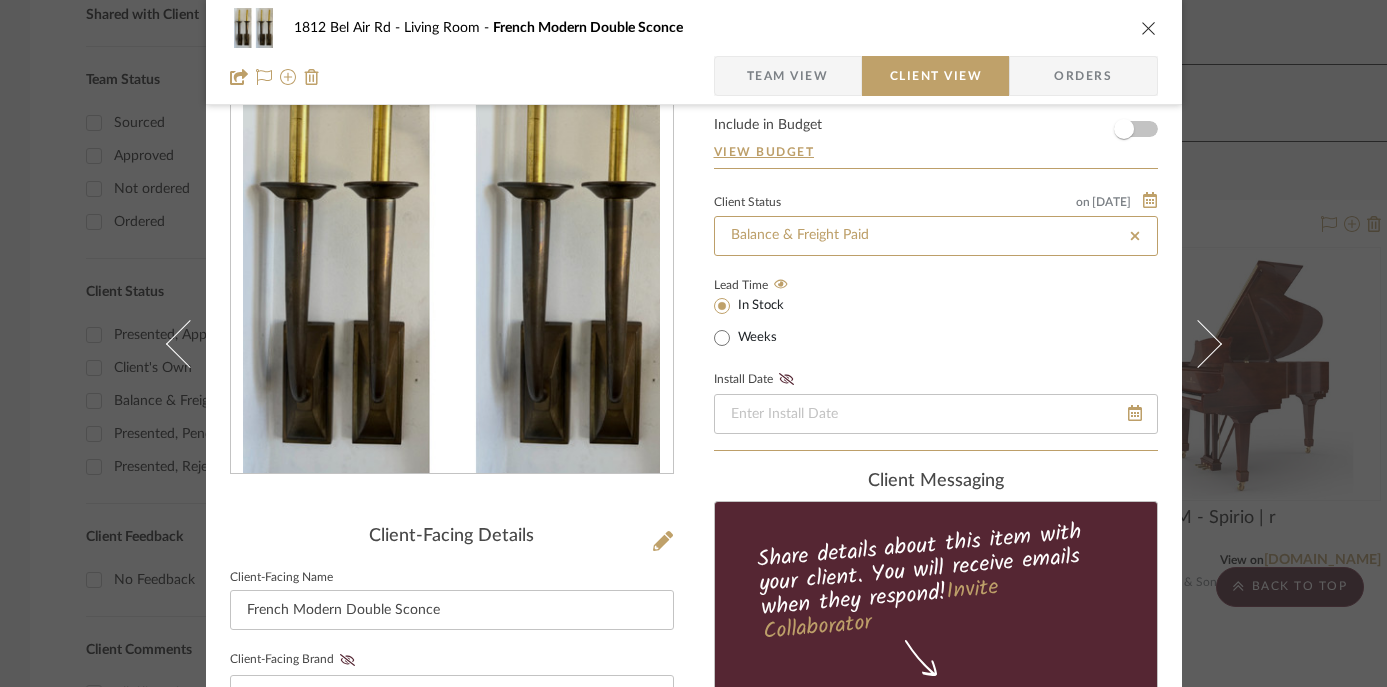 type on "[DATE]" 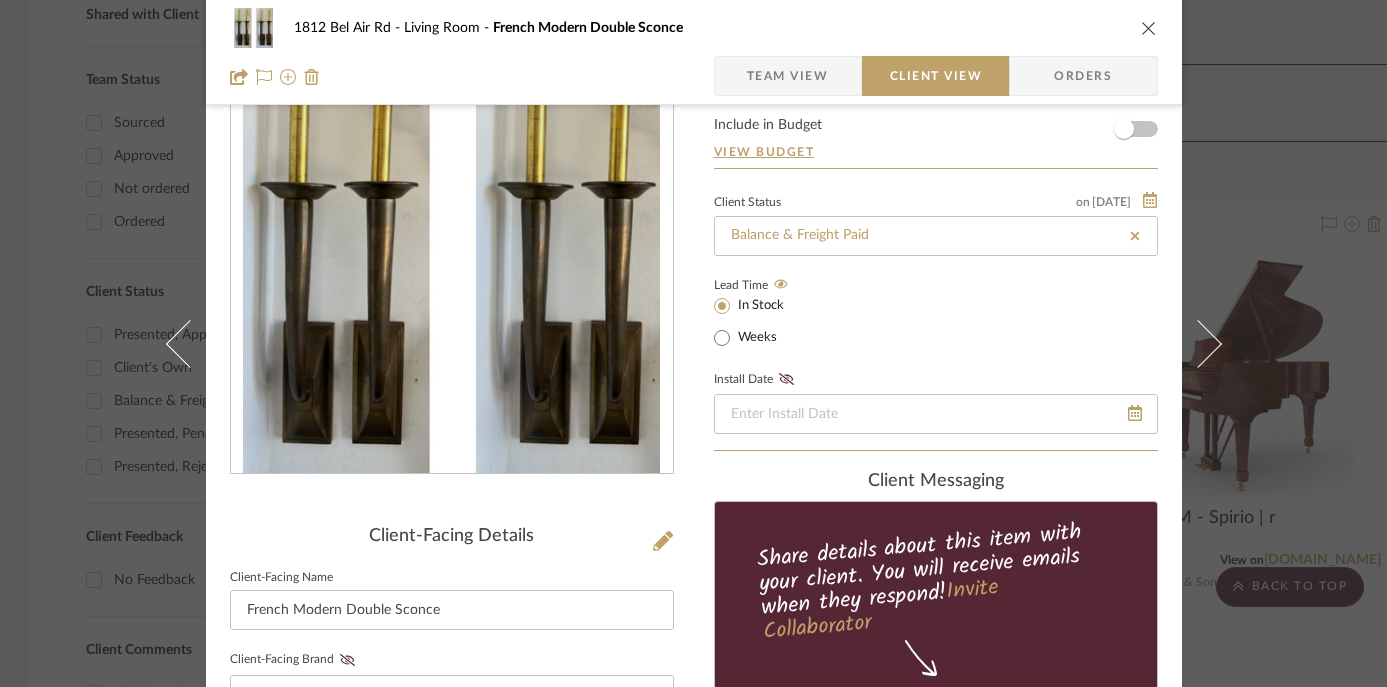 click on "1812 Bel Air Rd Living Room French Modern Double Sconce Team View Client View Orders  Client-Facing Details   Client-Facing Name  French Modern Double Sconce  Client-Facing Brand  LIZ’S ANTIQUE HARDWARE  Client-Facing Description  Lighting brass sconces - 2 pairs at
$975 each  Client-Facing Dimensions  16” H x 3.5” W approx.  Client-Facing URL   Client-Facing Product Specifications  Brass  Export Tearsheet   Client Dashboard Pricing   Client Unit Price   $1,131.00      X  Quantity  1    Each      =  Subtotal   $1,131.00  Include Tax Include Shipping Total Client Price  (incl. tax & shipping)  $1,300.65  Only content on this tab can share to Dashboard.  Show in Client Dashboard   Include in Budget   View Budget  Client Status on [DATE] [DATE] Balance & Freight Paid  Lead Time  In Stock Weeks  Install Date  client Messaging  Share details about this item with your client. You will receive emails when they respond!  Invite Collaborator  Documents  Choose a file  or drag it here." at bounding box center [694, 749] 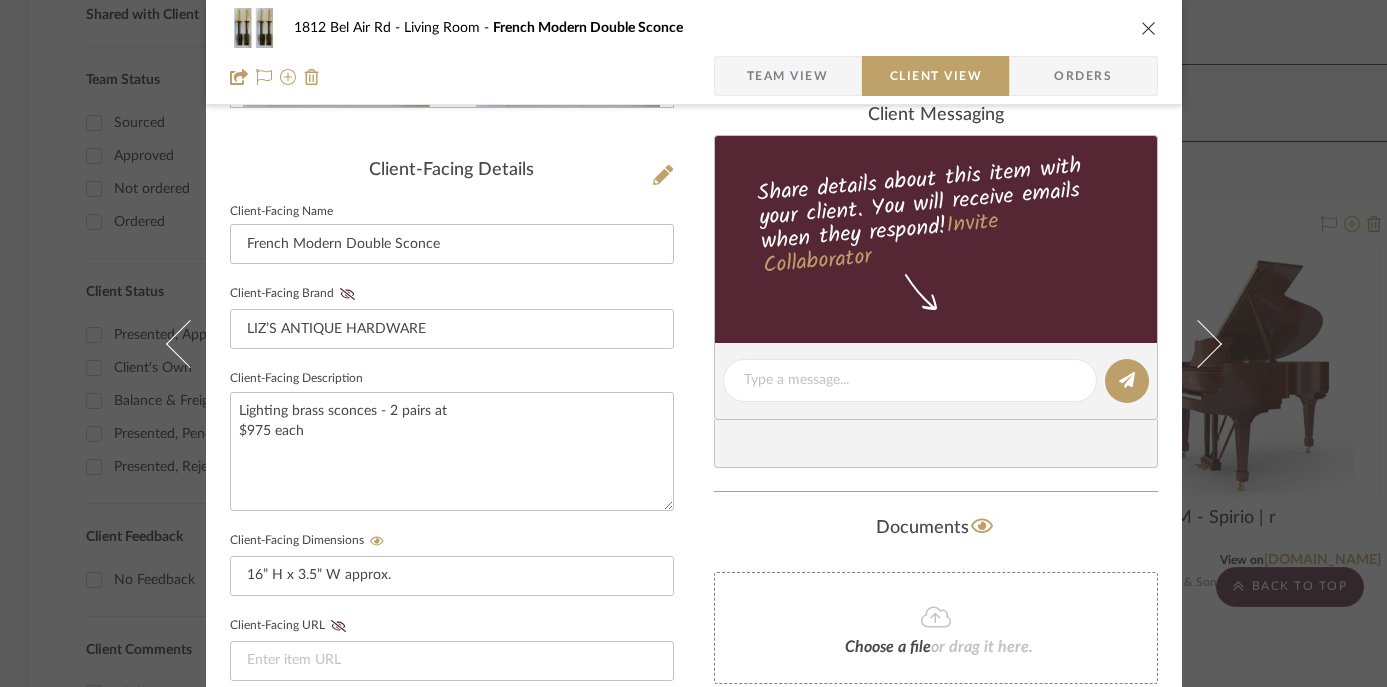 scroll, scrollTop: 471, scrollLeft: 0, axis: vertical 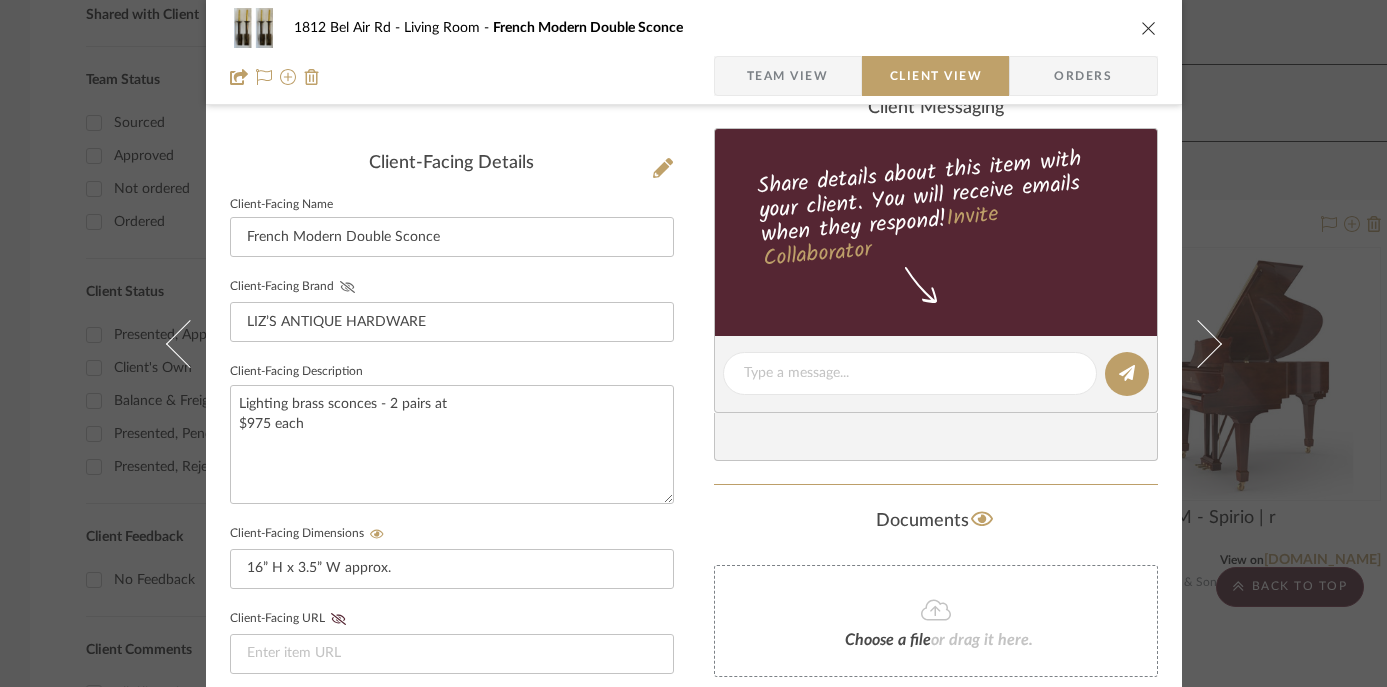 click 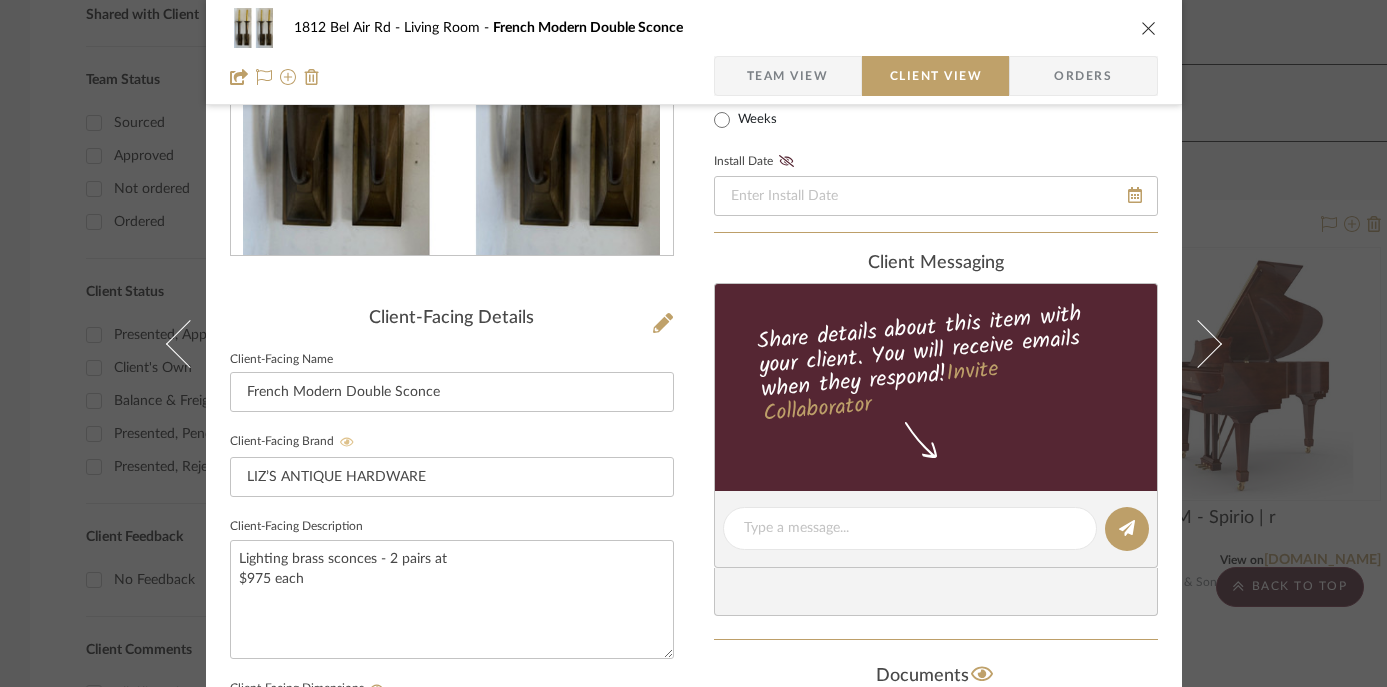 scroll, scrollTop: 0, scrollLeft: 0, axis: both 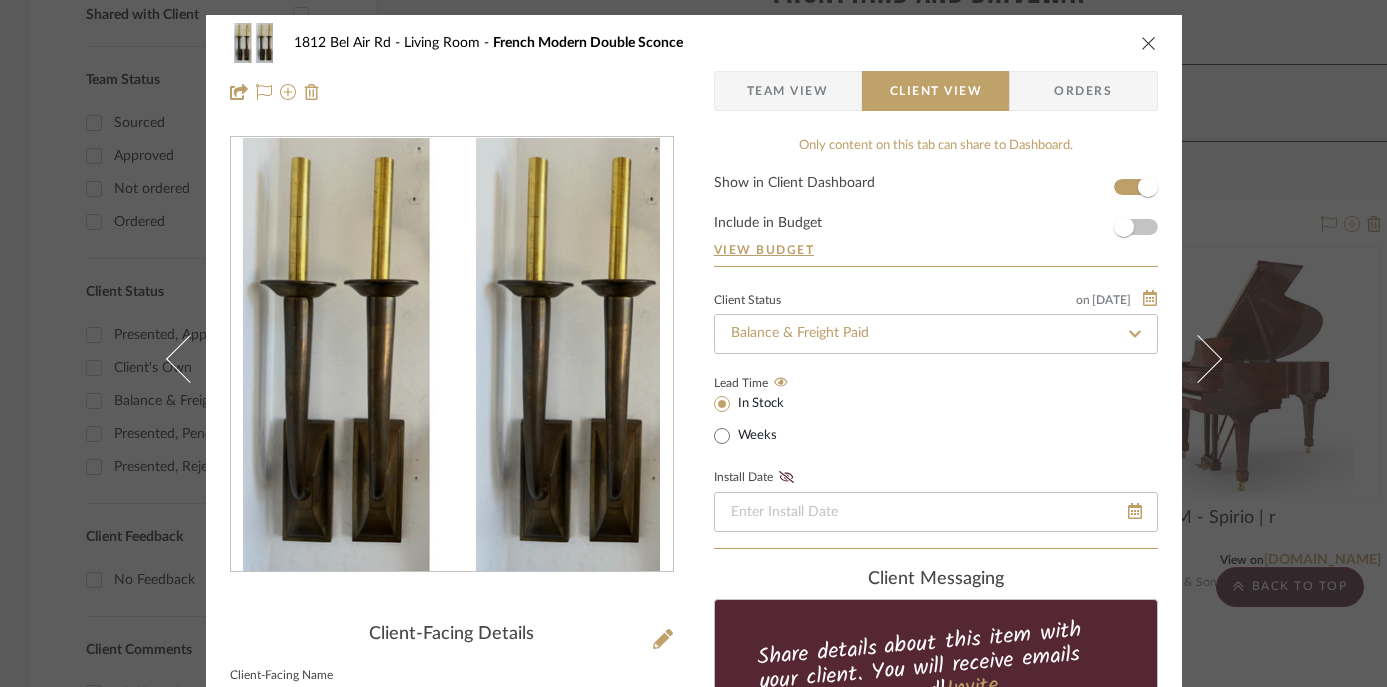 click at bounding box center (1149, 43) 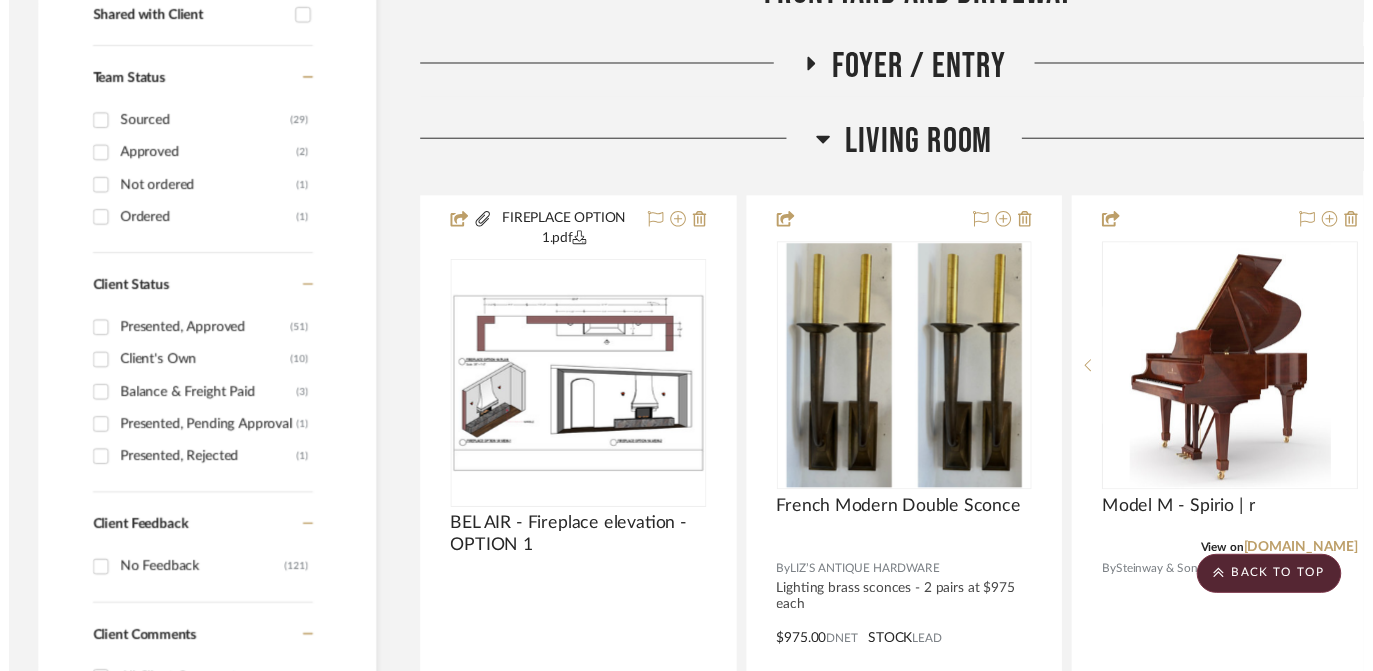 scroll, scrollTop: 803, scrollLeft: 0, axis: vertical 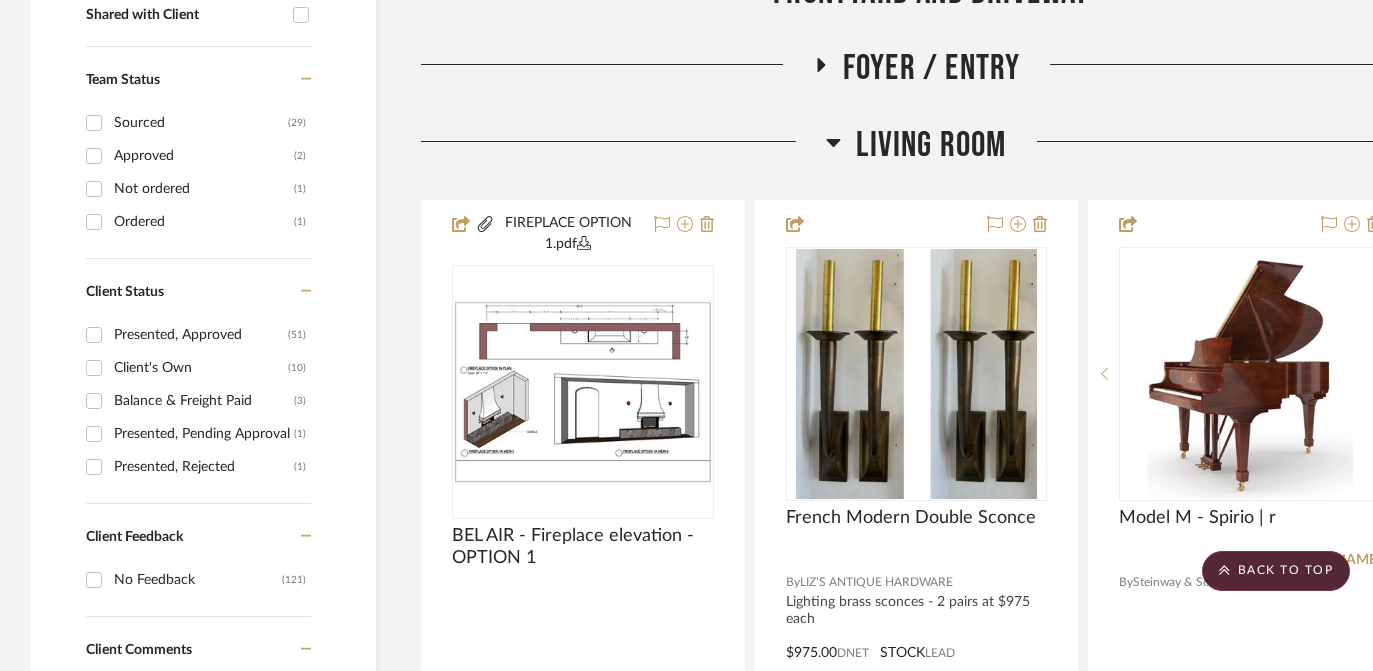 click on "Living Room" 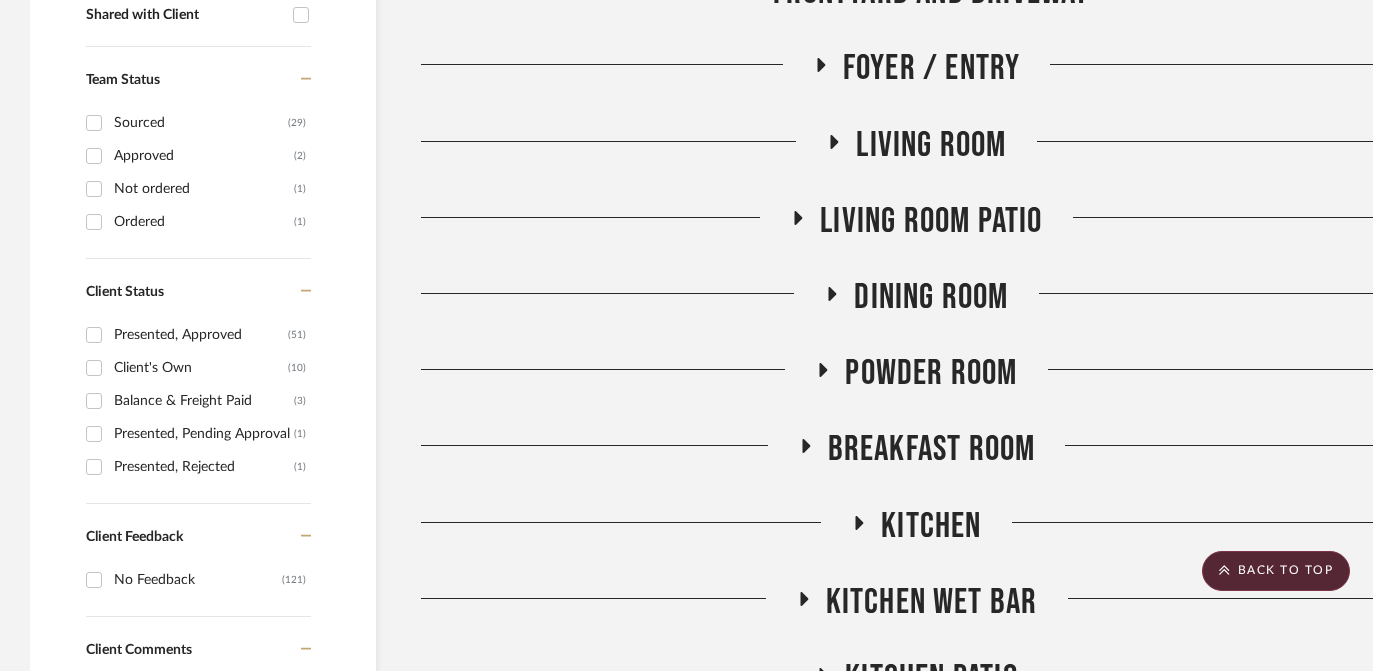 click on "Living room Patio" 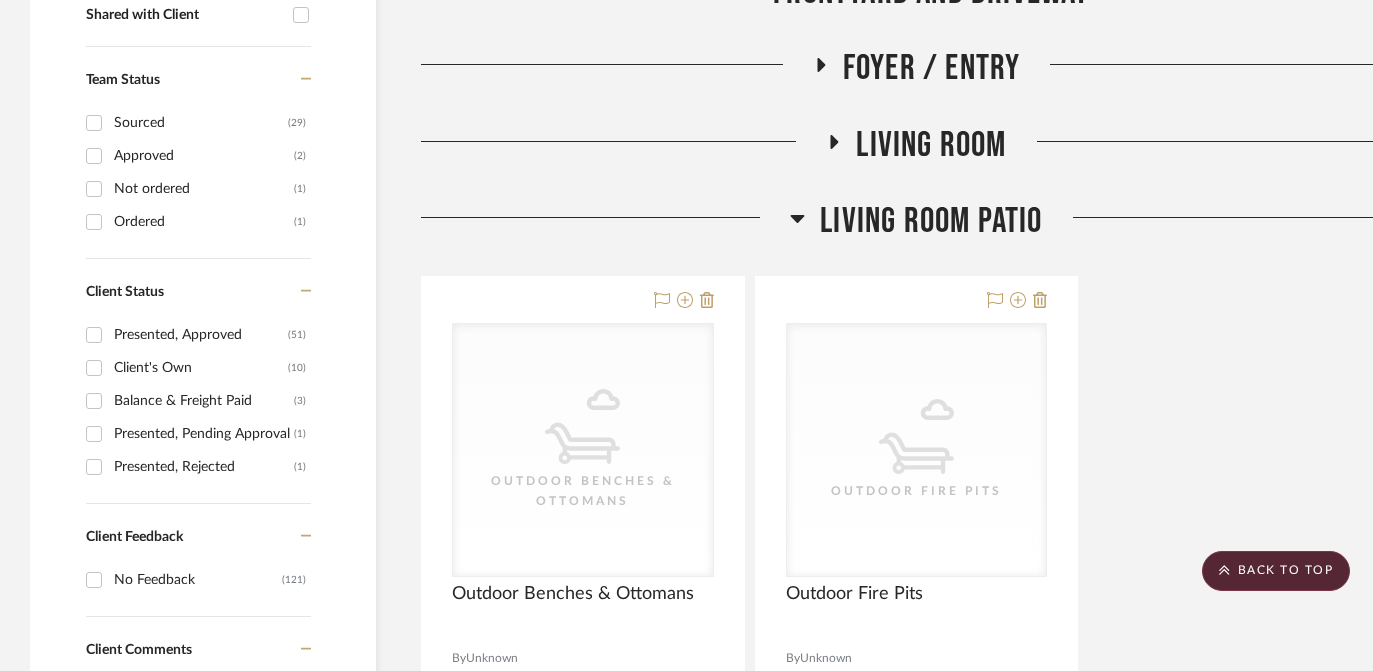 click on "Living room Patio" 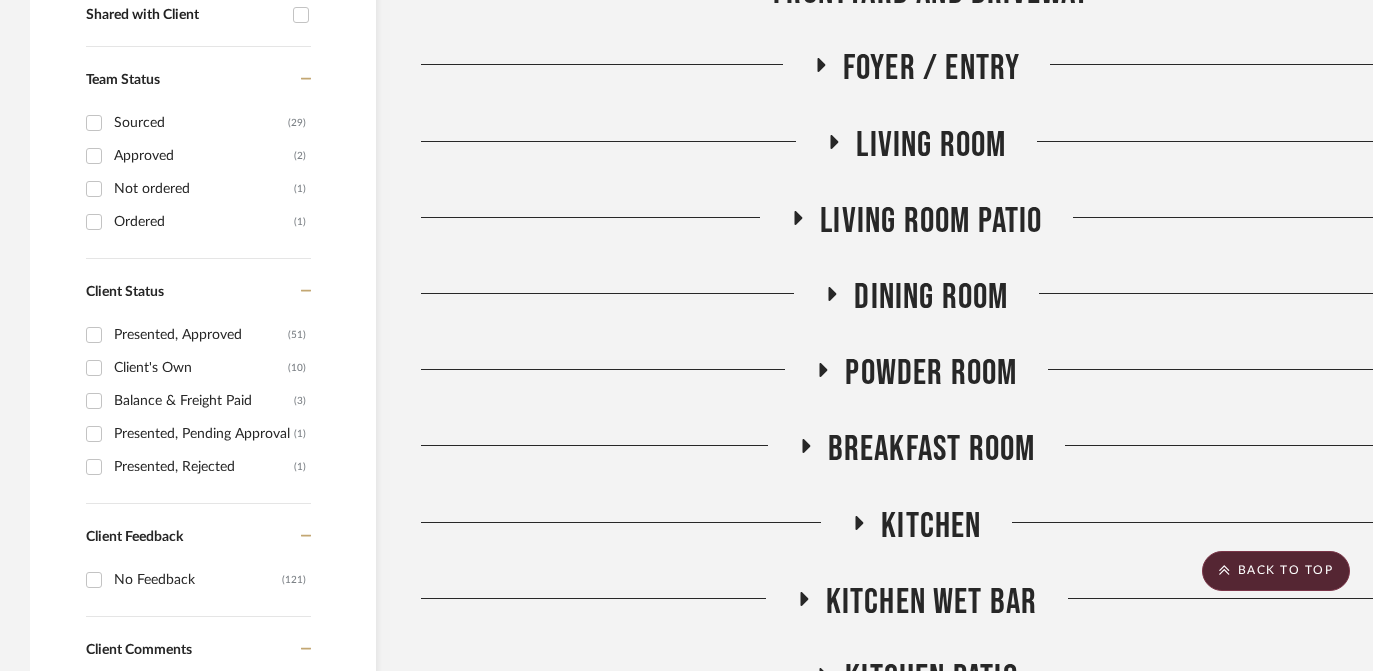 click on "Dining Room" 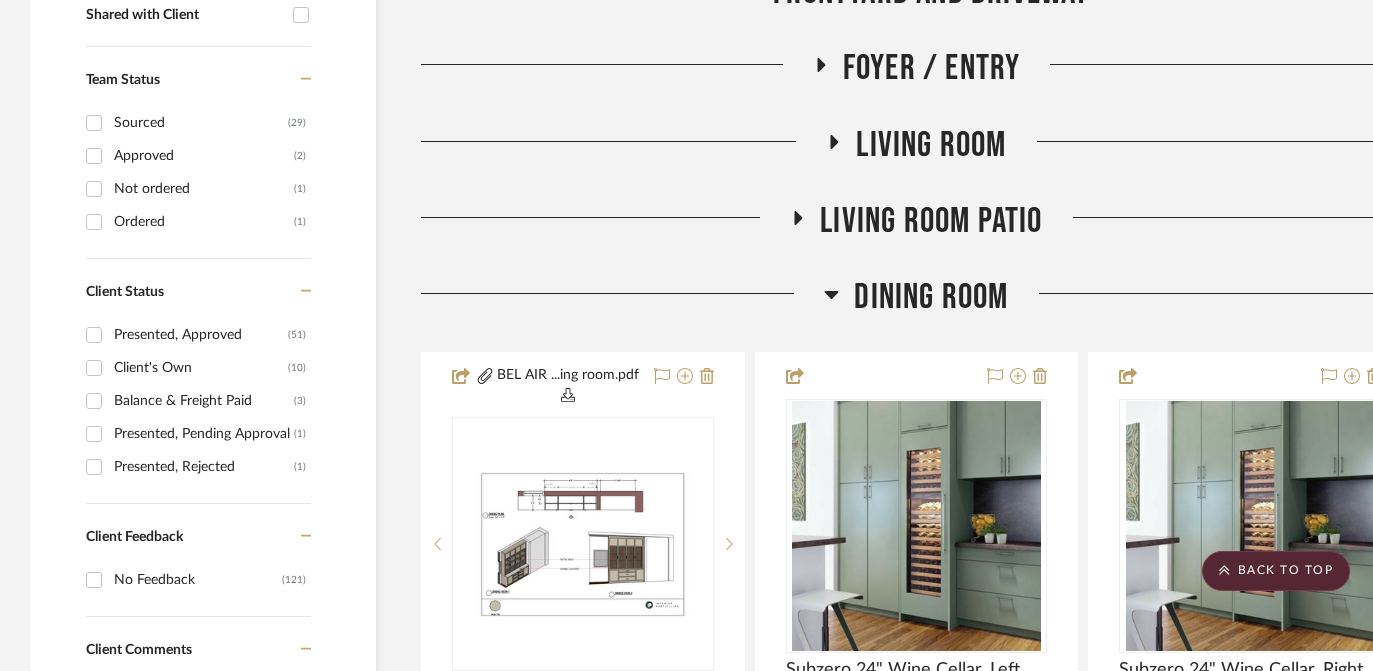 click on "Dining Room" 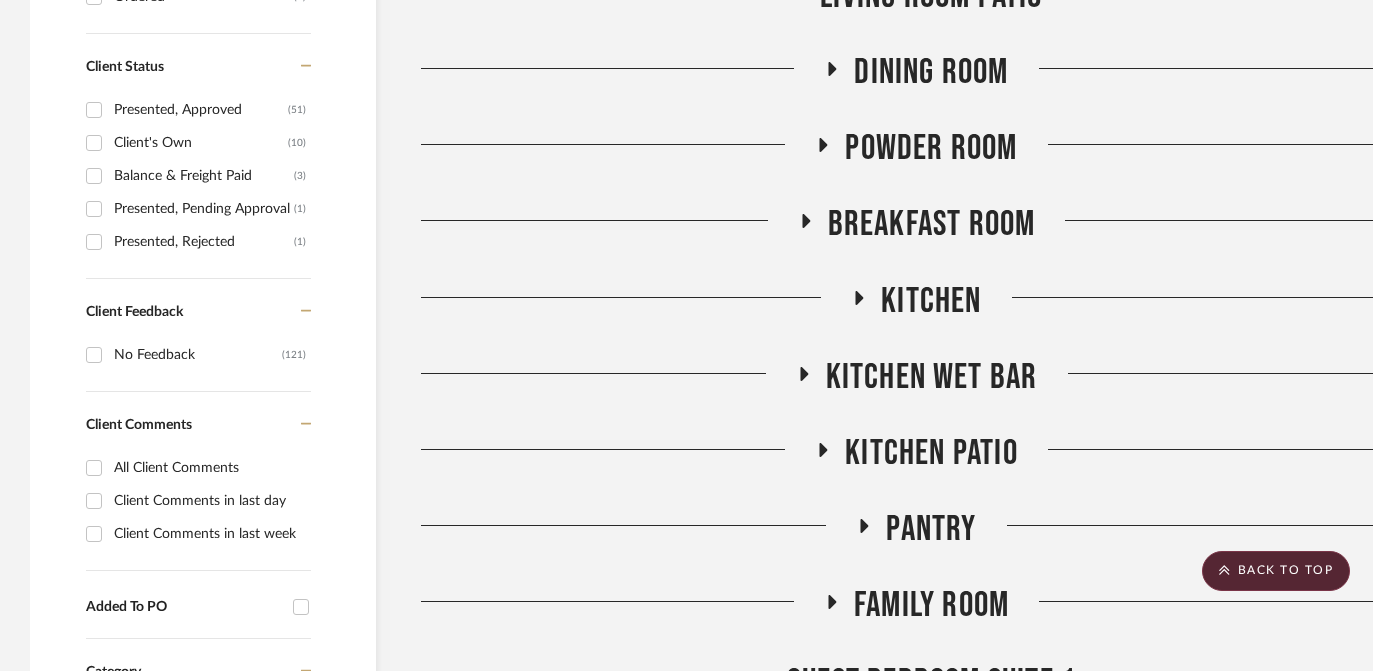 scroll, scrollTop: 1030, scrollLeft: 0, axis: vertical 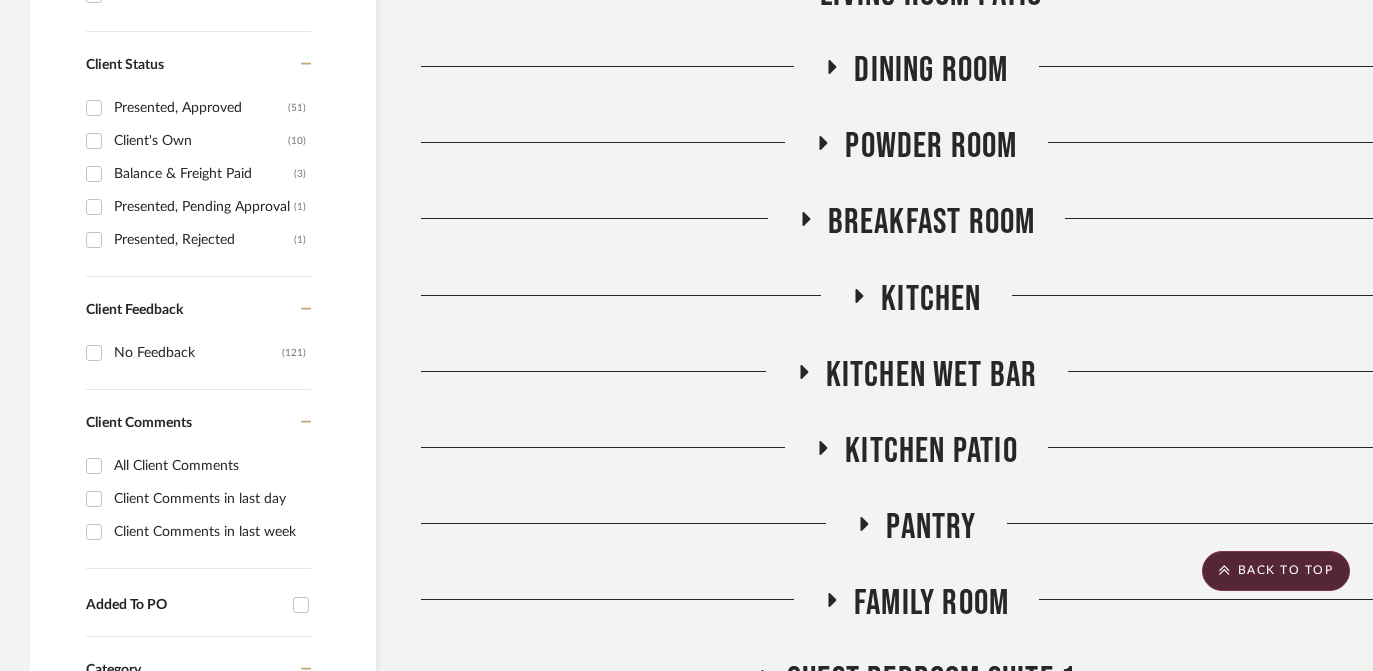 click on "Powder Room" 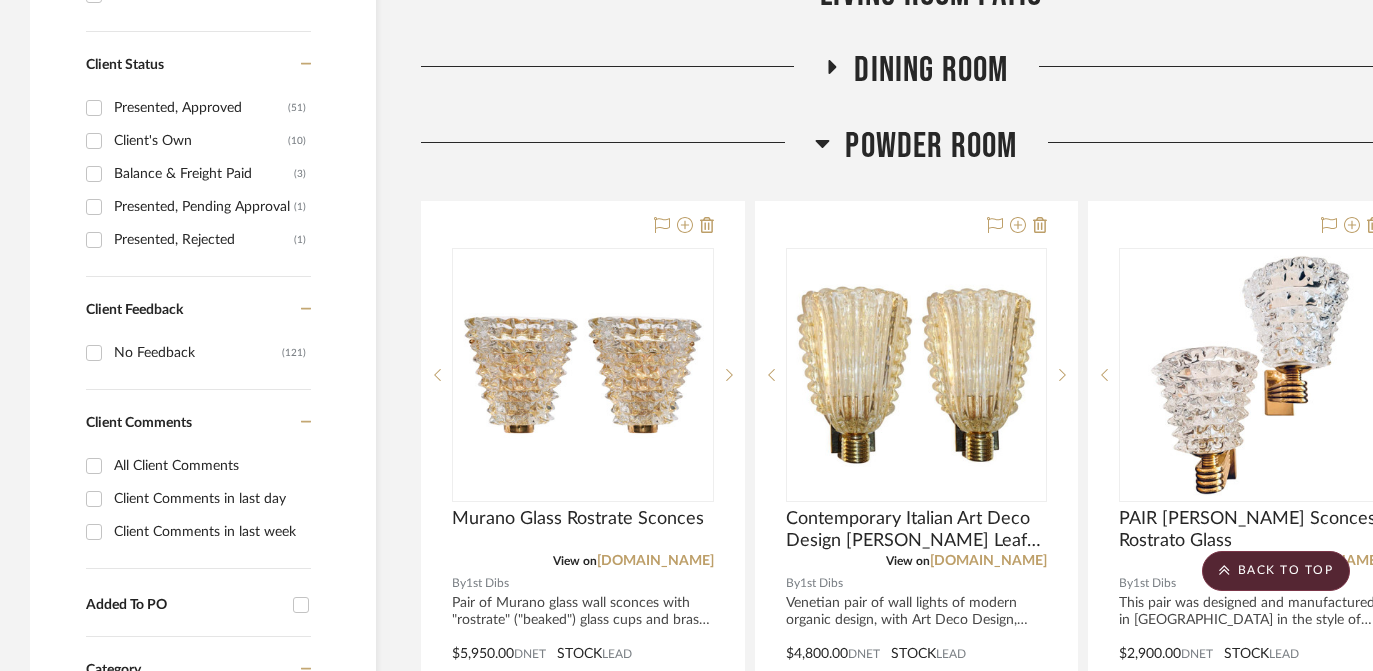 click on "Powder Room" 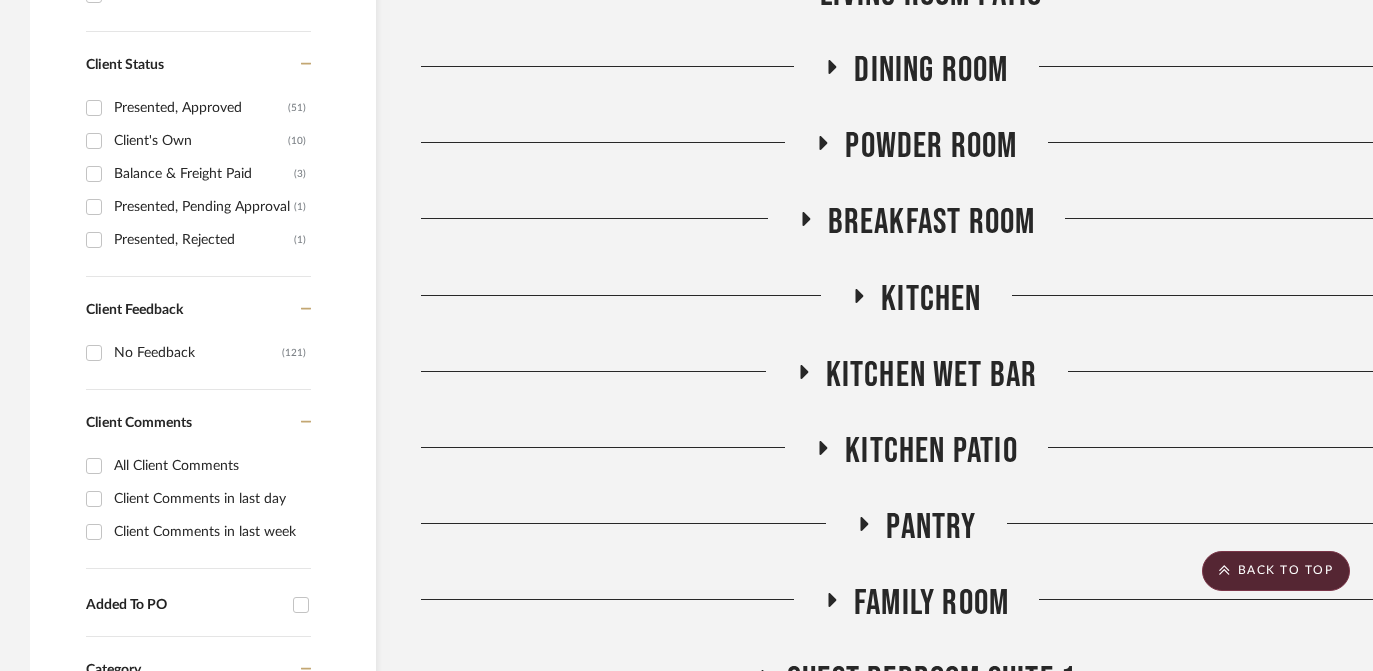 click on "Breakfast Room" 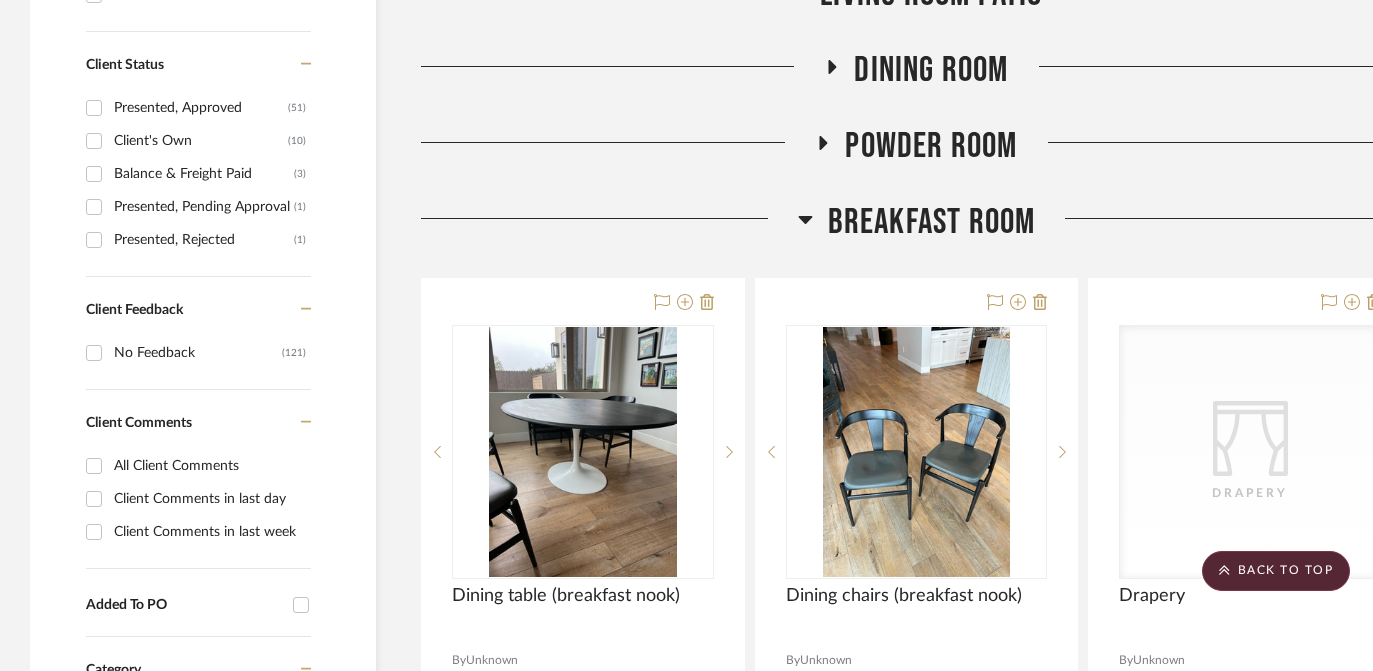 click on "Breakfast Room" 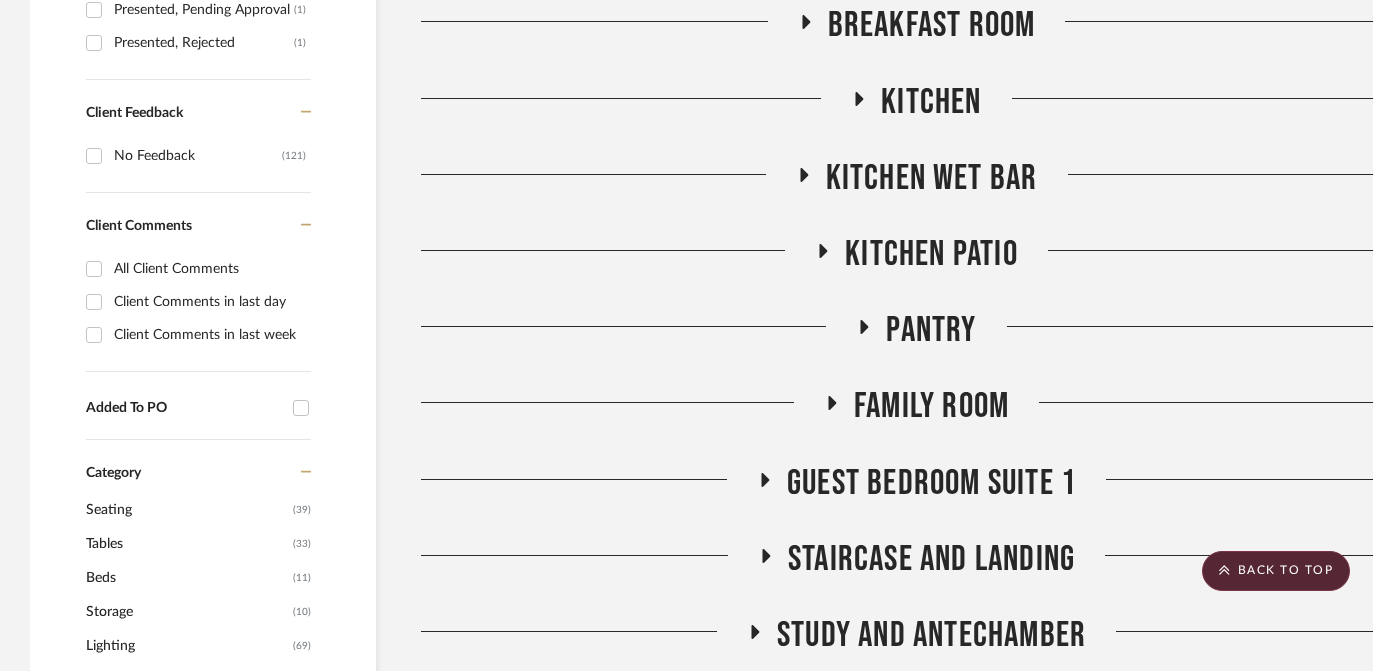 scroll, scrollTop: 1230, scrollLeft: 0, axis: vertical 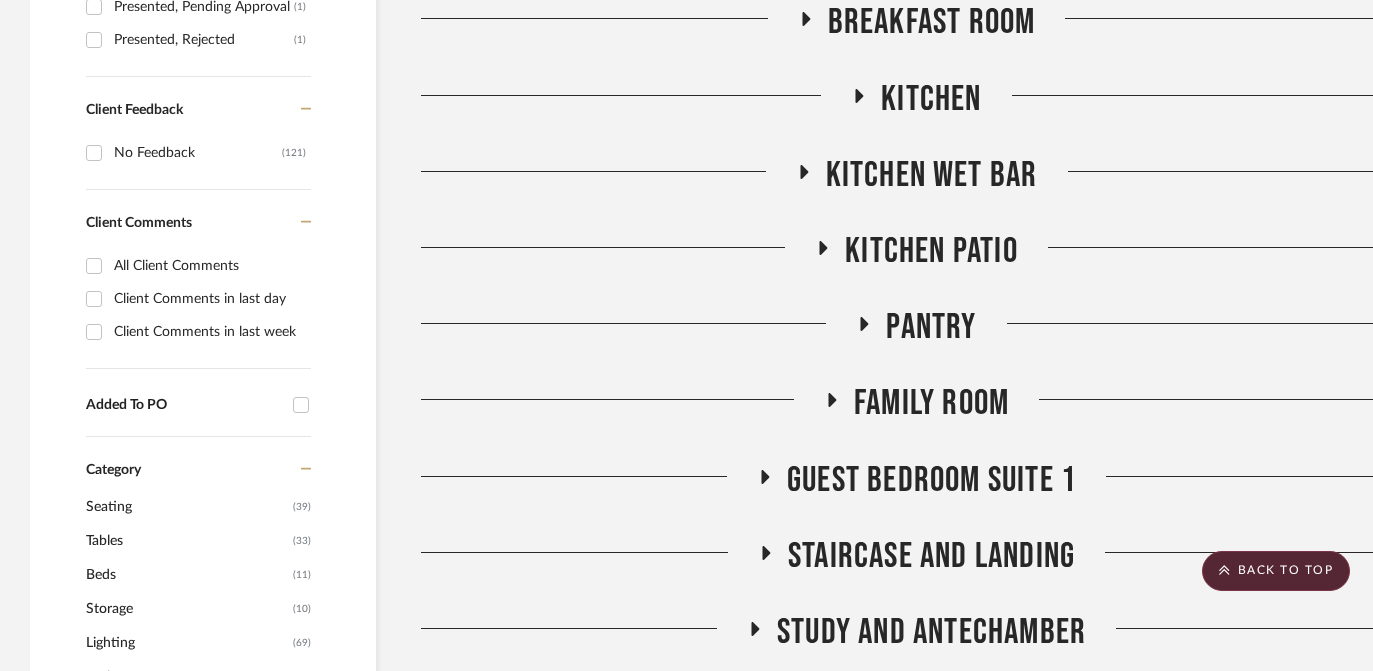 click on "Kitchen" 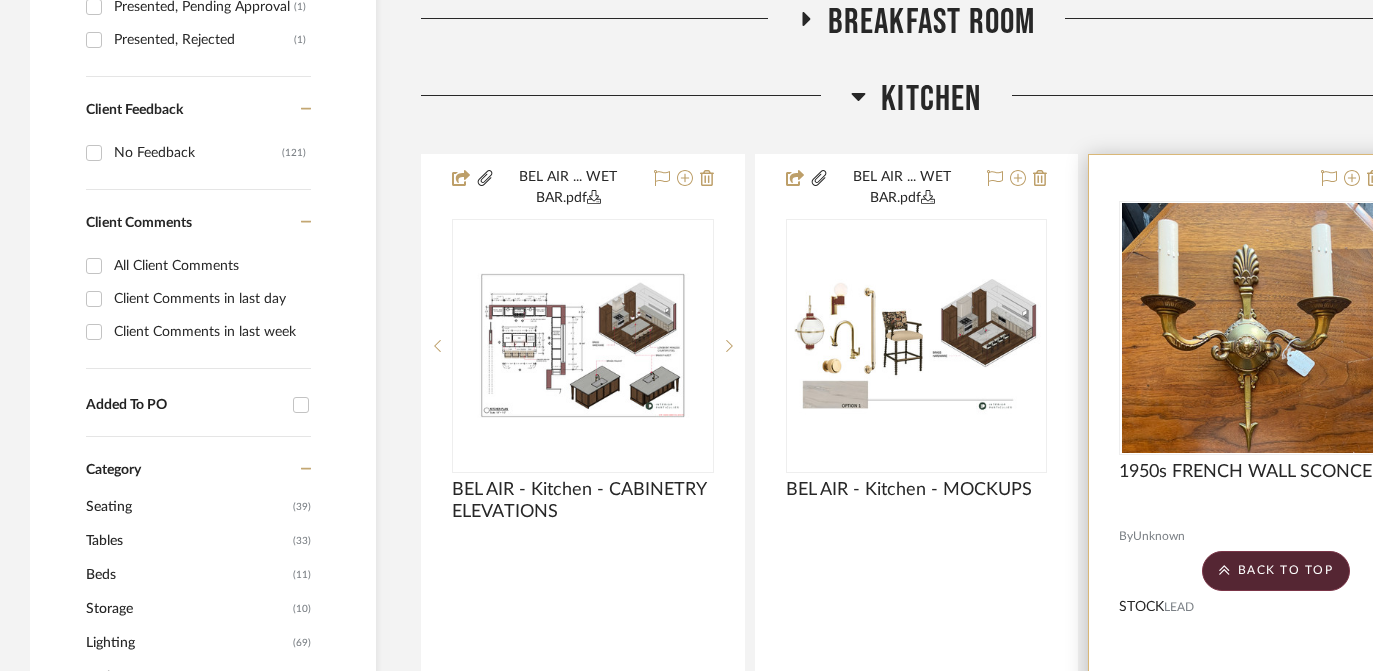 click at bounding box center [1250, 328] 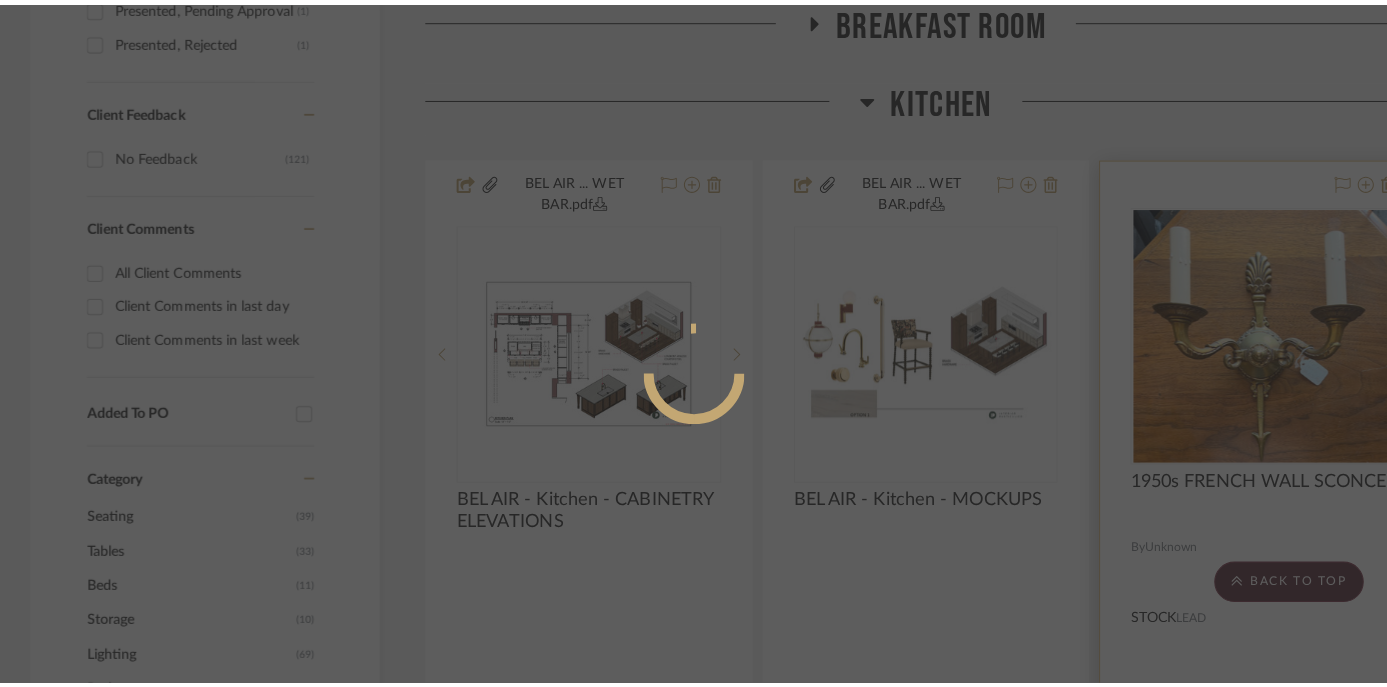 scroll, scrollTop: 0, scrollLeft: 0, axis: both 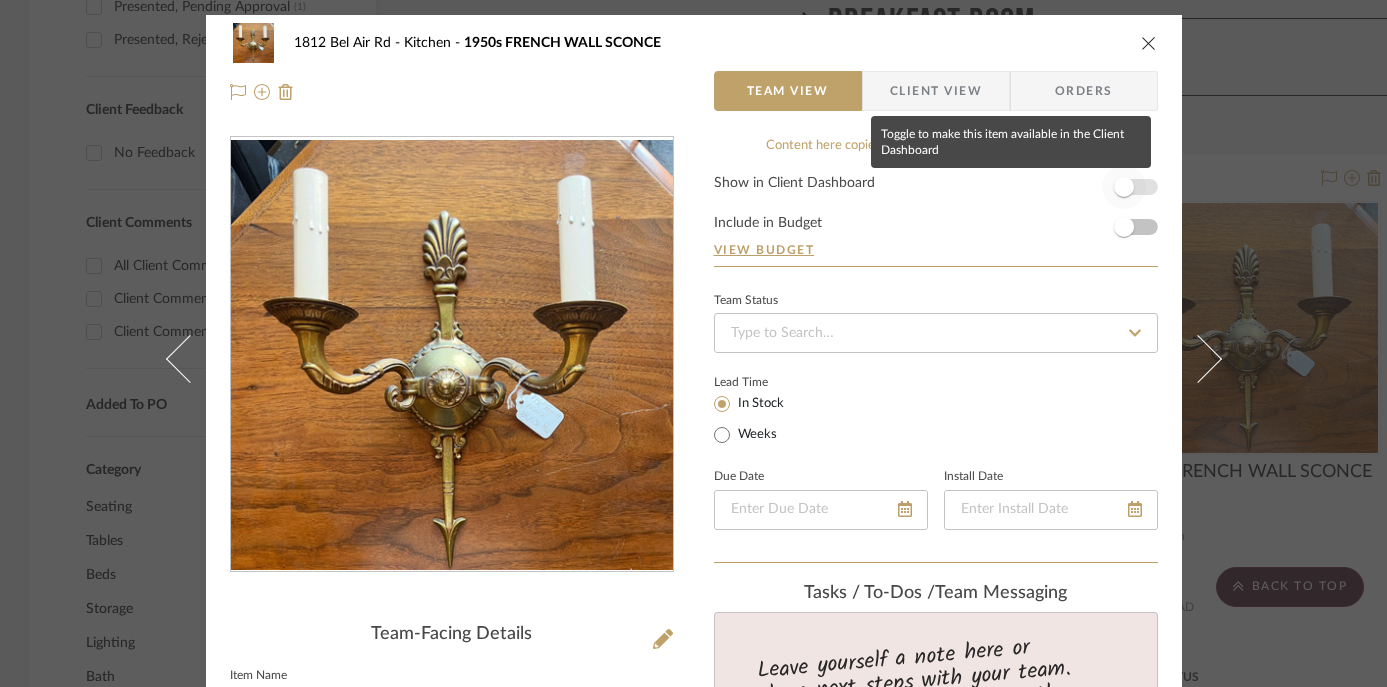 click at bounding box center (1124, 187) 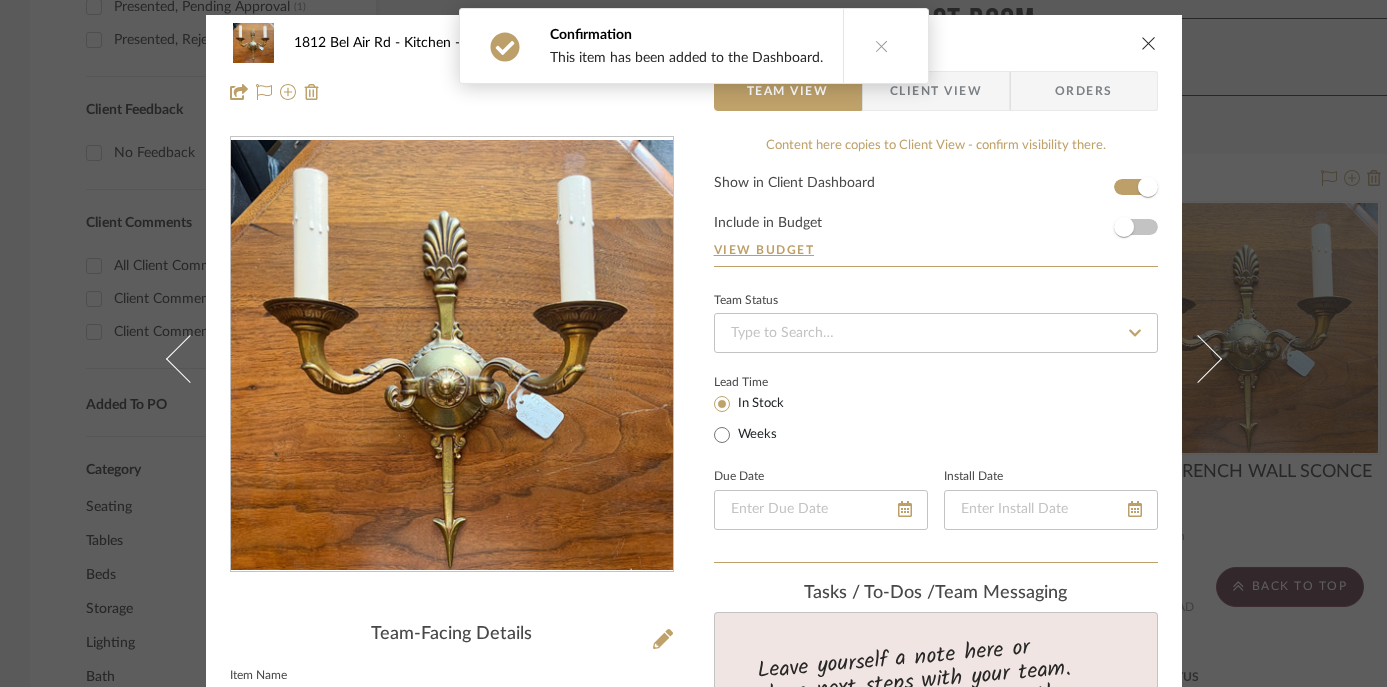 click at bounding box center (882, 46) 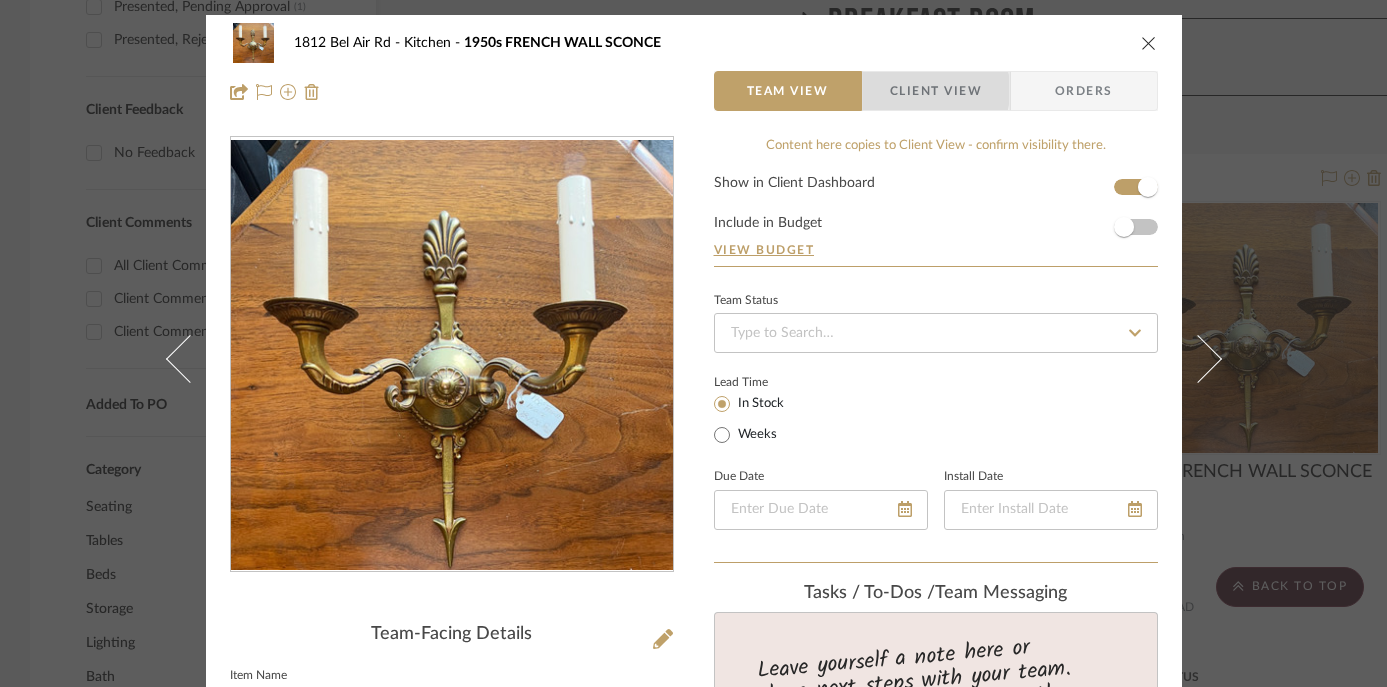 click on "Client View" at bounding box center [936, 91] 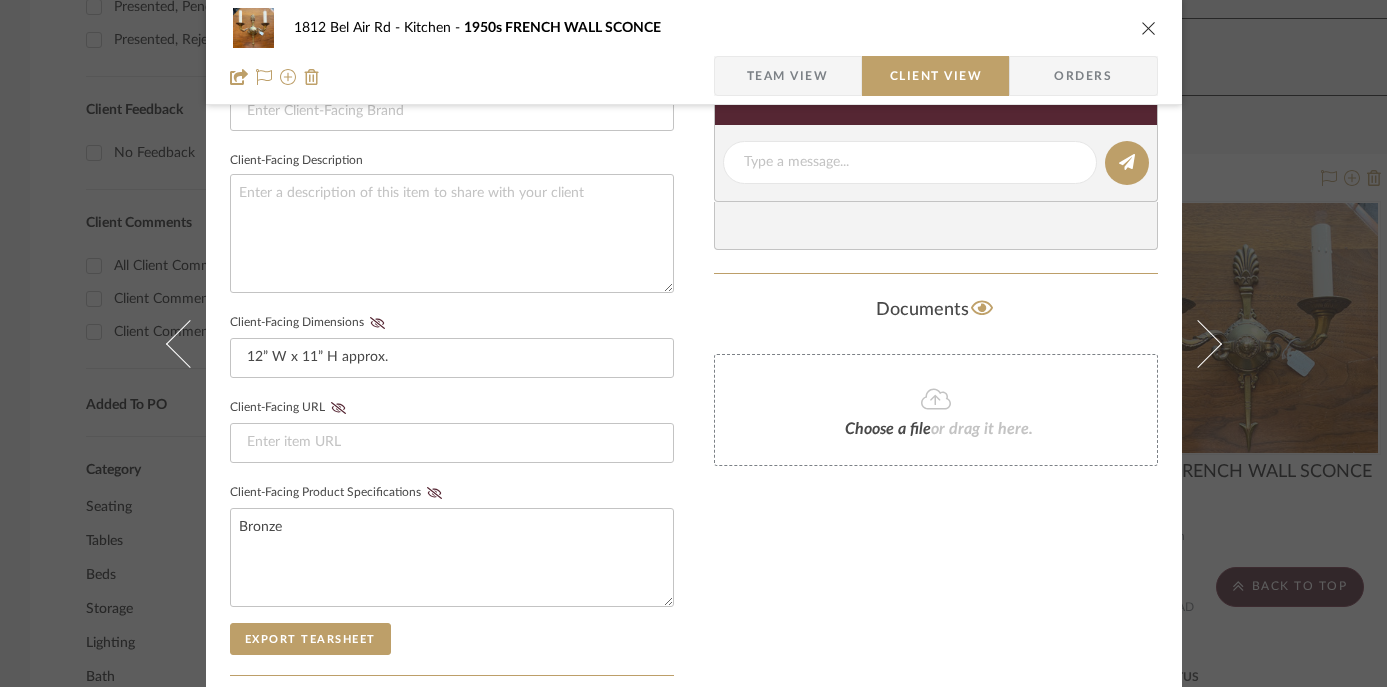 scroll, scrollTop: 683, scrollLeft: 0, axis: vertical 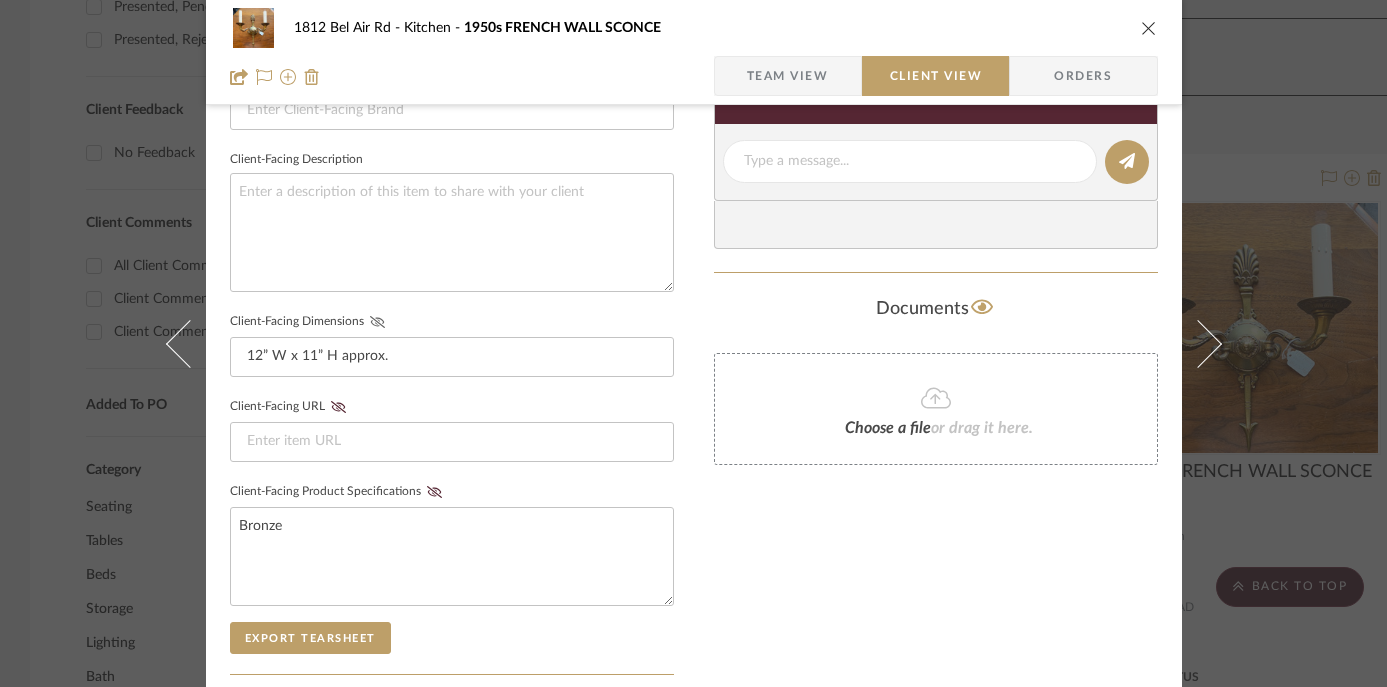 click 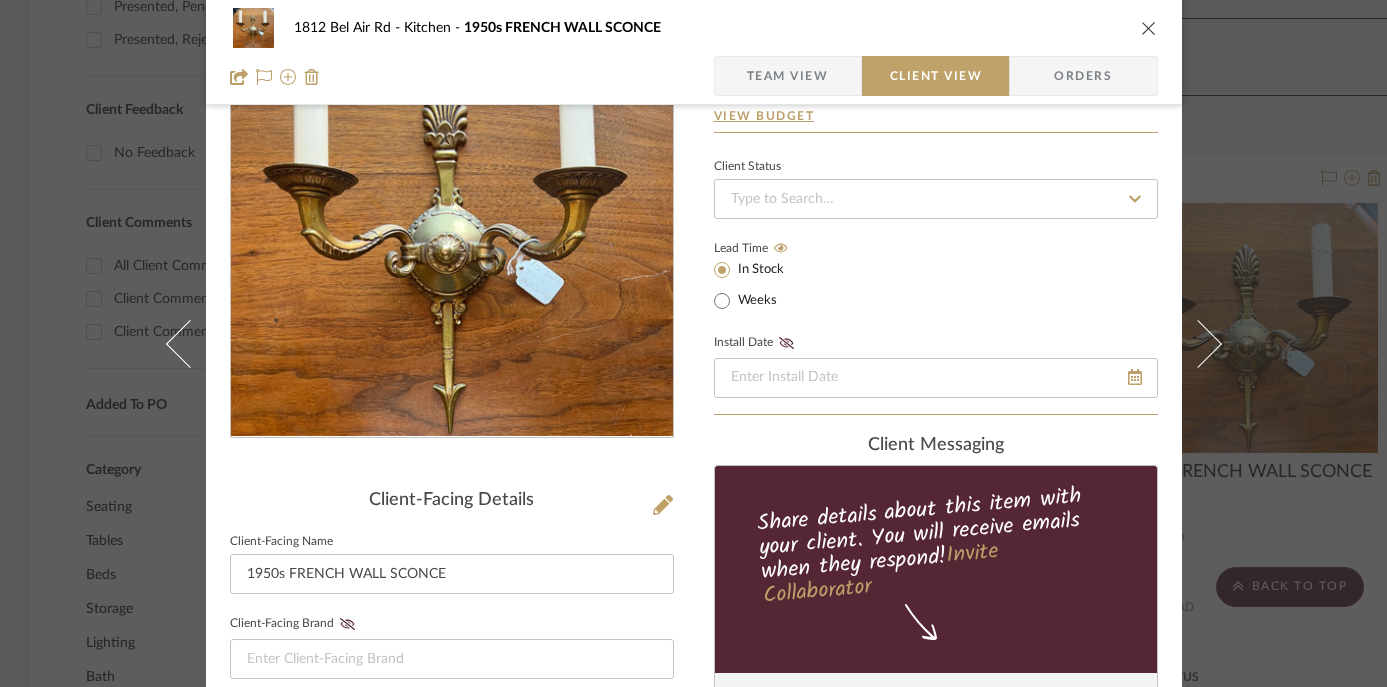 scroll, scrollTop: 0, scrollLeft: 0, axis: both 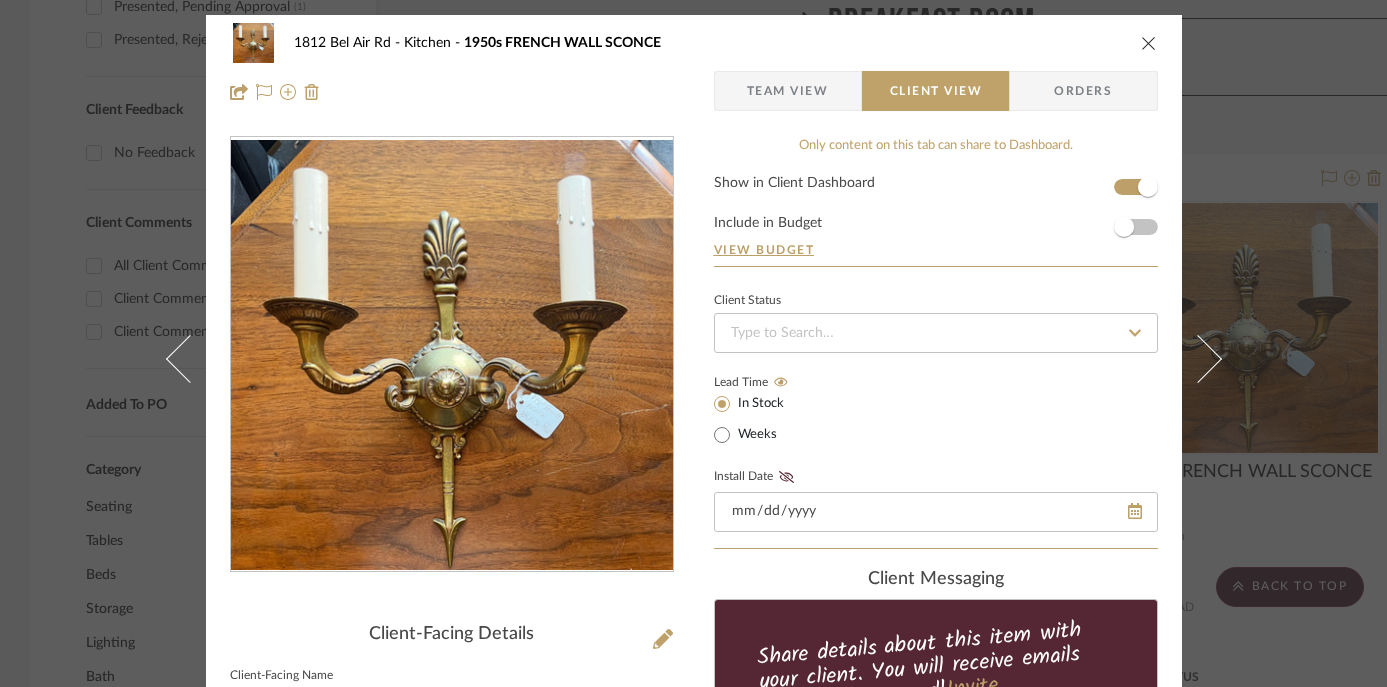 type 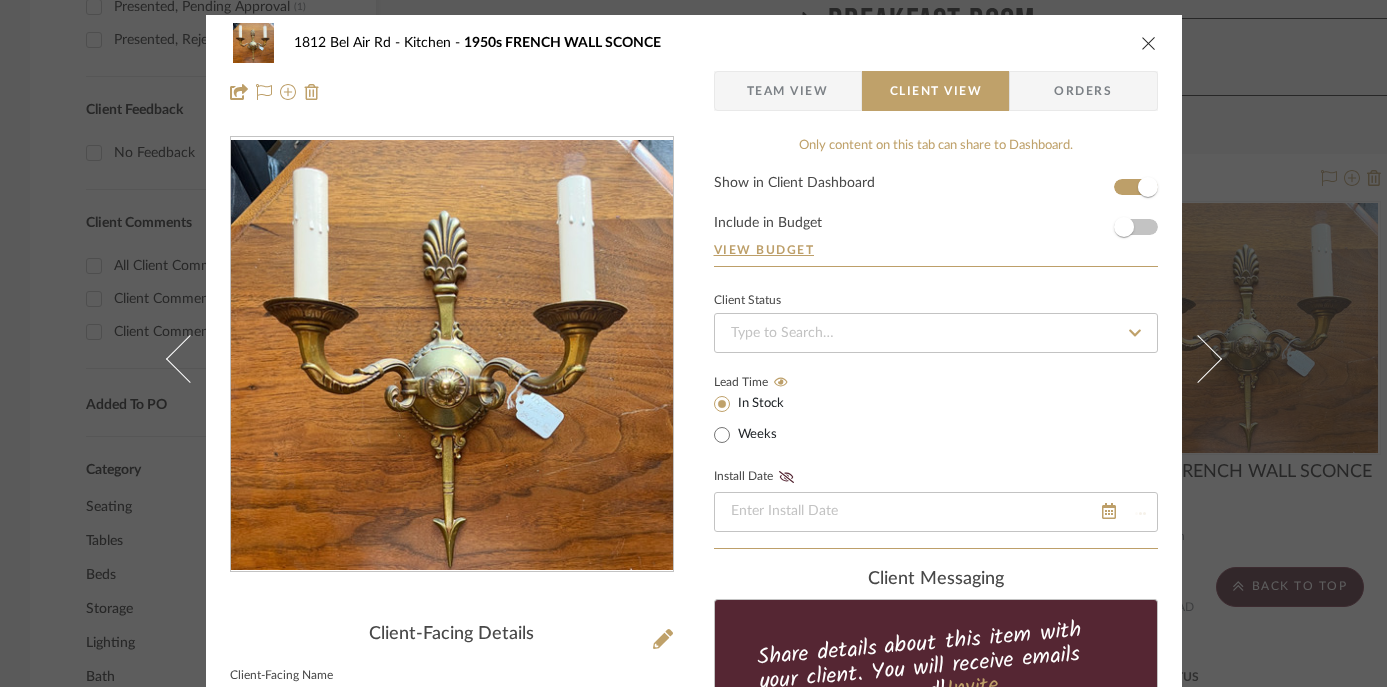 click on "Lead Time  In Stock Weeks" 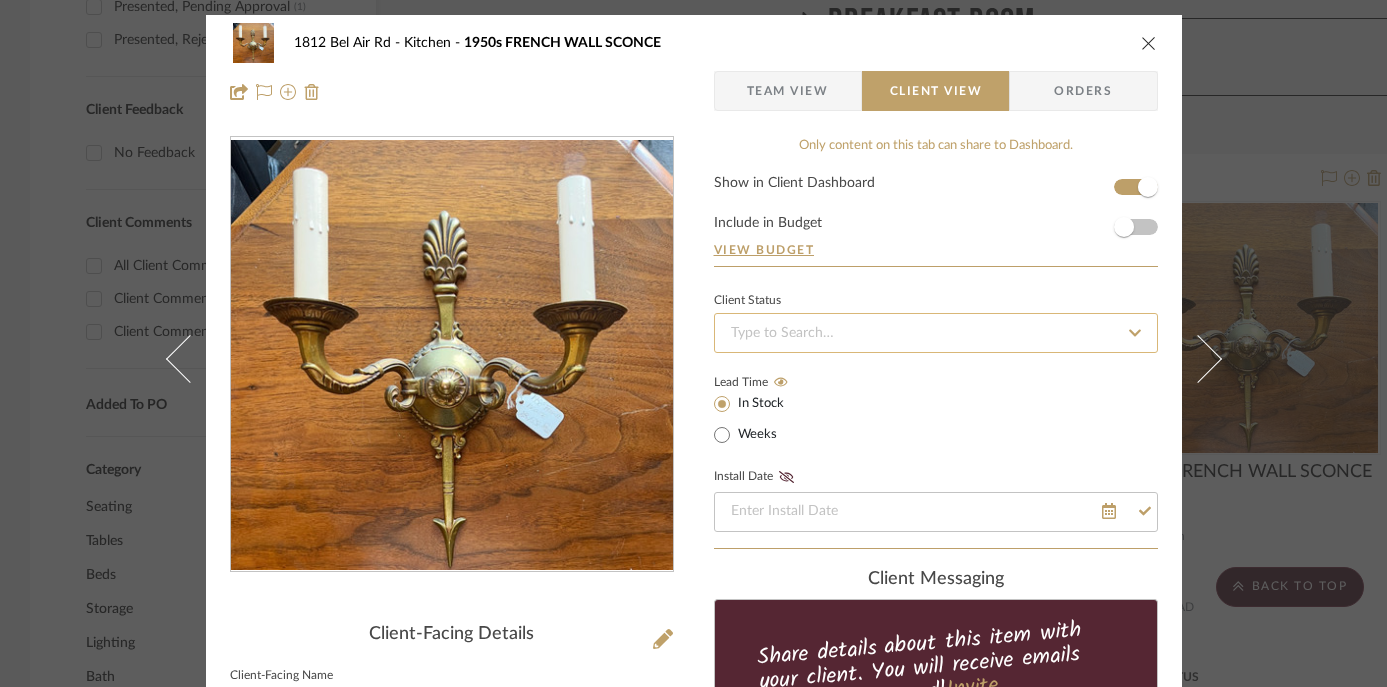 click 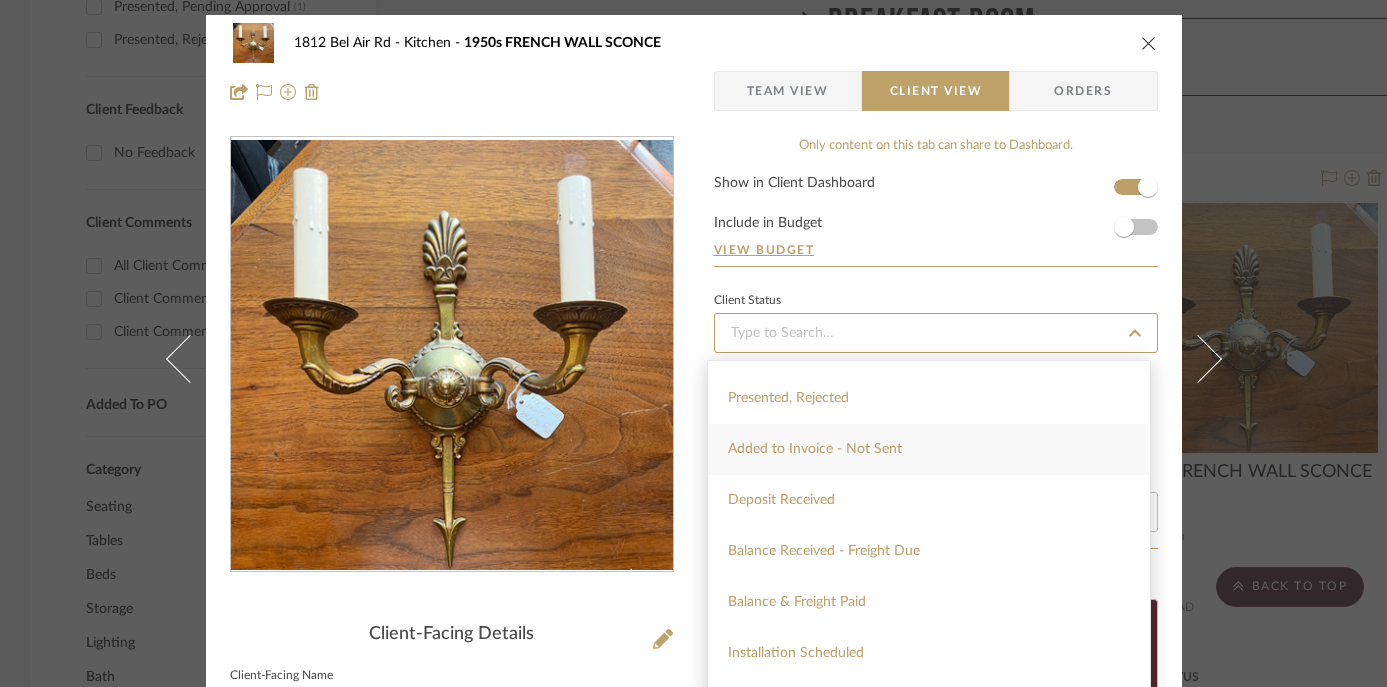 scroll, scrollTop: 301, scrollLeft: 0, axis: vertical 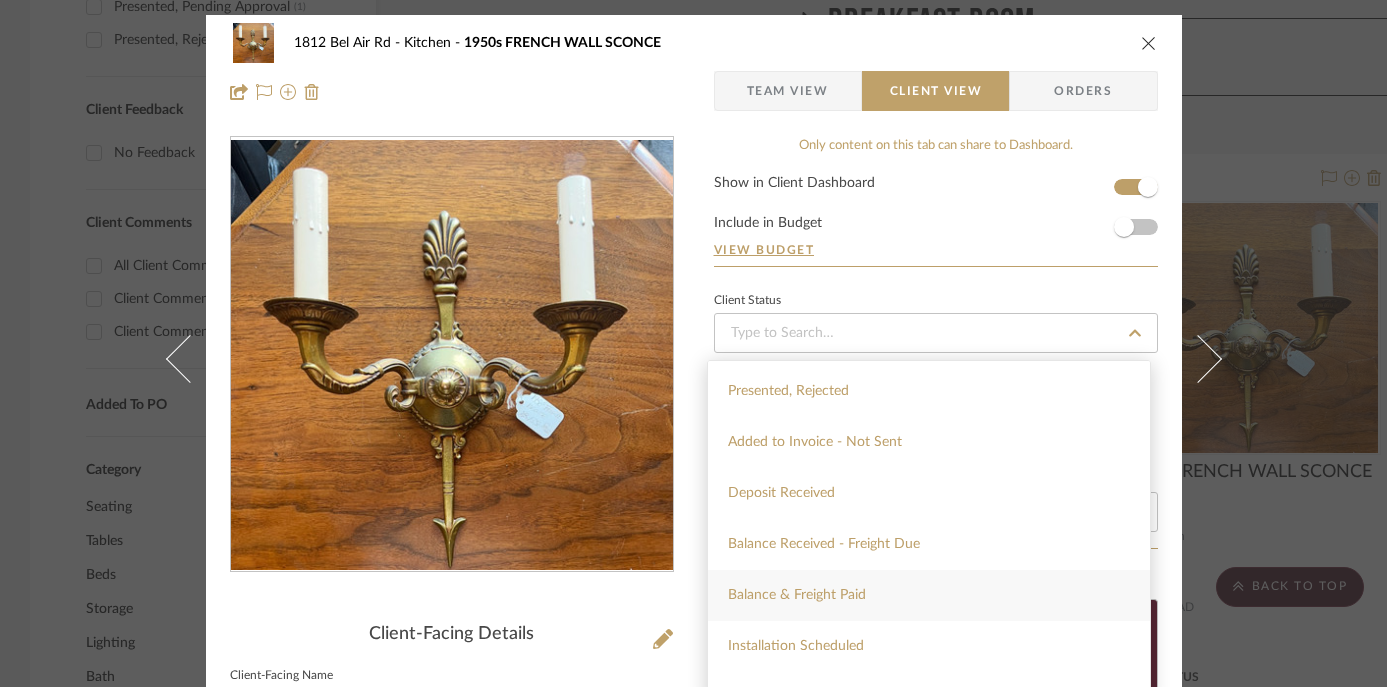 click on "Balance & Freight Paid" at bounding box center (929, 595) 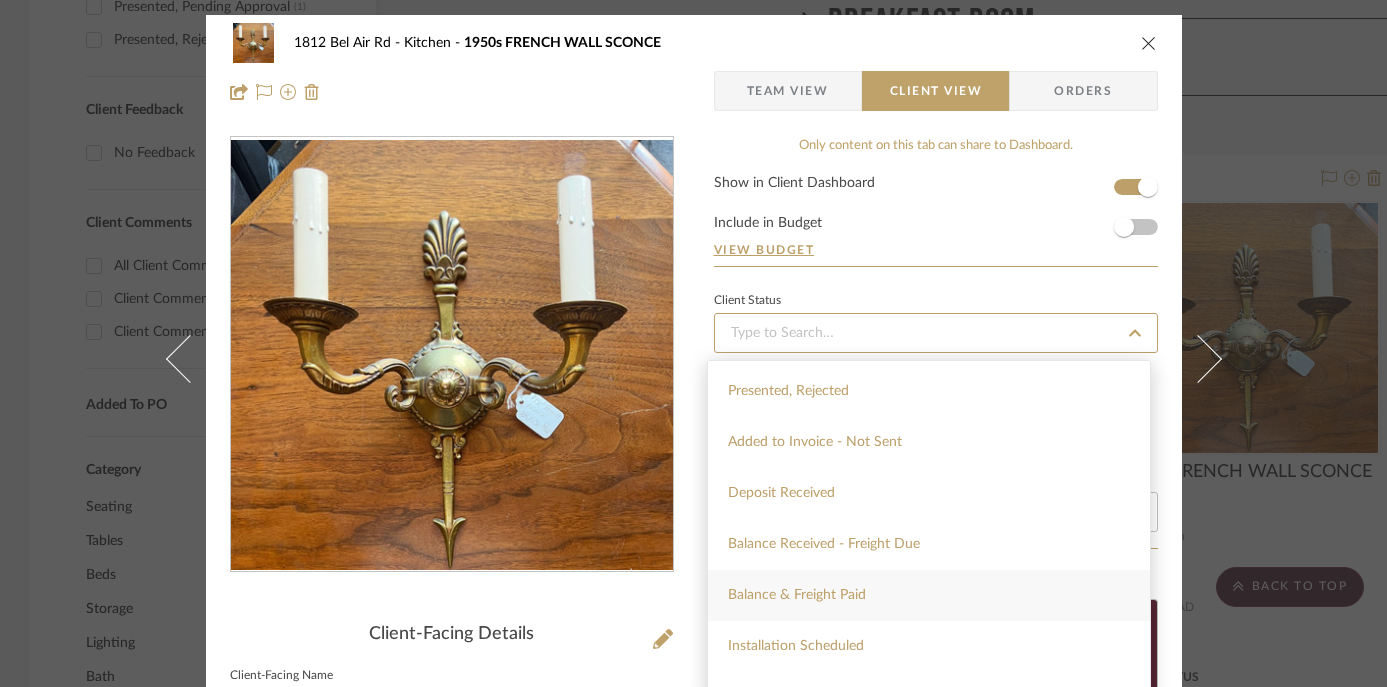 type on "[DATE]" 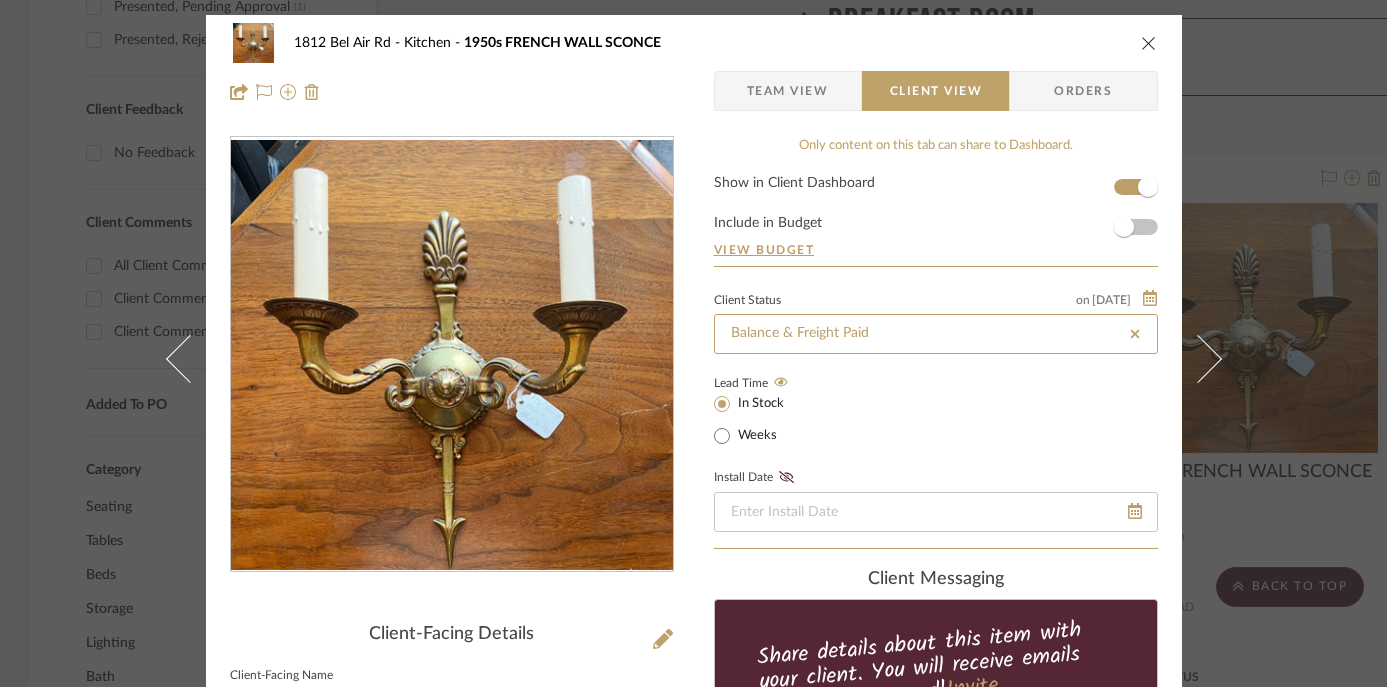 type on "[DATE]" 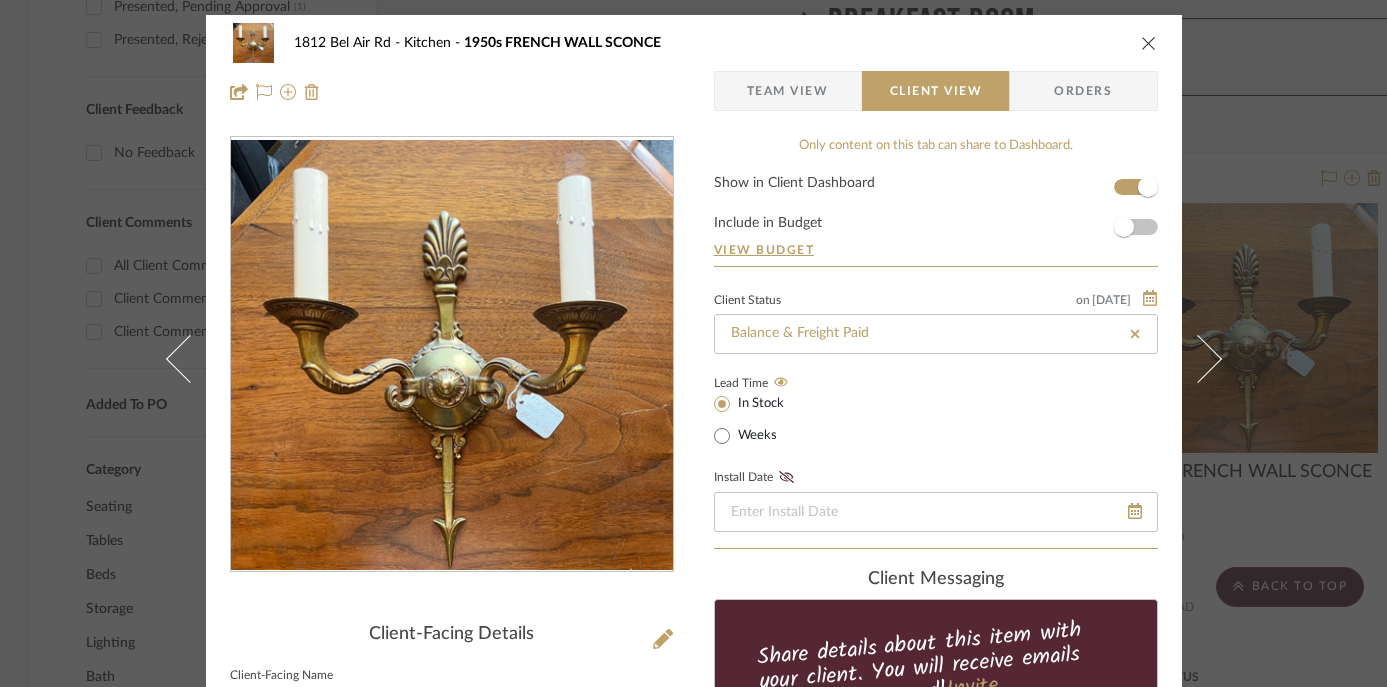 click on "Lead Time  In Stock Weeks" 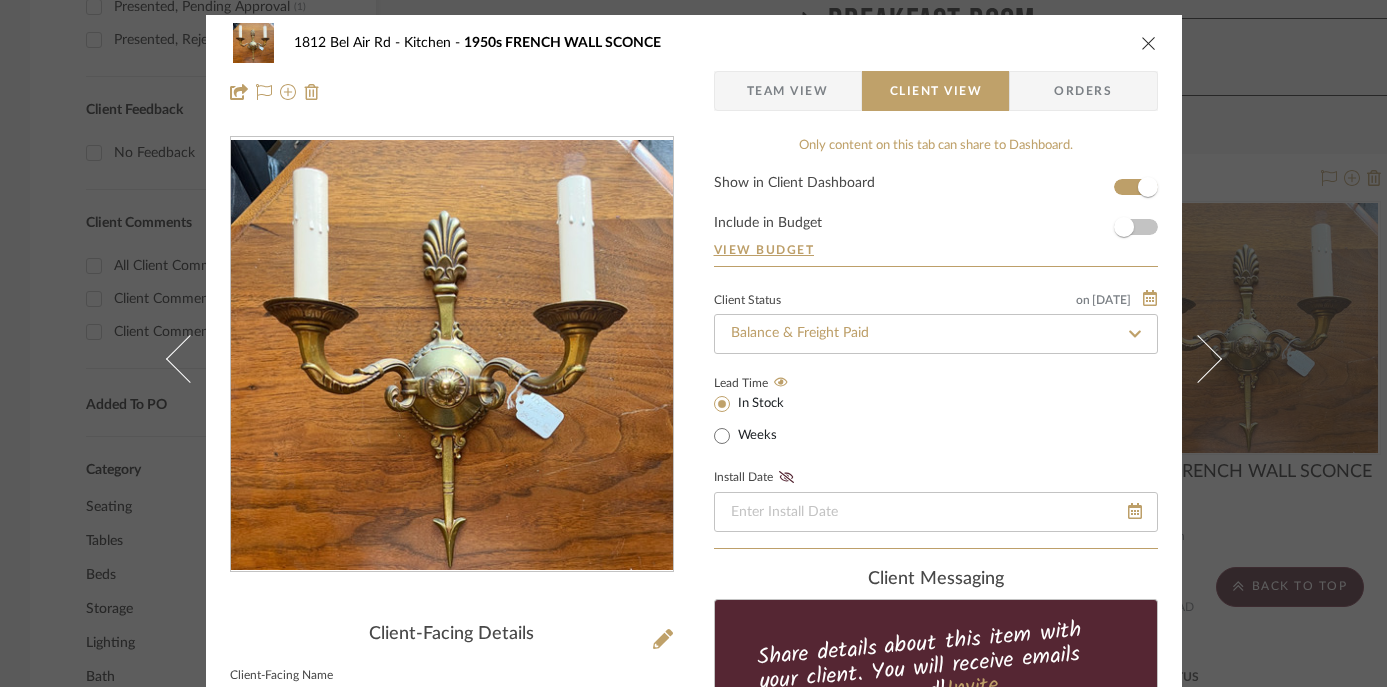 click on "Orders" at bounding box center [1083, 91] 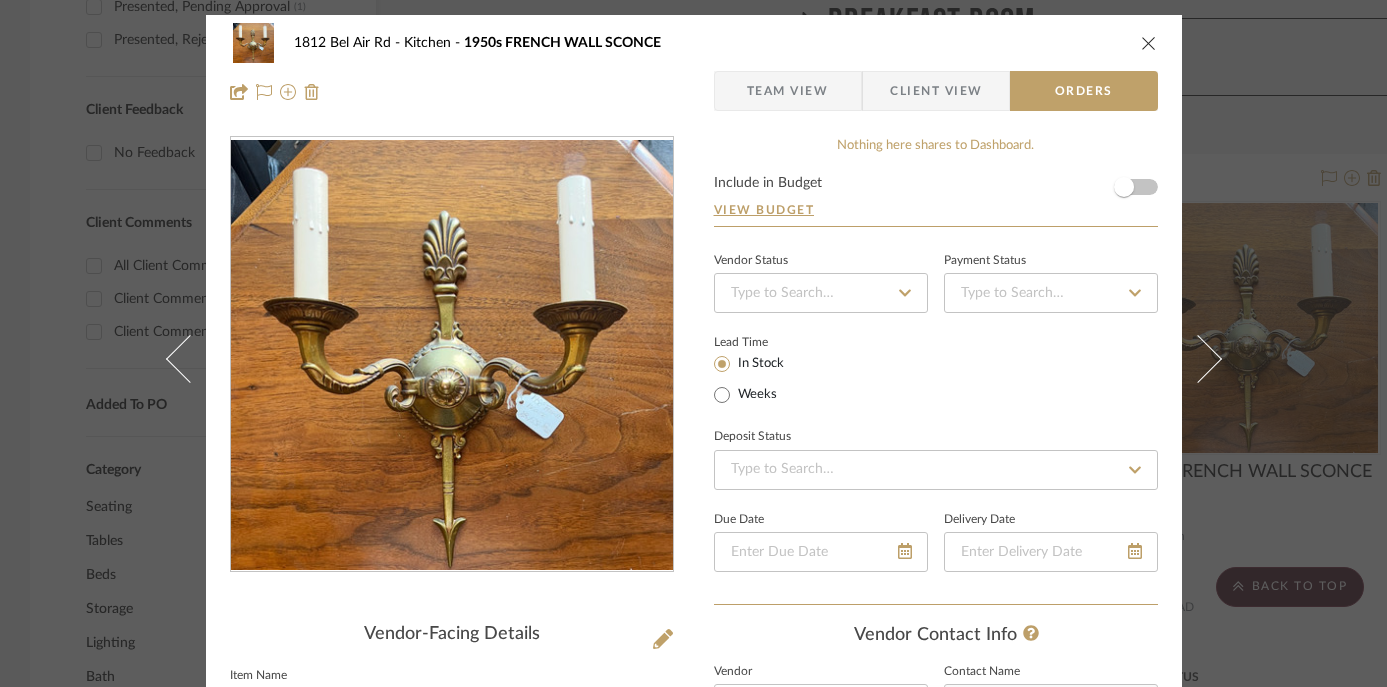 click on "Client View" at bounding box center [936, 91] 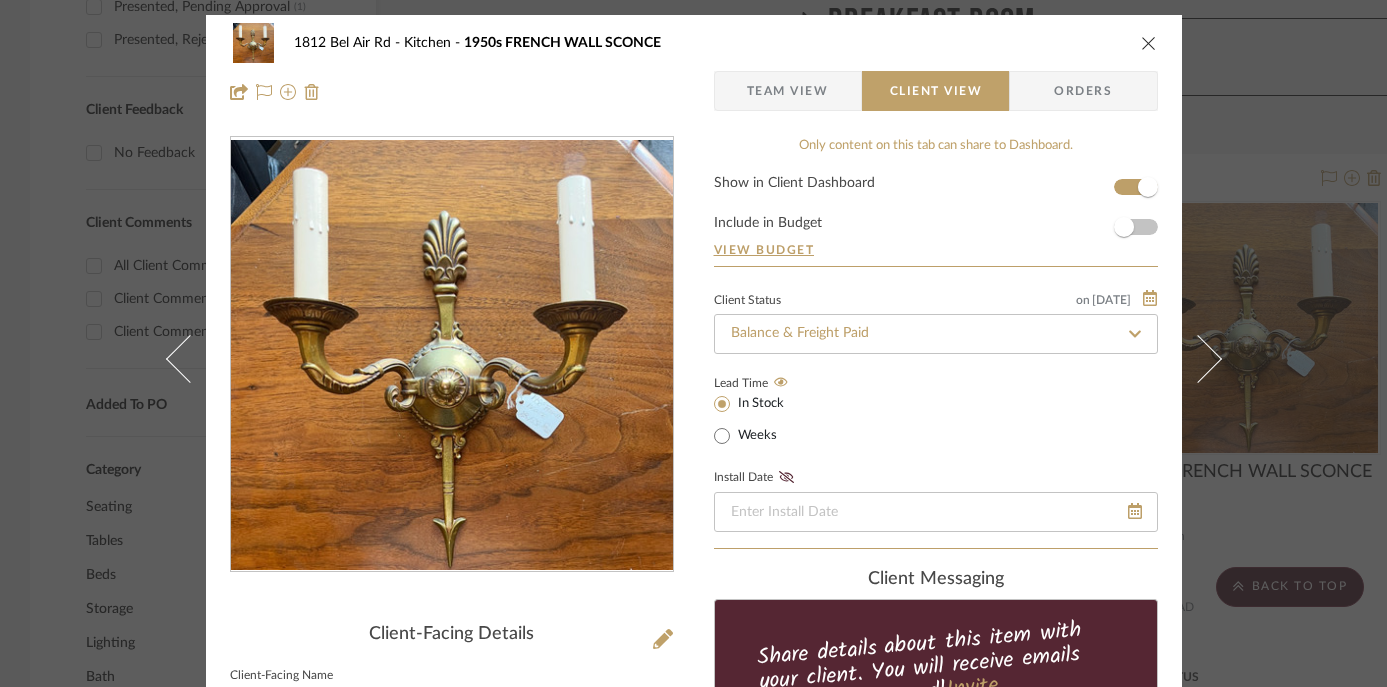 click at bounding box center [1149, 43] 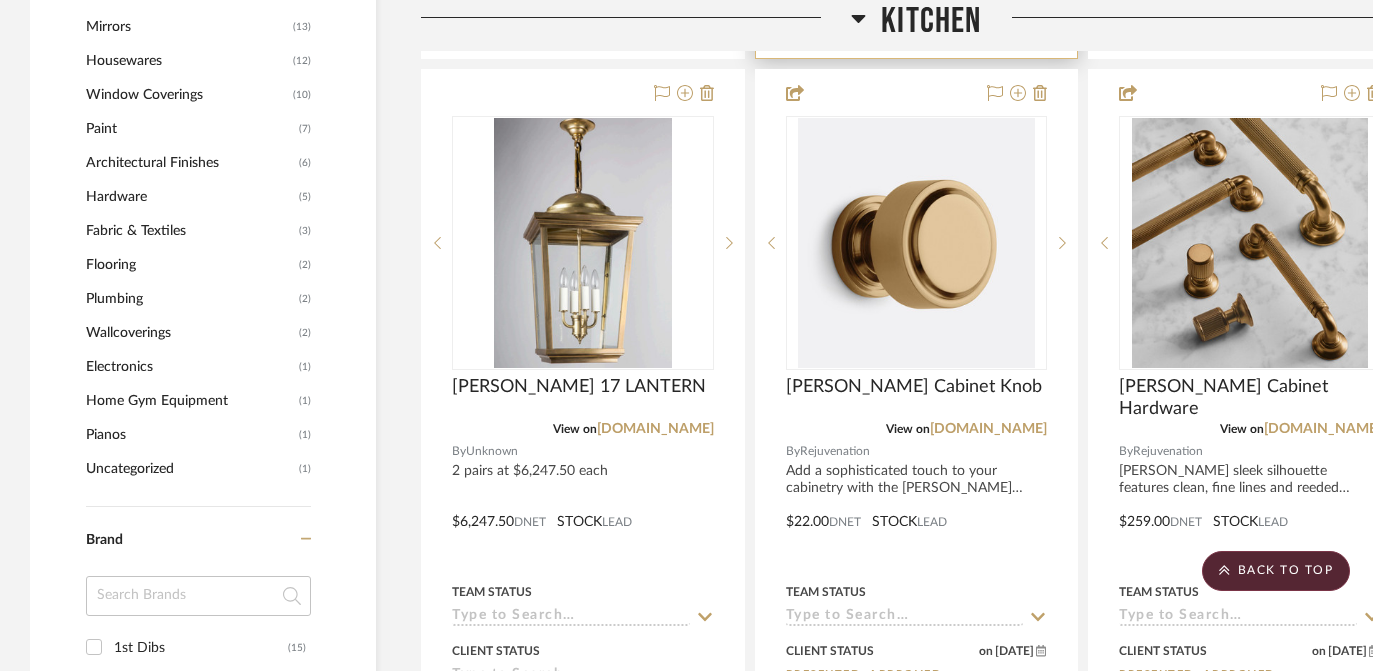 scroll, scrollTop: 2175, scrollLeft: 0, axis: vertical 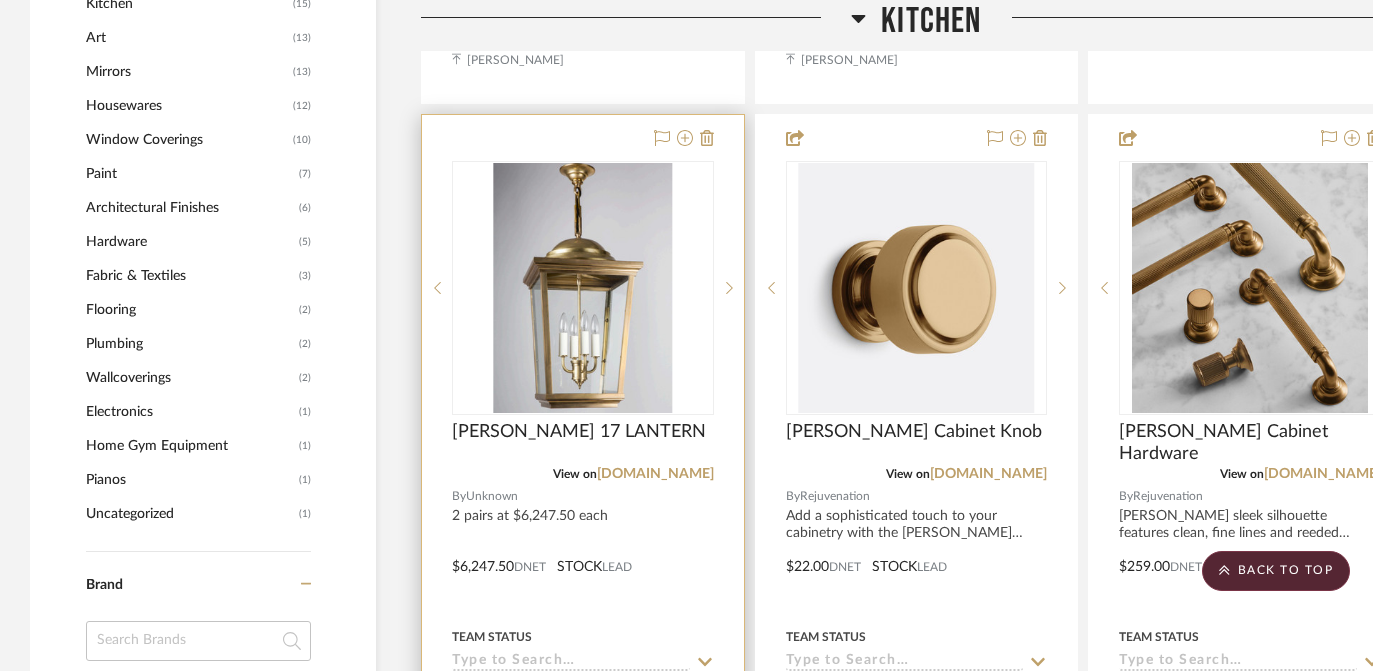 click at bounding box center [583, 288] 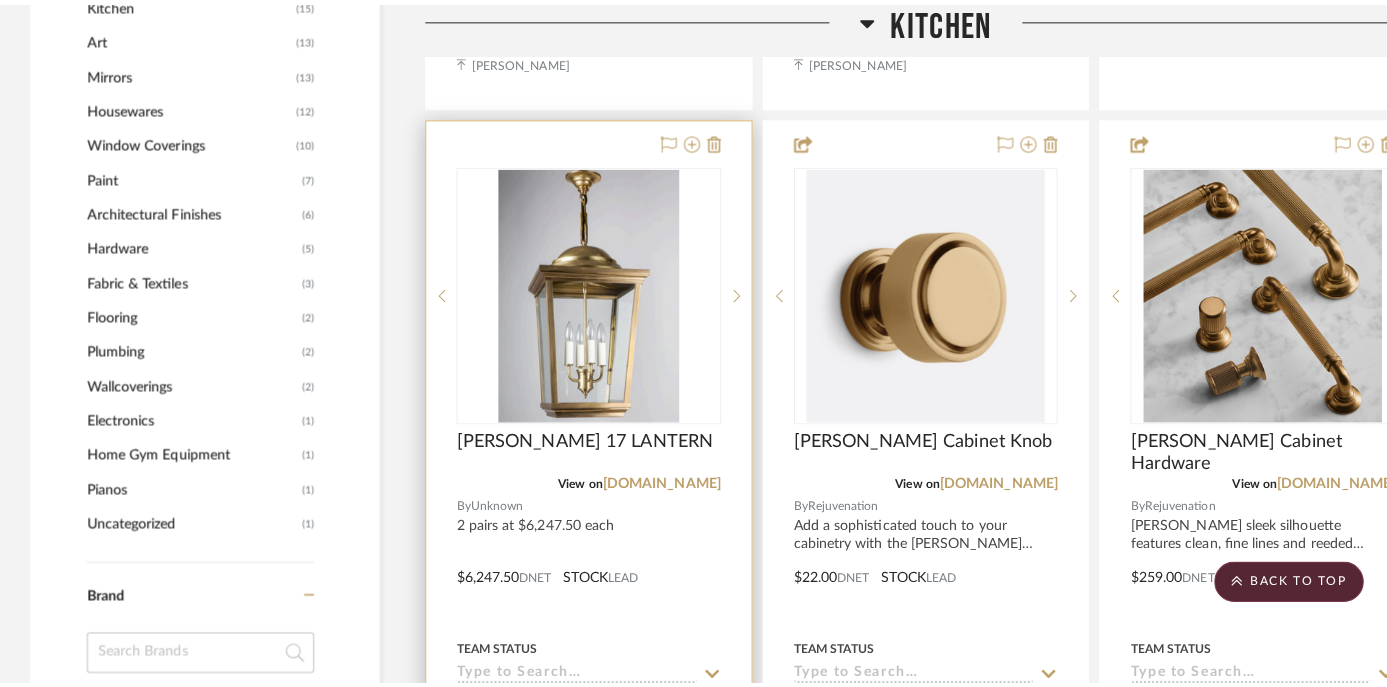 scroll, scrollTop: 0, scrollLeft: 0, axis: both 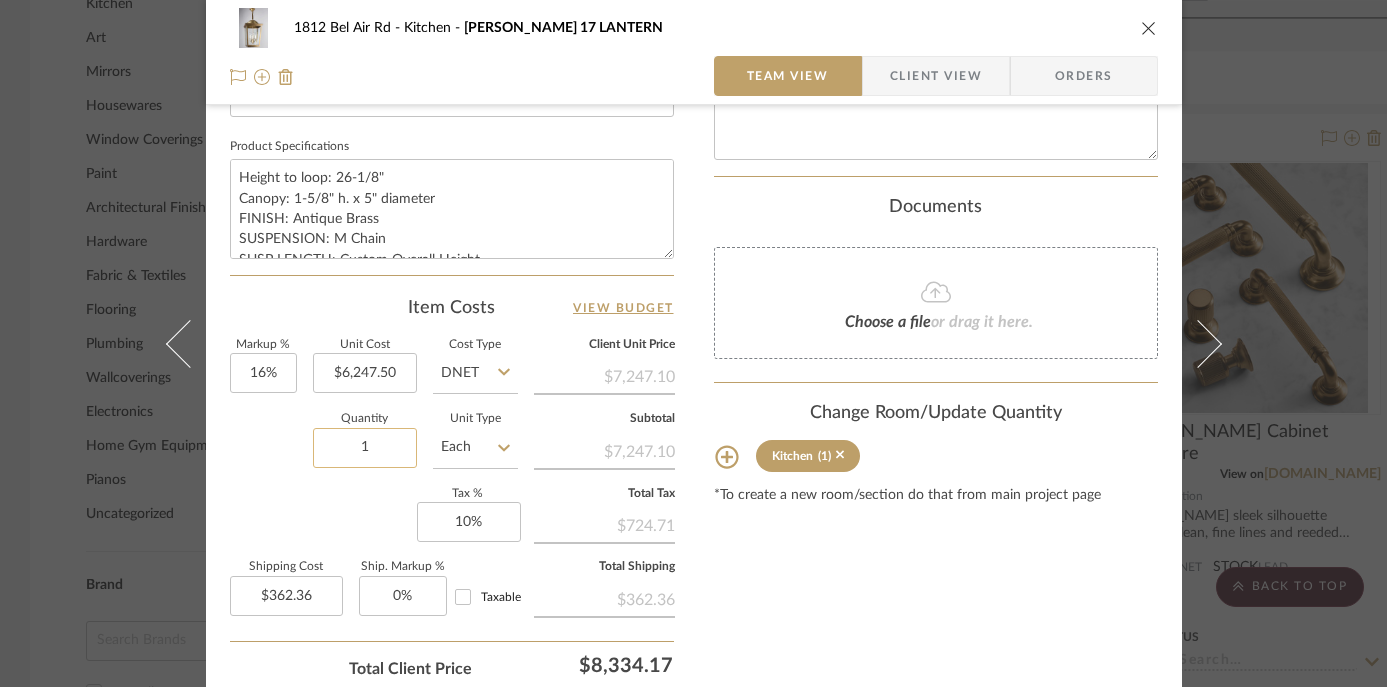 click on "1" 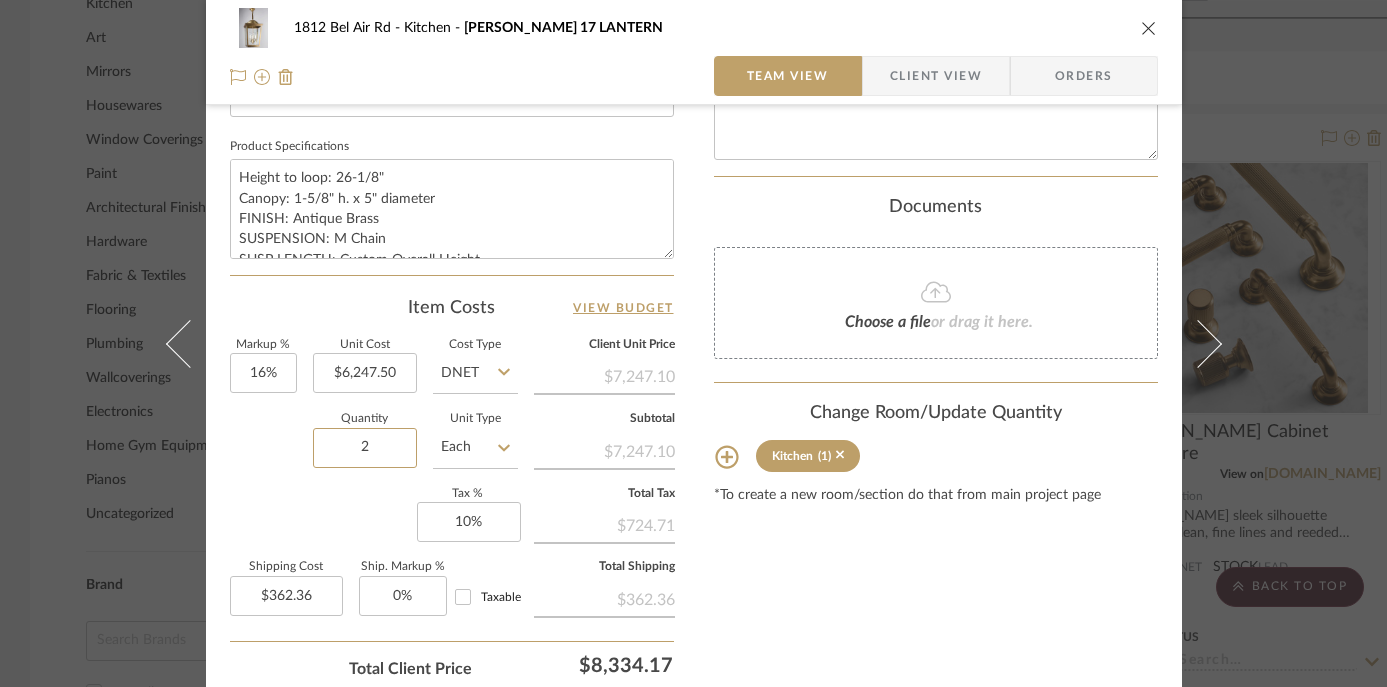 type on "2" 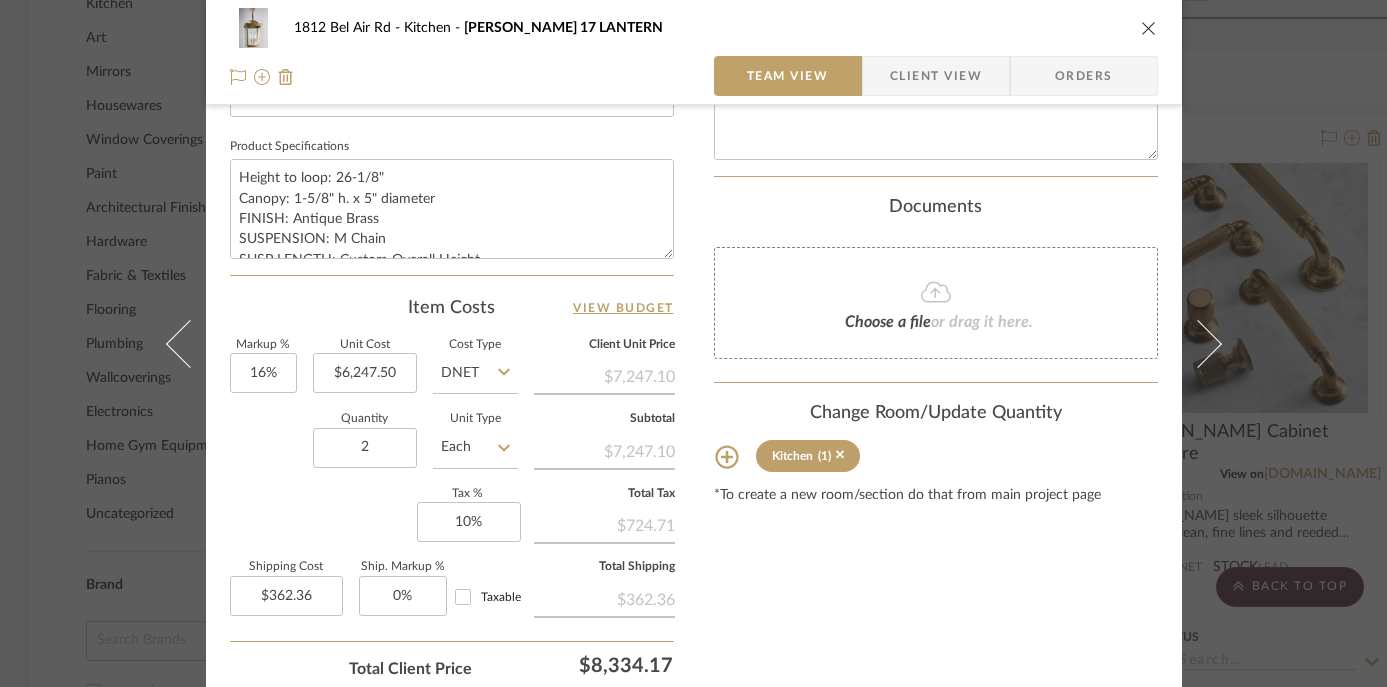 click on "Content here copies to Client View - confirm visibility there.  Show in Client Dashboard   Include in Budget   View Budget  Team Status  Lead Time  In Stock Weeks  Due Date   Install Date  Tasks / To-Dos /  team Messaging  Leave yourself a note here or share next steps with your team. You will receive emails when they
respond!  Invite Collaborator Internal Notes  Documents  Choose a file  or drag it here. Change Room/Update Quantity  Kitchen  (1) *To create a new room/section do that from main project page" at bounding box center (936, -13) 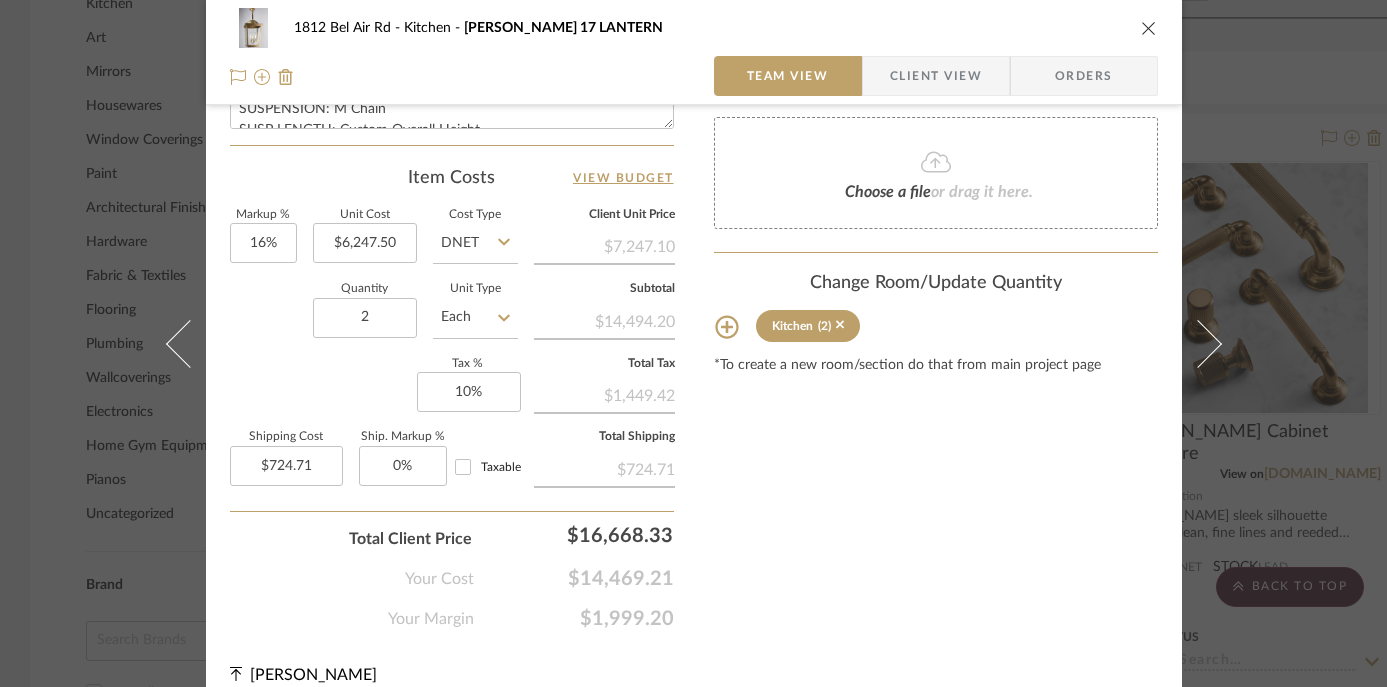 scroll, scrollTop: 1073, scrollLeft: 0, axis: vertical 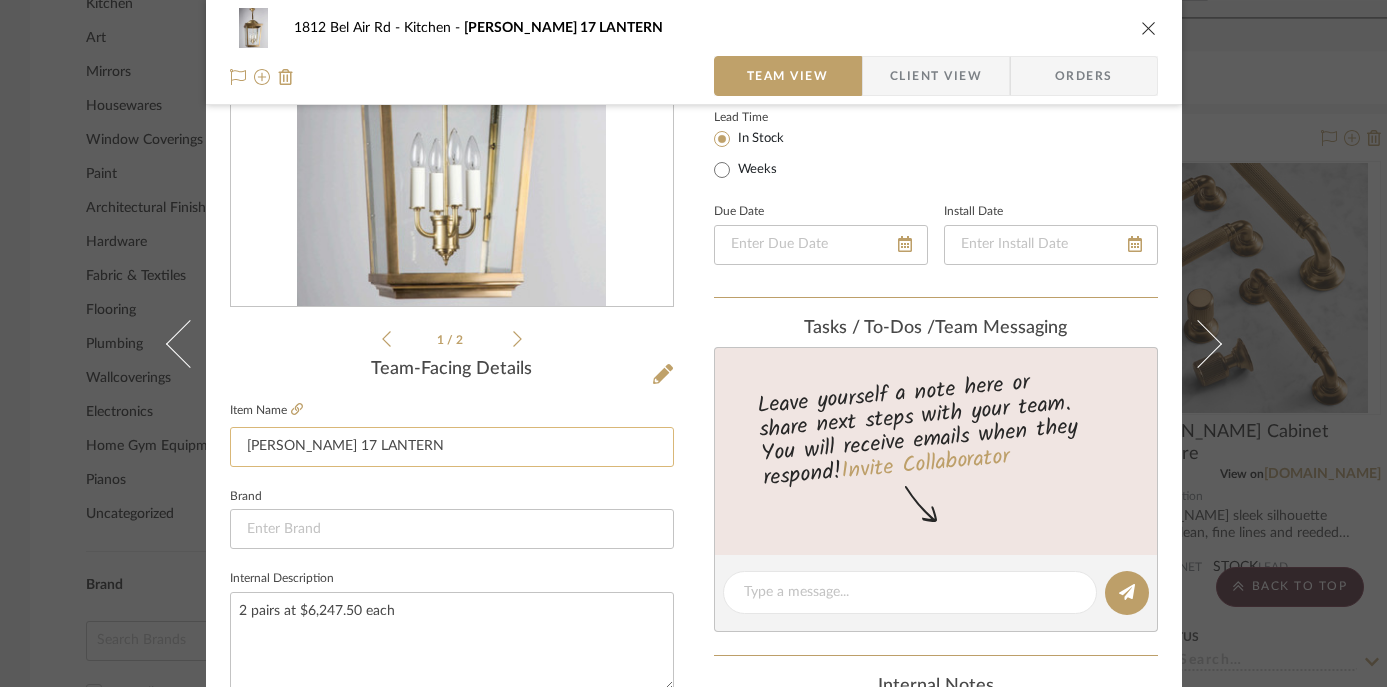 click on "[PERSON_NAME] 17 LANTERN" 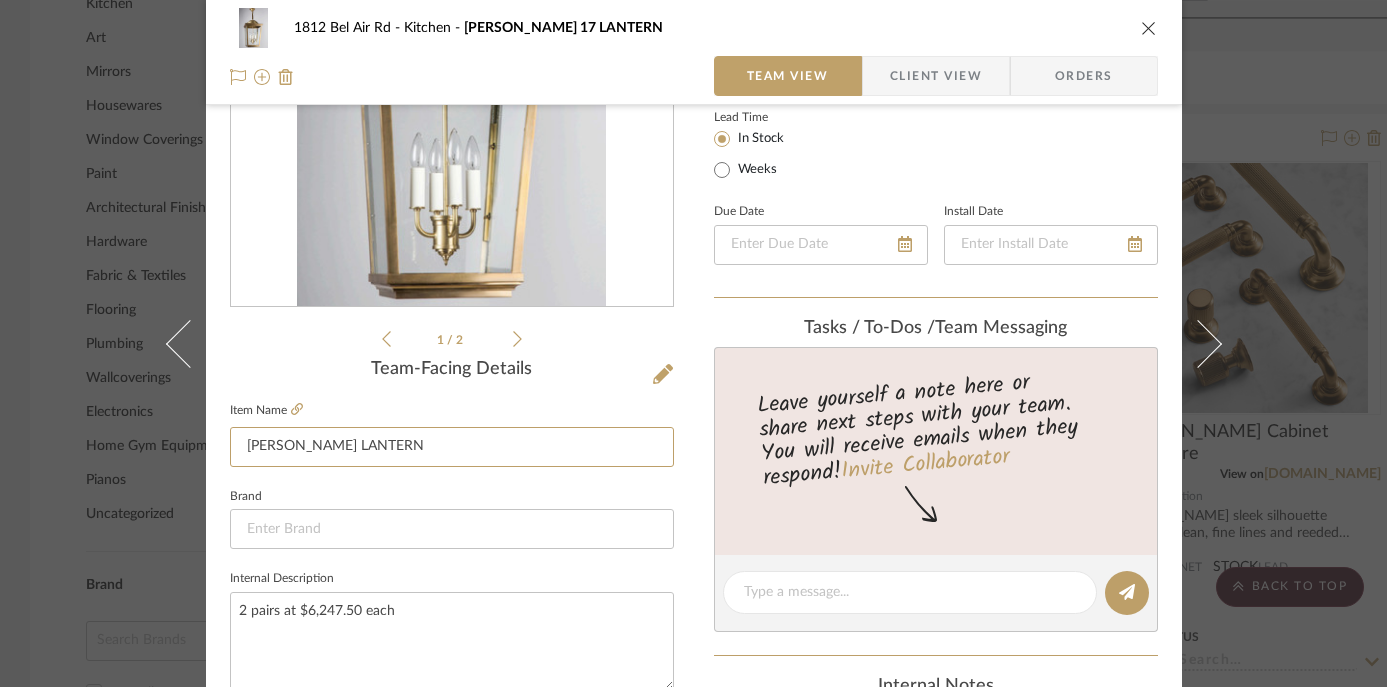 type on "[PERSON_NAME] LANTERN" 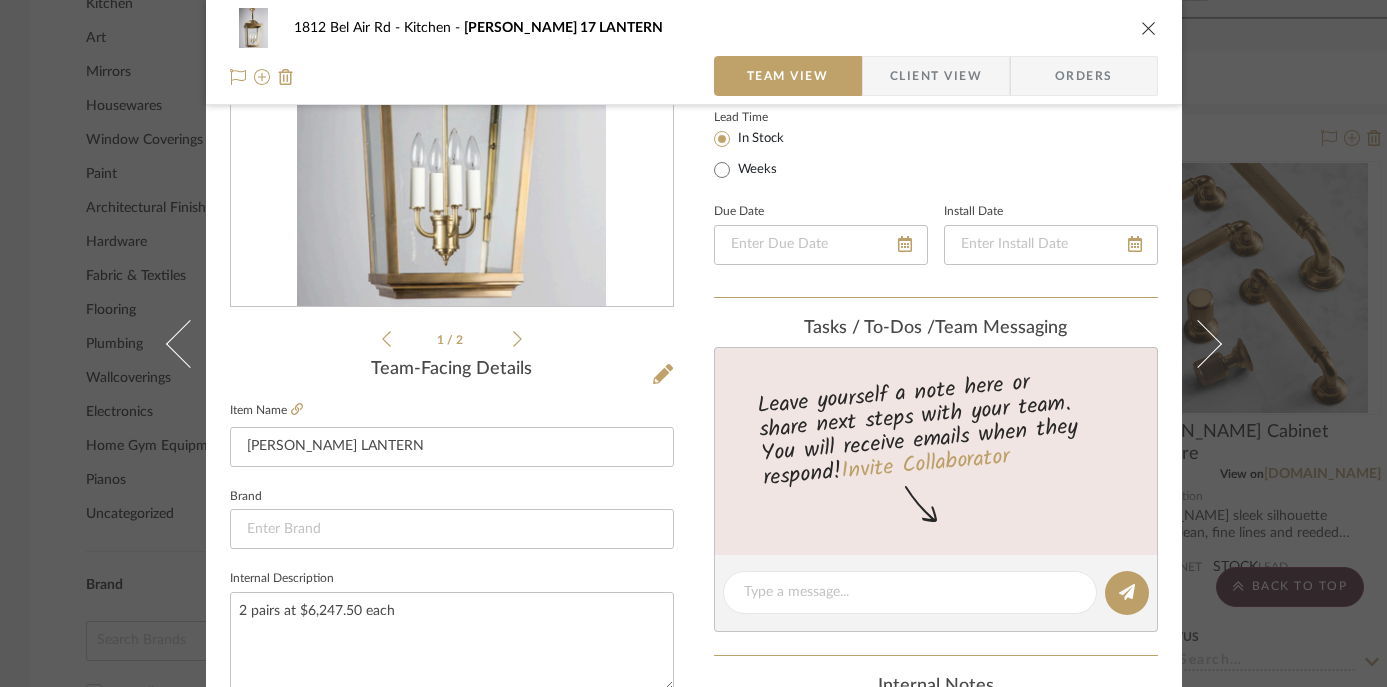 click on "Brand" 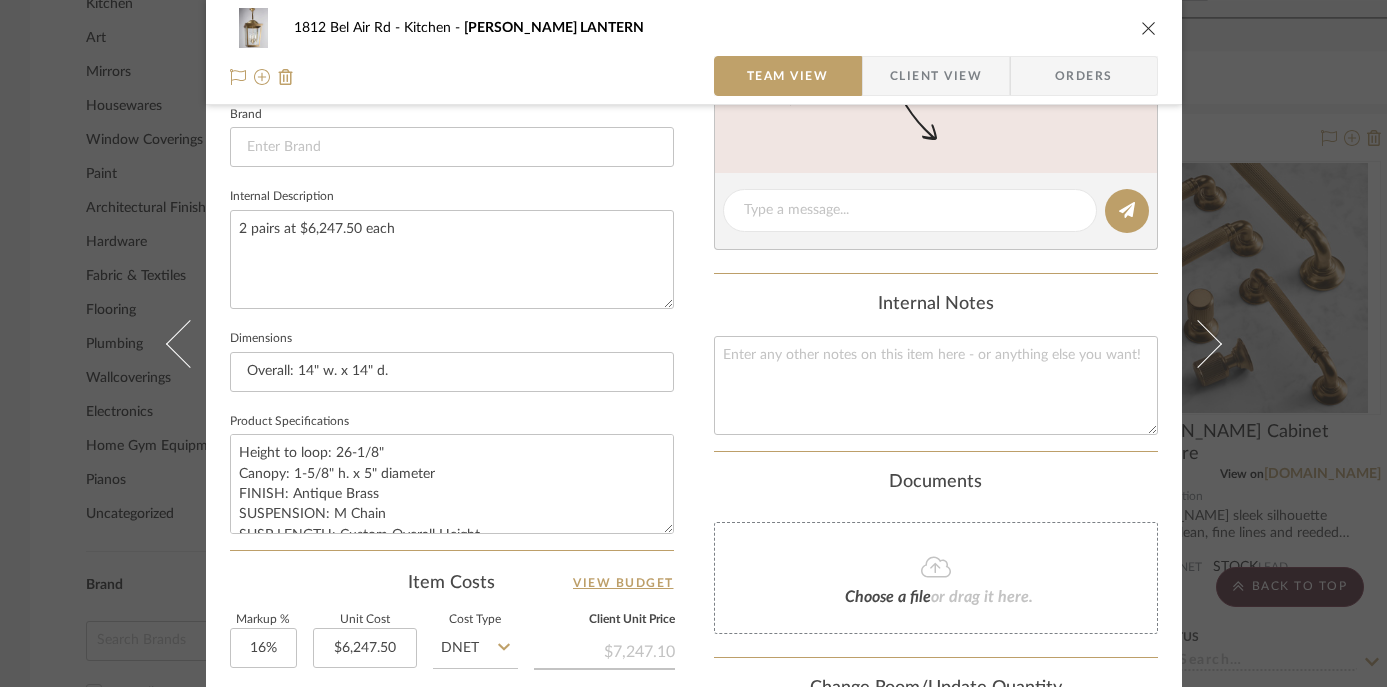 scroll, scrollTop: 650, scrollLeft: 0, axis: vertical 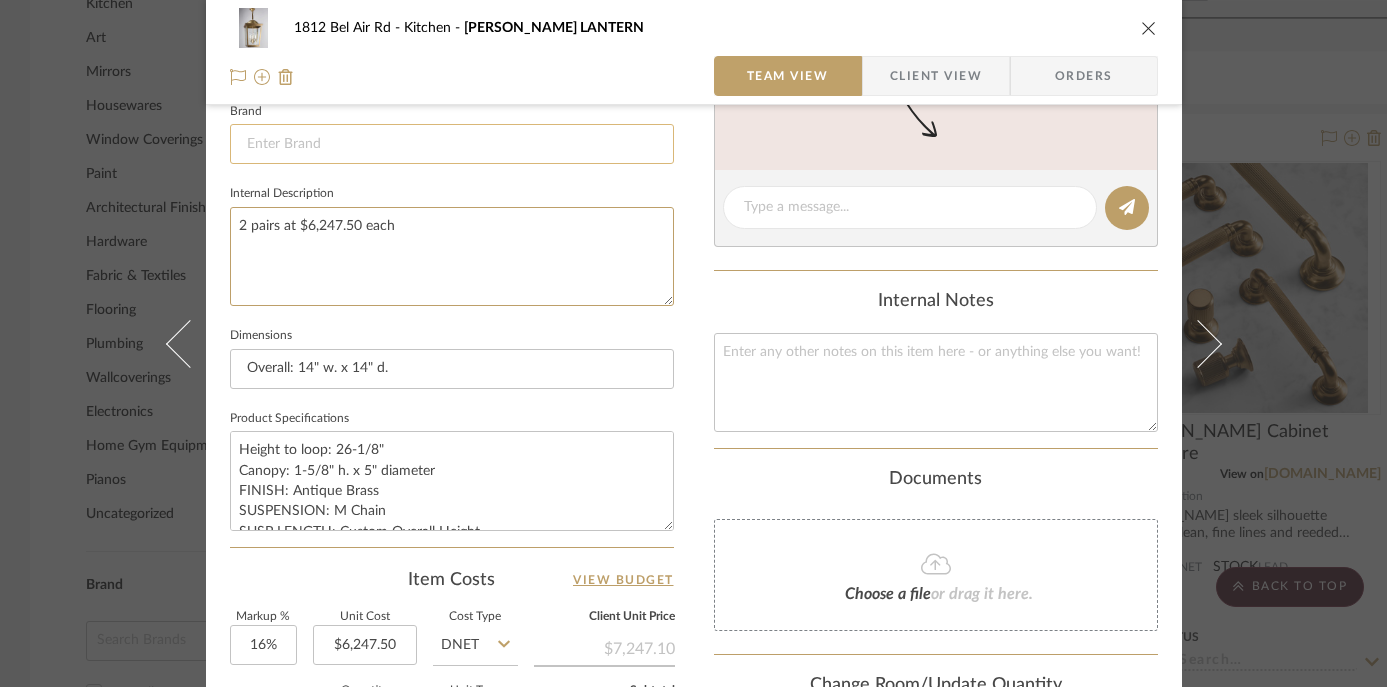 drag, startPoint x: 458, startPoint y: 256, endPoint x: 439, endPoint y: 160, distance: 97.862144 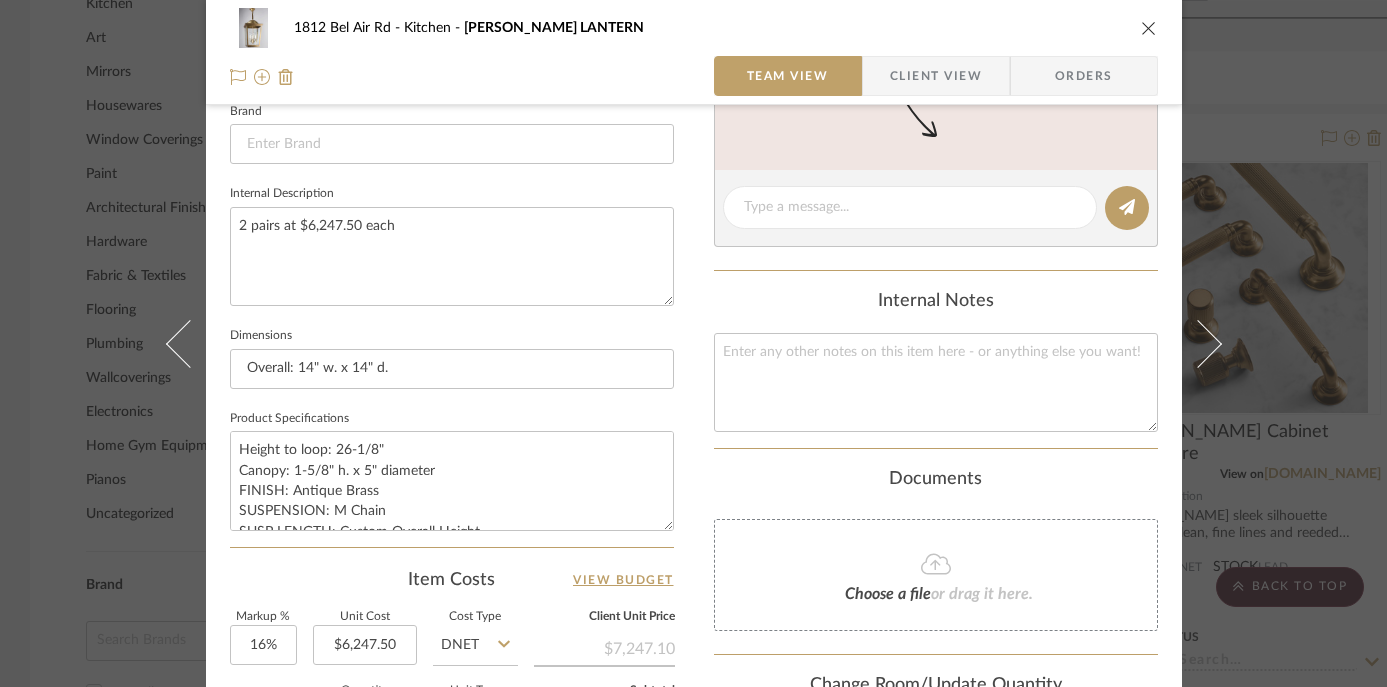 click on "Internal Description  2 pairs at $6,247.50 each" 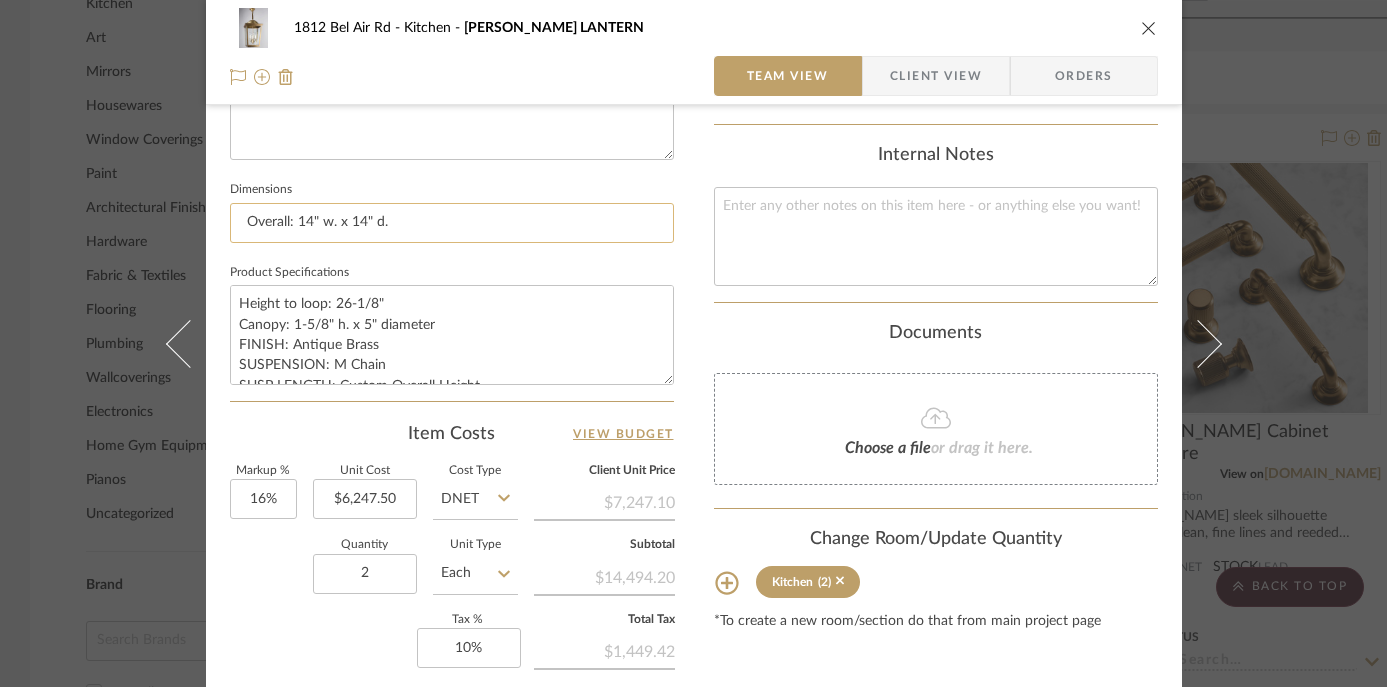 click on "Overall: 14" w. x 14" d." 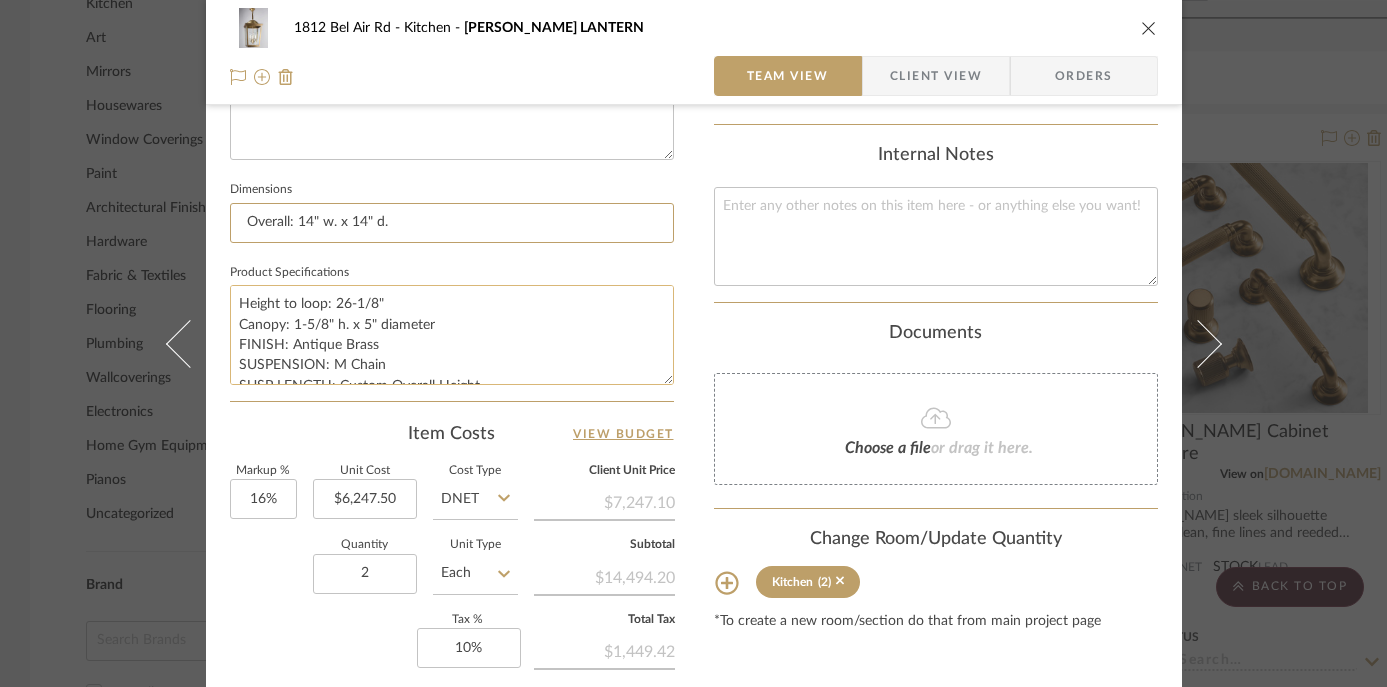 type on "Overall: 14" w. x 14" d." 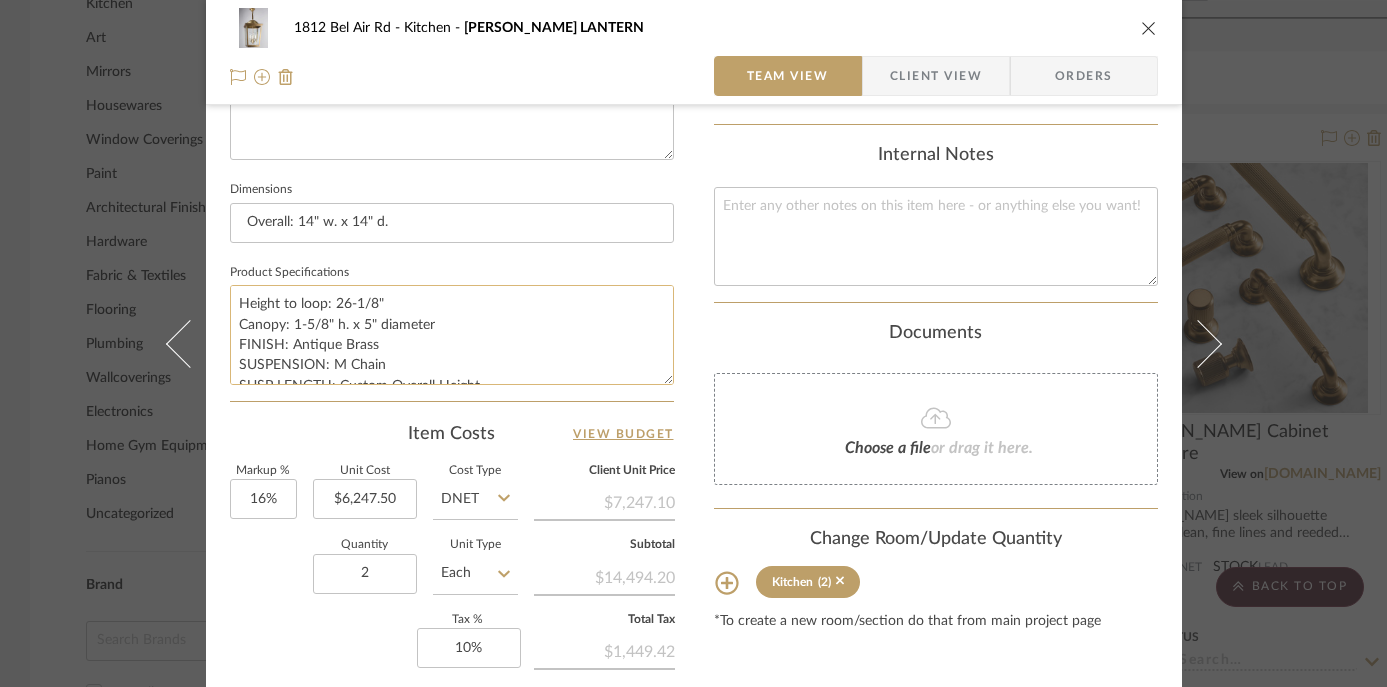 click on "Height to loop: 26-1/8"
Canopy: 1-5/8" h. x 5" diameter
FINISH: Antique Brass
SUSPENSION: M Chain
SUSP LENGTH: Custom Overall Height
CERTIFICATION: UL Wet
[PERSON_NAME]: 3 inch Candelabra
GLASS: Clear
Estimated Production Time: 12 Weeks
S/M: Kitchen Island
Note: Please confirm overall height required." 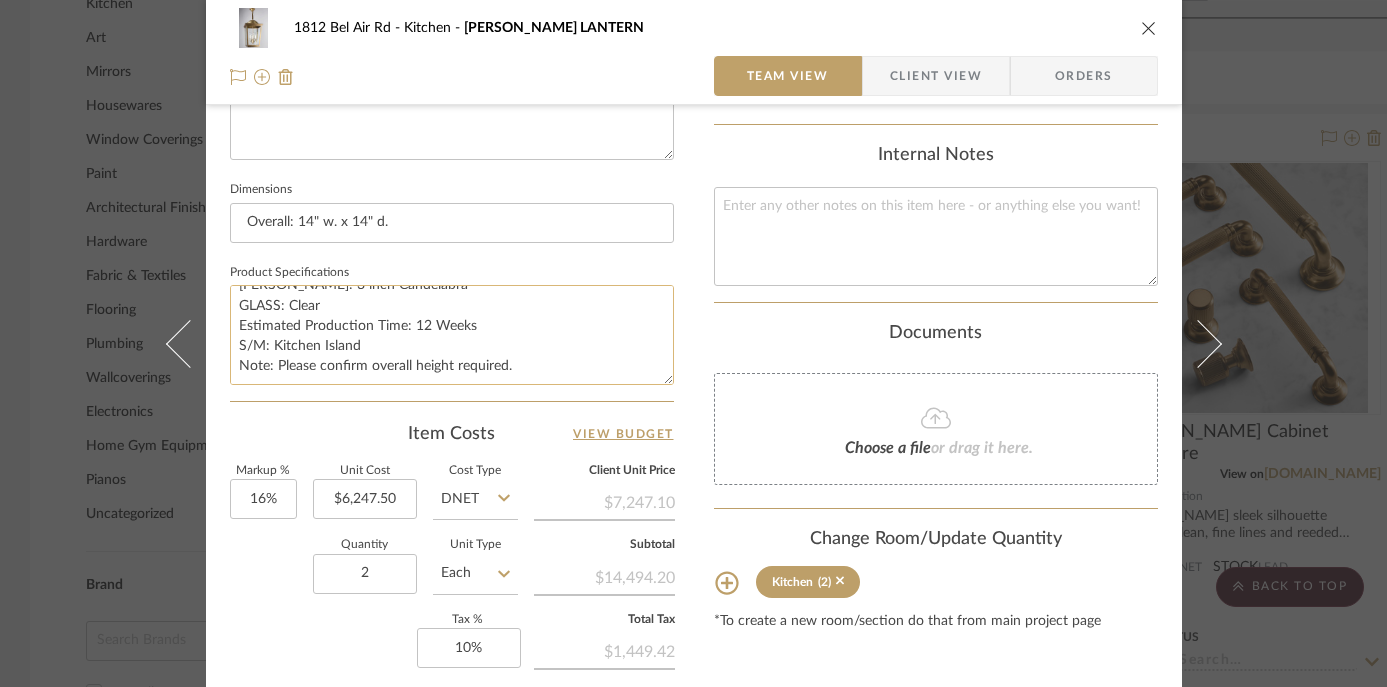 scroll, scrollTop: 142, scrollLeft: 0, axis: vertical 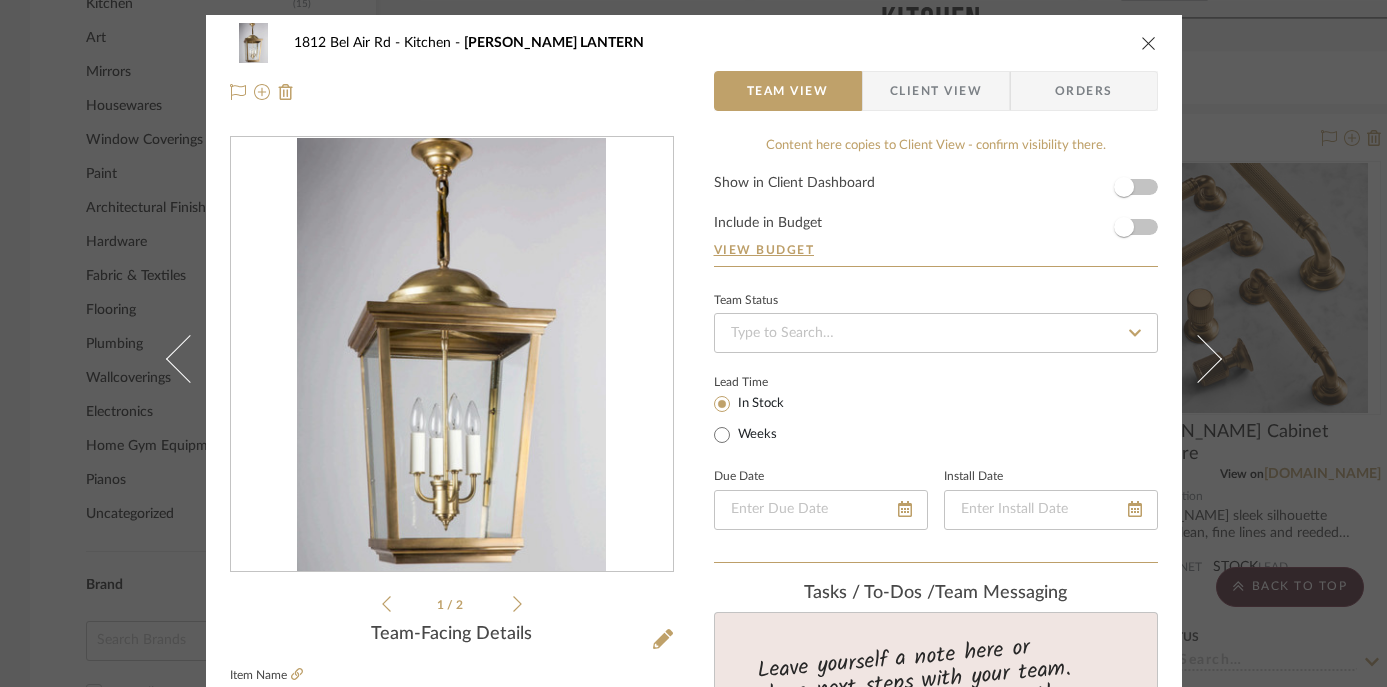click on "1812 Bel Air Rd Kitchen [PERSON_NAME] LANTERN Team View Client View Orders 1 / 2  Team-Facing Details   Item Name  [PERSON_NAME] LANTERN  Brand   Internal Description  2 pairs at $6,247.50 each  Dimensions  Overall: 14" w. x 14" d.  Product Specifications  Height to loop: 26-1/8"
Canopy: 1-5/8" h. x 5" diameter
FINISH: Antique Brass
SUSPENSION: M Chain
SUSP LENGTH: Custom Overall Height
CERTIFICATION: UL Wet
[PERSON_NAME]: 3 inch Candelabra
GLASS: Clear
Estimated Production Time: 12 Weeks
S/M: Kitchen Island
Note: Please confirm overall height required.  Item Costs   View Budget   Markup %  16%  Unit Cost  $6,247.50  Cost Type  DNET  Client Unit Price   $7,247.10   Quantity  2  Unit Type  Each  Subtotal   $14,494.20   Tax %  10%  Total Tax   $1,449.42   Shipping Cost  $724.71  Ship. Markup %  0% Taxable  Total Shipping   $724.71  Total Client Price  $16,668.33  Your Cost  $14,469.21  Your Margin  $1,999.20  Content here copies to Client View - confirm visibility there.  Show in Client Dashboard   View Budget  (2)" at bounding box center [694, 889] 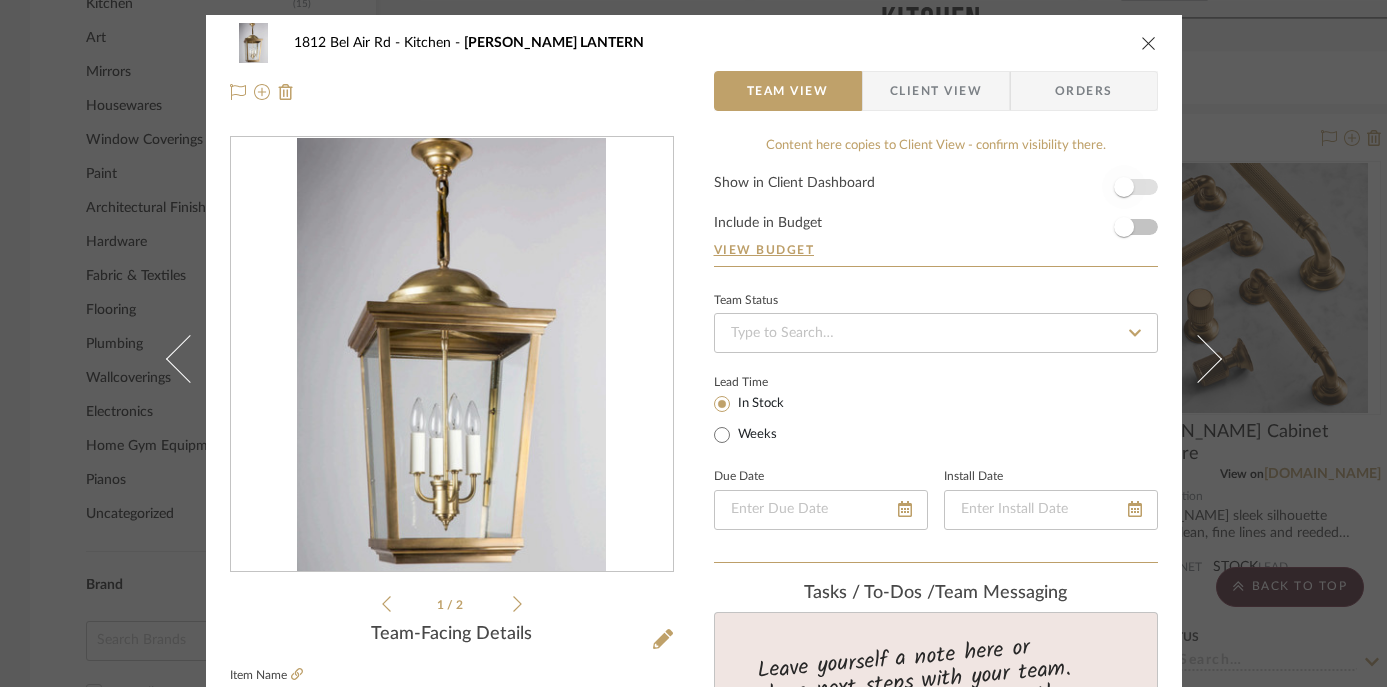 click at bounding box center [1124, 187] 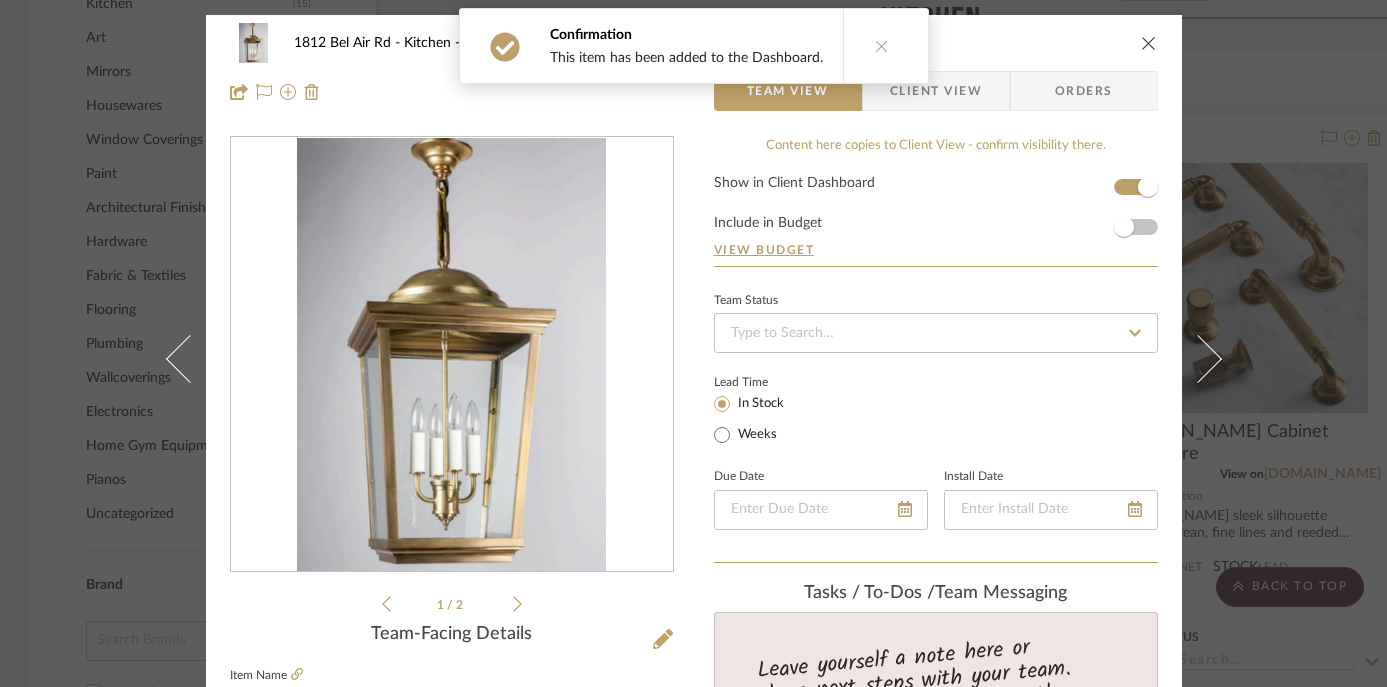 click at bounding box center [881, 46] 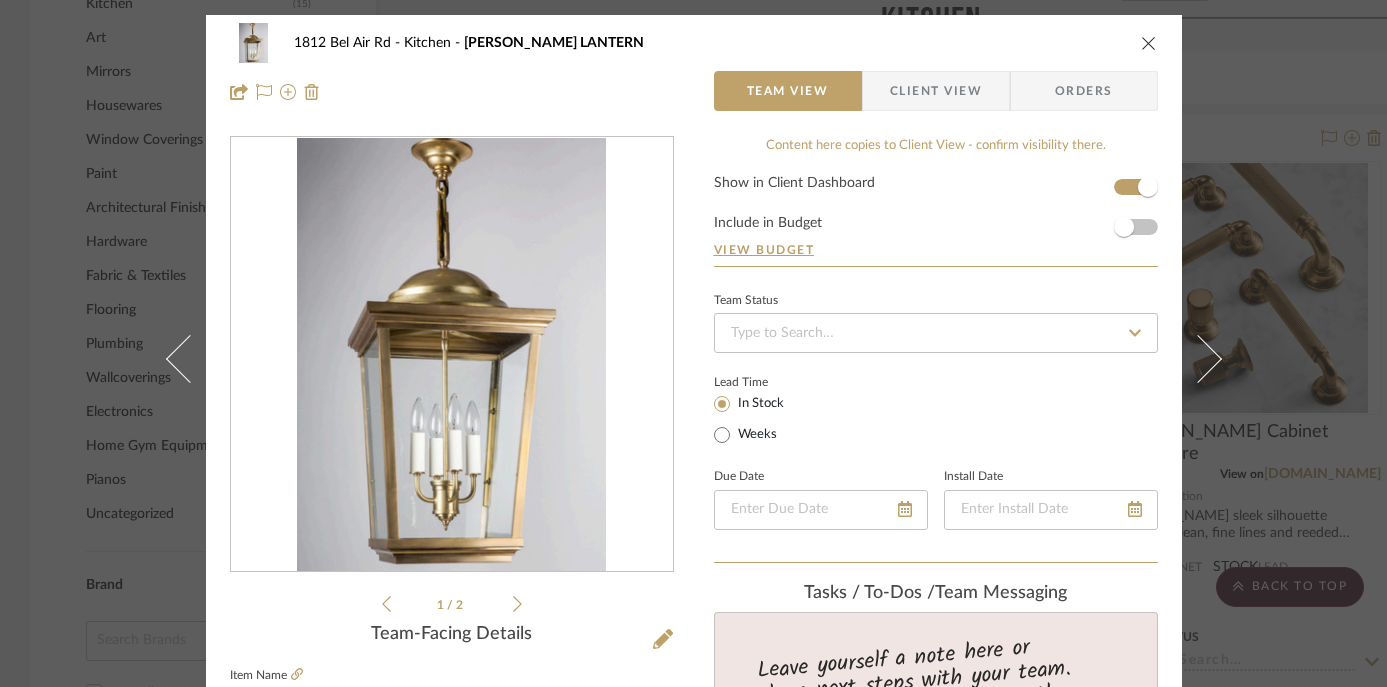 click on "Client View" at bounding box center [936, 91] 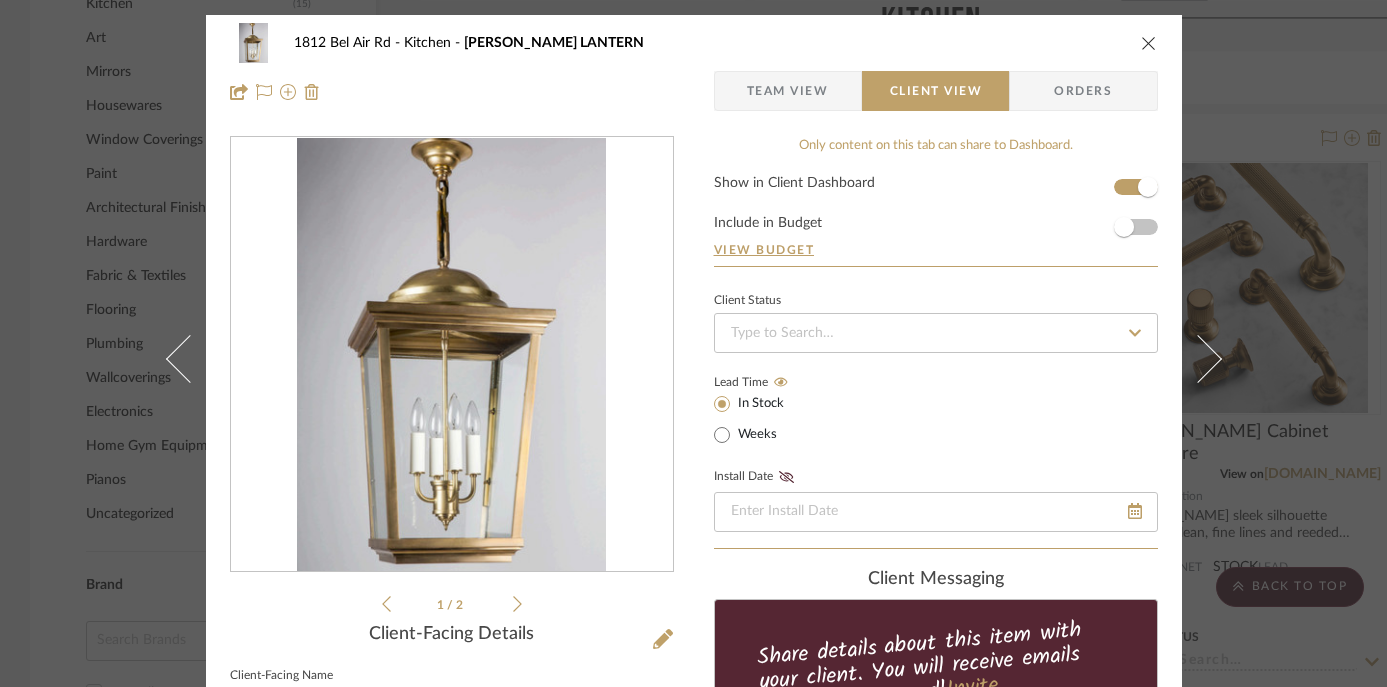 click at bounding box center [1149, 43] 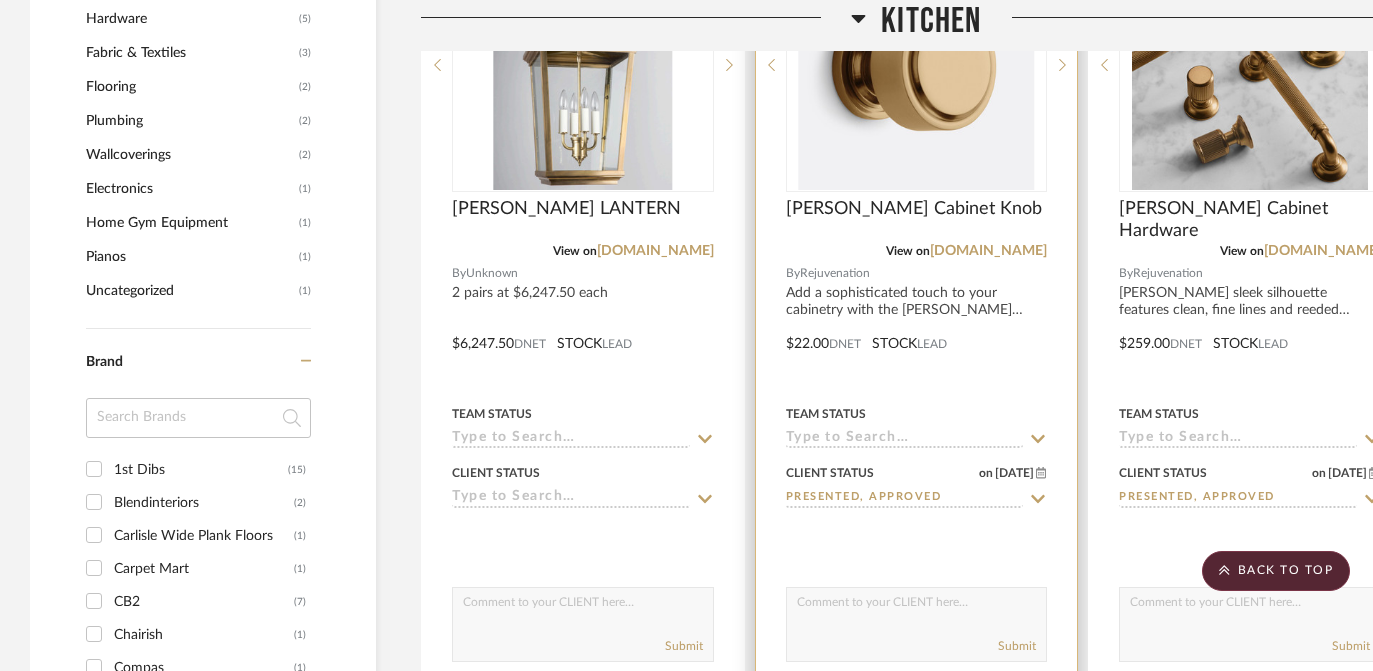 scroll, scrollTop: 2581, scrollLeft: 0, axis: vertical 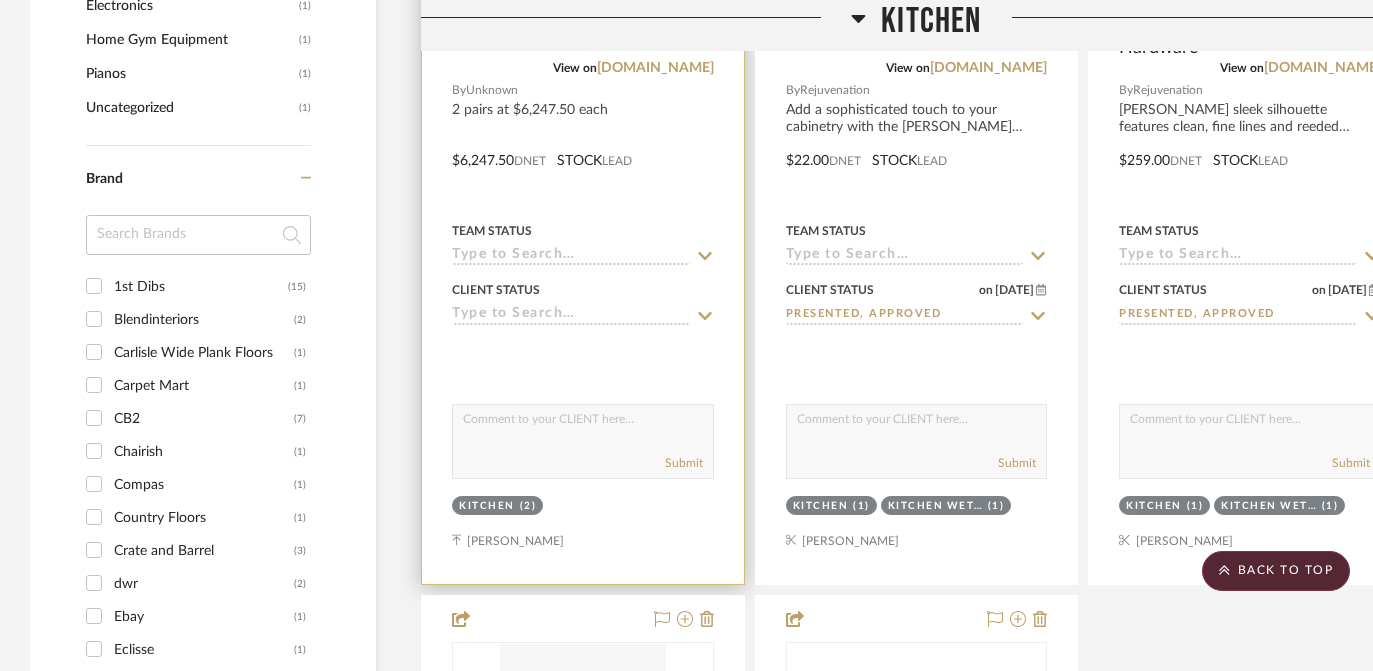 click 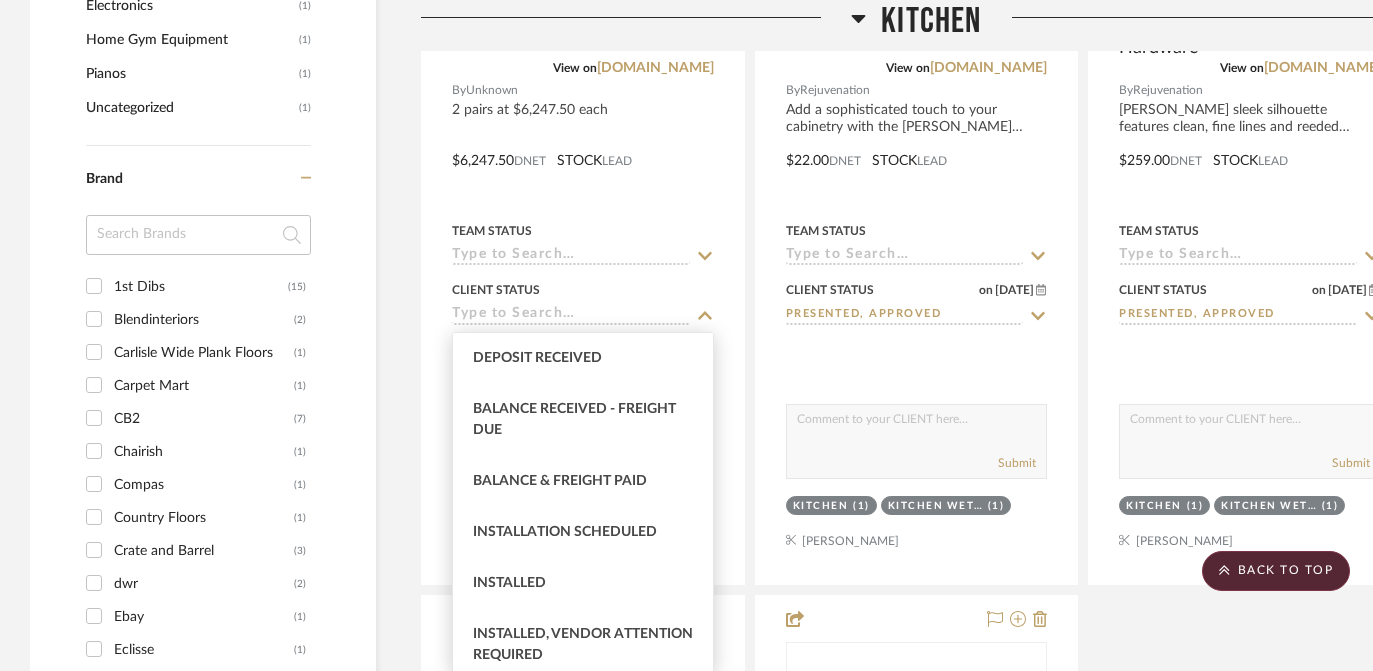 scroll, scrollTop: 435, scrollLeft: 0, axis: vertical 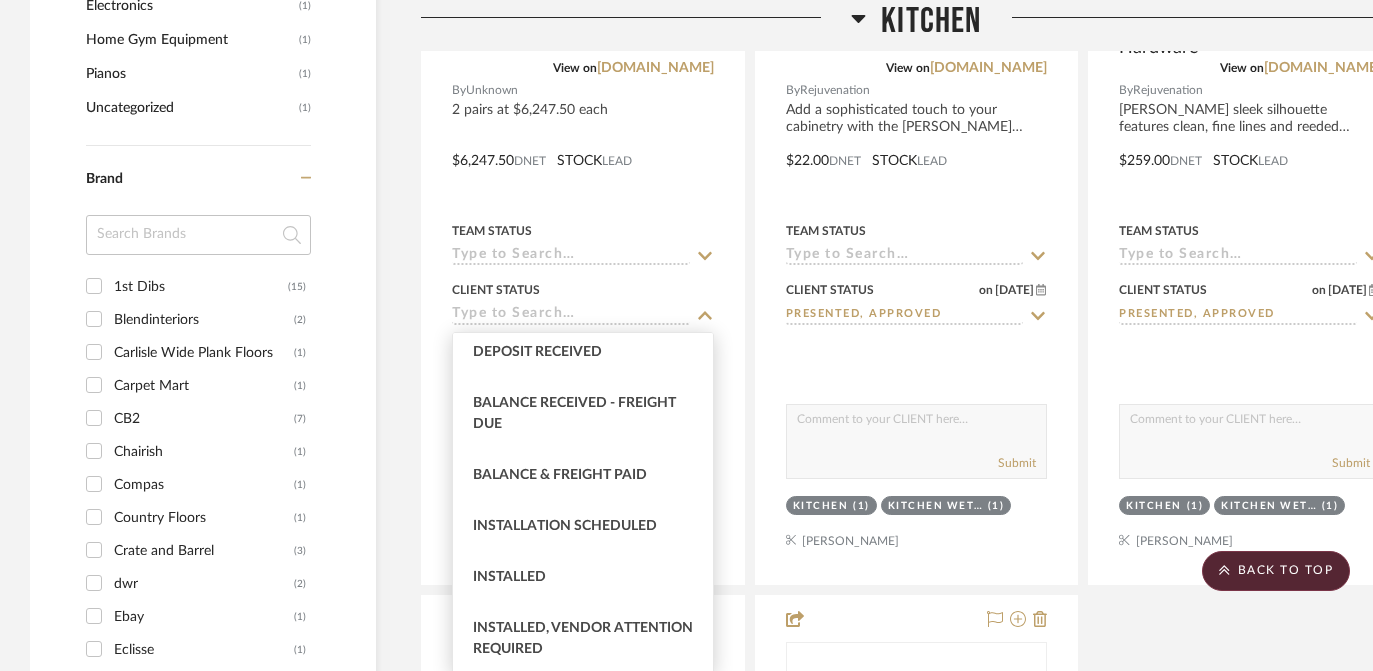 click on "Filter by keyword, category or name prior to exporting to Excel or Bulk Actions Team Comments All Team Comments Team Comments in last day Team Comments in last week Flagged Shared with Client Team Status Sourced  (29)  Approved  (2)  Not ordered  (1)  Ordered  (1)  Client Status Presented, Approved  (51)  Client's Own  (10)  Balance & Freight Paid  (4)  Presented, Pending Approval  (1)  Presented, Rejected  (1)  Client Feedback No Feedback  (121)  Client Comments All Client Comments Client Comments in last day Client Comments in last week Added To PO Category  Seating   (39)   Tables   (33)   Beds    (11)   Storage   (10)   Lighting   (69)   Bath   (61)   Appliances   (33)   Tile & Stone   (25)   Bedding   (20)   Outdoor   (20)   Rugs   (17)   Accessories    (15)   Architectural Elements   (15)   Kitchen   (15)   Art   (13)   Mirrors   (13)   Housewares   (12)   Window Coverings   (10)   Paint   (7)   Architectural Finishes   (6)   Hardware   (5)   Fabric & Textiles   (3)   Flooring   (2)   Plumbing   (2)  0" 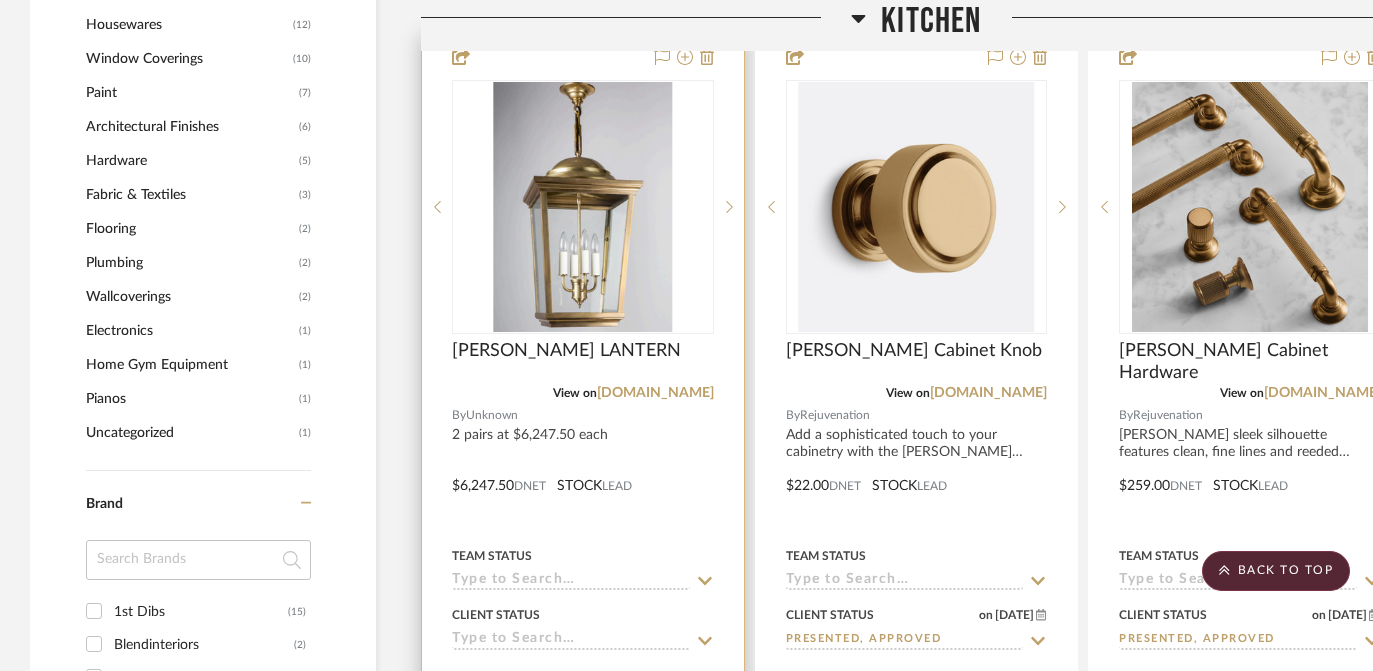 scroll, scrollTop: 2252, scrollLeft: 0, axis: vertical 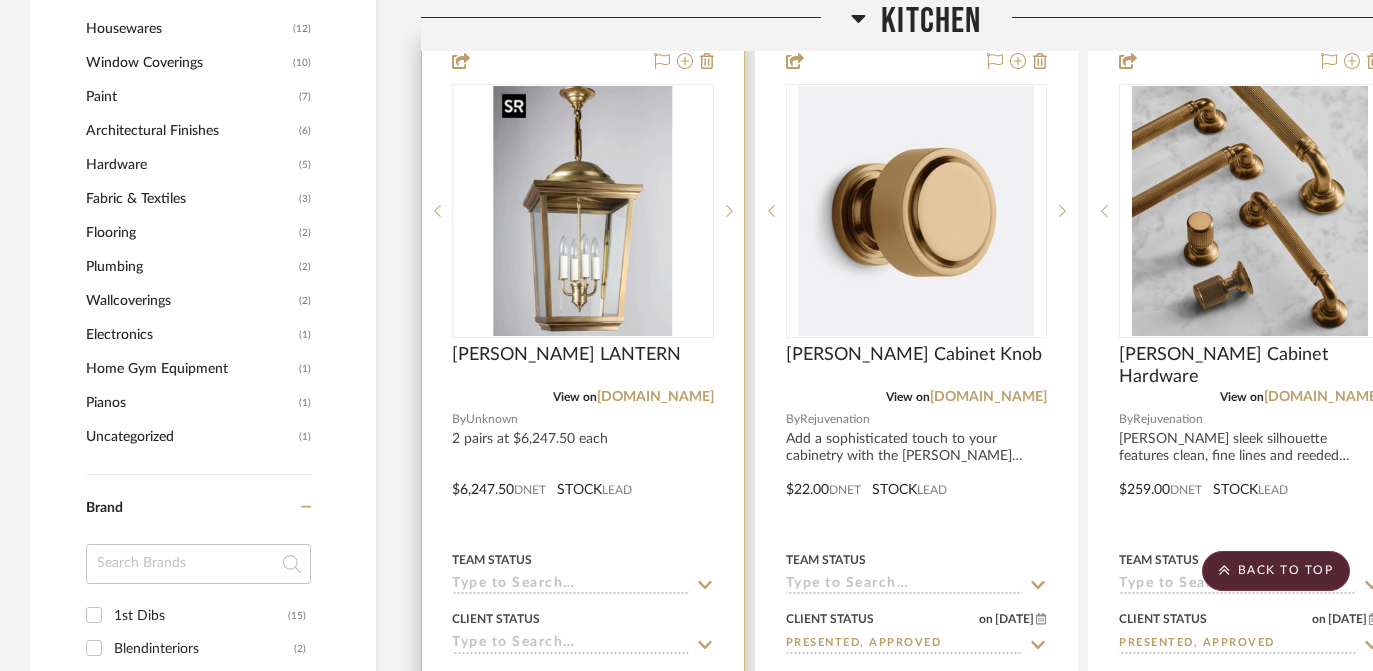 click at bounding box center [583, 211] 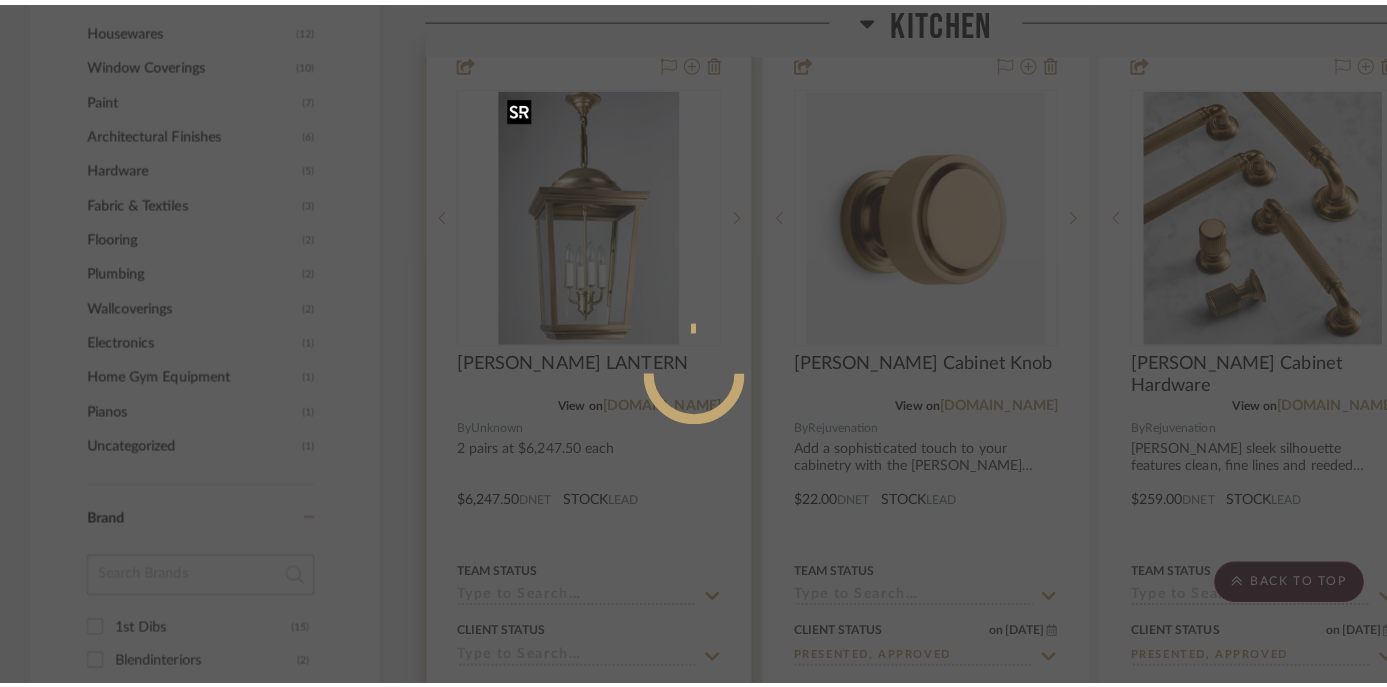 scroll, scrollTop: 0, scrollLeft: 0, axis: both 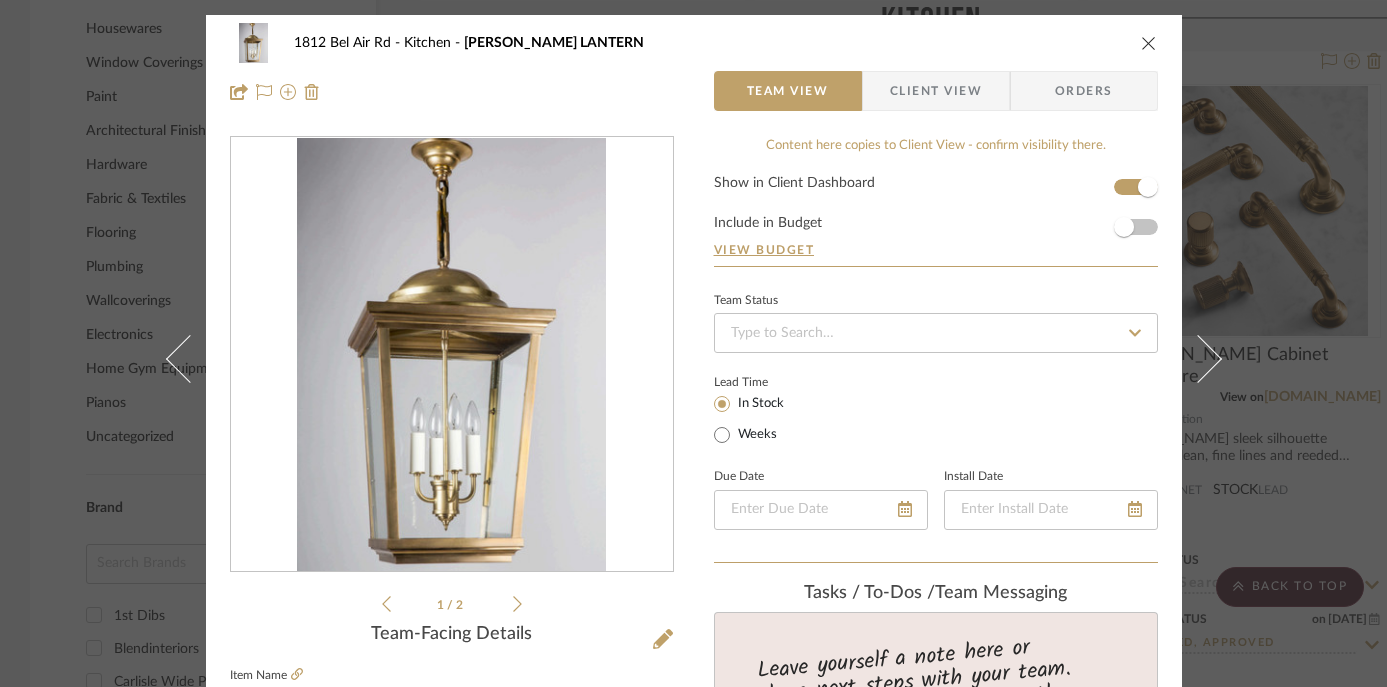 click on "Client View" at bounding box center (936, 91) 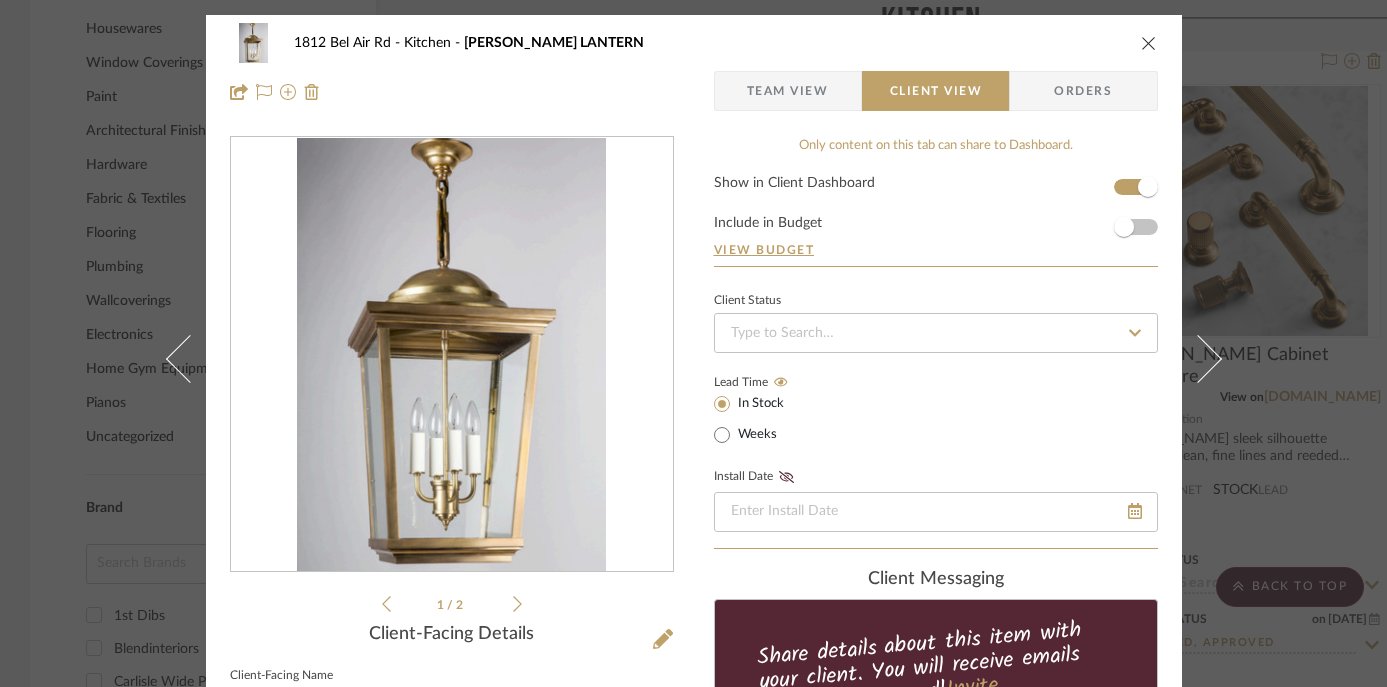 click on "Orders" at bounding box center [1083, 91] 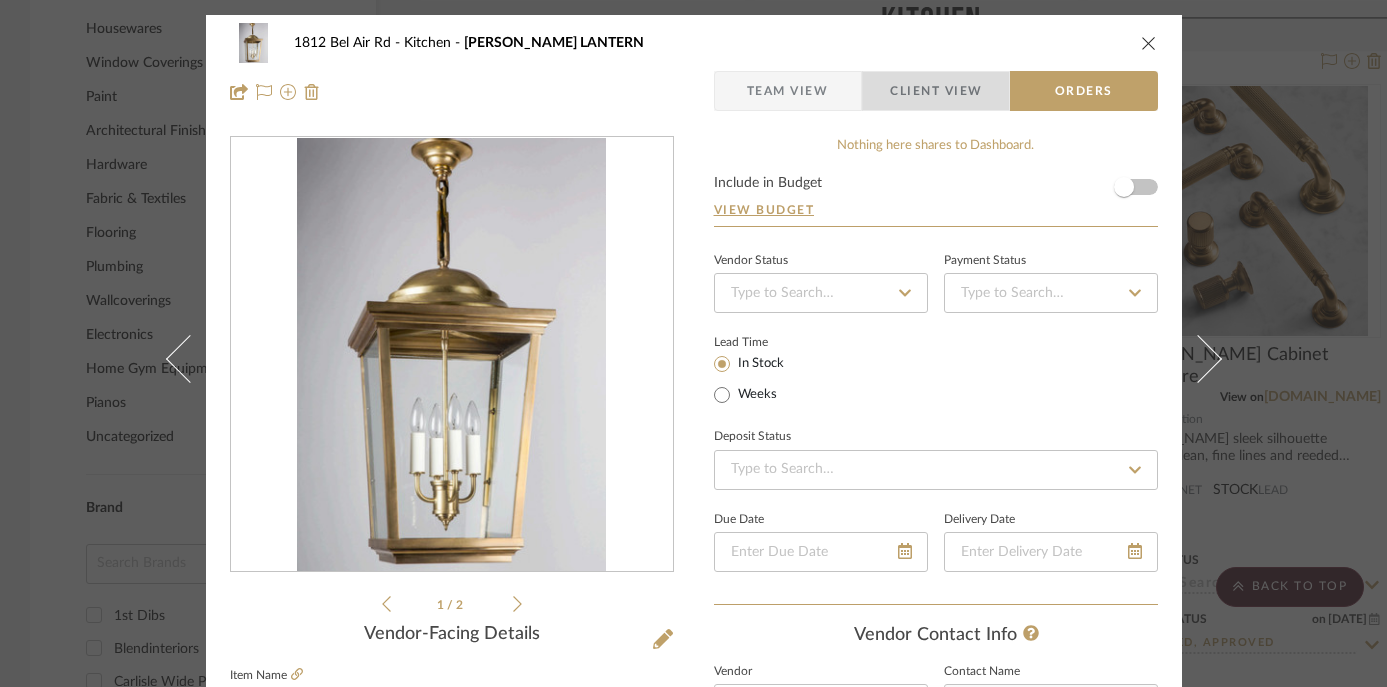 click on "Client View" at bounding box center [936, 91] 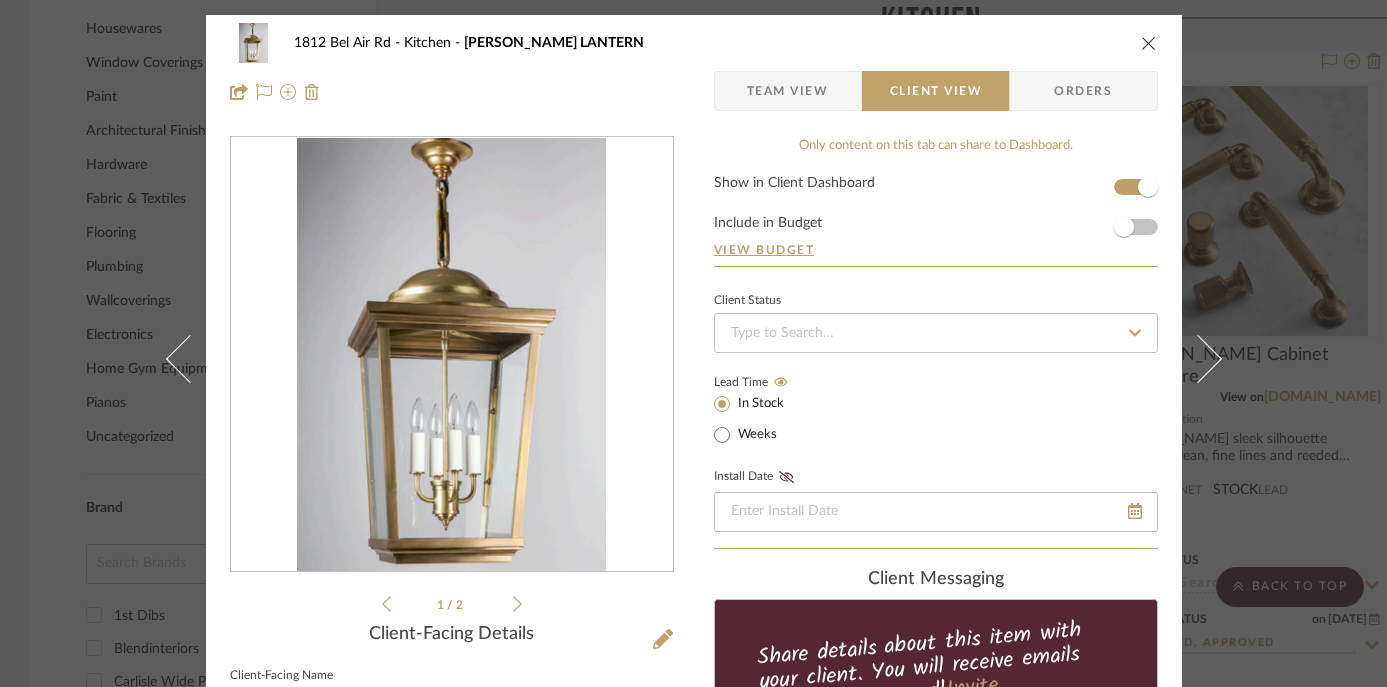 click on "Client Status  Lead Time  In Stock Weeks  Install Date" at bounding box center (936, 418) 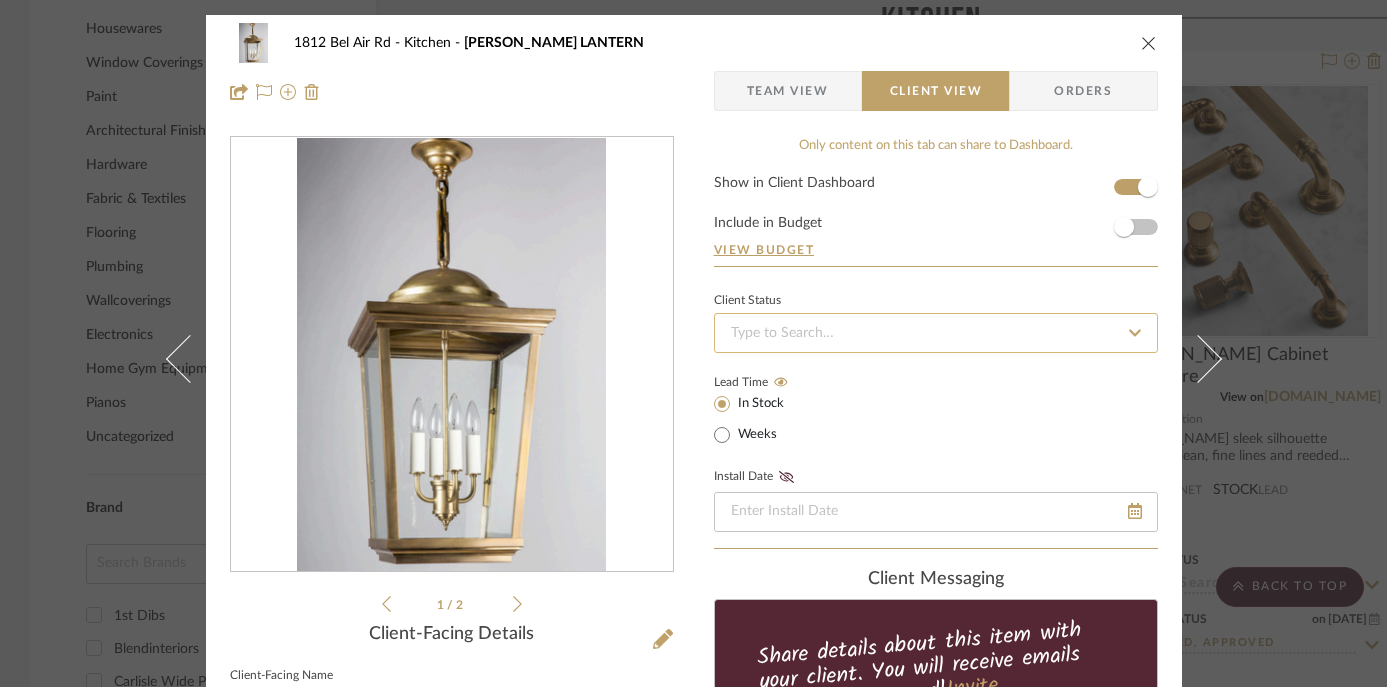 click 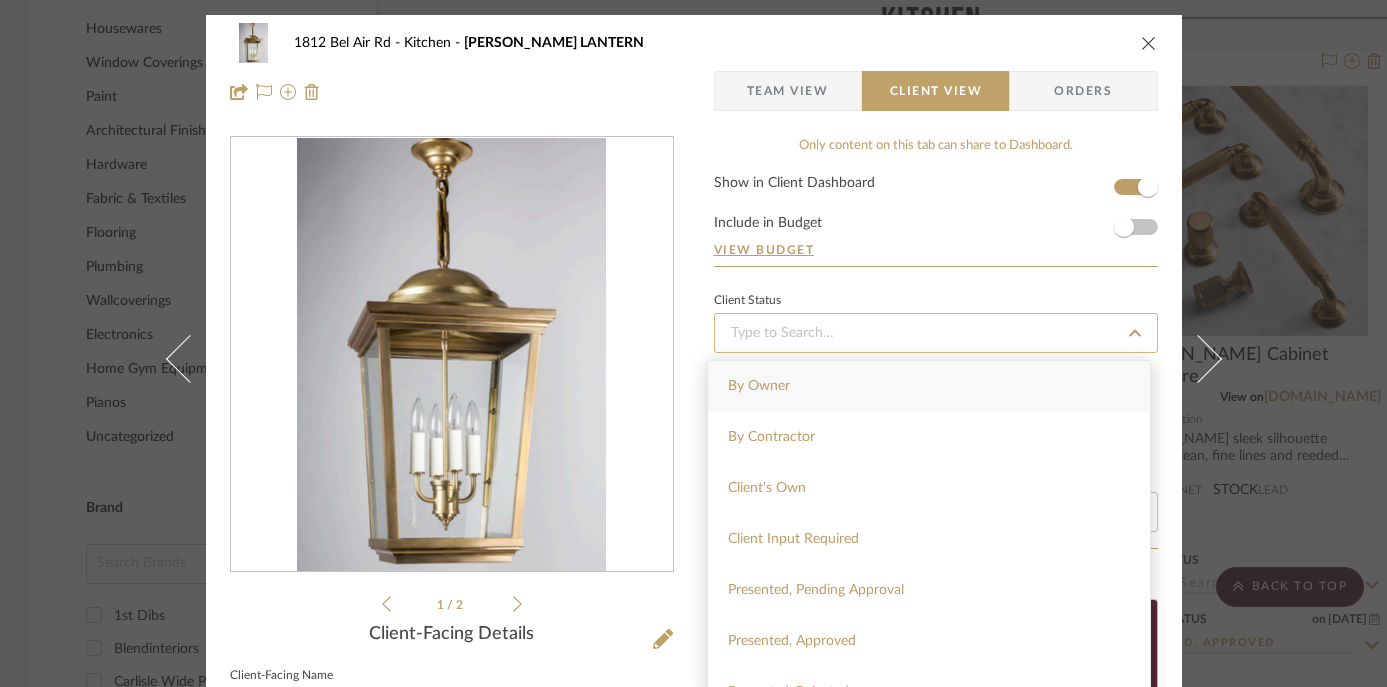click 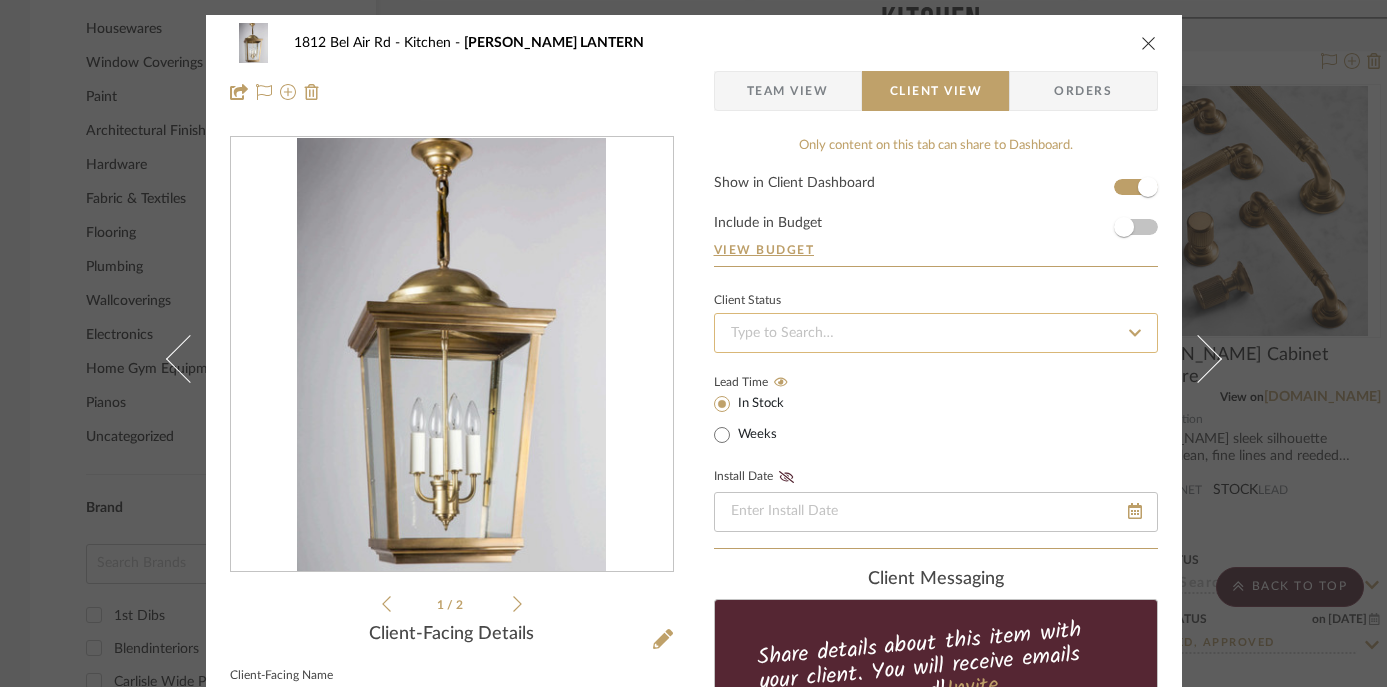 click 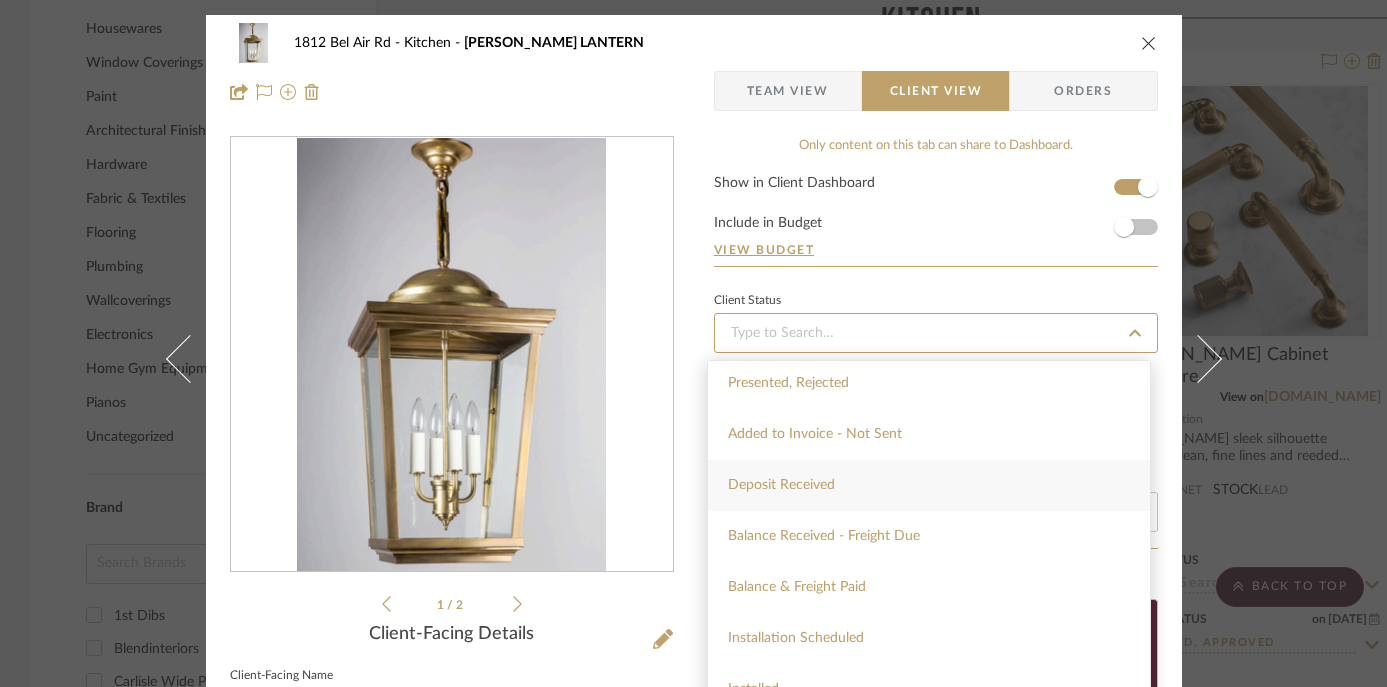 scroll, scrollTop: 312, scrollLeft: 0, axis: vertical 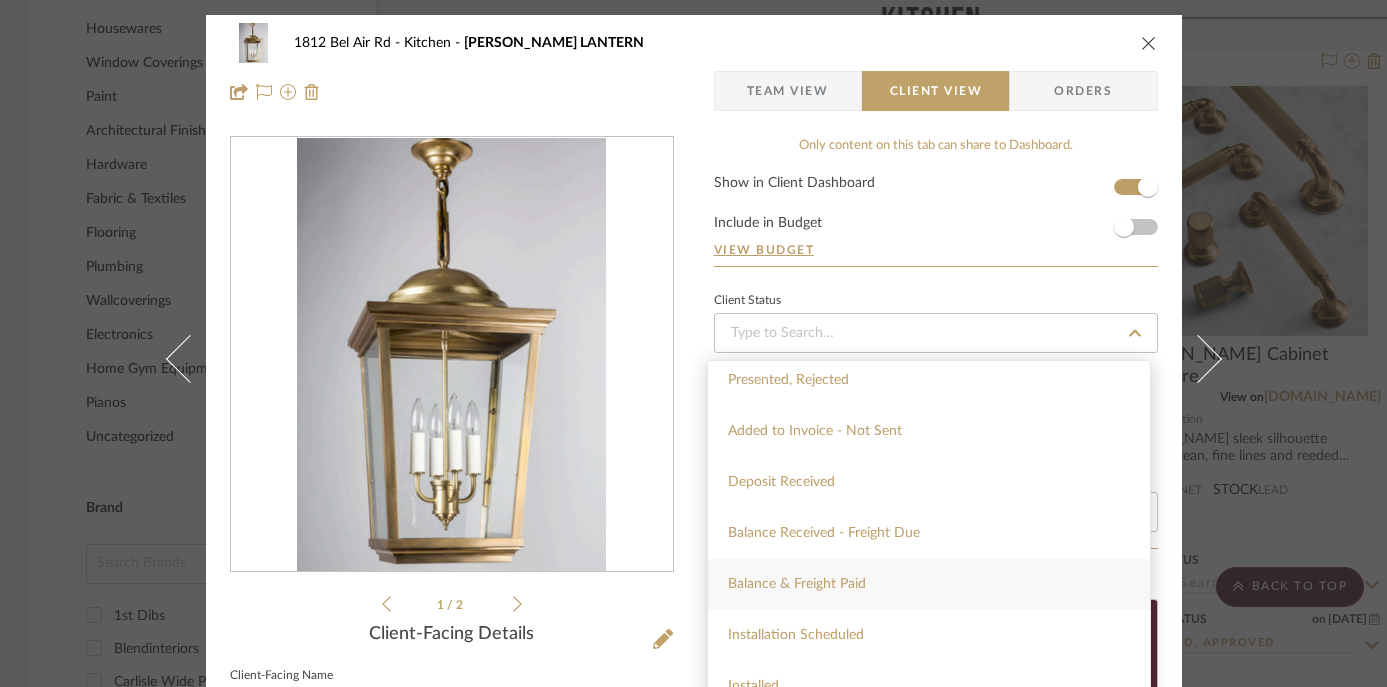 click on "Balance & Freight Paid" at bounding box center [929, 584] 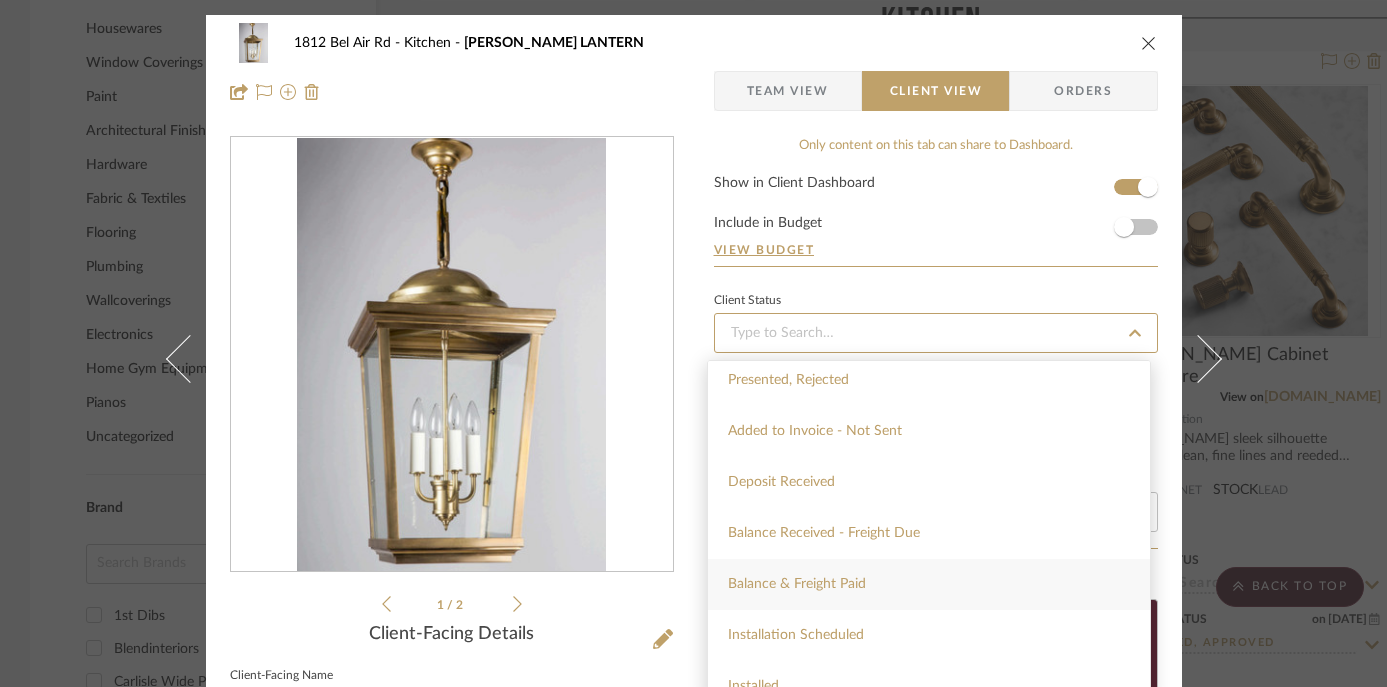 type on "[DATE]" 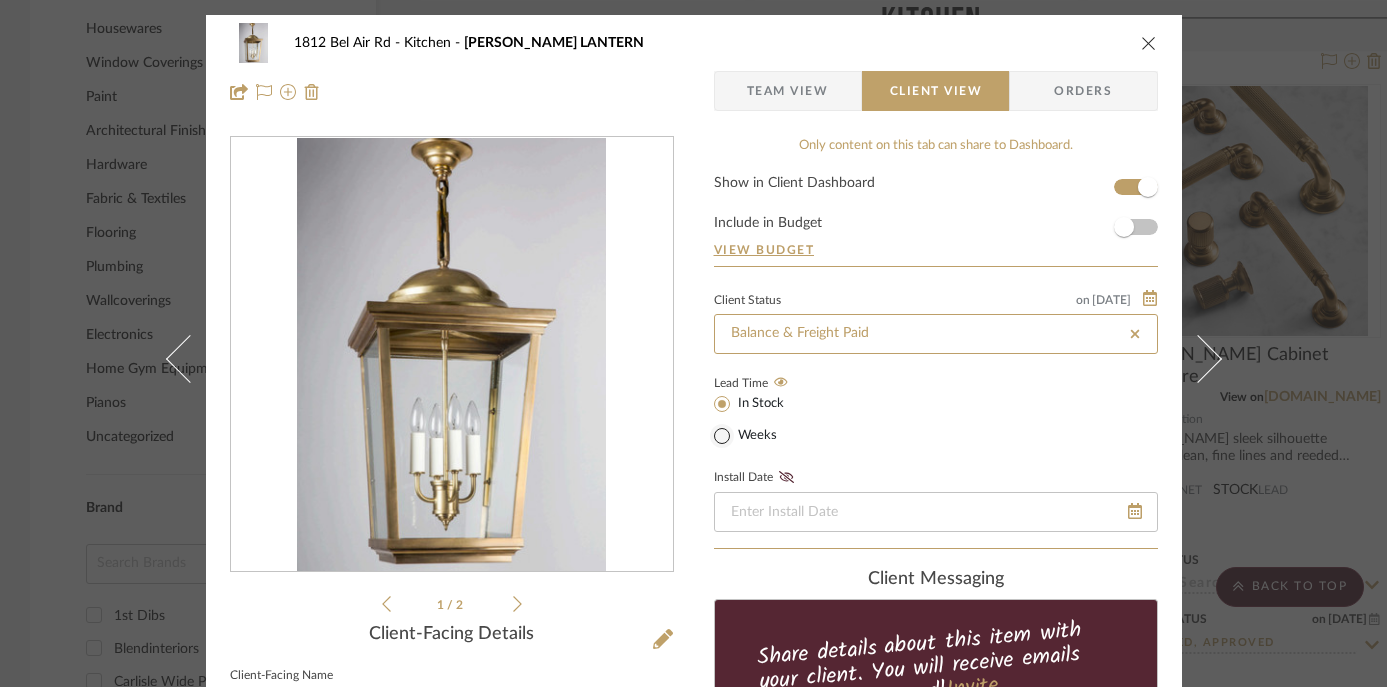 type on "[DATE]" 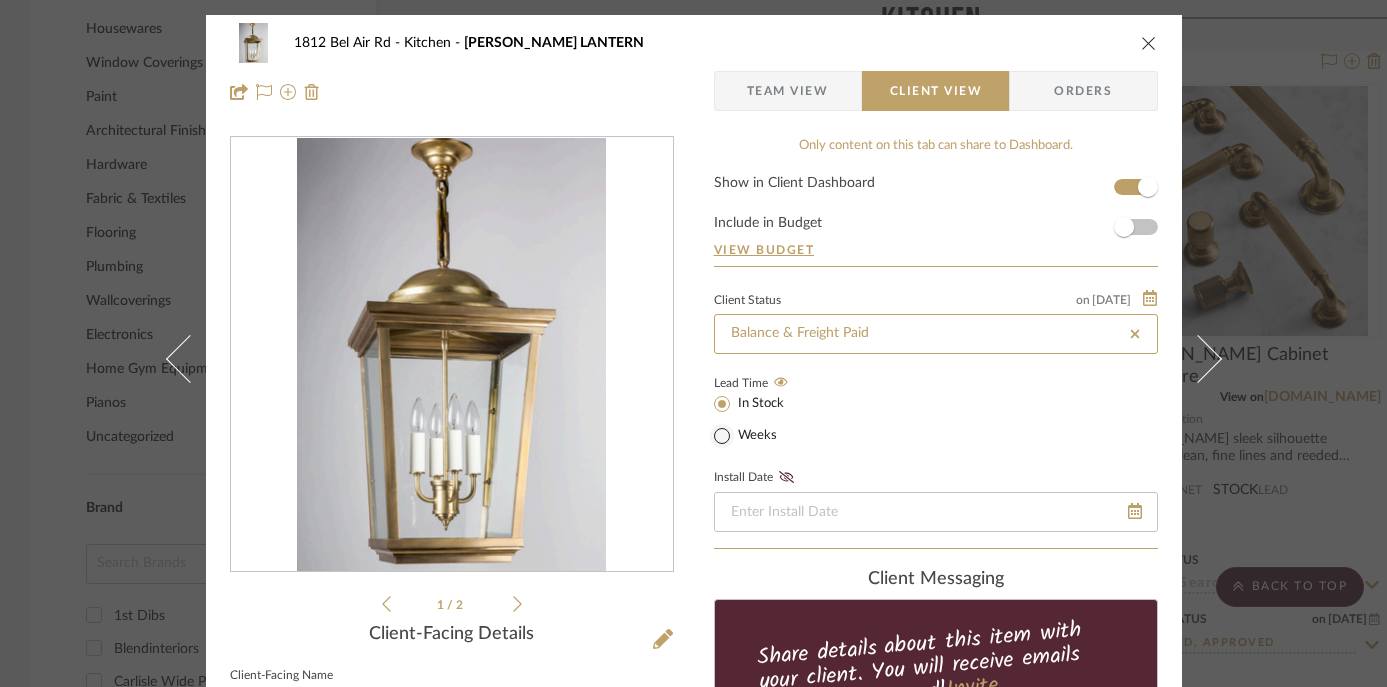 type on "Balance & Freight Paid" 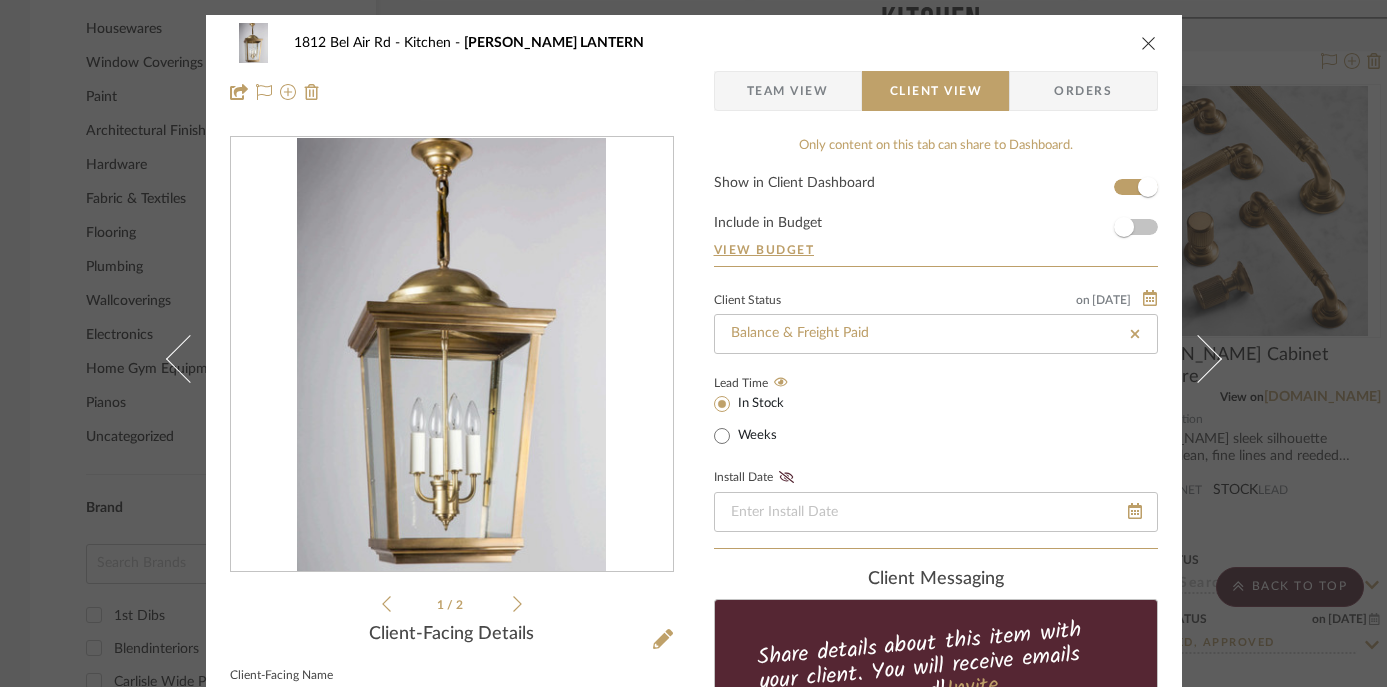 click on "1812 Bel Air Rd Kitchen [PERSON_NAME] LANTERN Team View Client View Orders 1 / 2  Client-Facing Details   Client-Facing Name  [PERSON_NAME] TAPERED LANTERN  Client-Facing Brand   Client-Facing Description  2 pairs at $6,247.50 each  Client-Facing Dimensions  Overall: 14" w. x 14" d.  Client-Facing URL  [URL][DOMAIN_NAME][PERSON_NAME]  Client-Facing Product Specifications  Height to loop: 26-1/8"
Canopy: 1-5/8" h. x 5" diameter
FINISH: Antique Brass
SUSPENSION: M Chain
SUSP LENGTH: Custom Overall Height
CERTIFICATION: UL Wet
[PERSON_NAME]: 3 inch Candelabra
GLASS: Clear
Estimated Production Time: 12 Weeks
S/M: Kitchen Island
Note: Please confirm overall height required.  Export Tearsheet   Client Dashboard Pricing   Client Unit Price   $7,247.10      X  Quantity  2    Each      =  Subtotal   $14,494.20  Include Tax Include Shipping Total Client Price  (incl. tax & shipping)  $16,668.33  Only content on this tab can share to Dashboard.  Show in Client Dashboard   Include in Budget  on Weeks" at bounding box center (694, 847) 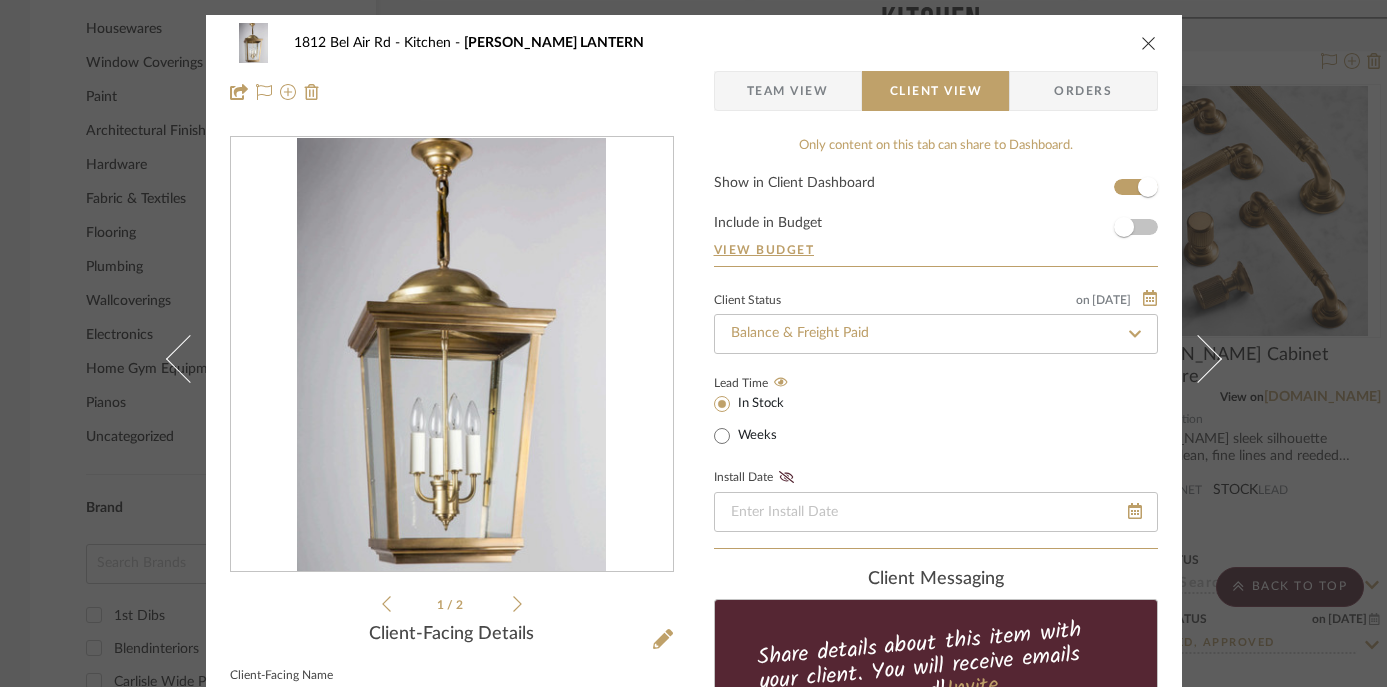 click on "1812 Bel Air Rd Kitchen [PERSON_NAME] LANTERN Team View Client View Orders 1 / 2  Client-Facing Details   Client-Facing Name  [PERSON_NAME] TAPERED LANTERN  Client-Facing Brand   Client-Facing Description  2 pairs at $6,247.50 each  Client-Facing Dimensions  Overall: 14" w. x 14" d.  Client-Facing URL  [URL][DOMAIN_NAME][PERSON_NAME]  Client-Facing Product Specifications  Height to loop: 26-1/8"
Canopy: 1-5/8" h. x 5" diameter
FINISH: Antique Brass
SUSPENSION: M Chain
SUSP LENGTH: Custom Overall Height
CERTIFICATION: UL Wet
[PERSON_NAME]: 3 inch Candelabra
GLASS: Clear
Estimated Production Time: 12 Weeks
S/M: Kitchen Island
Note: Please confirm overall height required.  Export Tearsheet   Client Dashboard Pricing   Client Unit Price   $7,247.10      X  Quantity  2    Each      =  Subtotal   $14,494.20  Include Tax Include Shipping Total Client Price  (incl. tax & shipping)  $16,668.33  Only content on this tab can share to Dashboard.  Show in Client Dashboard   Include in Budget  on Weeks" at bounding box center (694, 847) 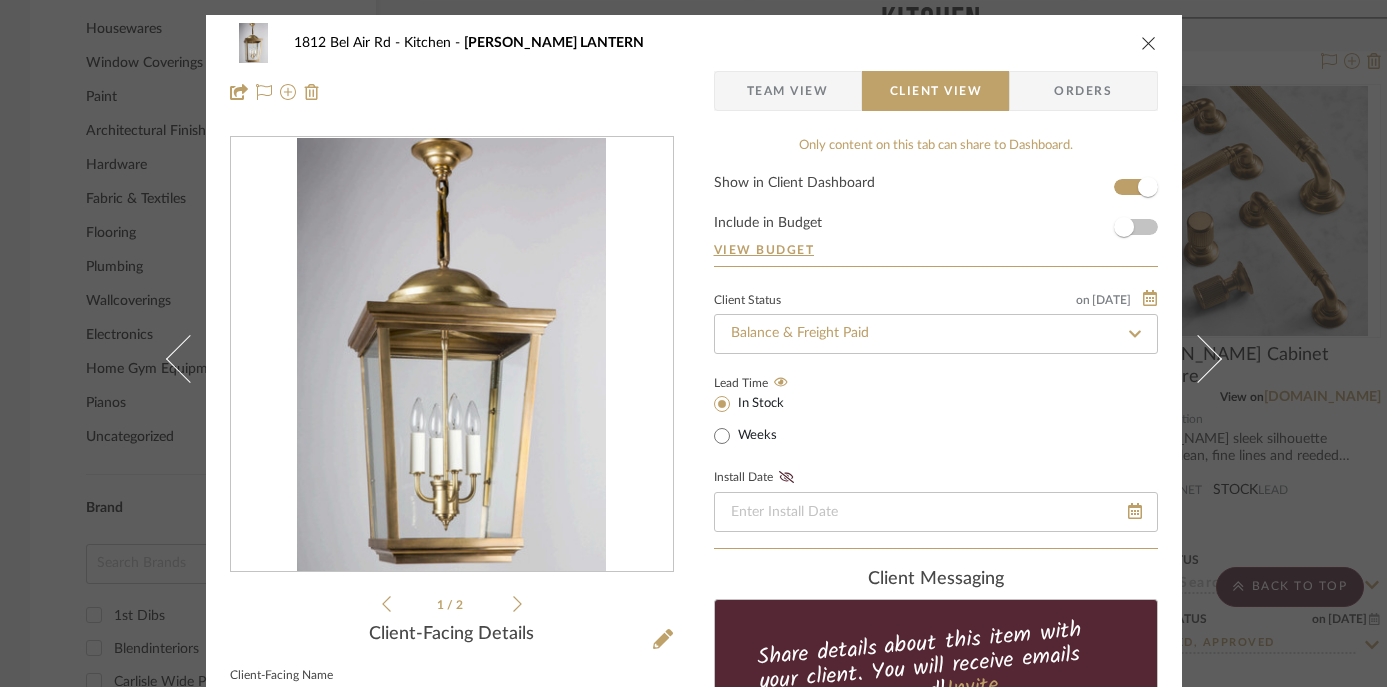 click at bounding box center [1149, 43] 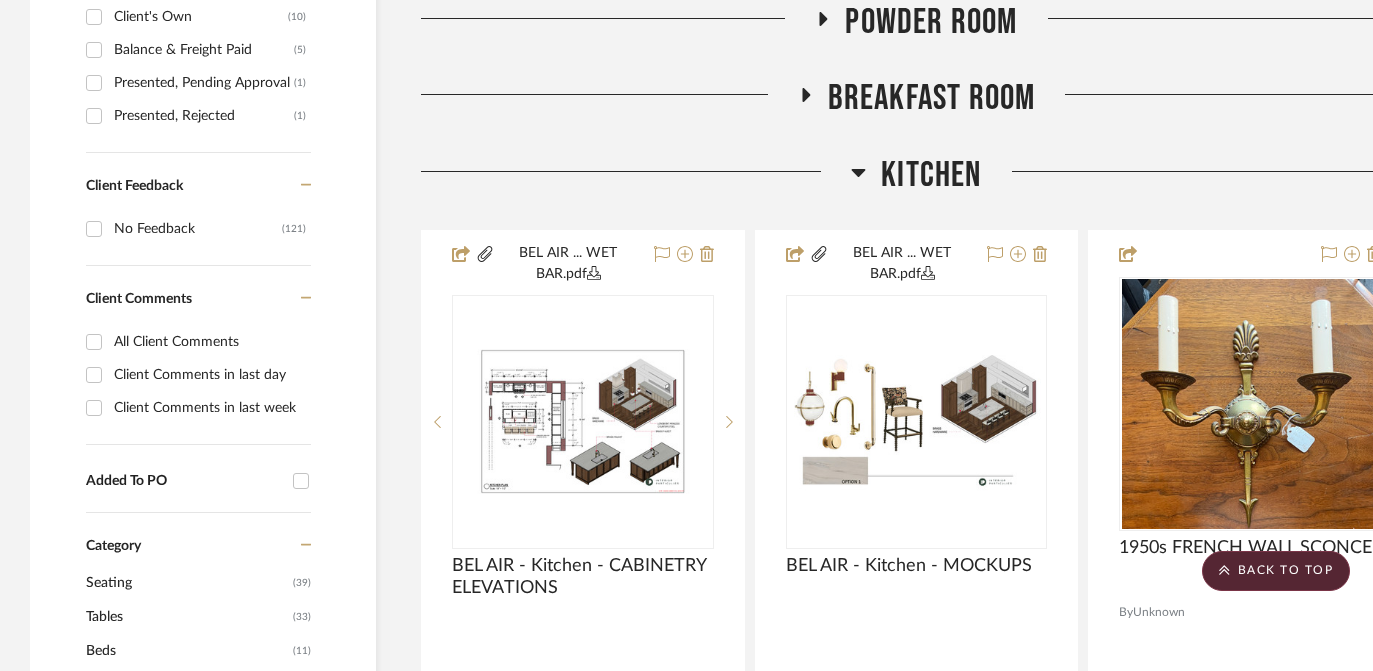 scroll, scrollTop: 1154, scrollLeft: 67, axis: both 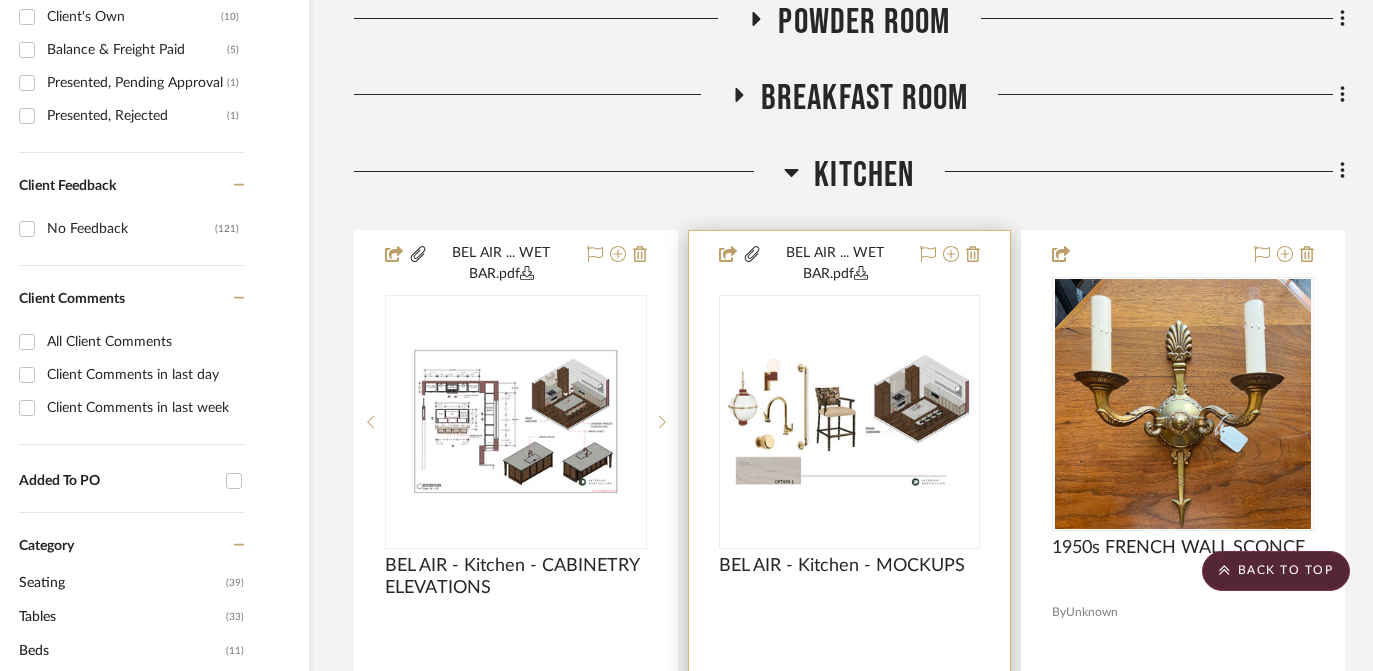 click at bounding box center (850, 421) 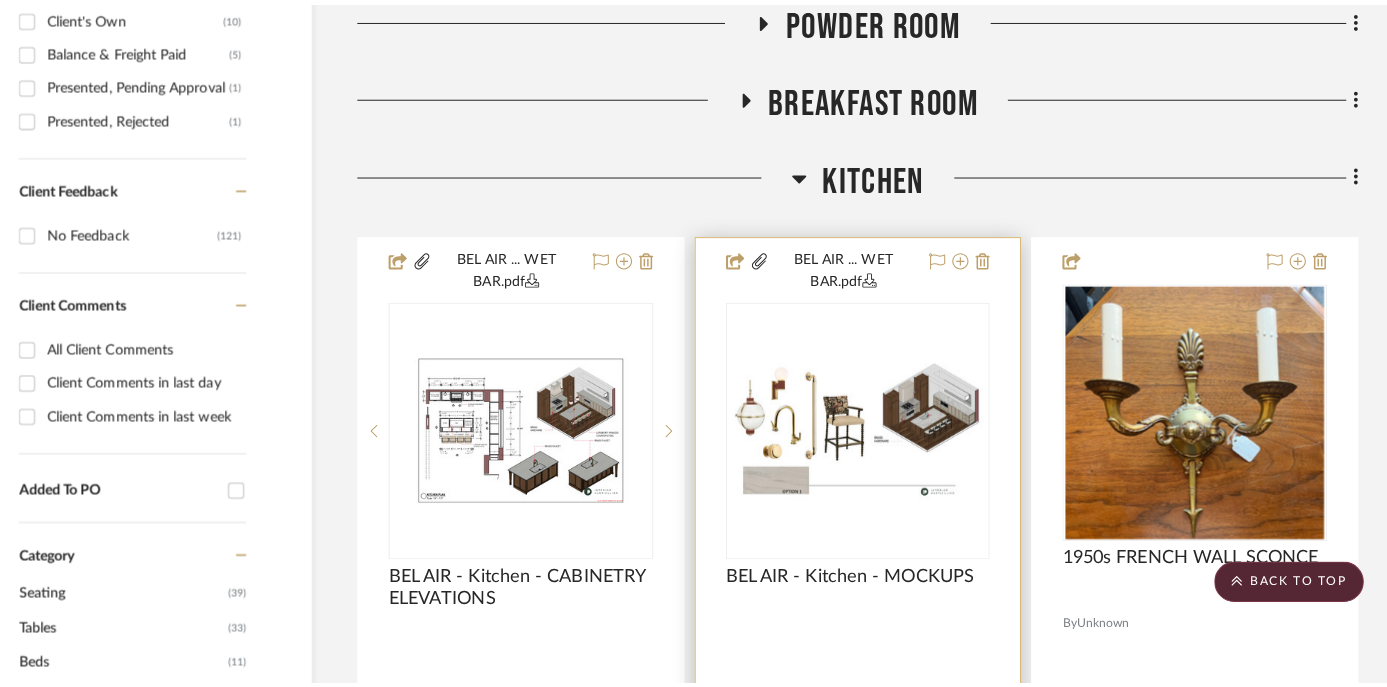 scroll, scrollTop: 0, scrollLeft: 0, axis: both 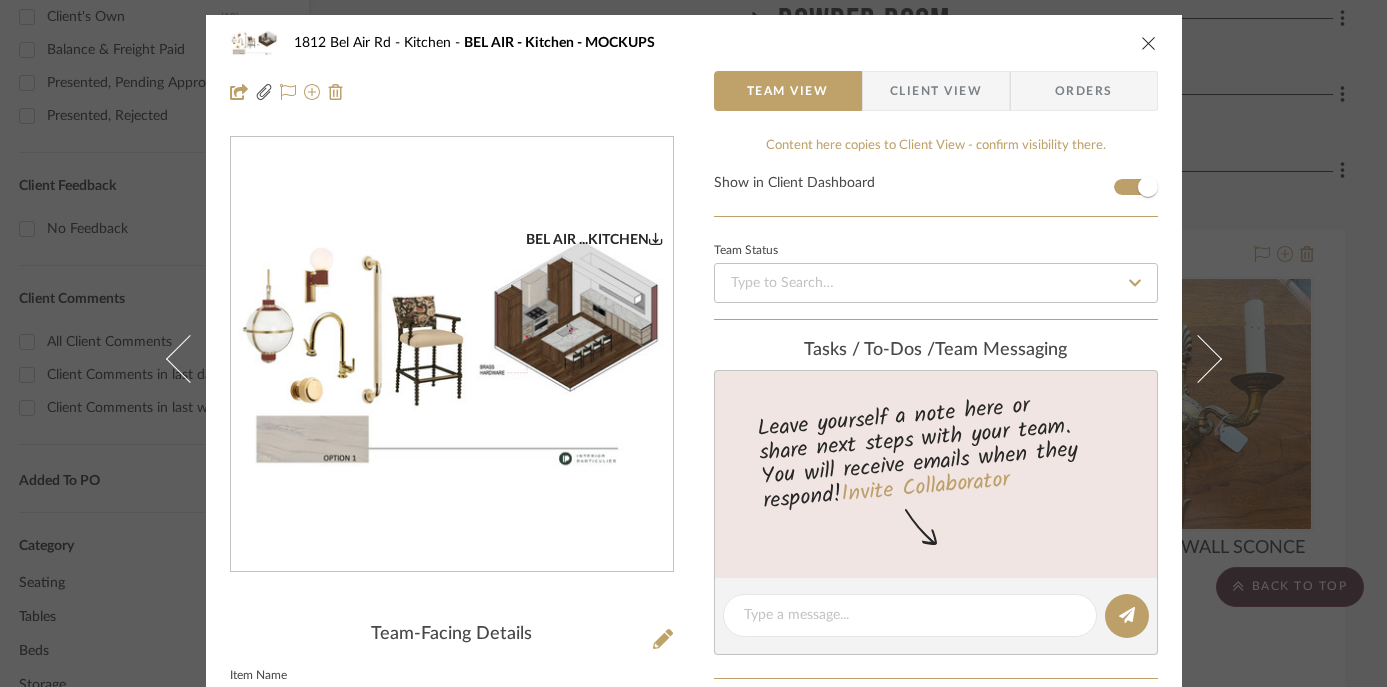 click at bounding box center (452, 355) 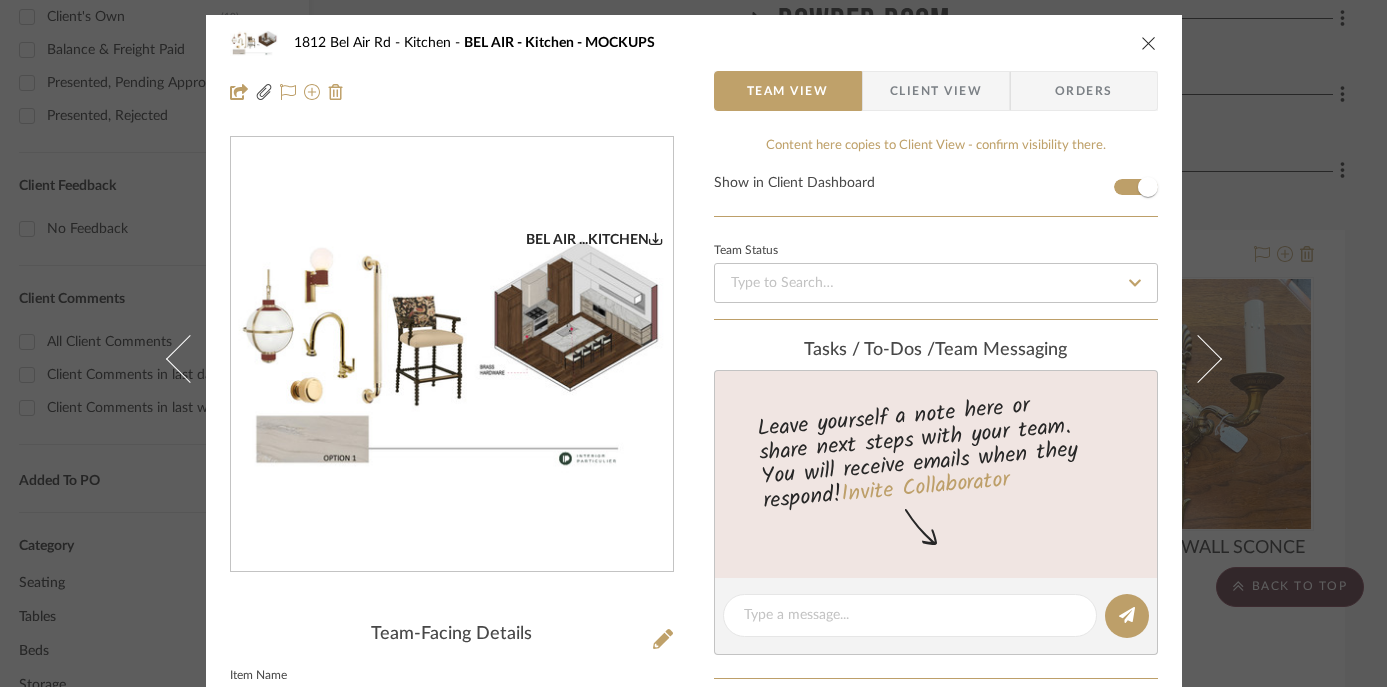 click on "1812 Bel Air Rd Kitchen BEL AIR - Kitchen - MOCKUPS Team View Client View Orders  BEL AIR ...KITCHEN    Team-Facing Details   Item Name  BEL AIR - Kitchen - MOCKUPS  Internal Description  Content here copies to Client View - confirm visibility there.  Show in Client Dashboard  Team Status Tasks / To-Dos /  team Messaging  Leave yourself a note here or share next steps with your team. You will receive emails when they
respond!  Invite Collaborator Internal Notes  Documents  Choose a file  or drag it here. Change Room/Update Quantity  Kitchen  *To create a new room/section do that from main project page    [PERSON_NAME]" at bounding box center (693, 343) 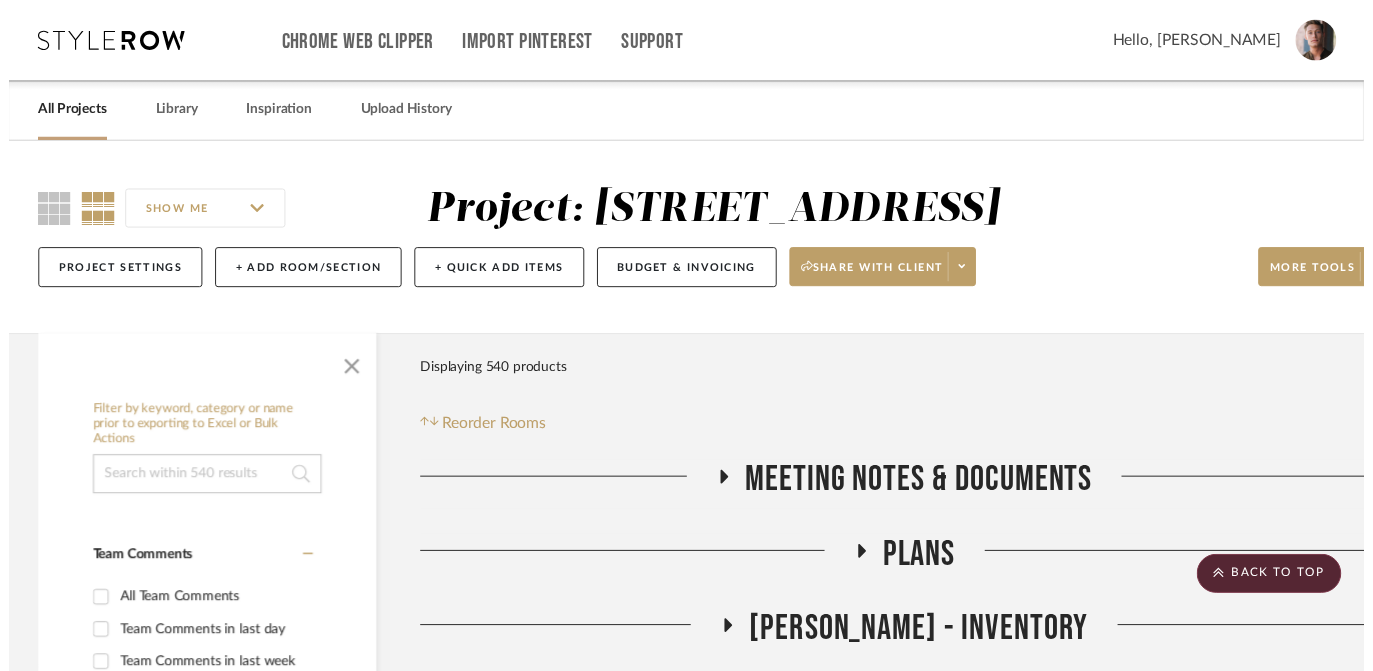 scroll, scrollTop: 1154, scrollLeft: 67, axis: both 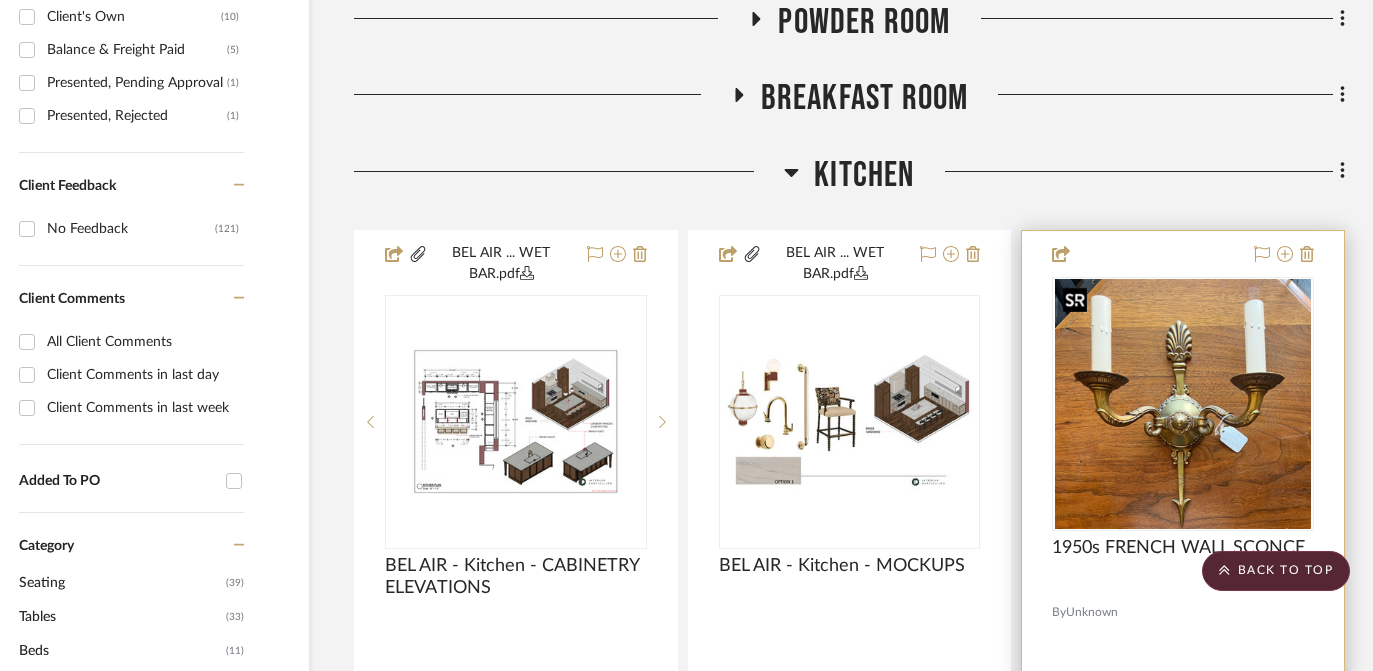 click at bounding box center [1183, 404] 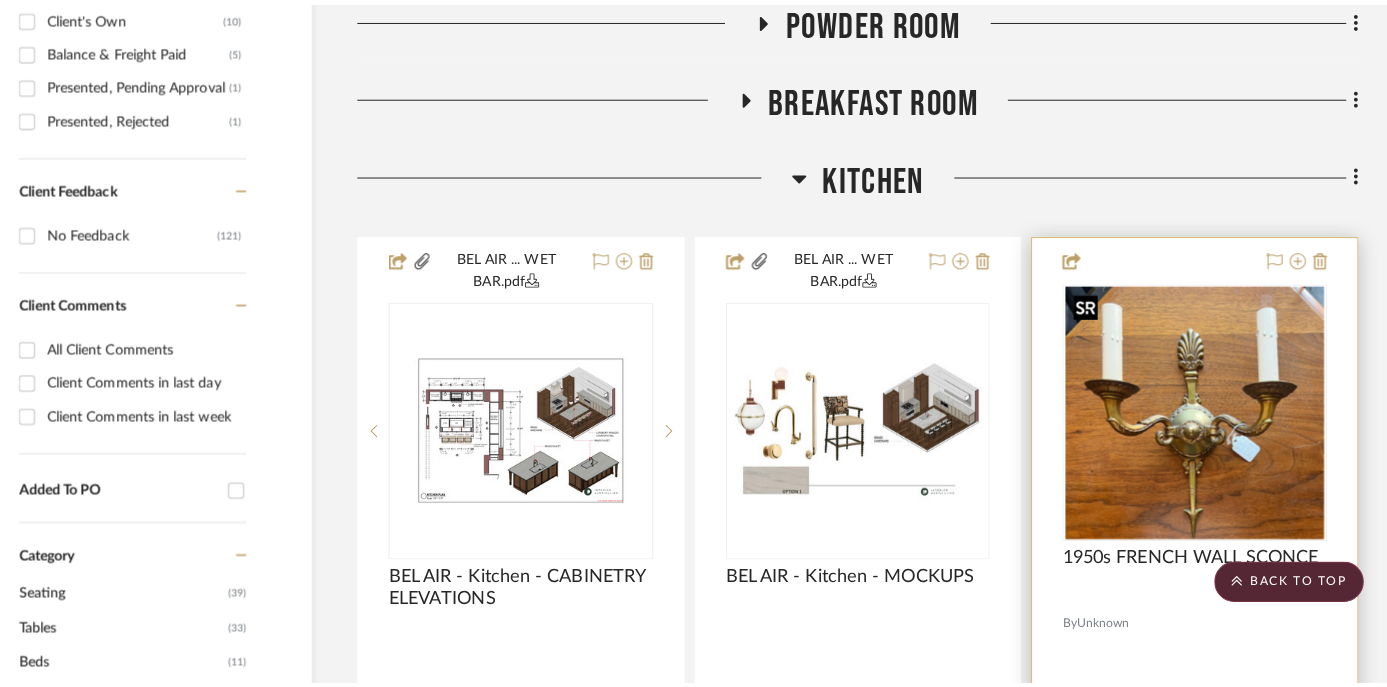 scroll, scrollTop: 0, scrollLeft: 0, axis: both 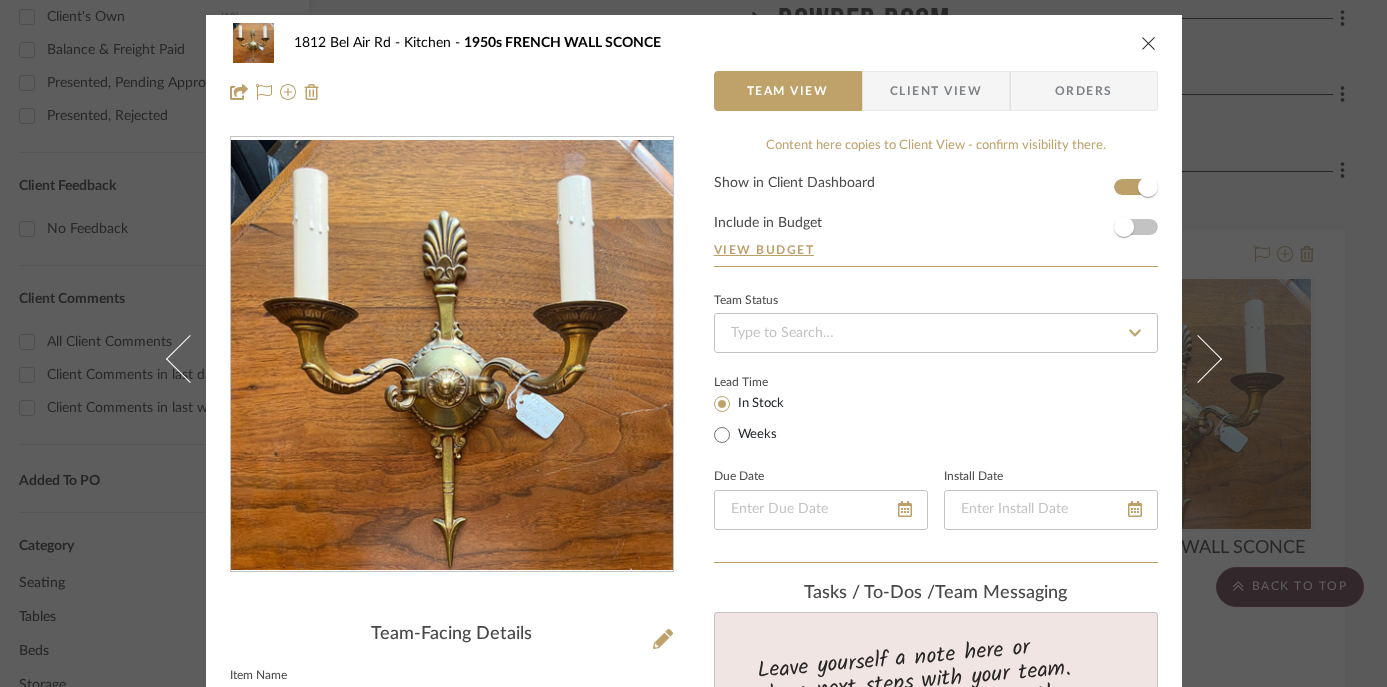 click on "1812 Bel Air Rd Kitchen 1950s FRENCH WALL SCONCE Team View Client View Orders  Team-Facing Details   Item Name  1950s FRENCH WALL SCONCE  Brand   Internal Description   Dimensions  12” W x 11” H approx.  Product Specifications  Bronze  Item Costs   View Budget   Markup %  16%  Unit Cost  $0.00  Cost Type  DNET  Client Unit Price   $0.00   Quantity  1  Unit Type  Each  Subtotal   $0.00   Tax %  10%  Total Tax   $0.00   Shipping Cost  $0.00  Ship. Markup %  0% Taxable  Total Shipping   $0.00  Total Client Price  $0.00  Your Cost  $0.00  Your Margin  $0.00  Content here copies to Client View - confirm visibility there.  Show in Client Dashboard   Include in Budget   View Budget  Team Status  Lead Time  In Stock Weeks  Due Date   Install Date  Tasks / To-Dos /  team Messaging  Leave yourself a note here or share next steps with your team. You will receive emails when they
respond!  Invite Collaborator Internal Notes  Documents  Choose a file  or drag it here. Change Room/Update Quantity  Kitchen" at bounding box center (693, 343) 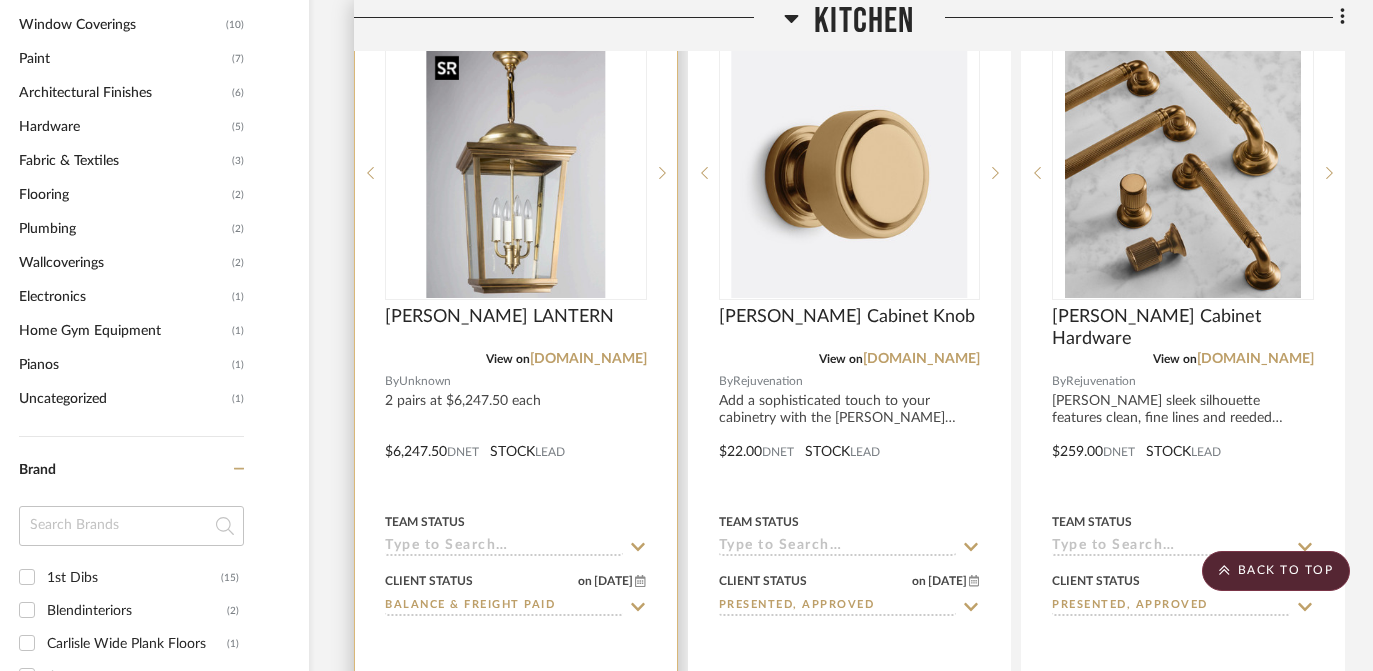 click at bounding box center [516, 173] 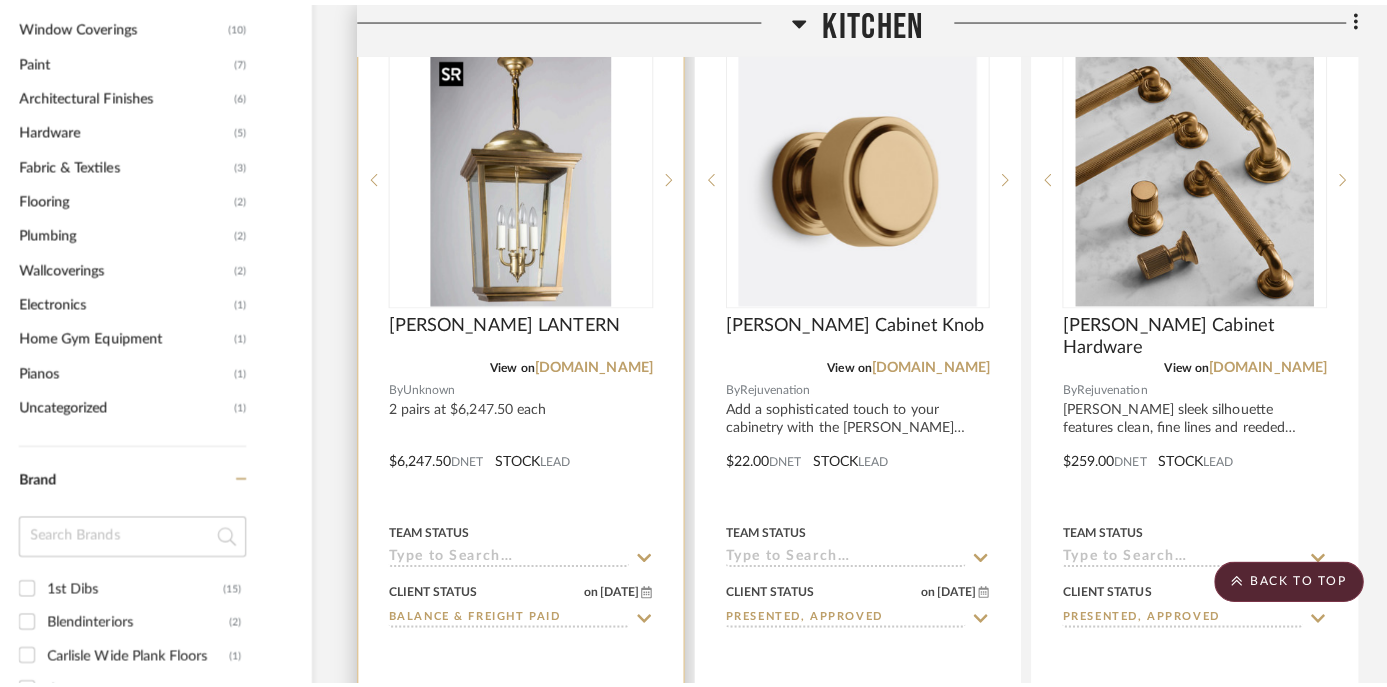 scroll, scrollTop: 0, scrollLeft: 0, axis: both 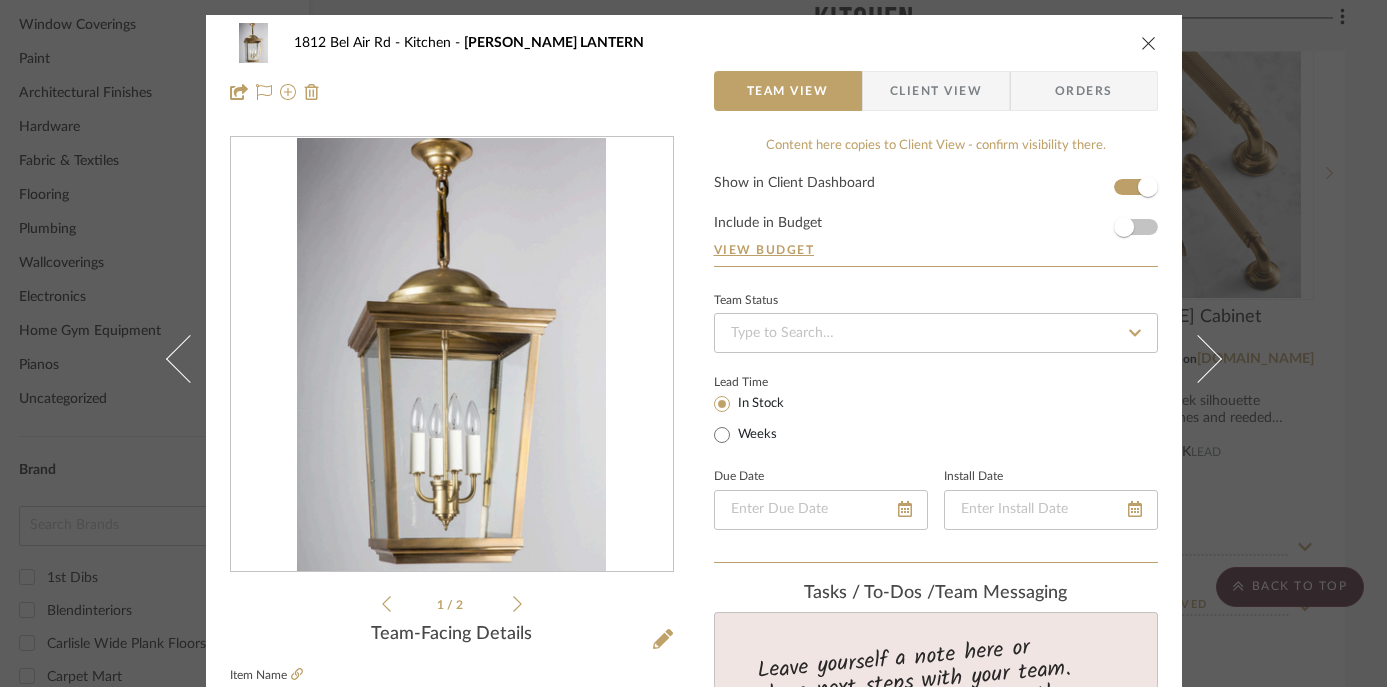 click at bounding box center (452, 355) 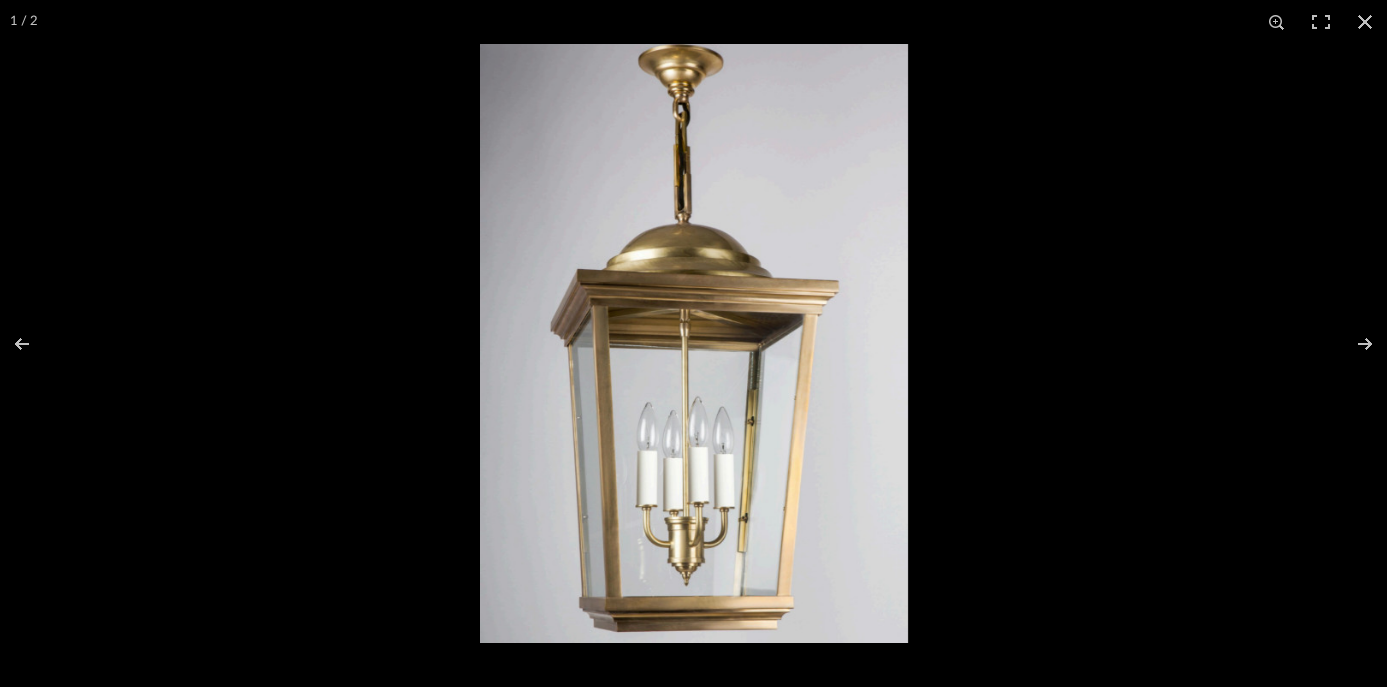 click at bounding box center (1173, 387) 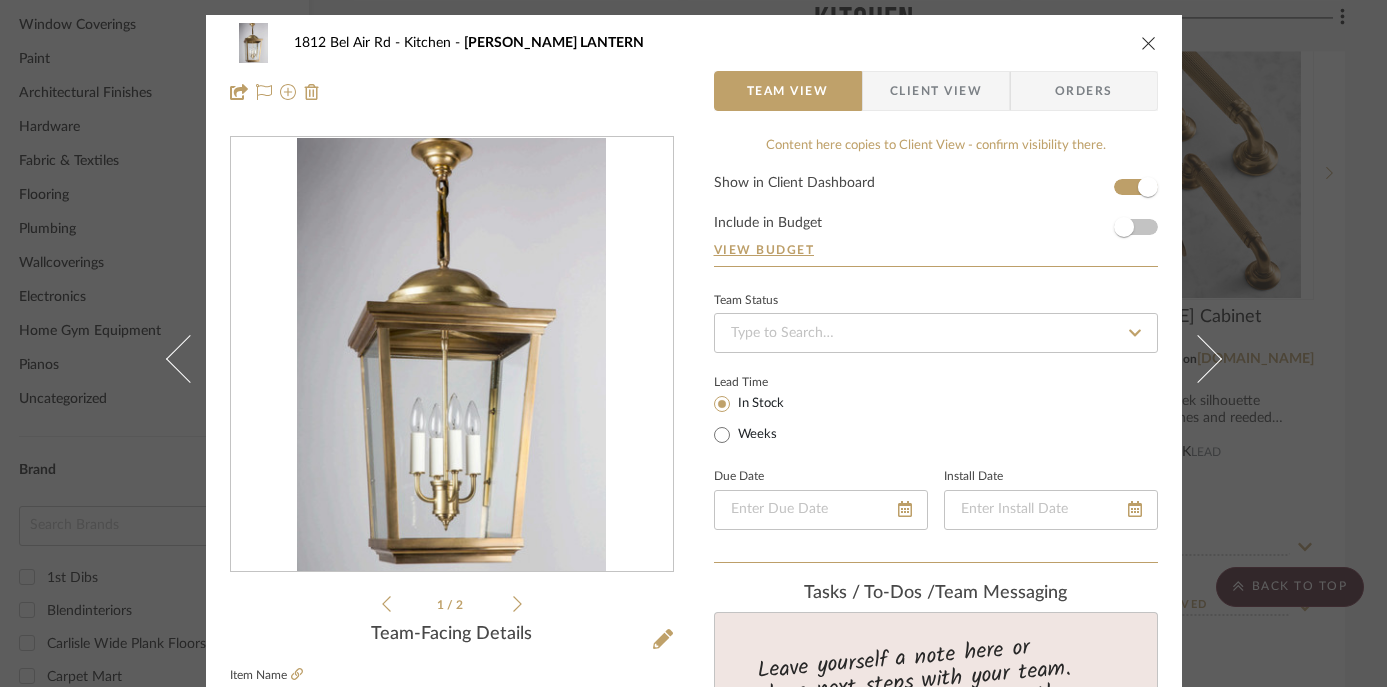click on "1812 Bel Air Rd Kitchen [PERSON_NAME] LANTERN Team View Client View Orders 1 / 2  Team-Facing Details   Item Name  [PERSON_NAME] LANTERN  Brand   Internal Description  2 pairs at $6,247.50 each  Dimensions  Overall: 14" w. x 14" d.  Product Specifications  Height to loop: 26-1/8"
Canopy: 1-5/8" h. x 5" diameter
FINISH: Antique Brass
SUSPENSION: M Chain
SUSP LENGTH: Custom Overall Height
CERTIFICATION: UL Wet
[PERSON_NAME]: 3 inch Candelabra
GLASS: Clear
Estimated Production Time: 12 Weeks
S/M: Kitchen Island
Note: Please confirm overall height required.  Item Costs   View Budget   Markup %  16%  Unit Cost  $6,247.50  Cost Type  DNET  Client Unit Price   $7,247.10   Quantity  2  Unit Type  Each  Subtotal   $14,494.20   Tax %  10%  Total Tax   $1,449.42   Shipping Cost  $724.71  Ship. Markup %  0% Taxable  Total Shipping   $724.71  Total Client Price  $16,668.33  Your Cost  $14,469.21  Your Margin  $1,999.20  Content here copies to Client View - confirm visibility there.  Show in Client Dashboard   View Budget  (2)" at bounding box center (693, 343) 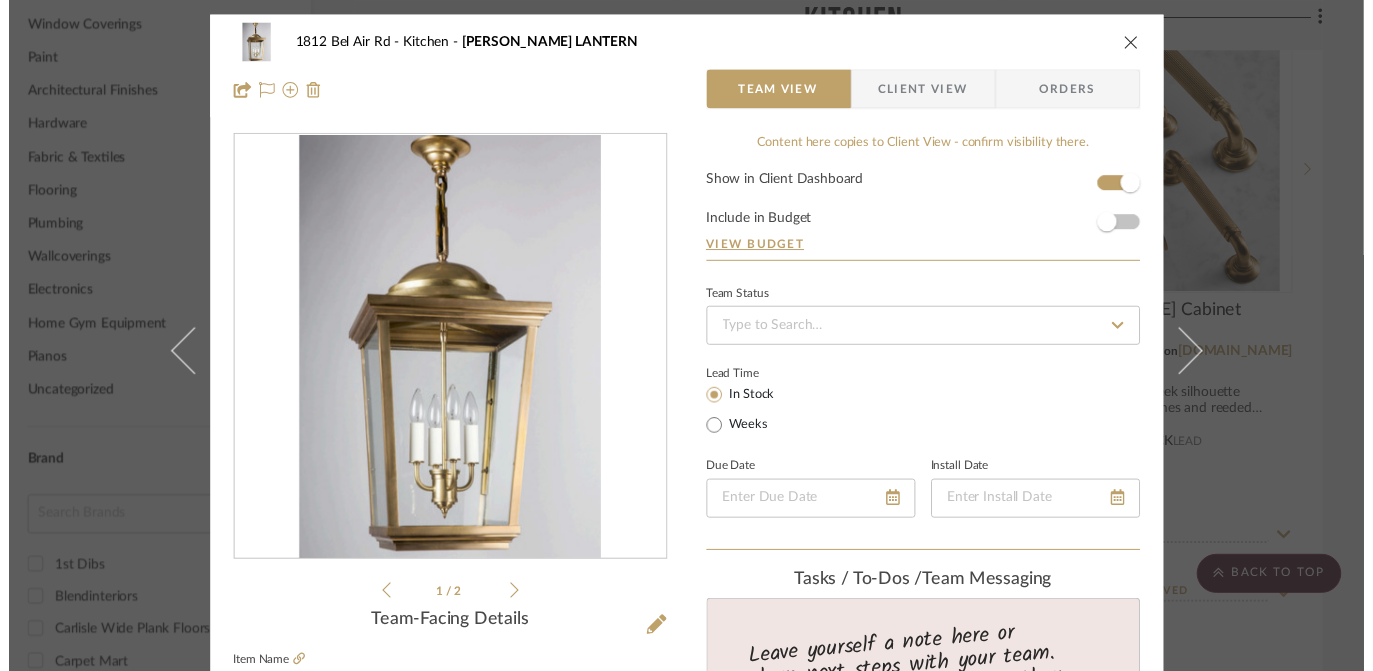 scroll, scrollTop: 2290, scrollLeft: 67, axis: both 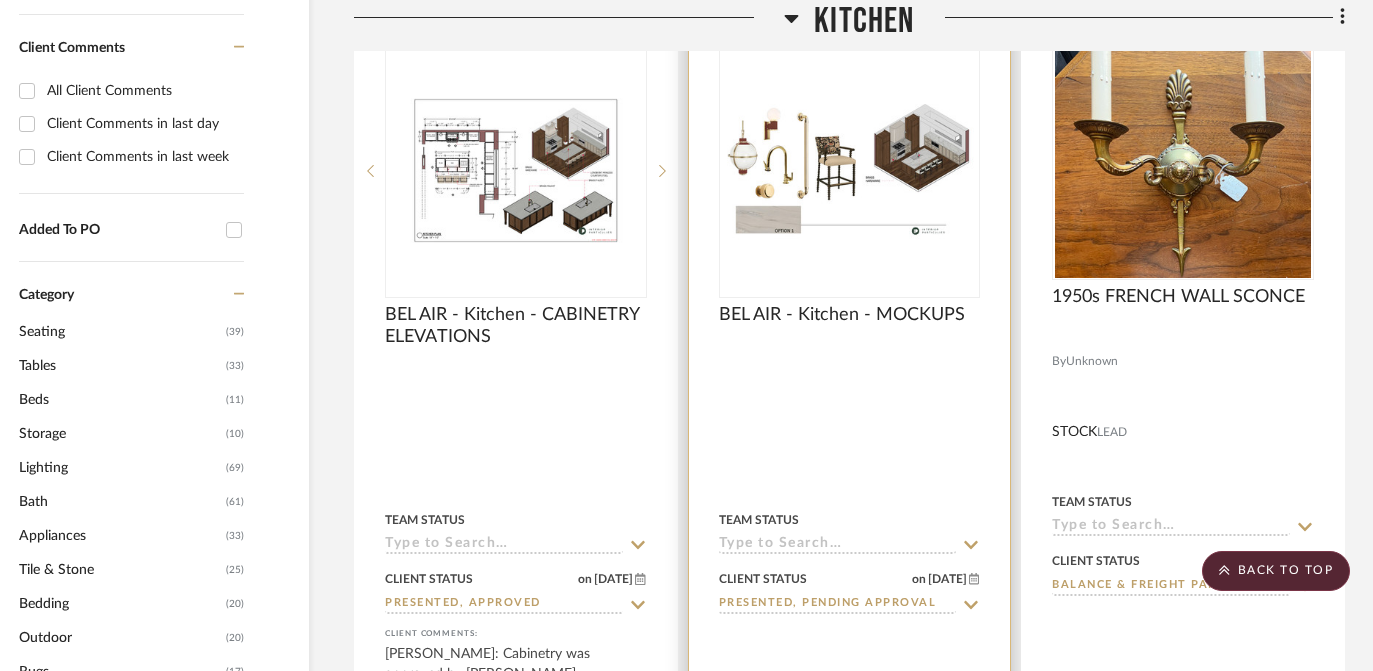click at bounding box center (850, 170) 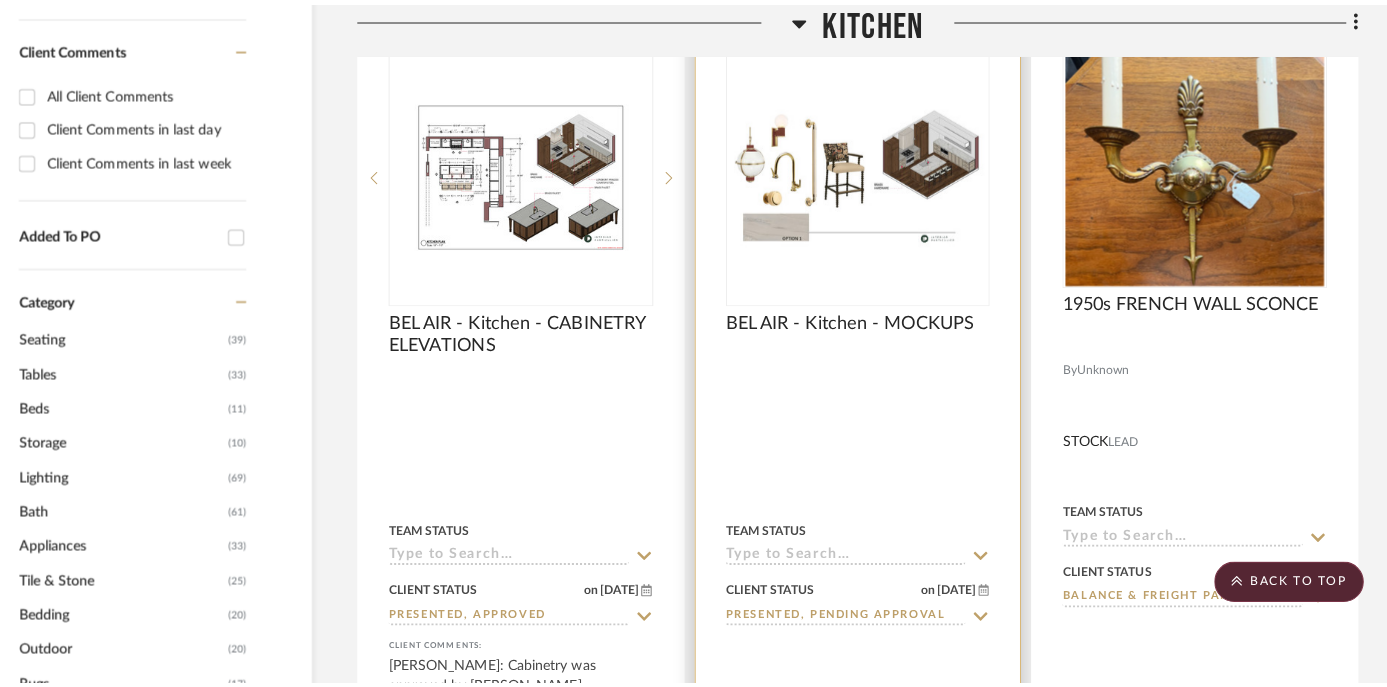 scroll, scrollTop: 0, scrollLeft: 0, axis: both 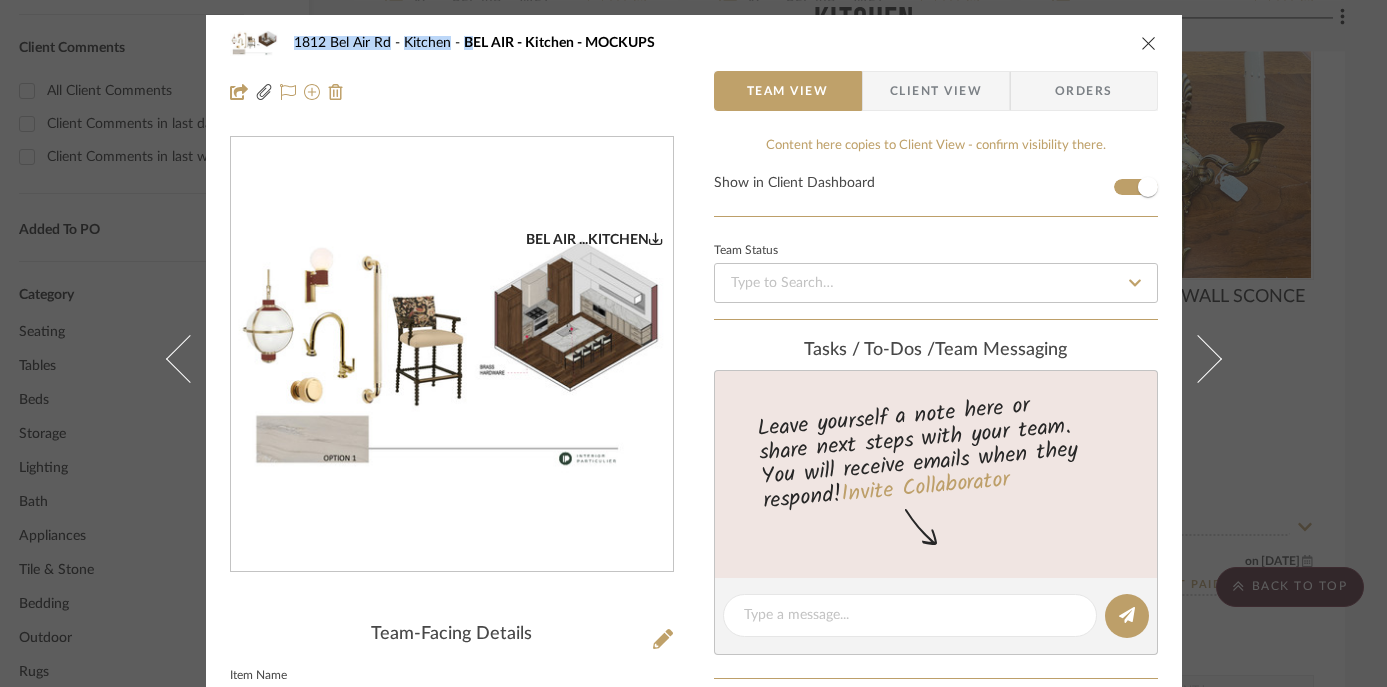 drag, startPoint x: 660, startPoint y: 33, endPoint x: 467, endPoint y: 43, distance: 193.2589 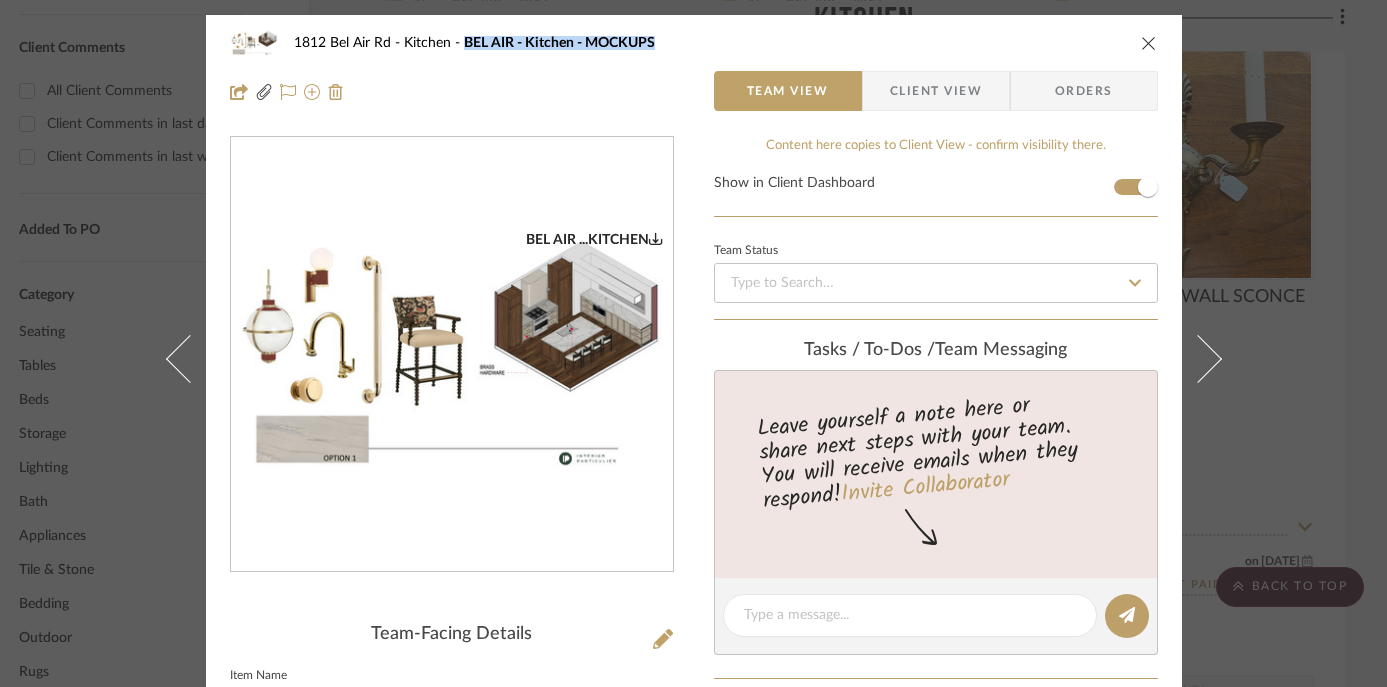 drag, startPoint x: 456, startPoint y: 43, endPoint x: 653, endPoint y: 53, distance: 197.25365 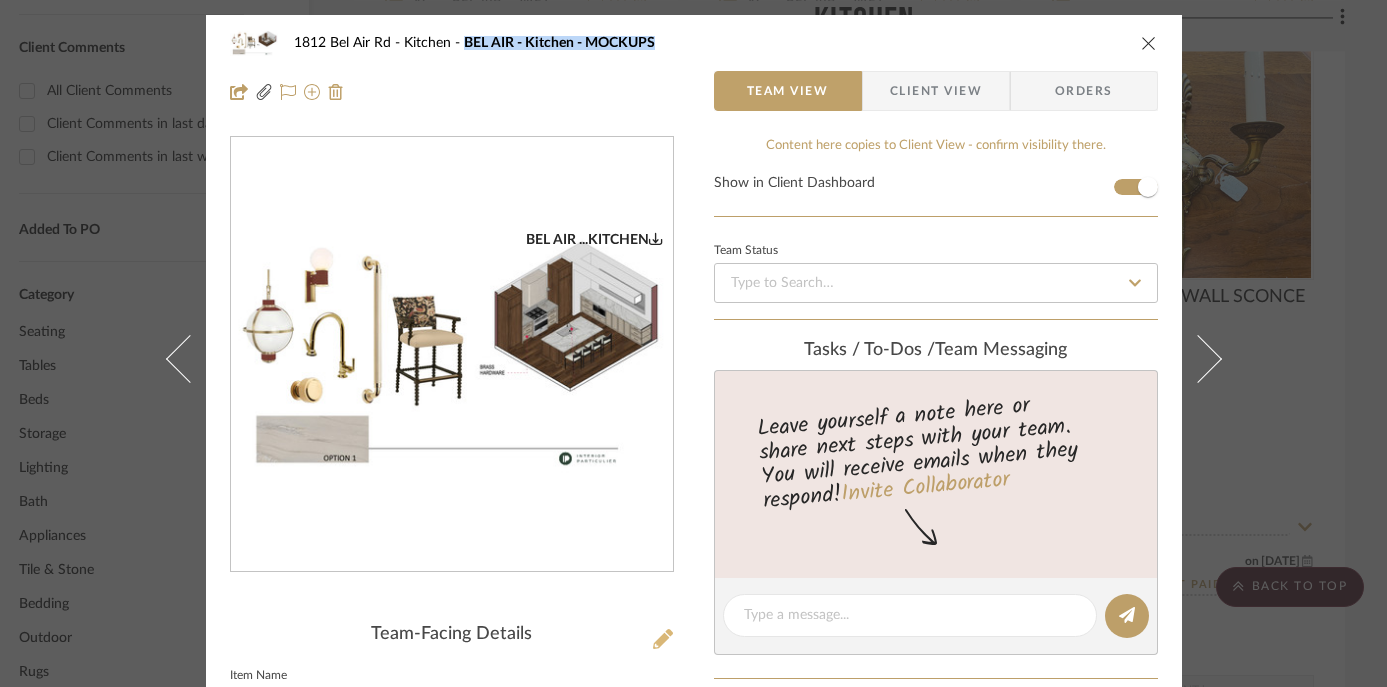 click 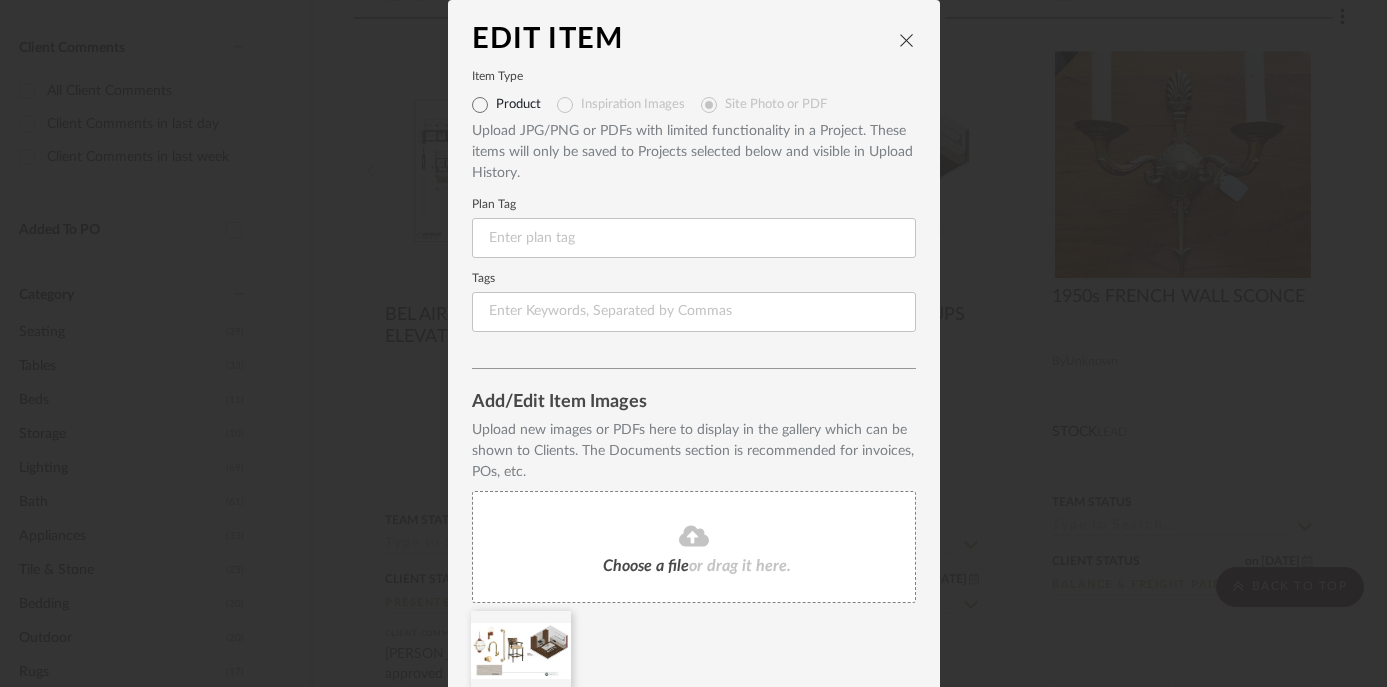 scroll, scrollTop: 86, scrollLeft: 0, axis: vertical 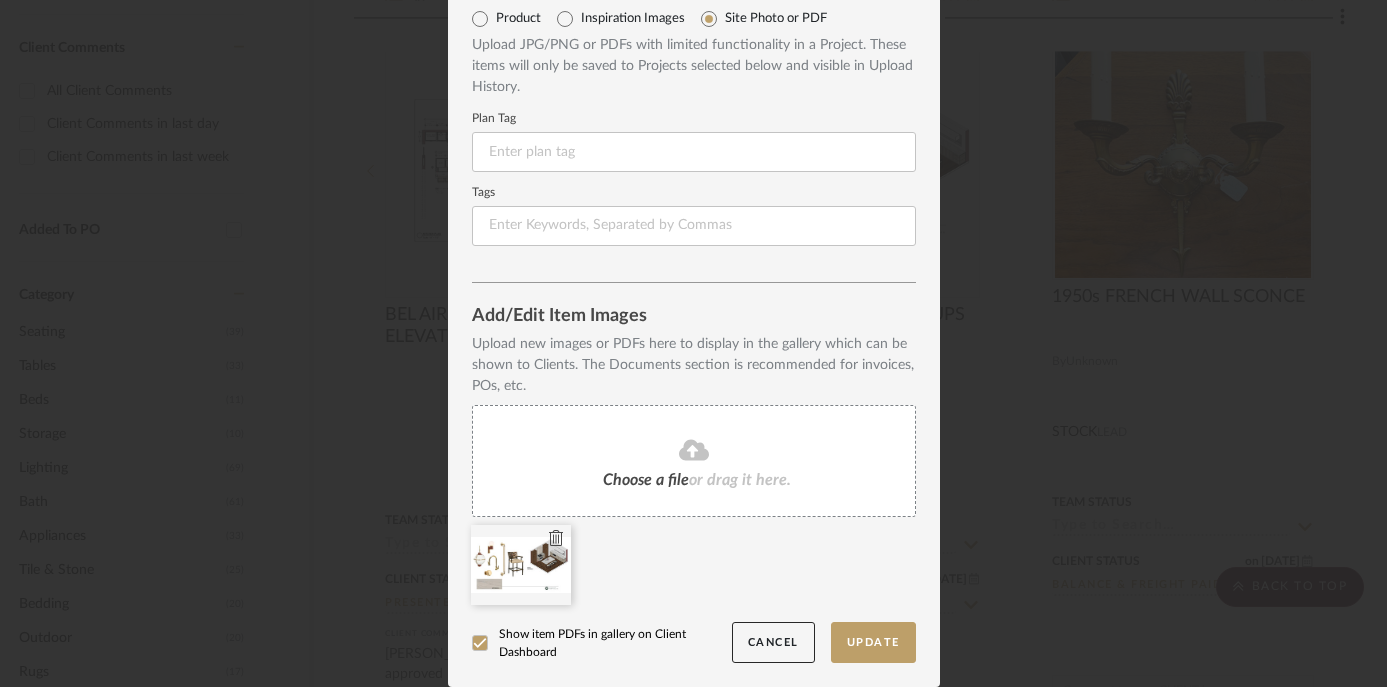 click 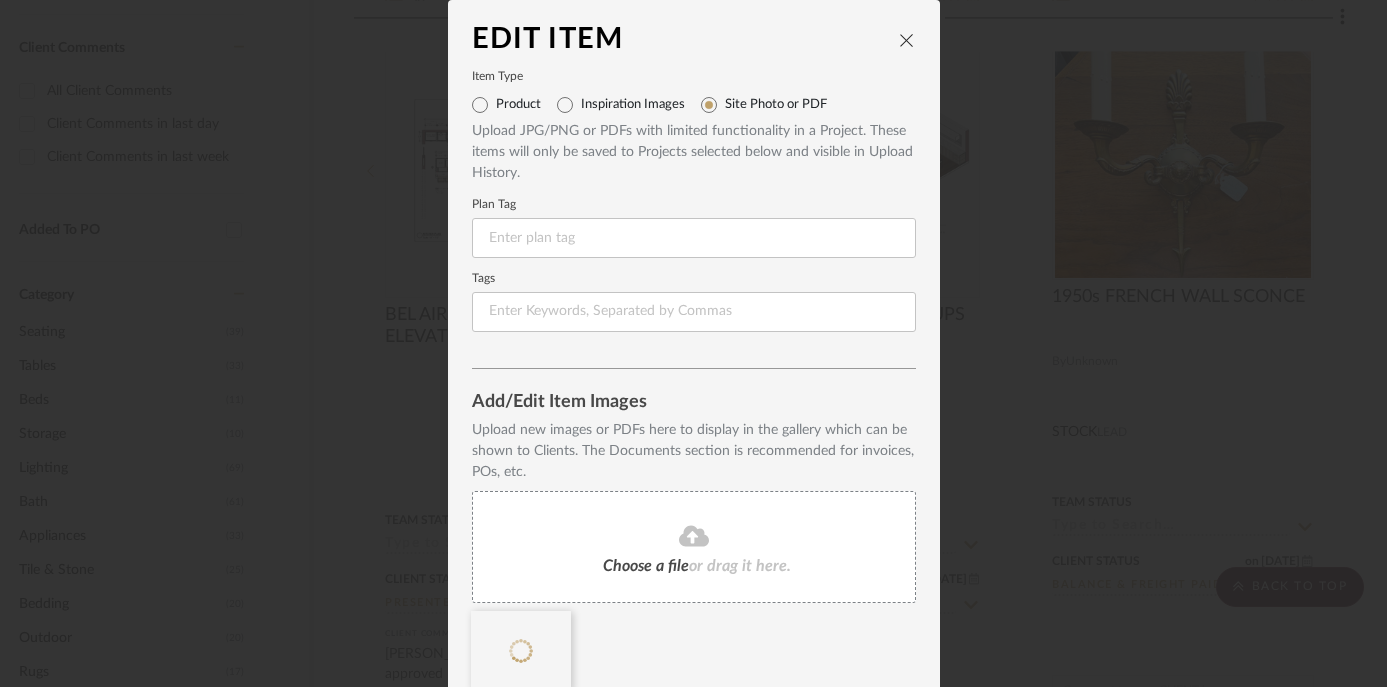 scroll, scrollTop: 86, scrollLeft: 0, axis: vertical 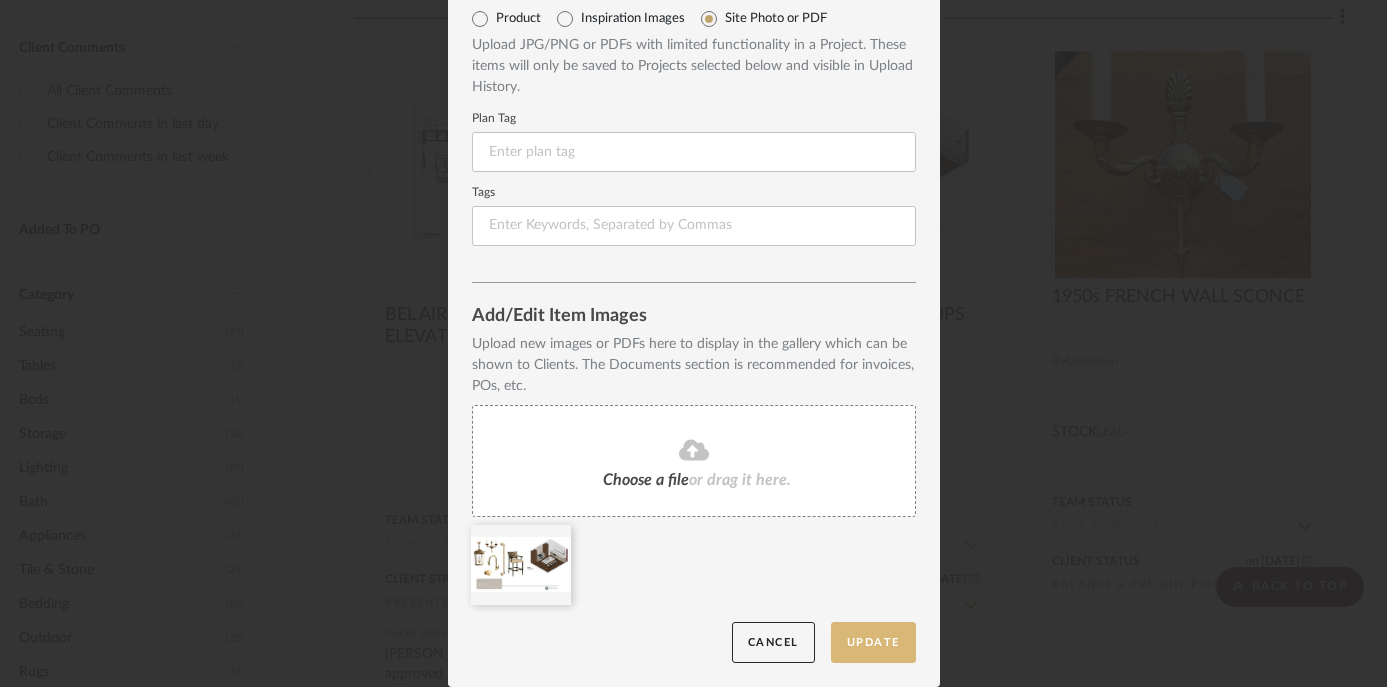 click on "Update" at bounding box center (873, 642) 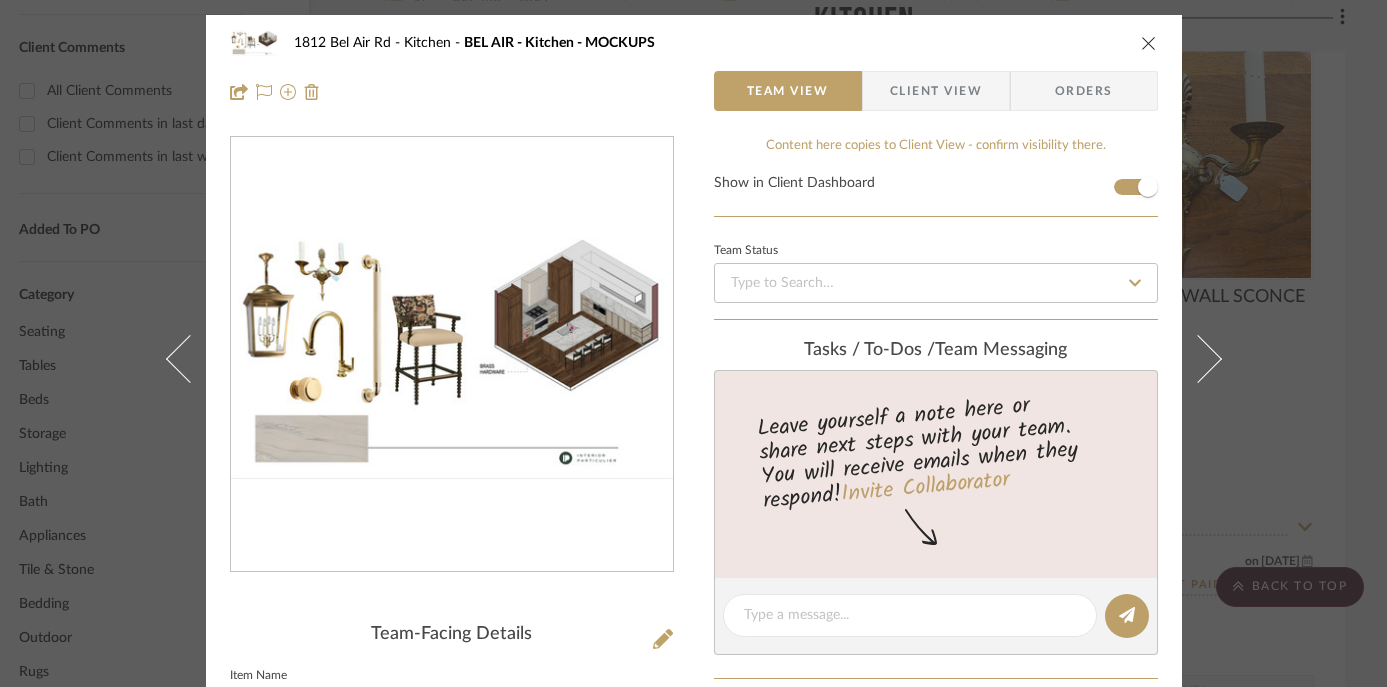 click at bounding box center (1149, 43) 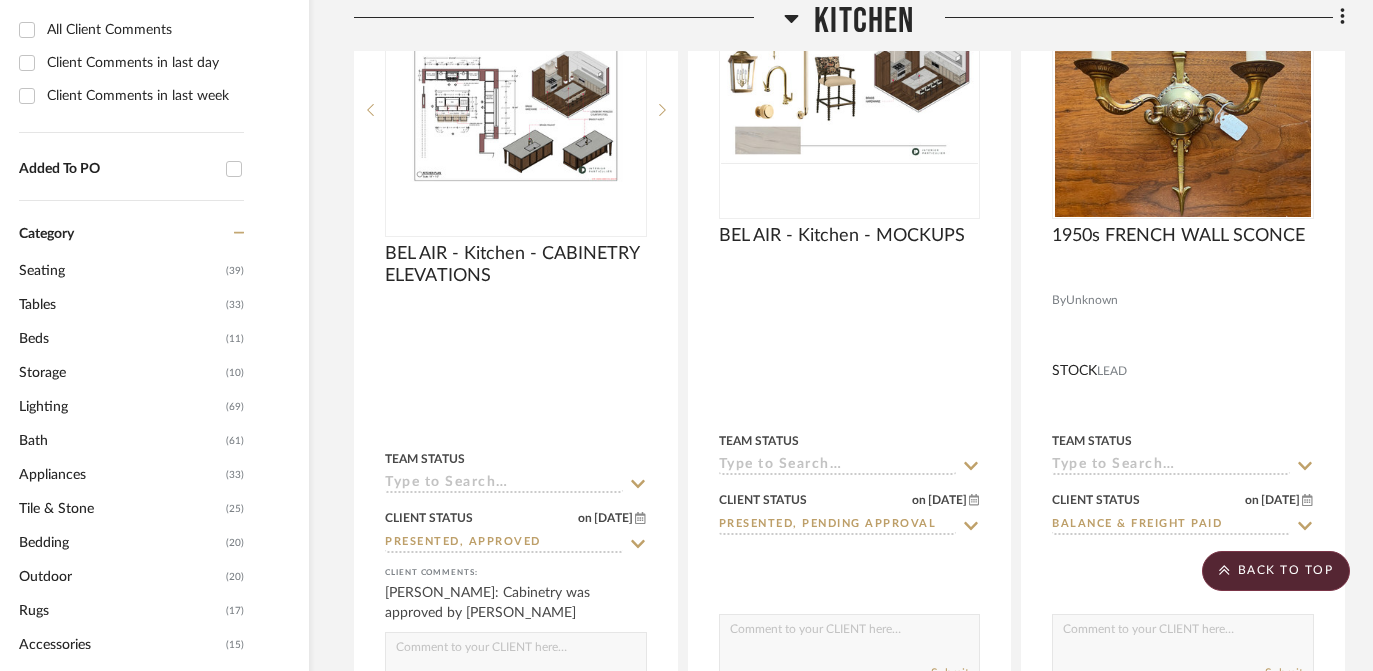 scroll, scrollTop: 1114, scrollLeft: 67, axis: both 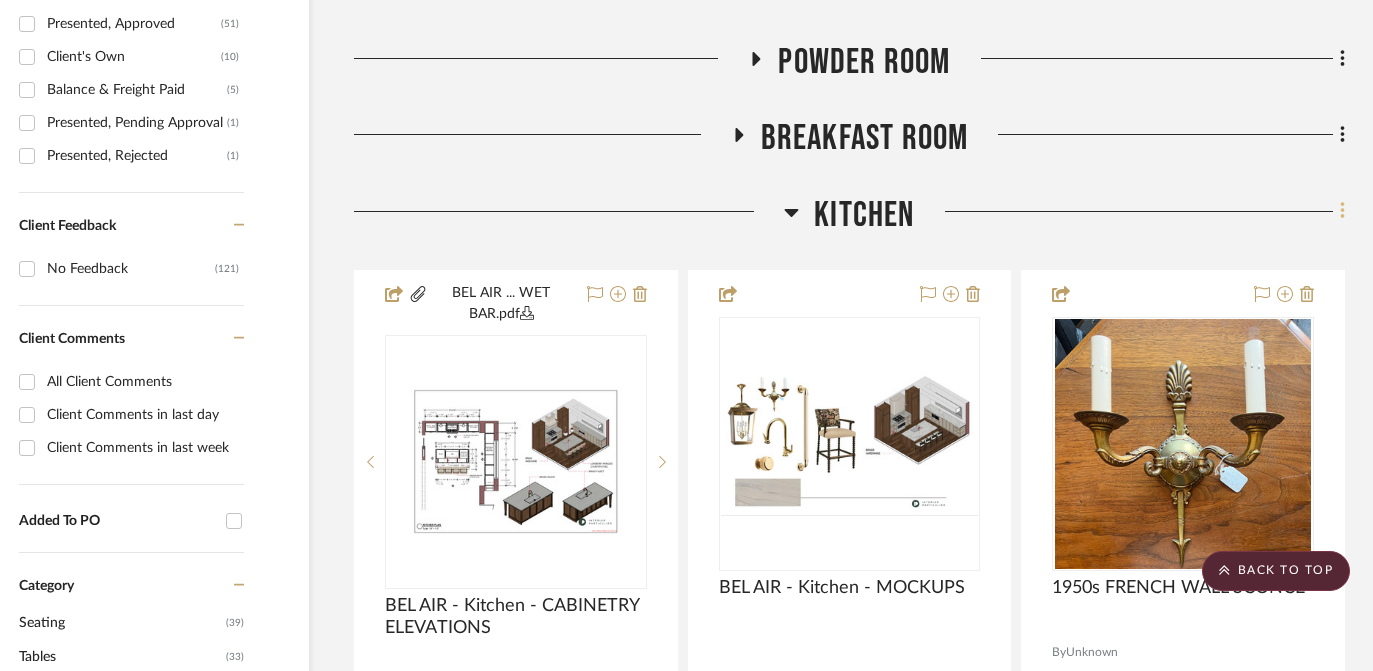 click 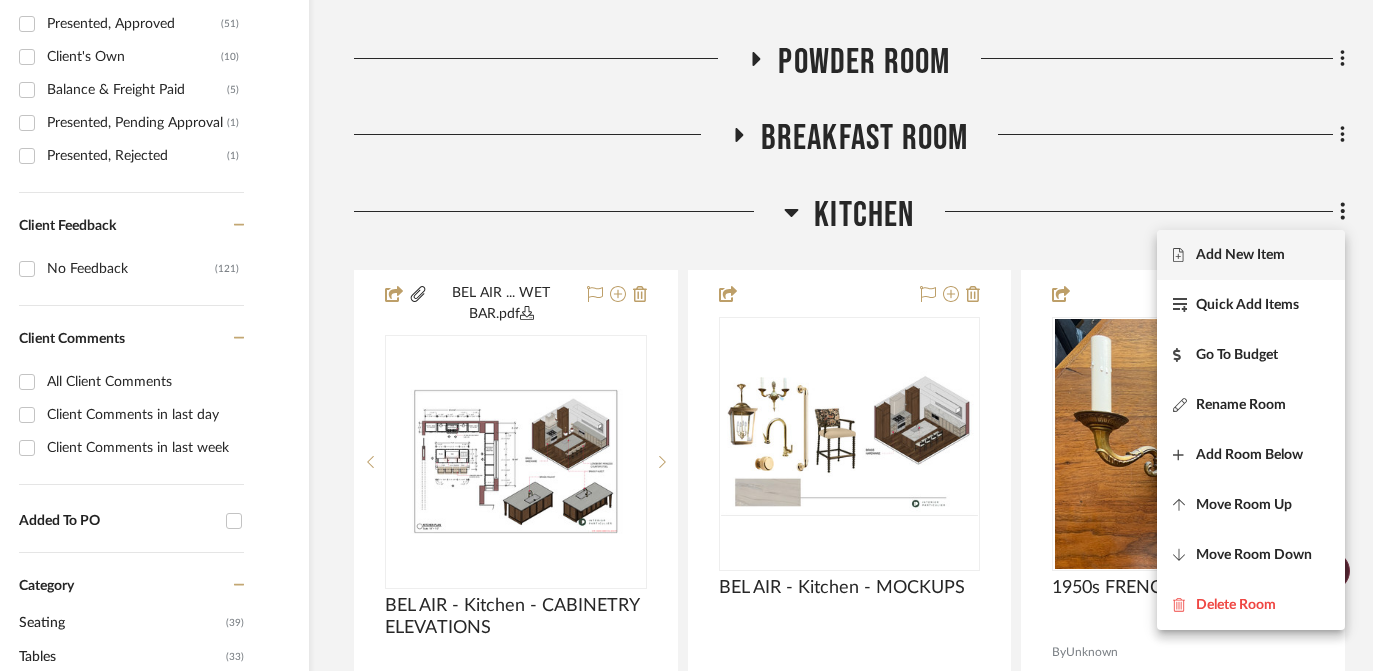 click on "Add New Item" at bounding box center (1240, 254) 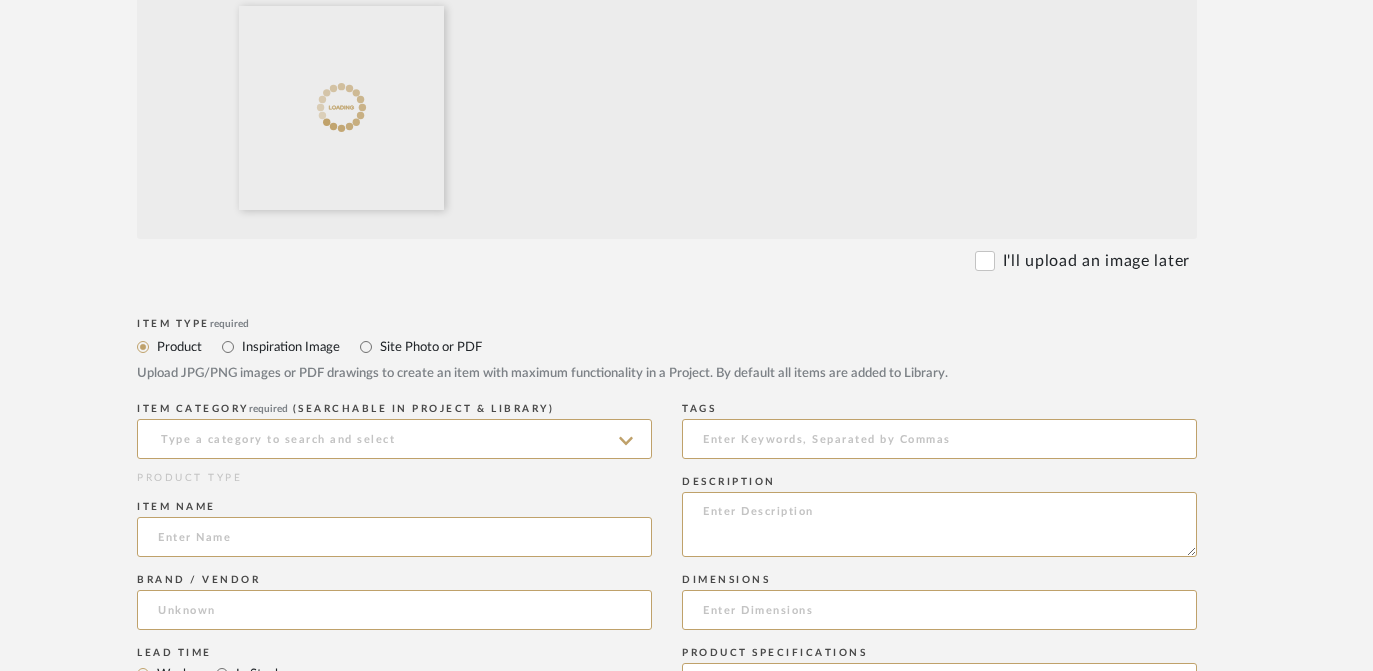 scroll, scrollTop: 617, scrollLeft: 53, axis: both 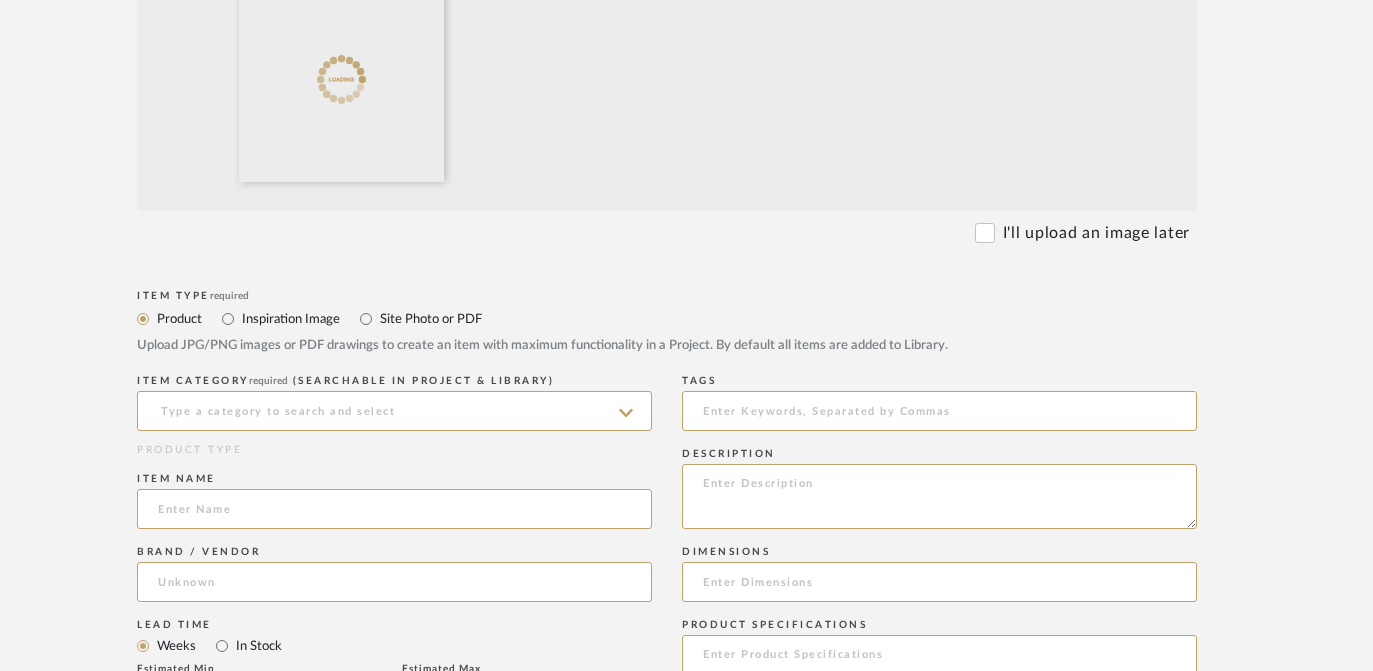 click on "Site Photo or PDF" at bounding box center [430, 319] 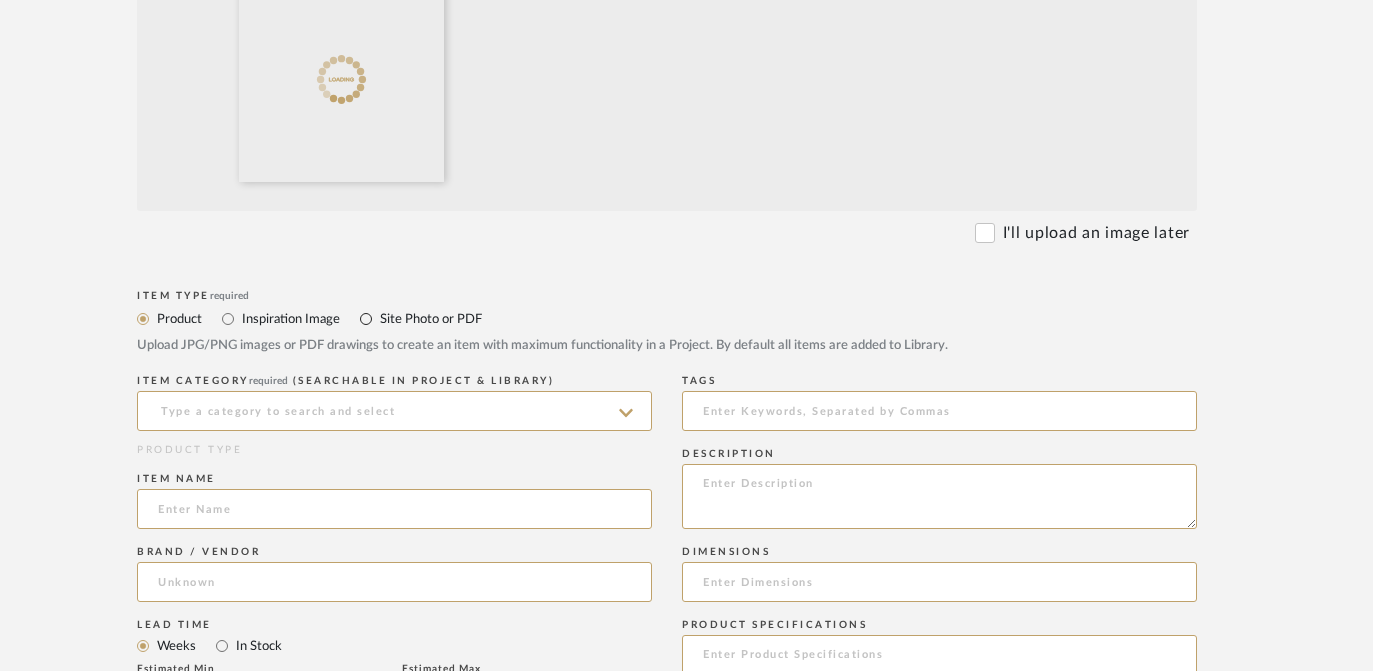 click on "Site Photo or PDF" at bounding box center (366, 319) 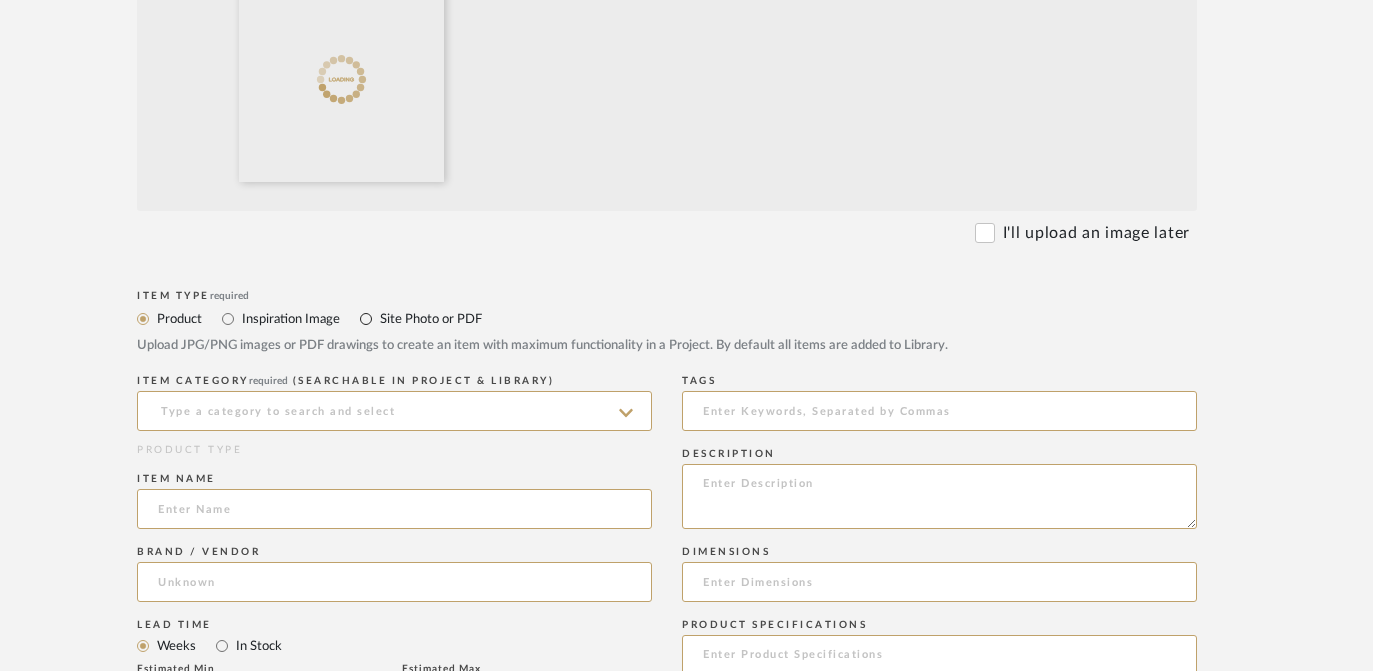 radio on "true" 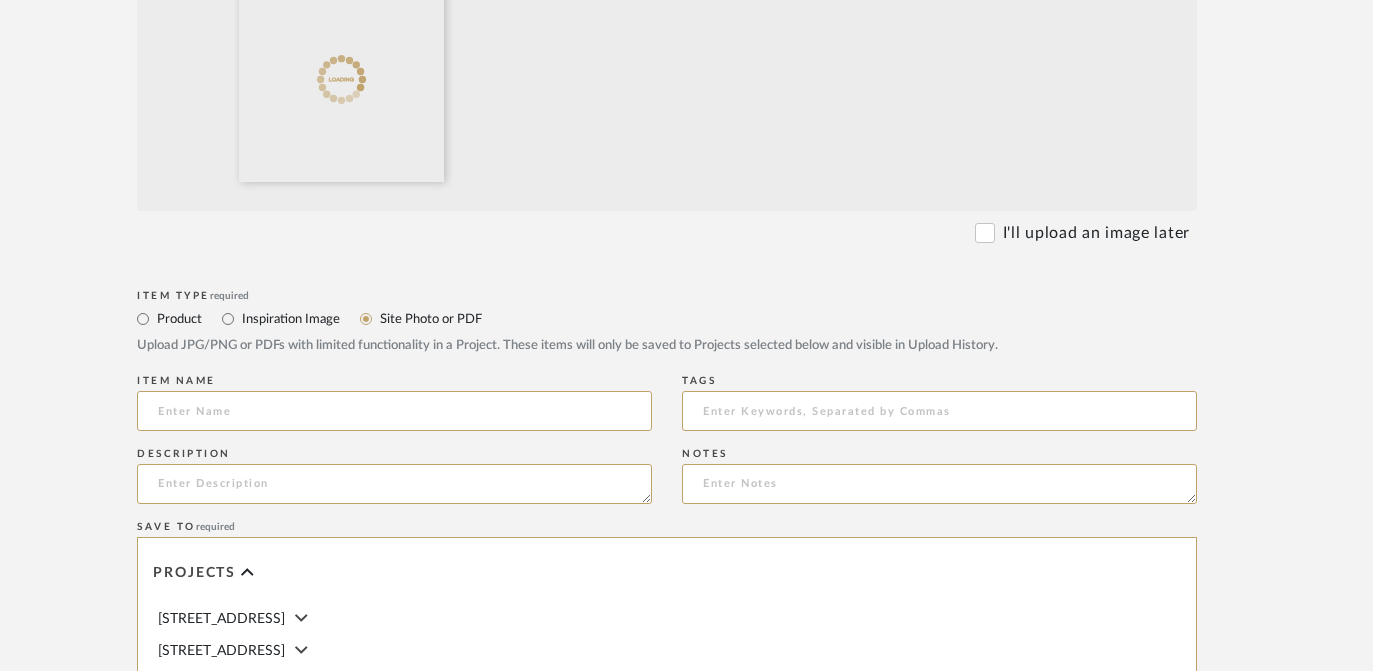 click on "Item name" 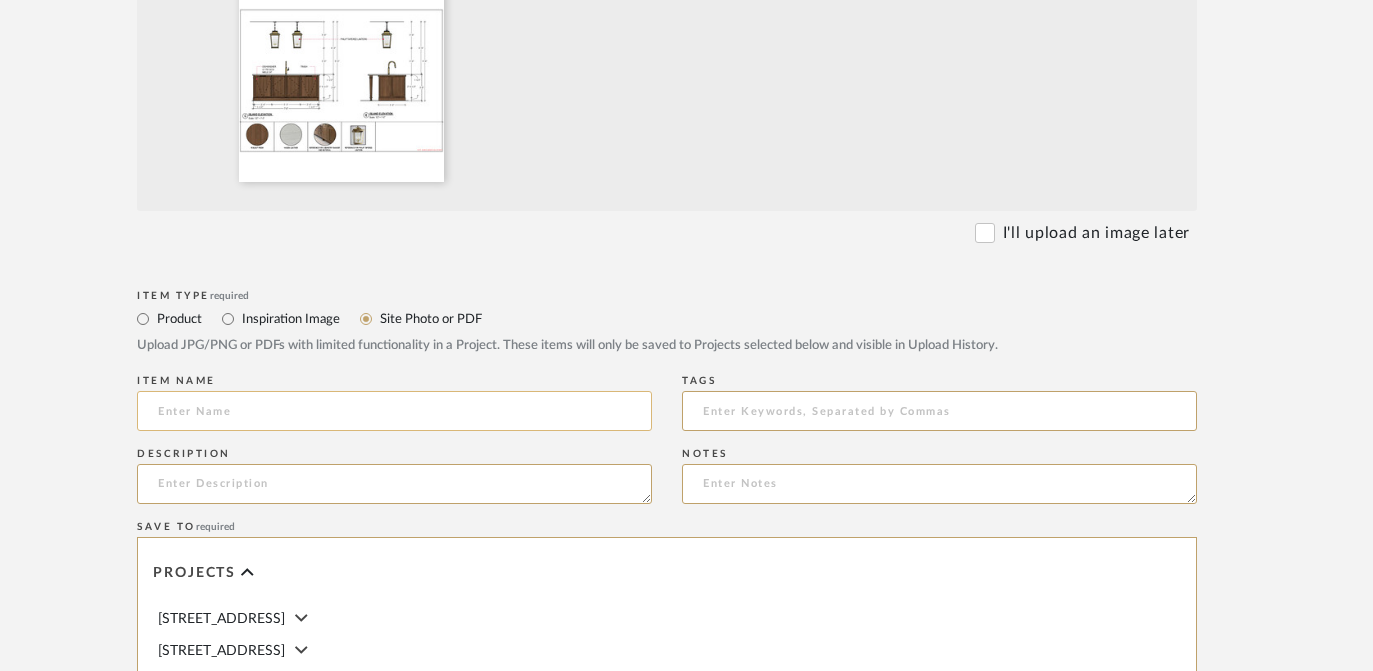 click 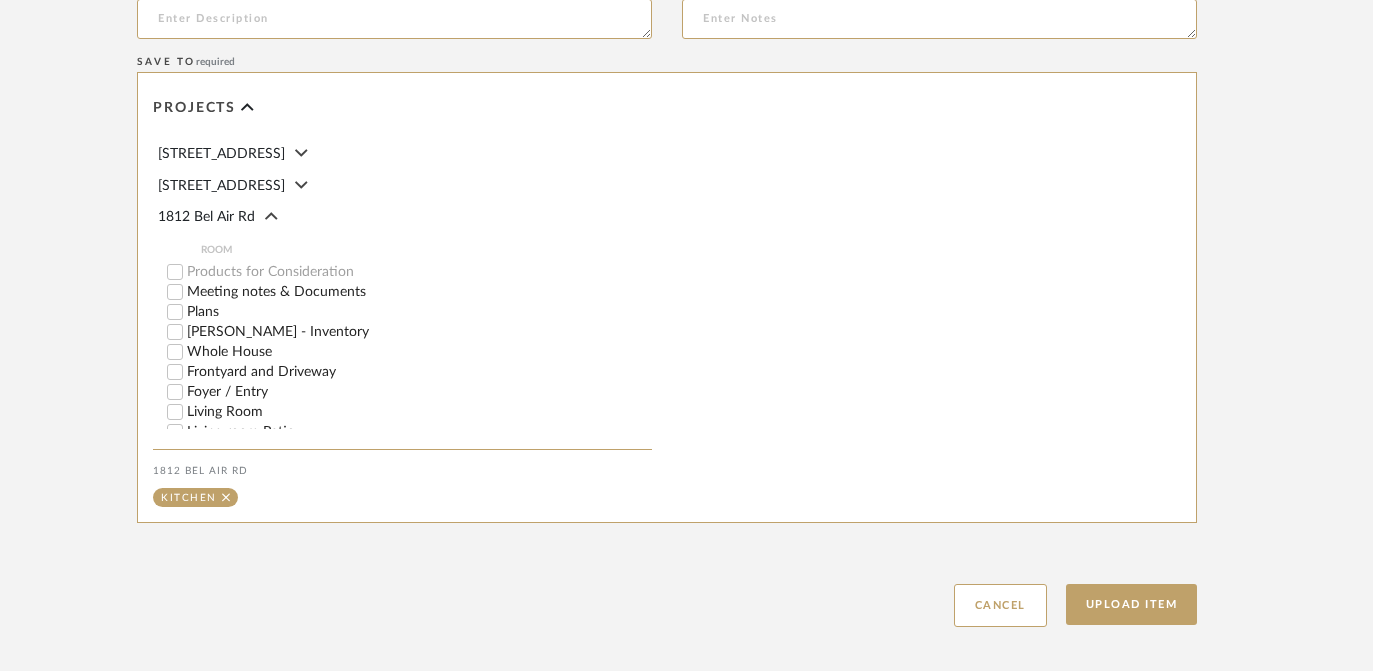 scroll, scrollTop: 1085, scrollLeft: 53, axis: both 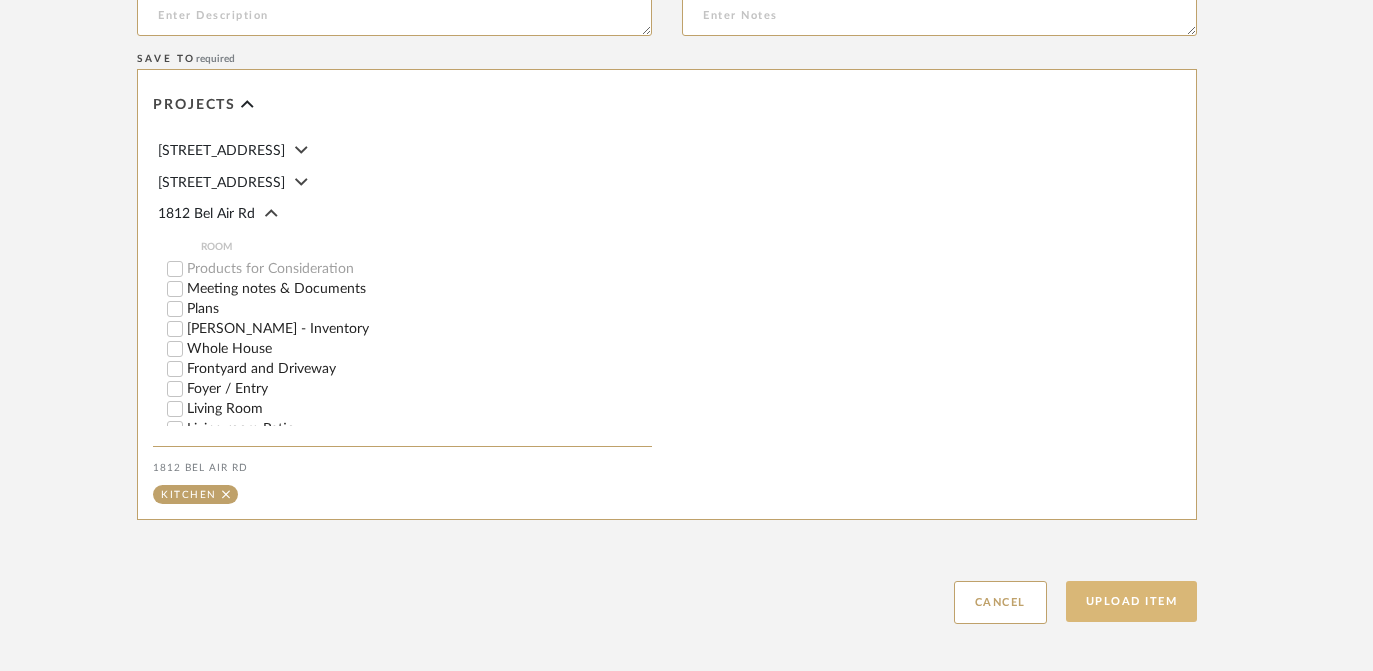 type on "[GEOGRAPHIC_DATA] elevations" 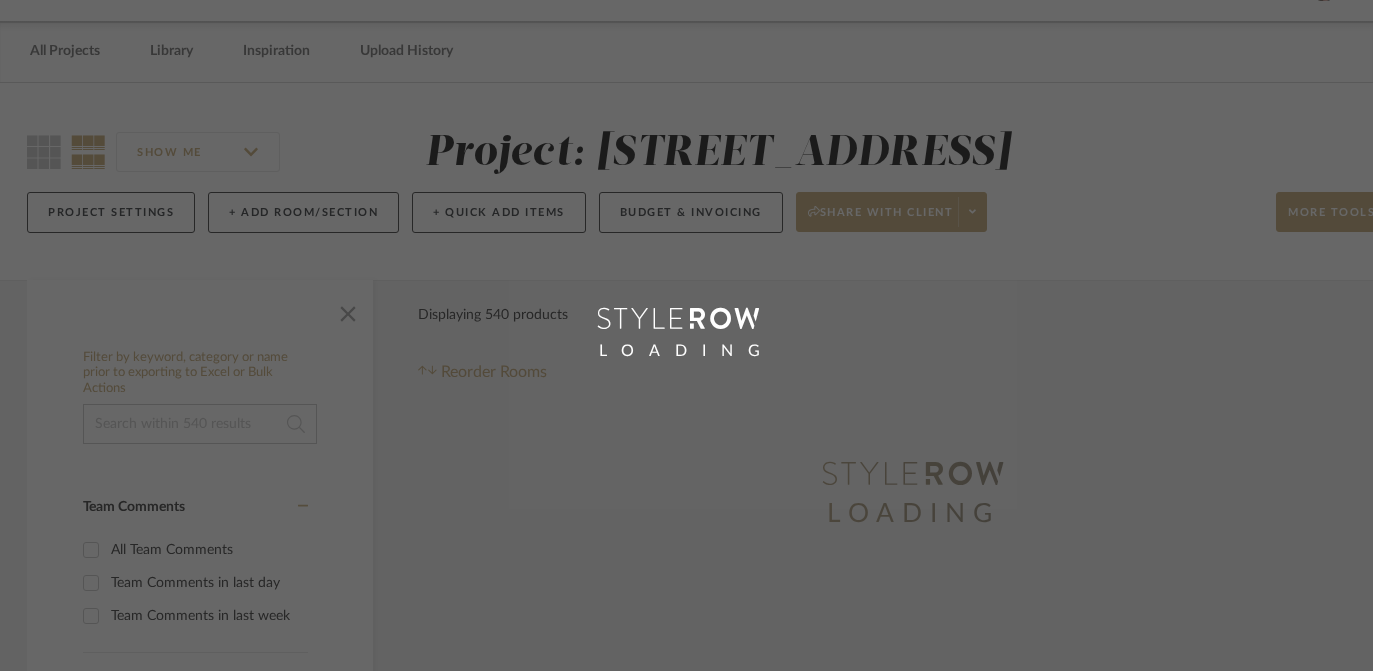scroll, scrollTop: 0, scrollLeft: 0, axis: both 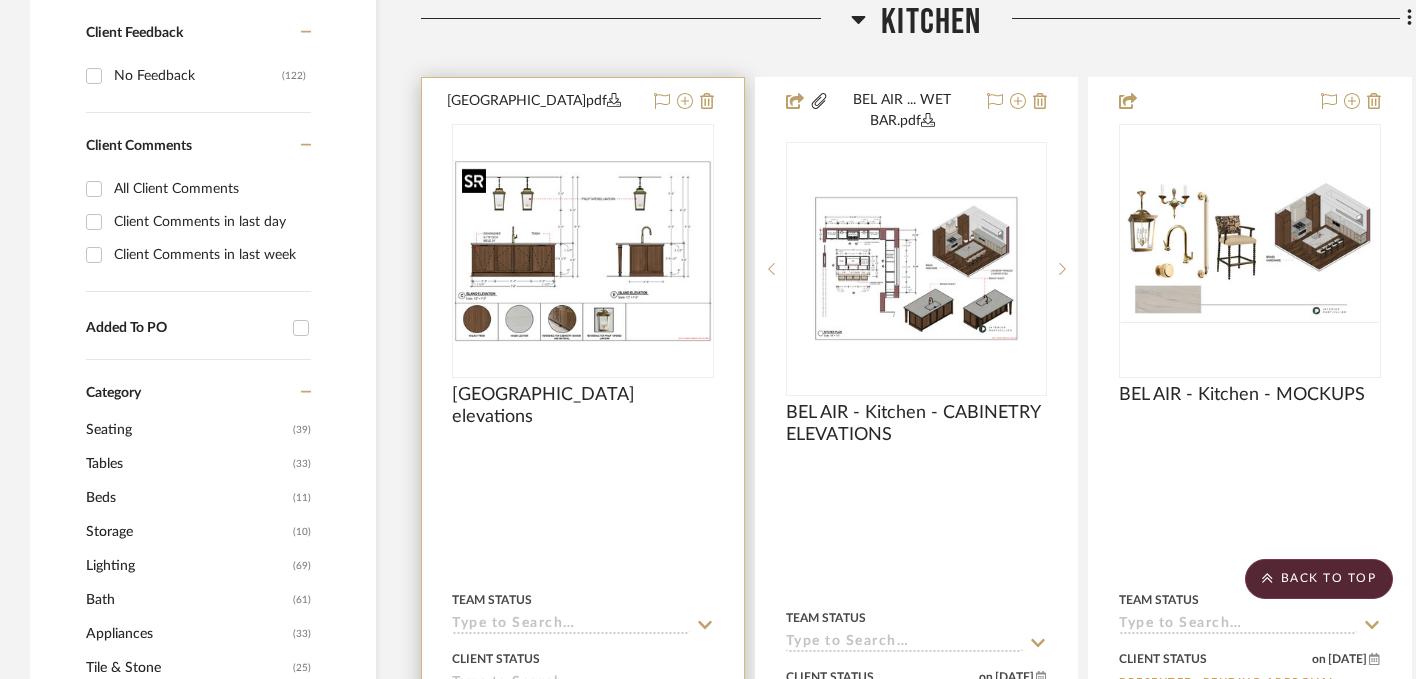 type 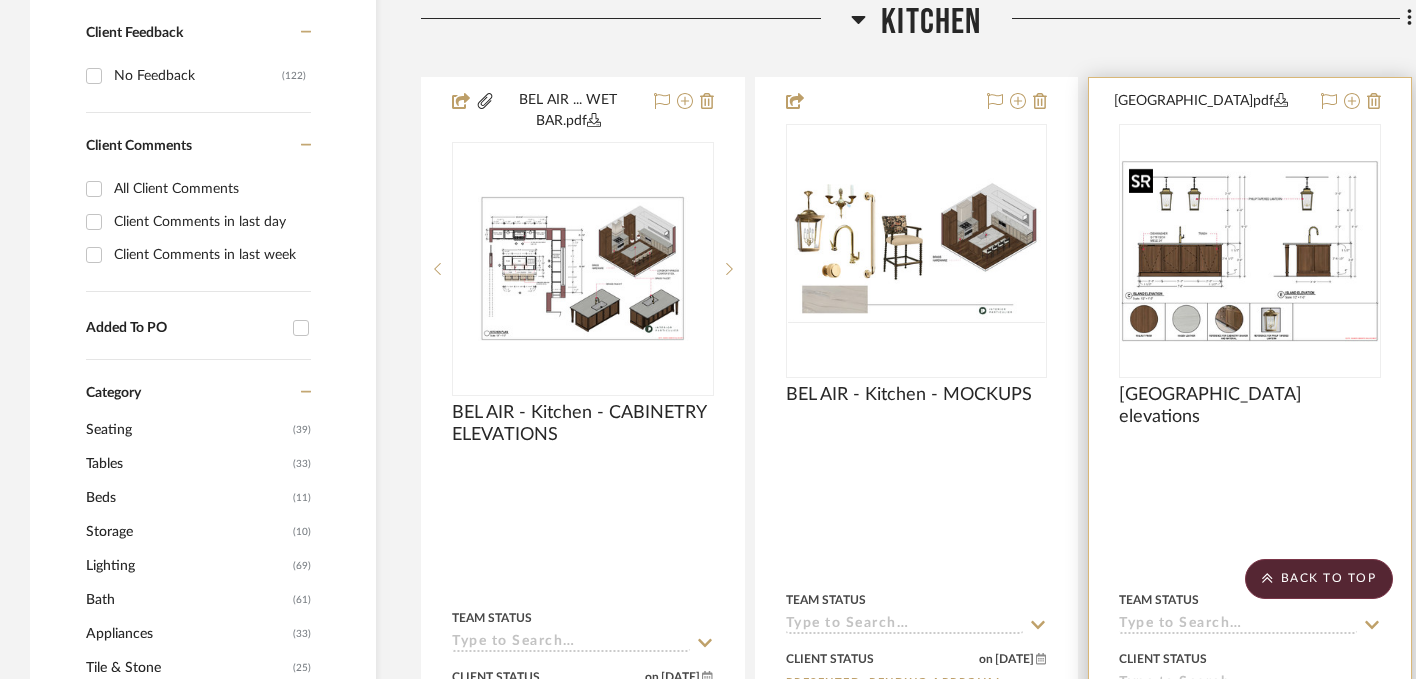 click at bounding box center [1250, 251] 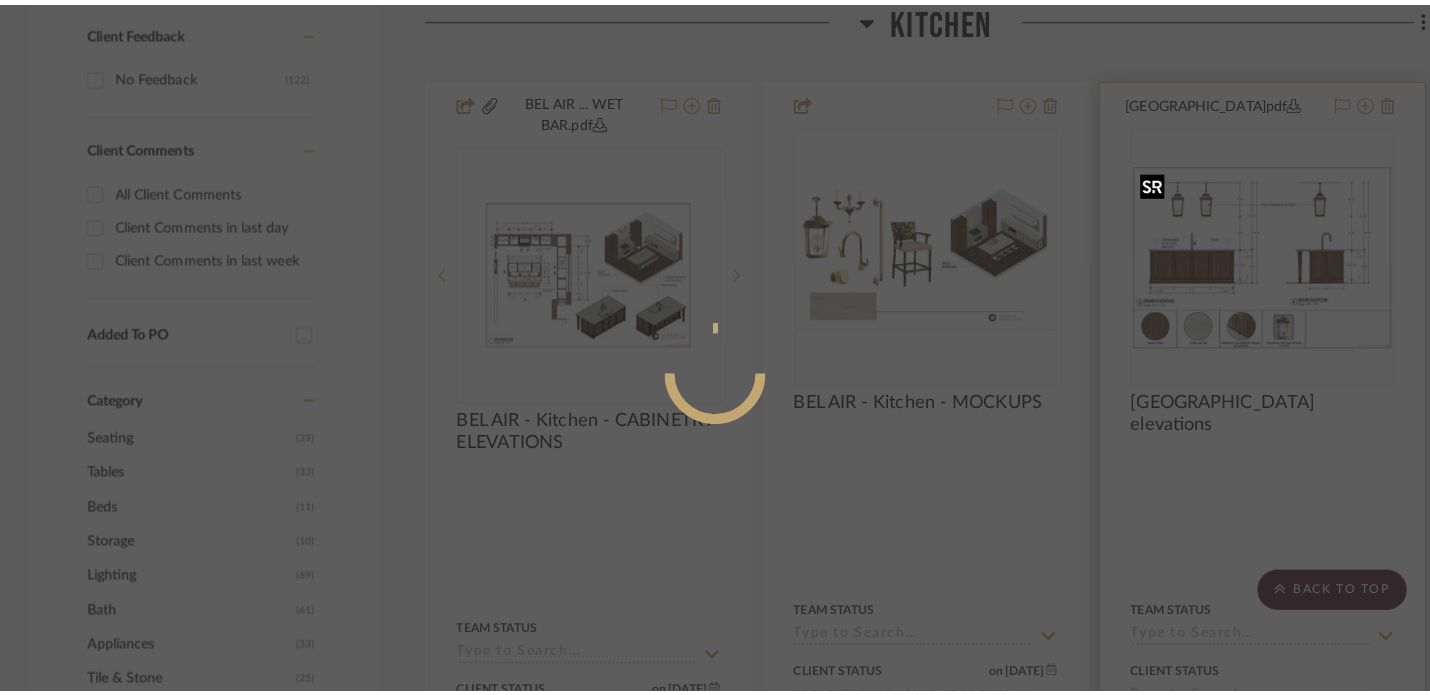 scroll, scrollTop: 0, scrollLeft: 0, axis: both 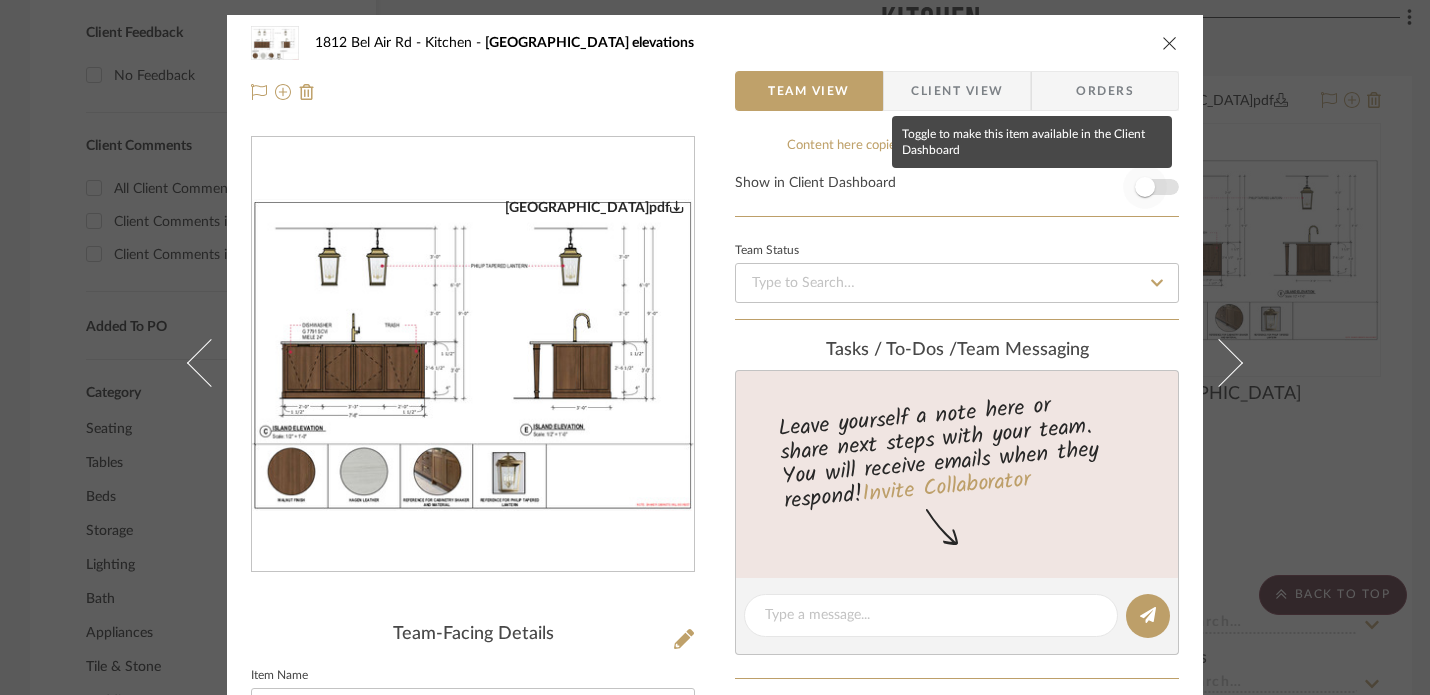 click at bounding box center [1145, 187] 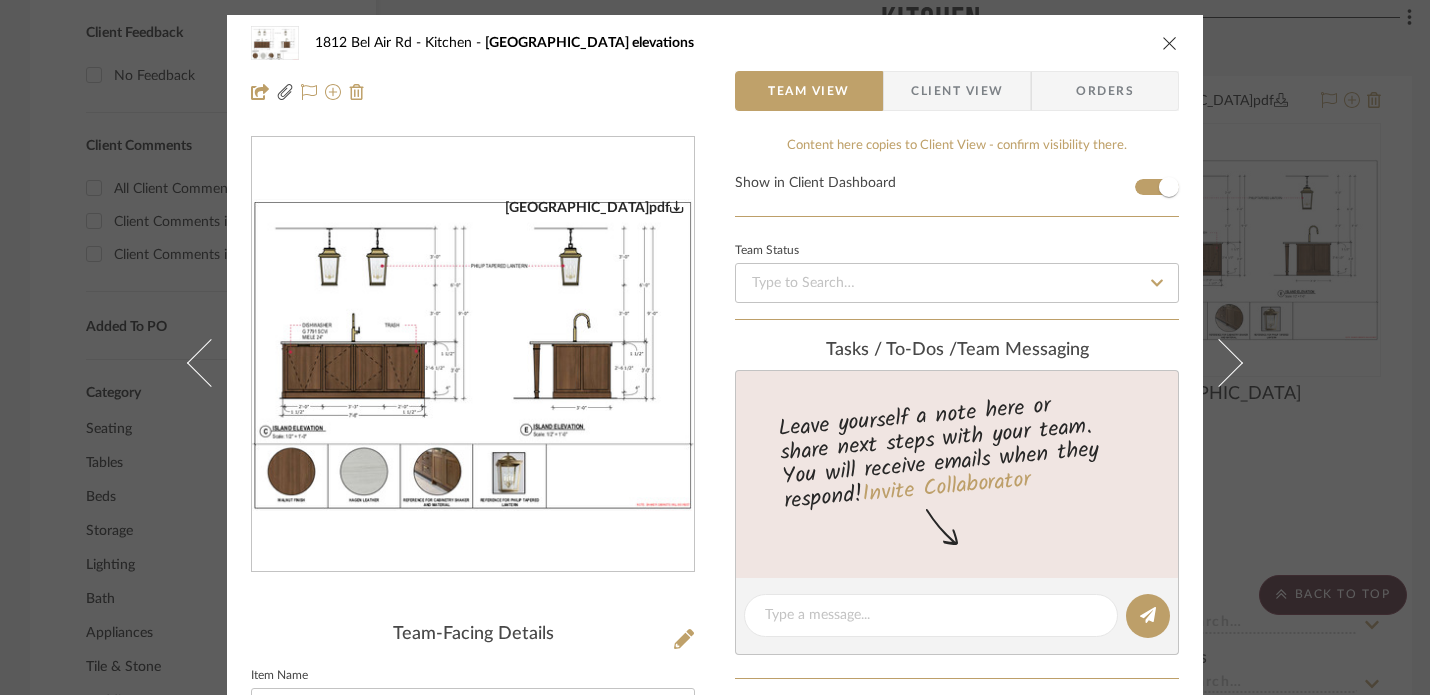 type 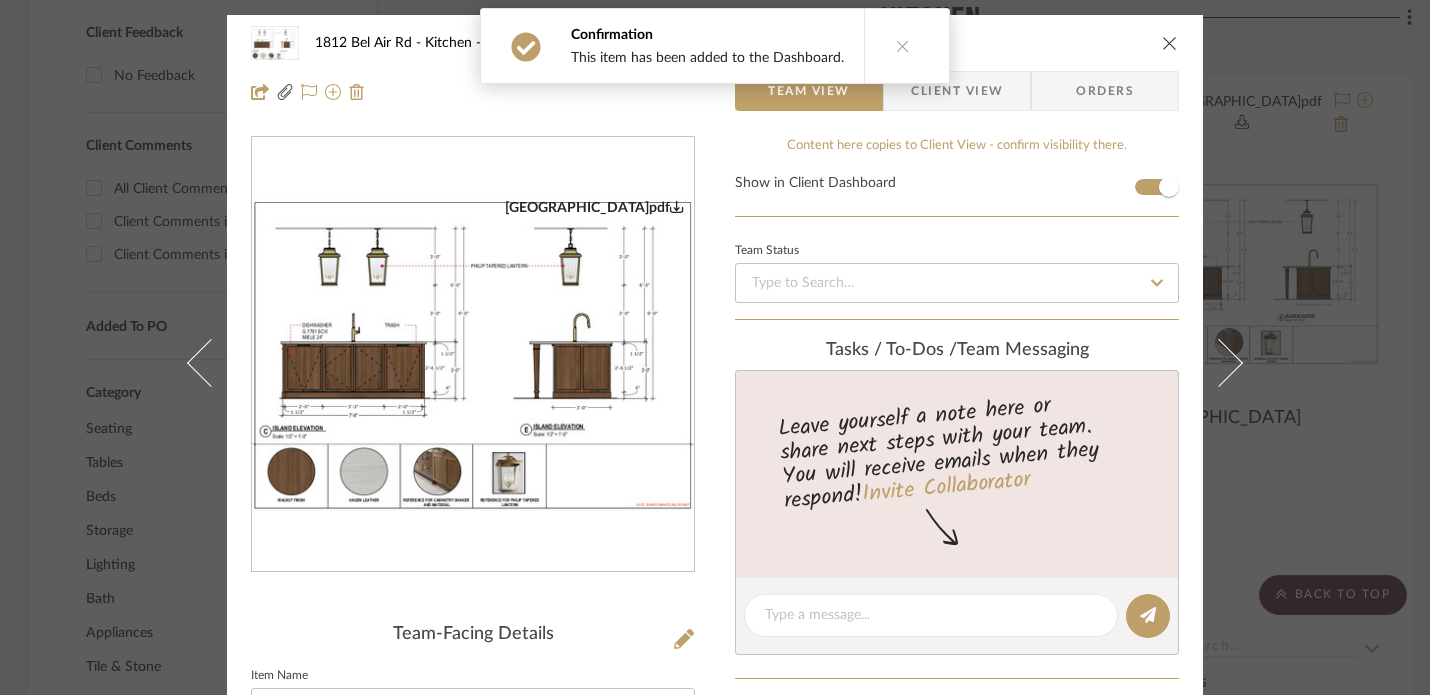 click at bounding box center (902, 46) 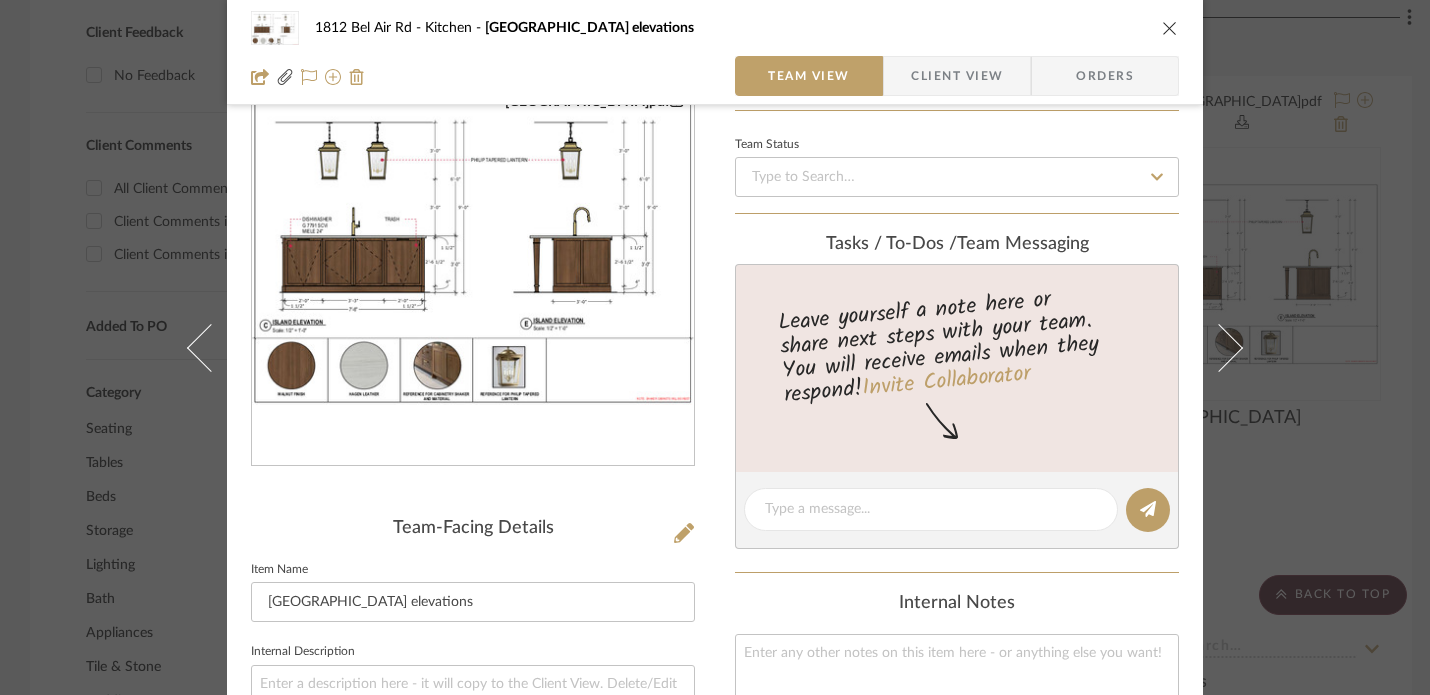 scroll, scrollTop: 113, scrollLeft: 0, axis: vertical 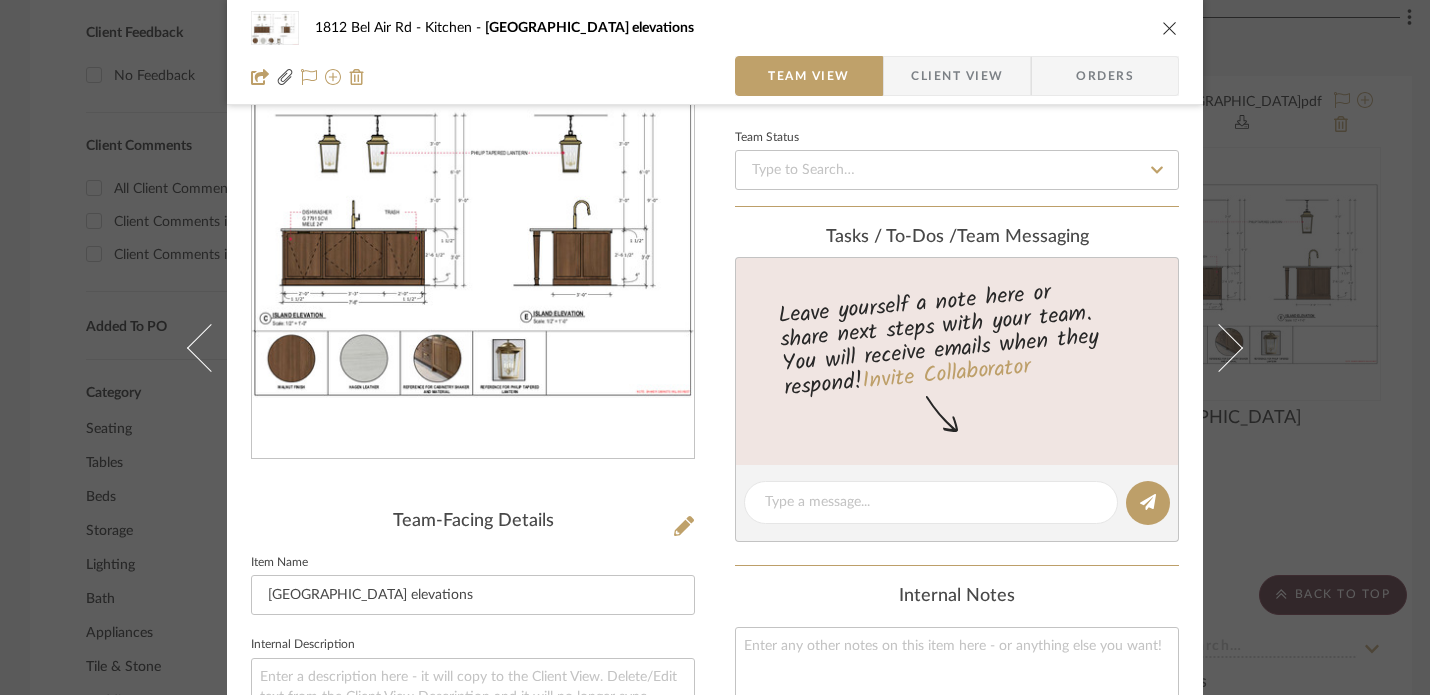 click at bounding box center (1170, 28) 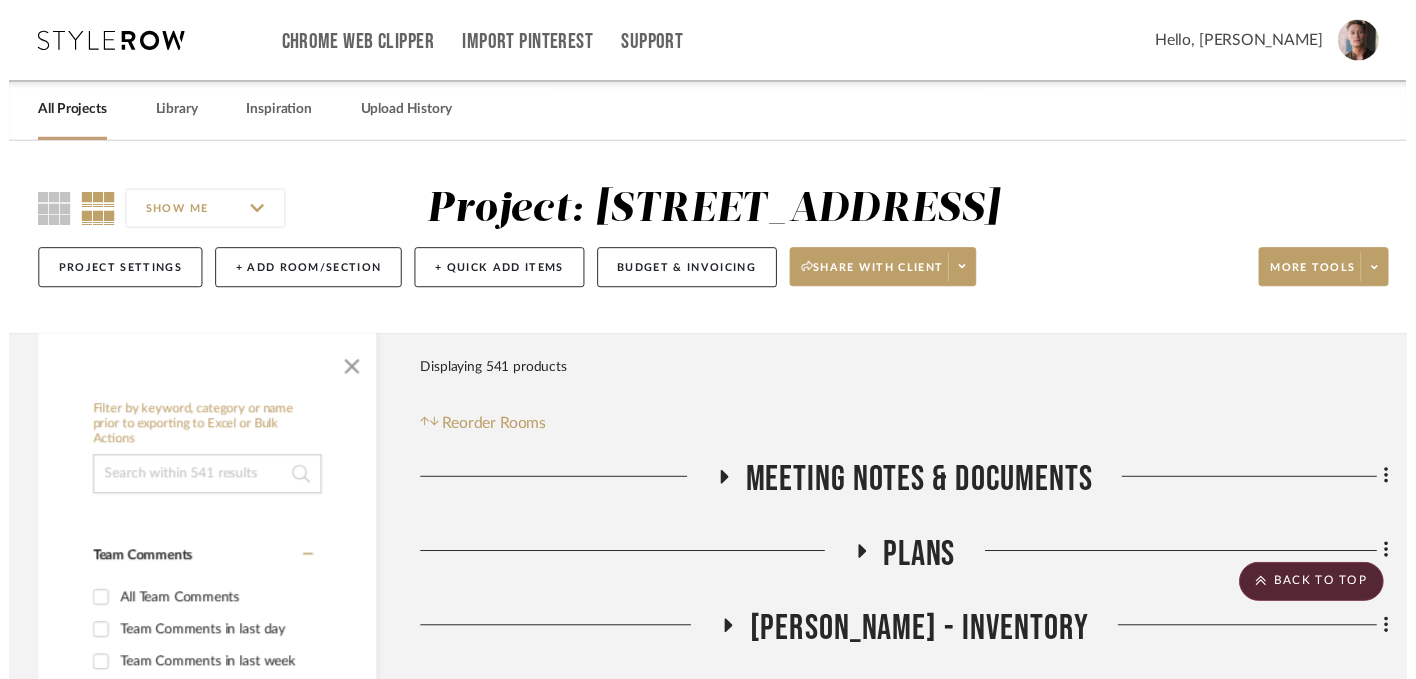 scroll, scrollTop: 1307, scrollLeft: 0, axis: vertical 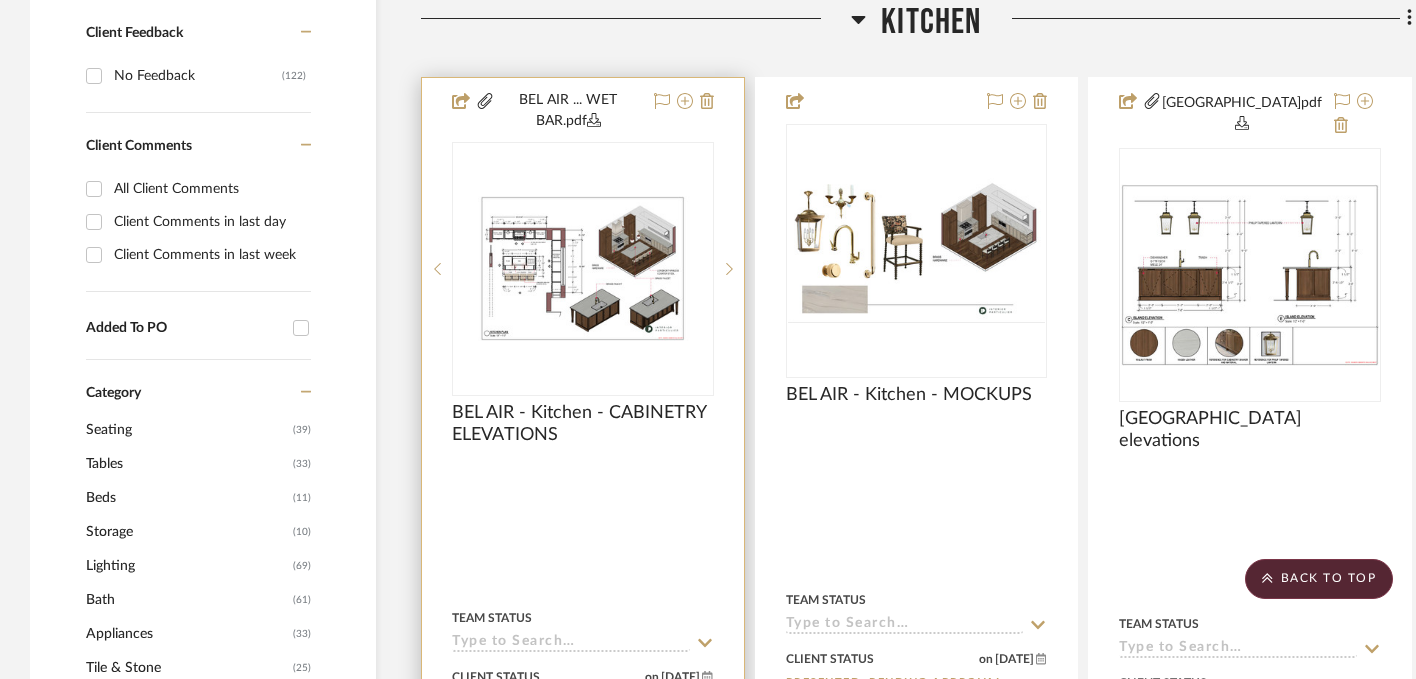 click at bounding box center [583, 268] 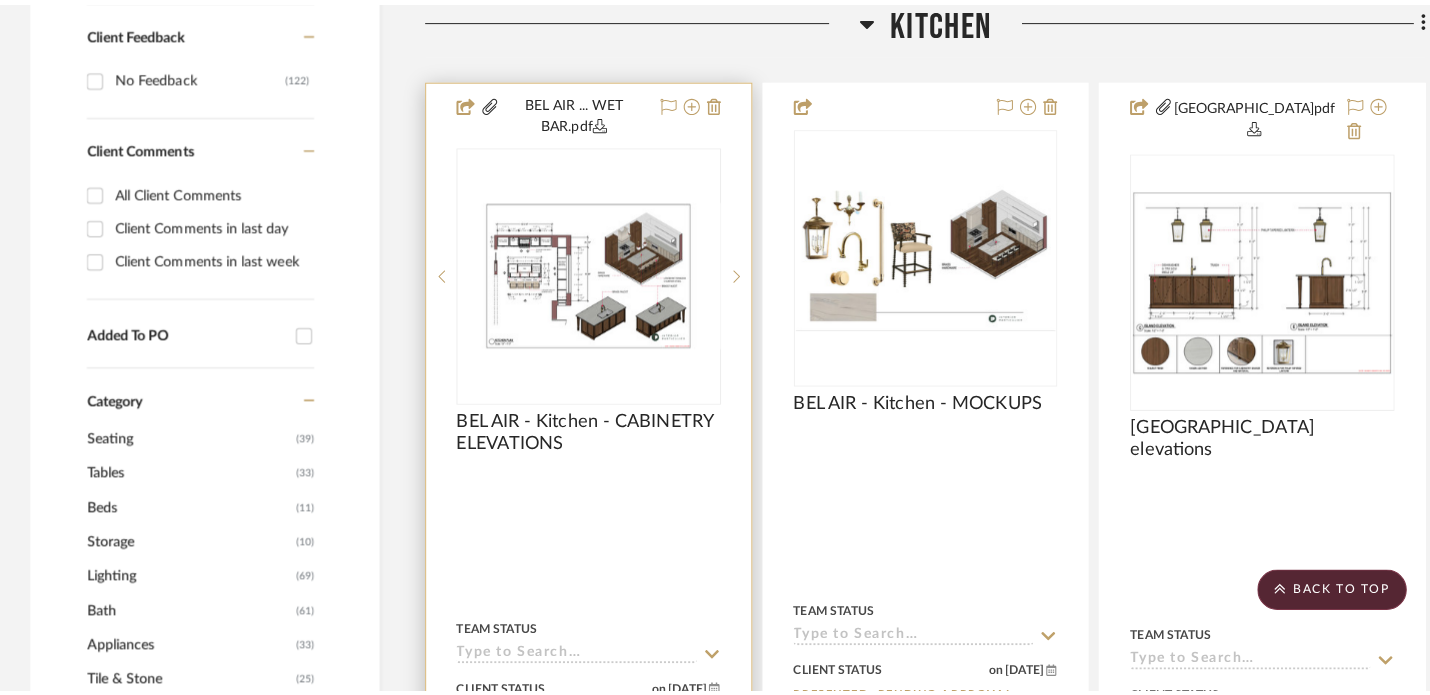 scroll, scrollTop: 0, scrollLeft: 0, axis: both 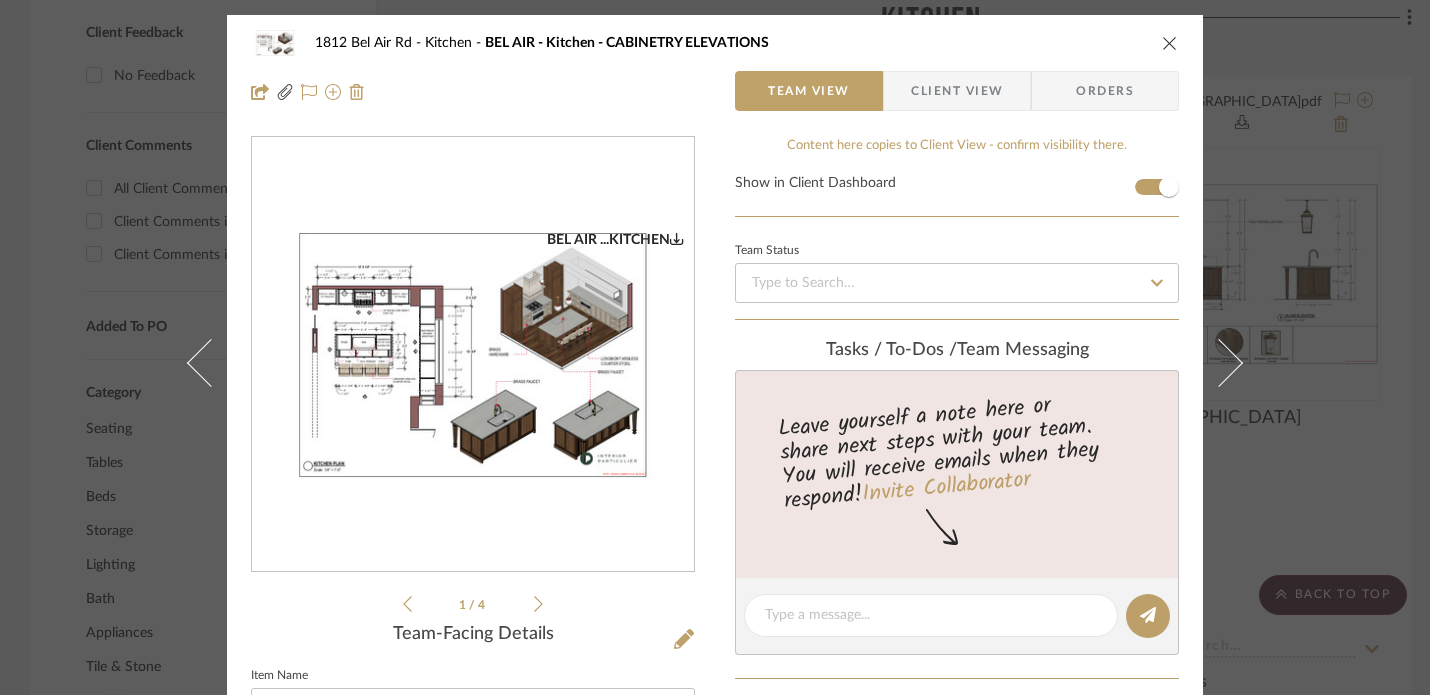 click at bounding box center [473, 355] 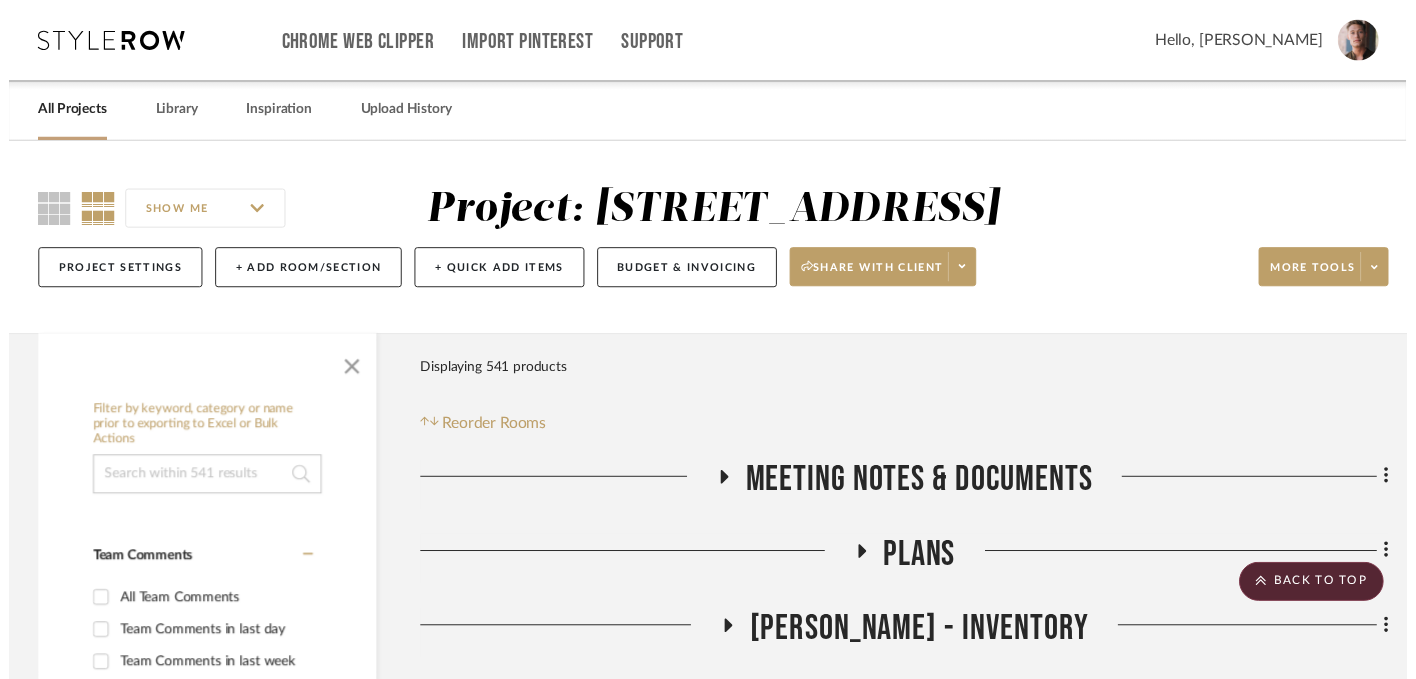 scroll, scrollTop: 1307, scrollLeft: 0, axis: vertical 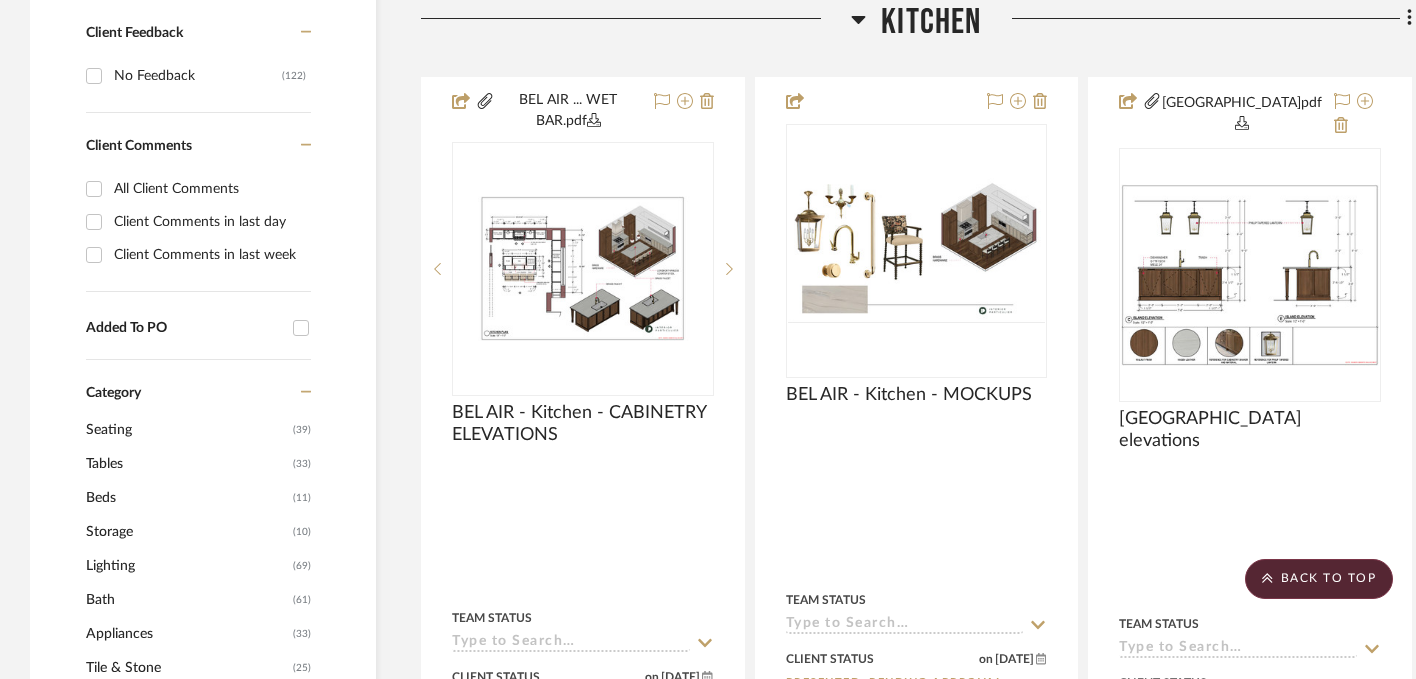 click on "BEL AIR ... WET BAR.pdf   BEL AIR - Kitchen - CABINETRY ELEVATIONS  By  Unknown
Team Status Client Status on [DATE] [DATE] Presented, Approved client Comments:  [PERSON_NAME]: Cabinetry was approved by [PERSON_NAME]   Submit   Kitchen     [PERSON_NAME]  BEL AIR - Kitchen - MOCKUPS  By  Unknown
Team Status Client Status on [DATE] [DATE] Presented, Pending Approval client Comments:  Submit   Kitchen     [PERSON_NAME][GEOGRAPHIC_DATA]pdf   Kitchen island elevations  By  Unknown
Team Status Client Status client Comments:  Submit   Kitchen     [PERSON_NAME]  1950s FRENCH WALL SCONCE  By  Unknown
STOCK  LEAD Team Status Client Status on [DATE] [DATE] Balance & Freight Paid client Comments:  Submit   Kitchen  (1)    [PERSON_NAME]  [PERSON_NAME] LANTERN  View on  [DOMAIN_NAME]  By  Unknown  2 pairs at $6,247.50 each
$6,247.50  DNET  STOCK  LEAD Team Status Client Status on [DATE] [DATE] Balance & Freight Paid client Comments:  Submit   Kitchen  (2)    [PERSON_NAME] View on" 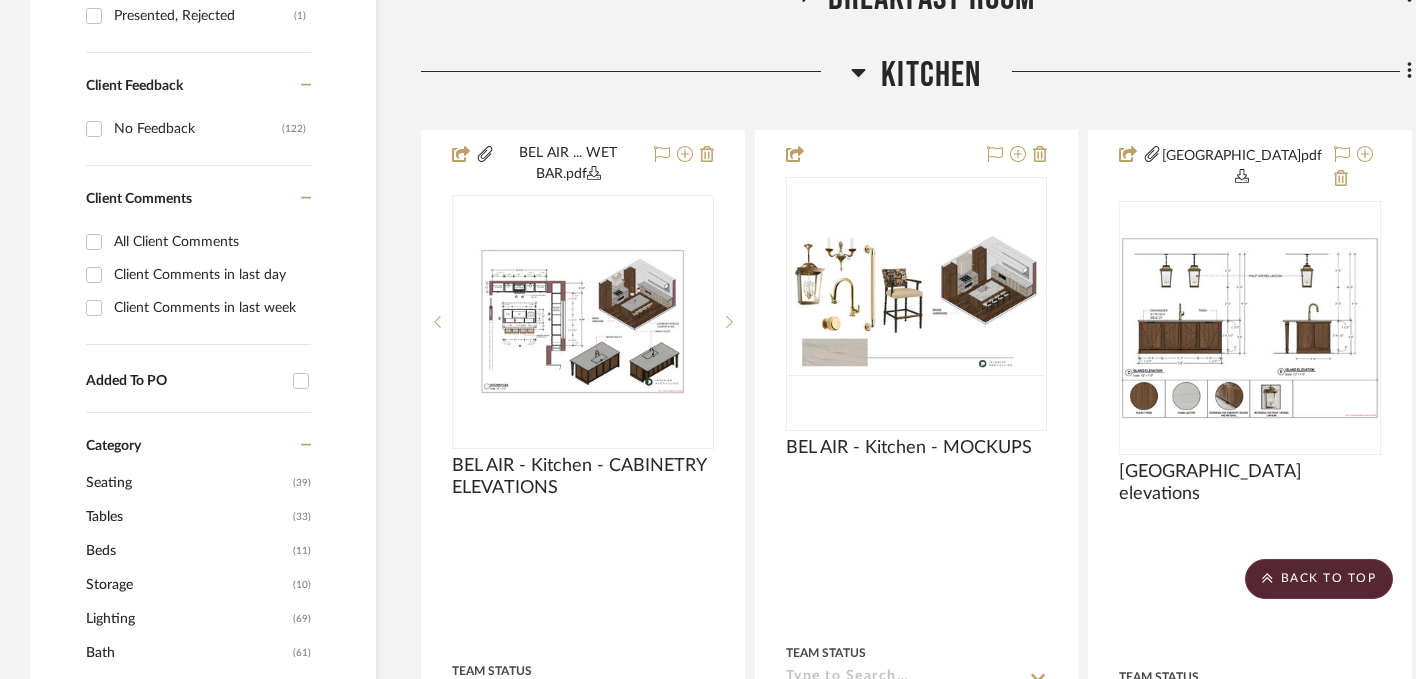scroll, scrollTop: 1249, scrollLeft: 0, axis: vertical 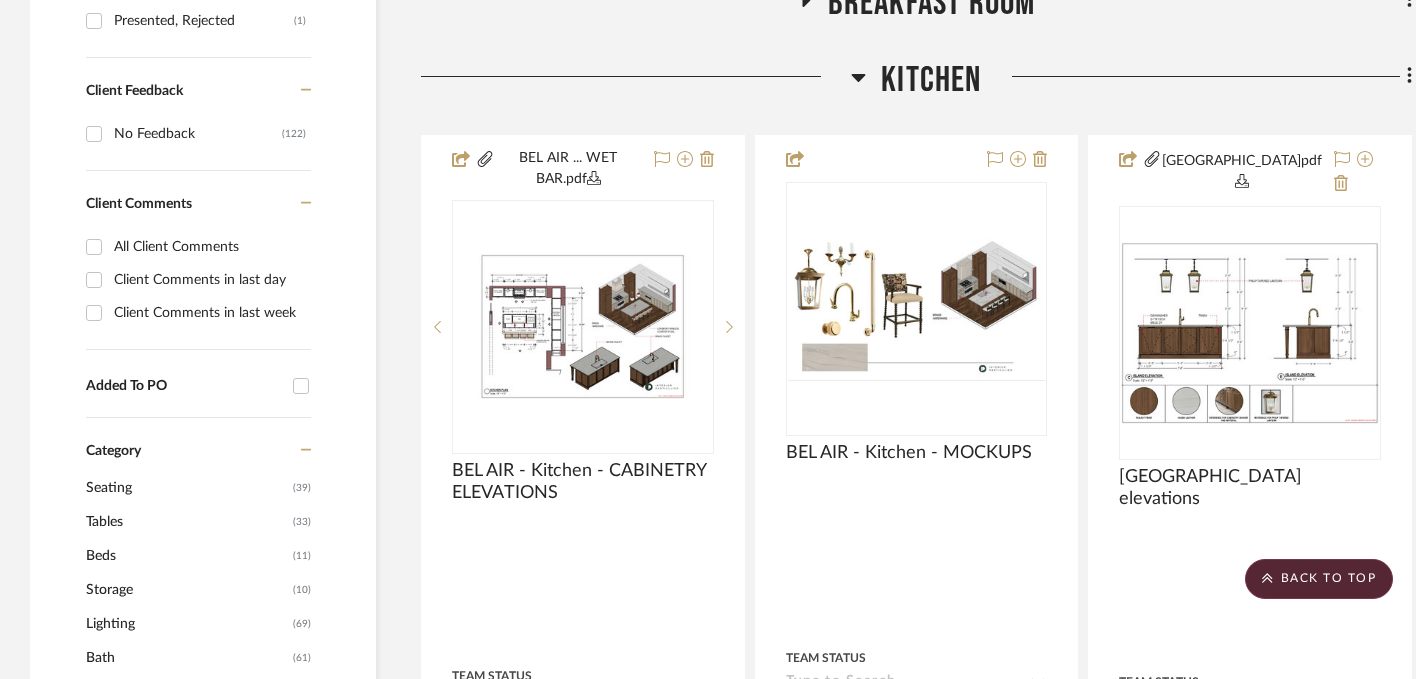 click on "Kitchen" 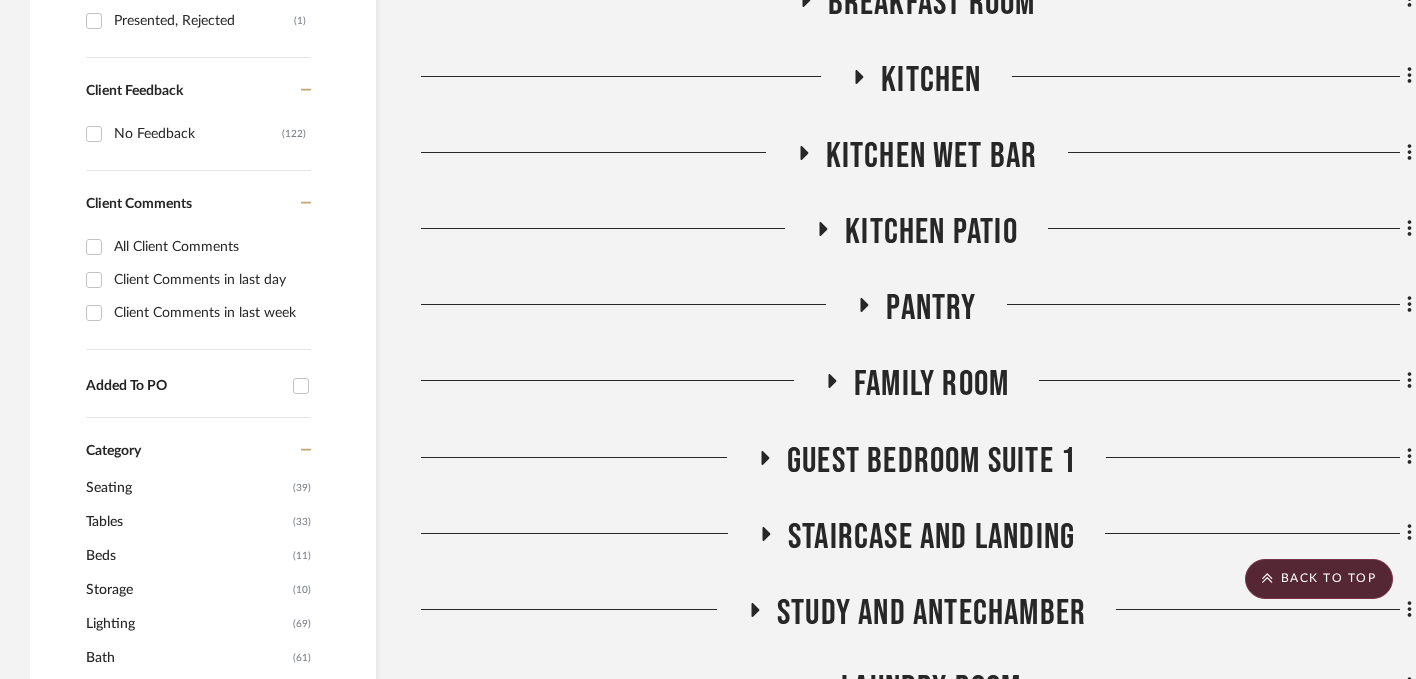 click on "Kitchen Wet Bar" 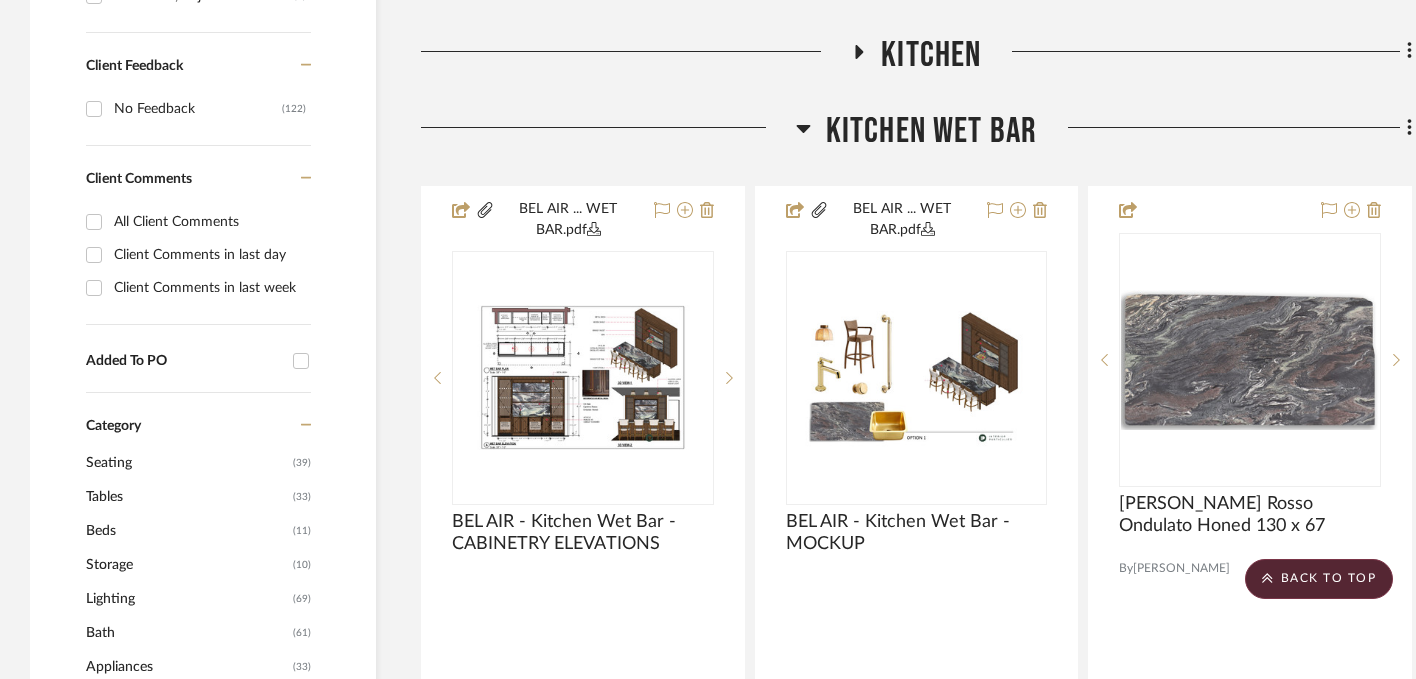 scroll, scrollTop: 1273, scrollLeft: 0, axis: vertical 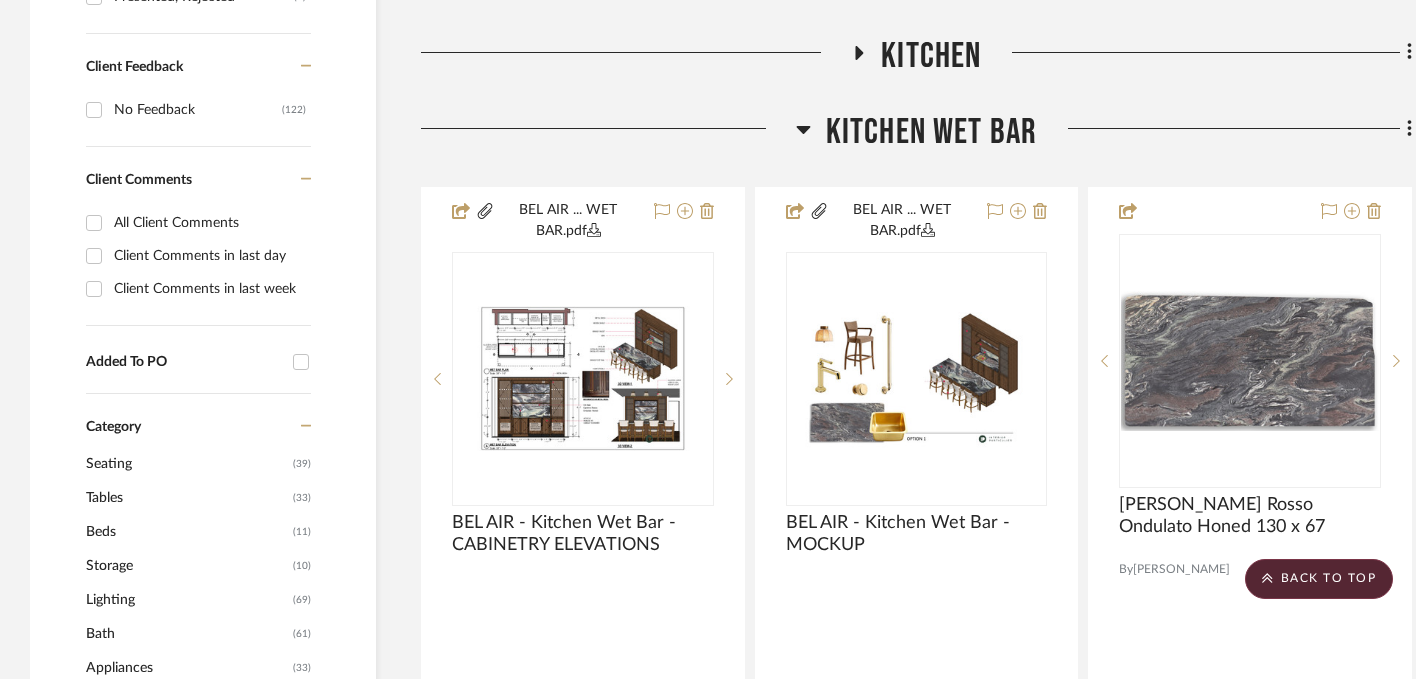 click on "Kitchen Wet Bar" 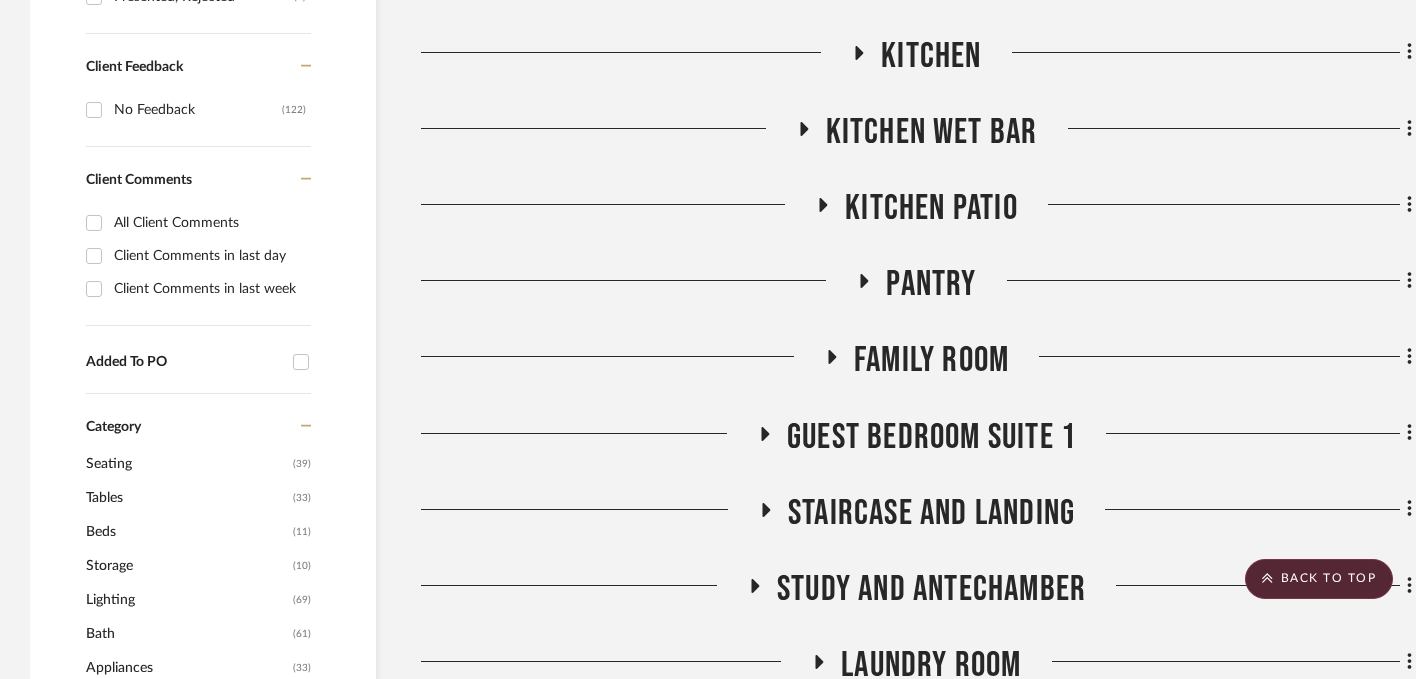 click on "Kitchen Patio" 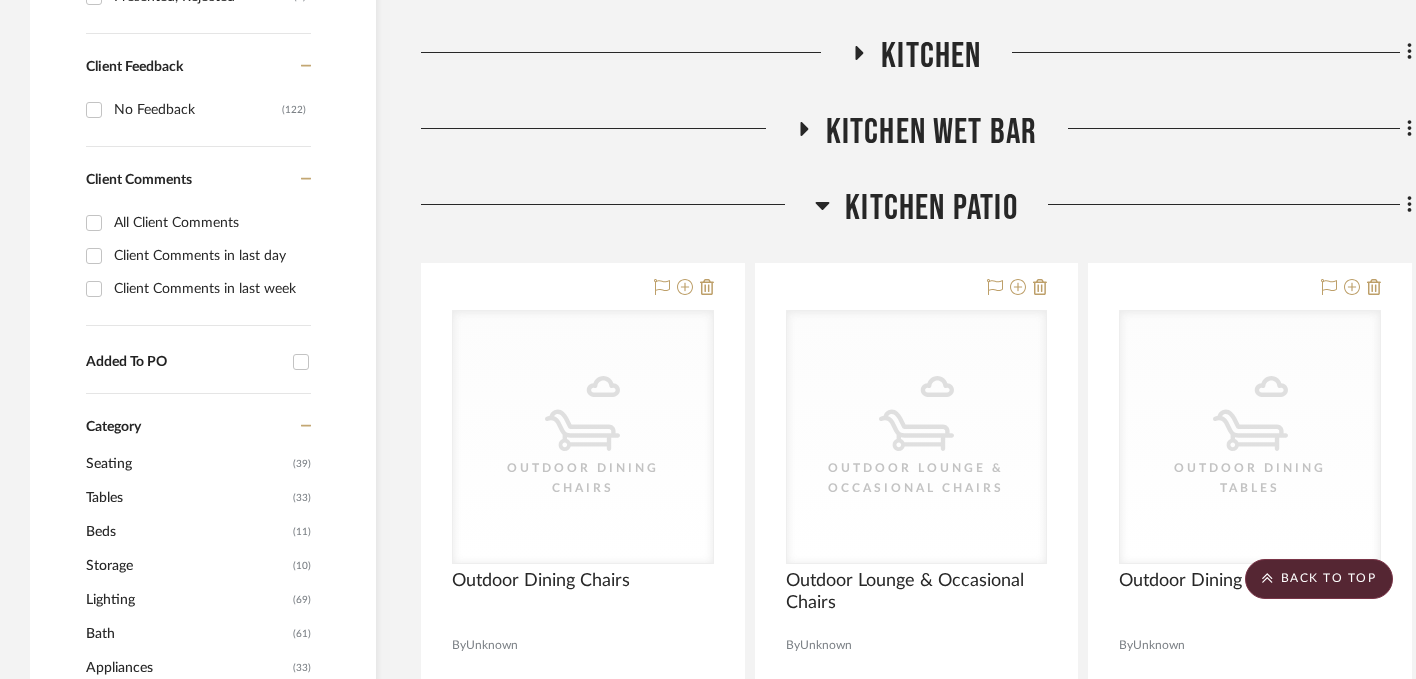 click on "Kitchen Patio" 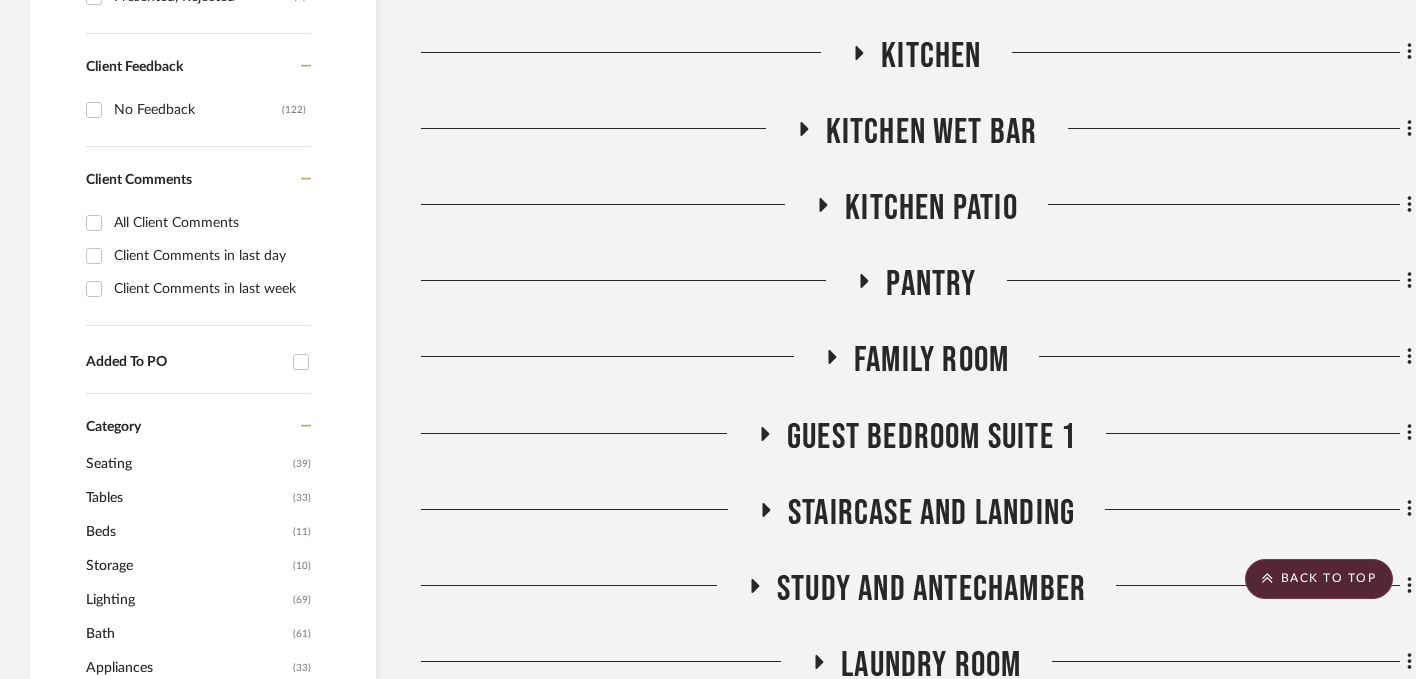 click on "Pantry" 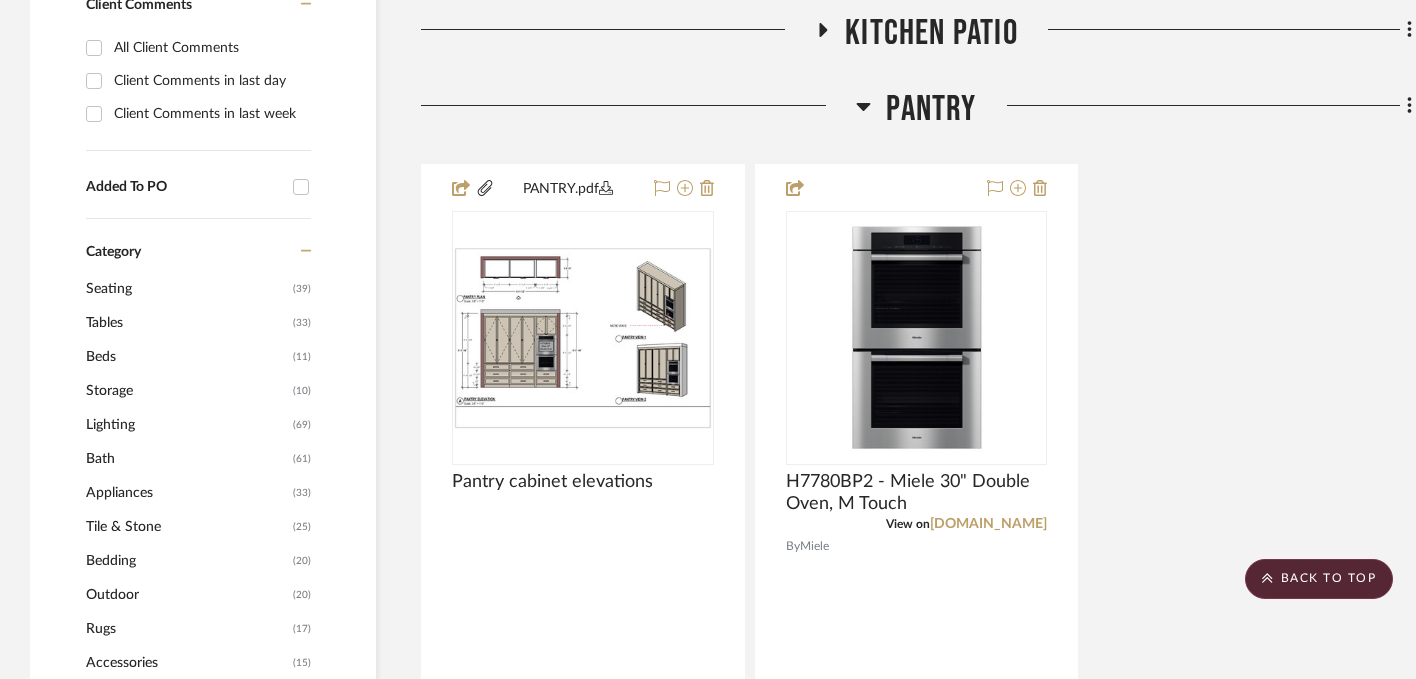 scroll, scrollTop: 1430, scrollLeft: 0, axis: vertical 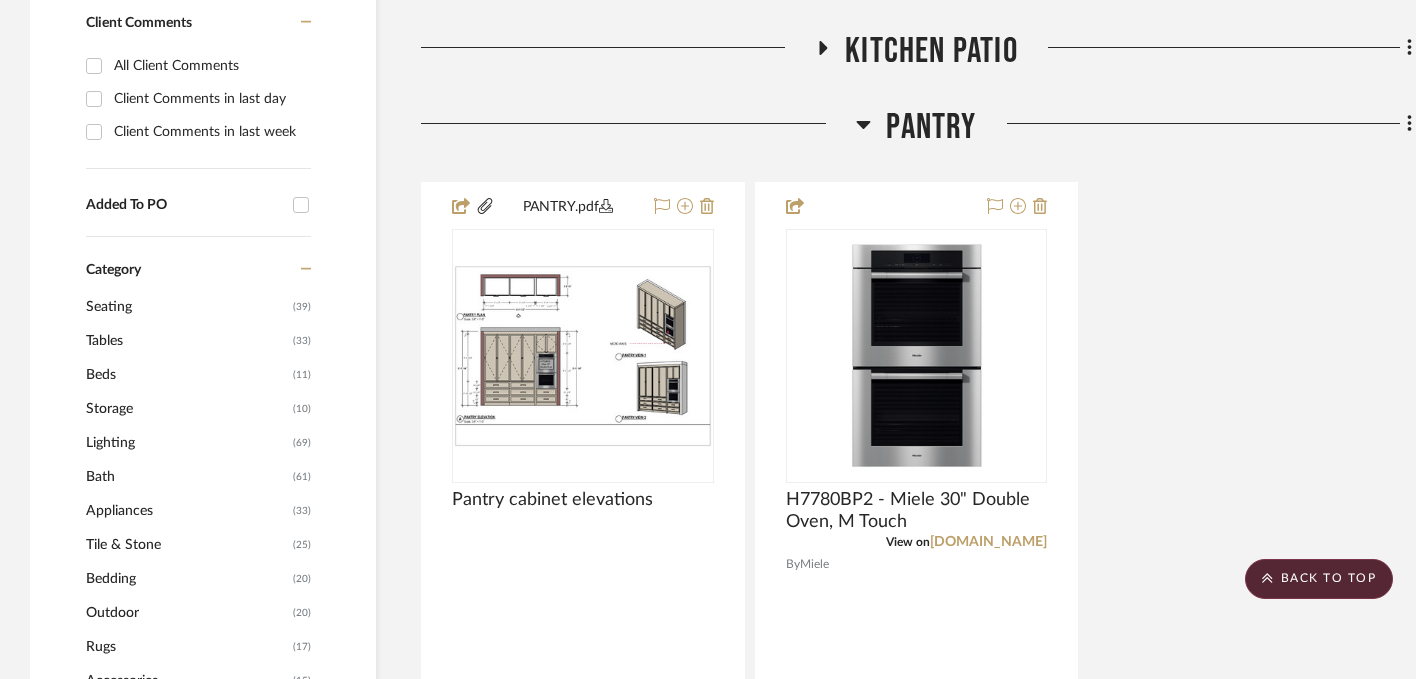 click on "Pantry" 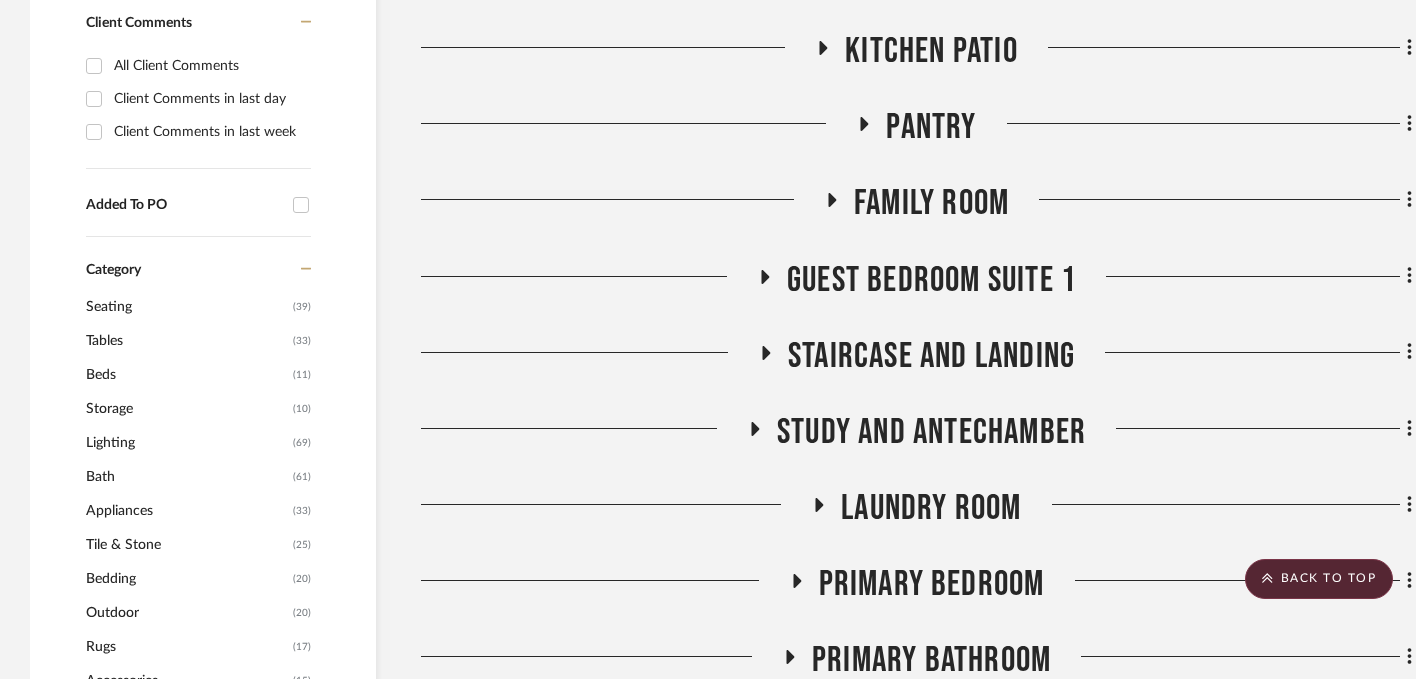 click on "Family Room" 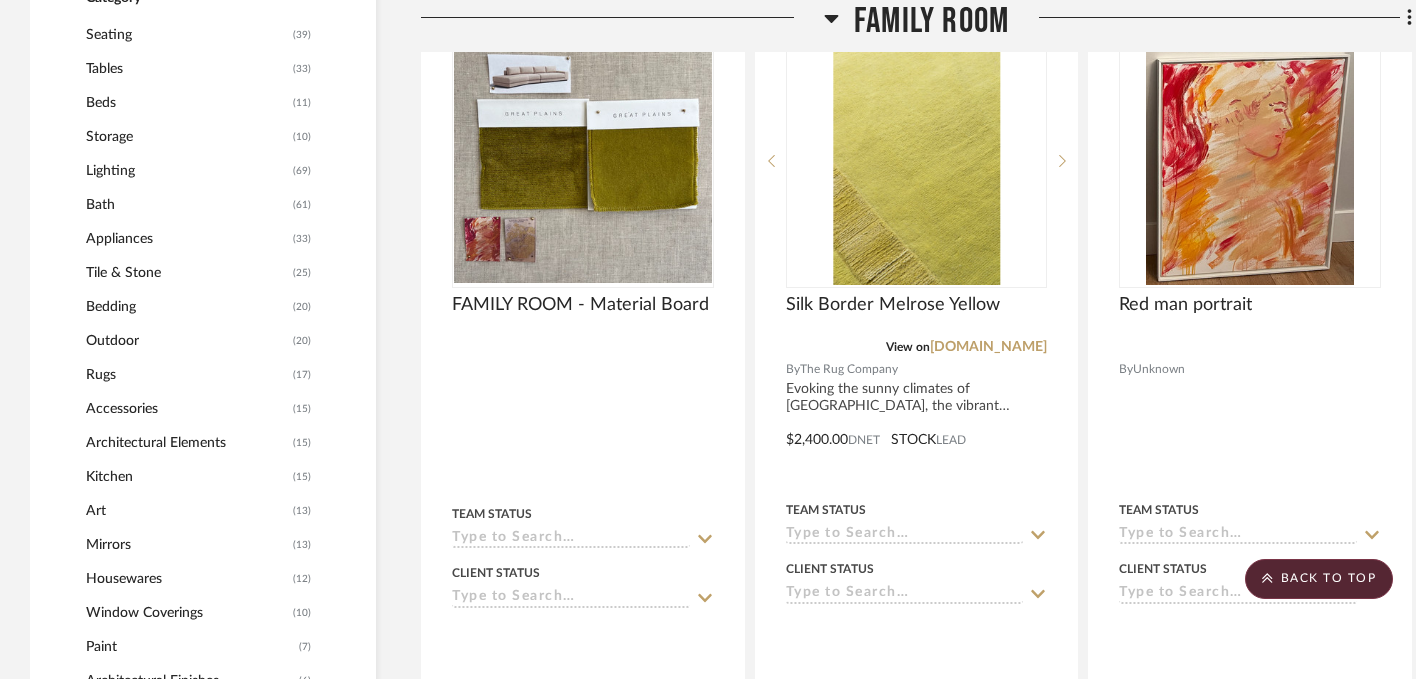 scroll, scrollTop: 1396, scrollLeft: 0, axis: vertical 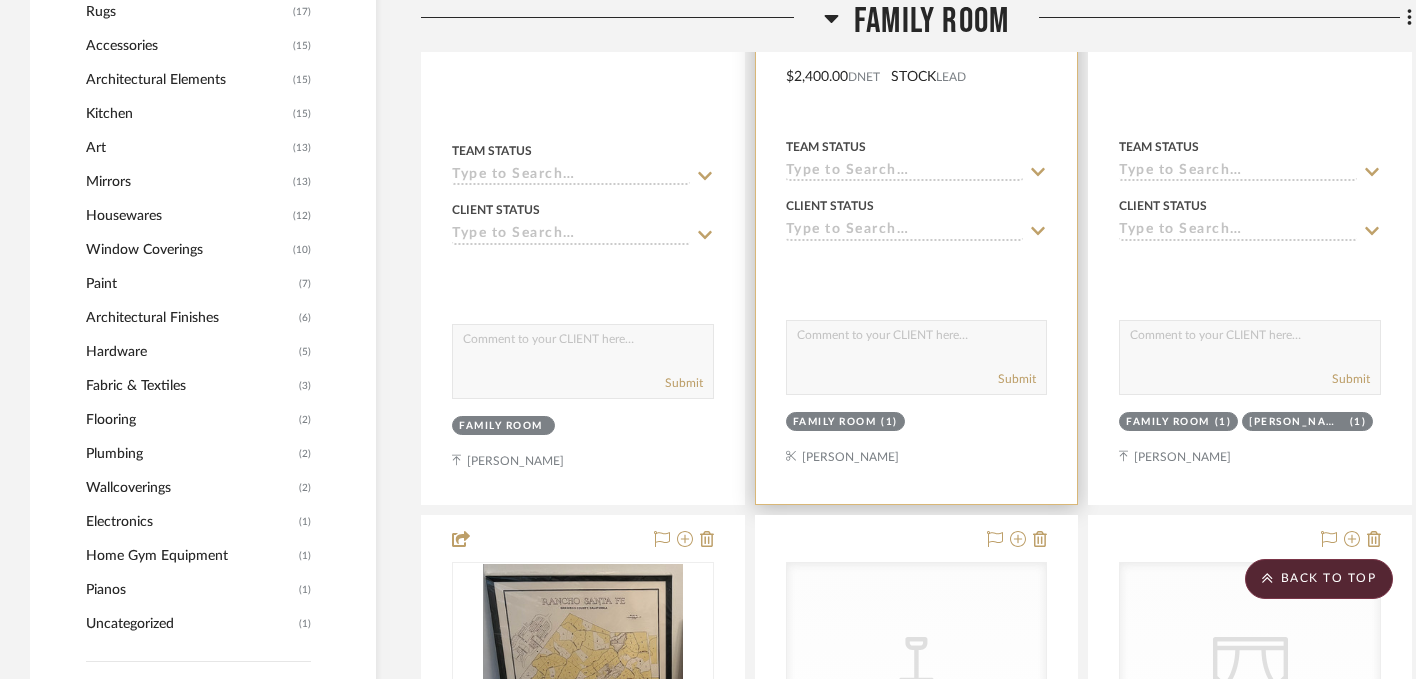 type 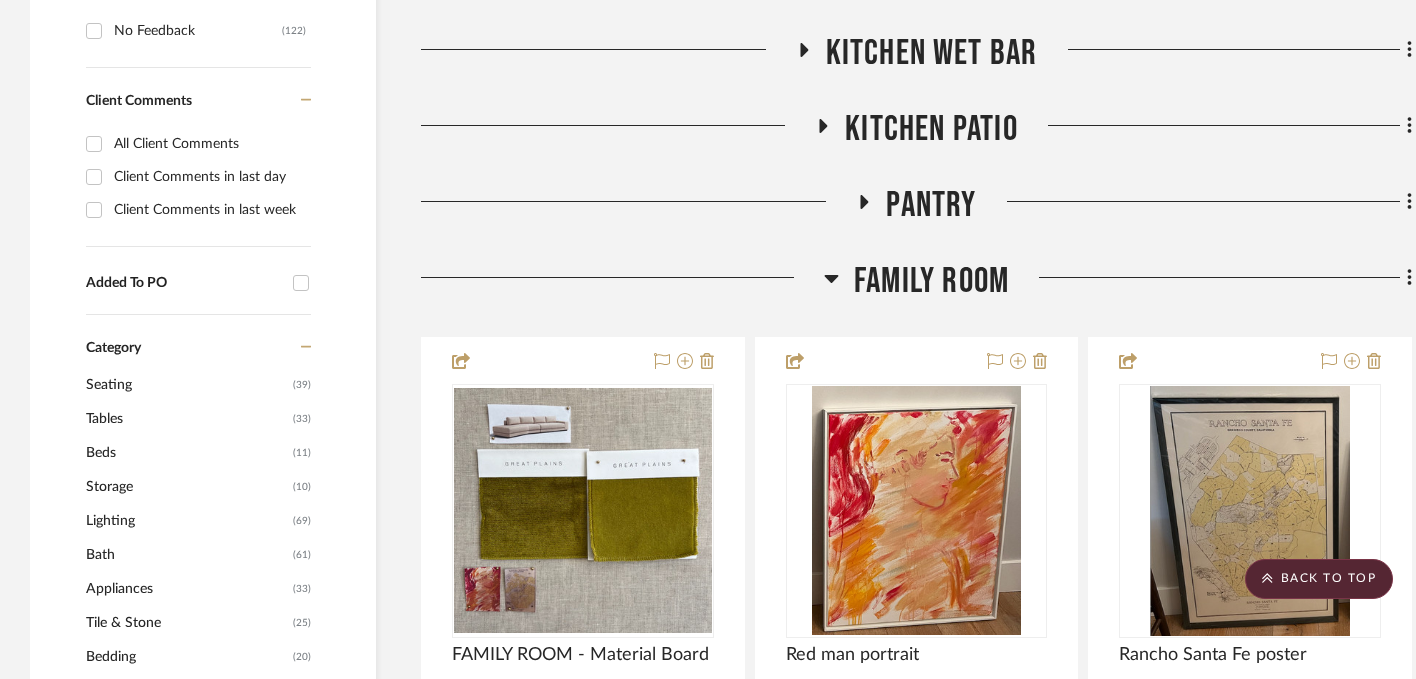 scroll, scrollTop: 1379, scrollLeft: 0, axis: vertical 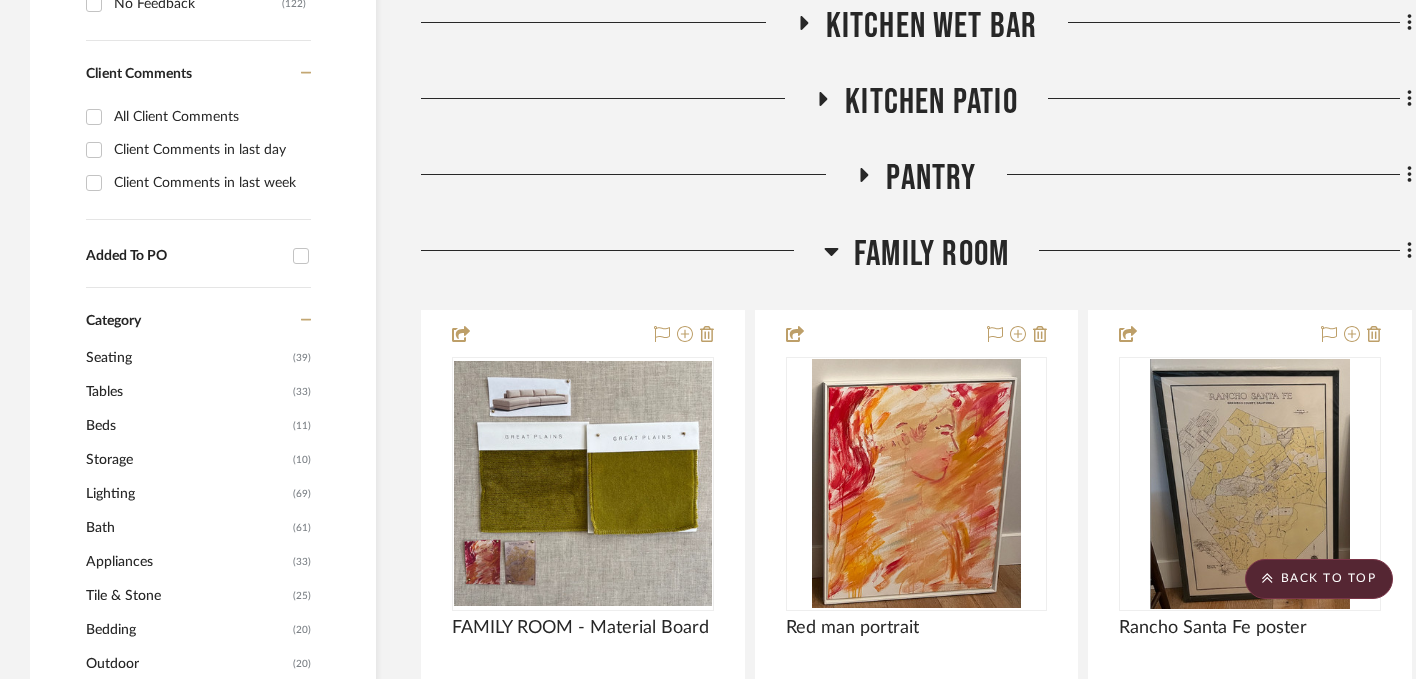 click on "Family Room" 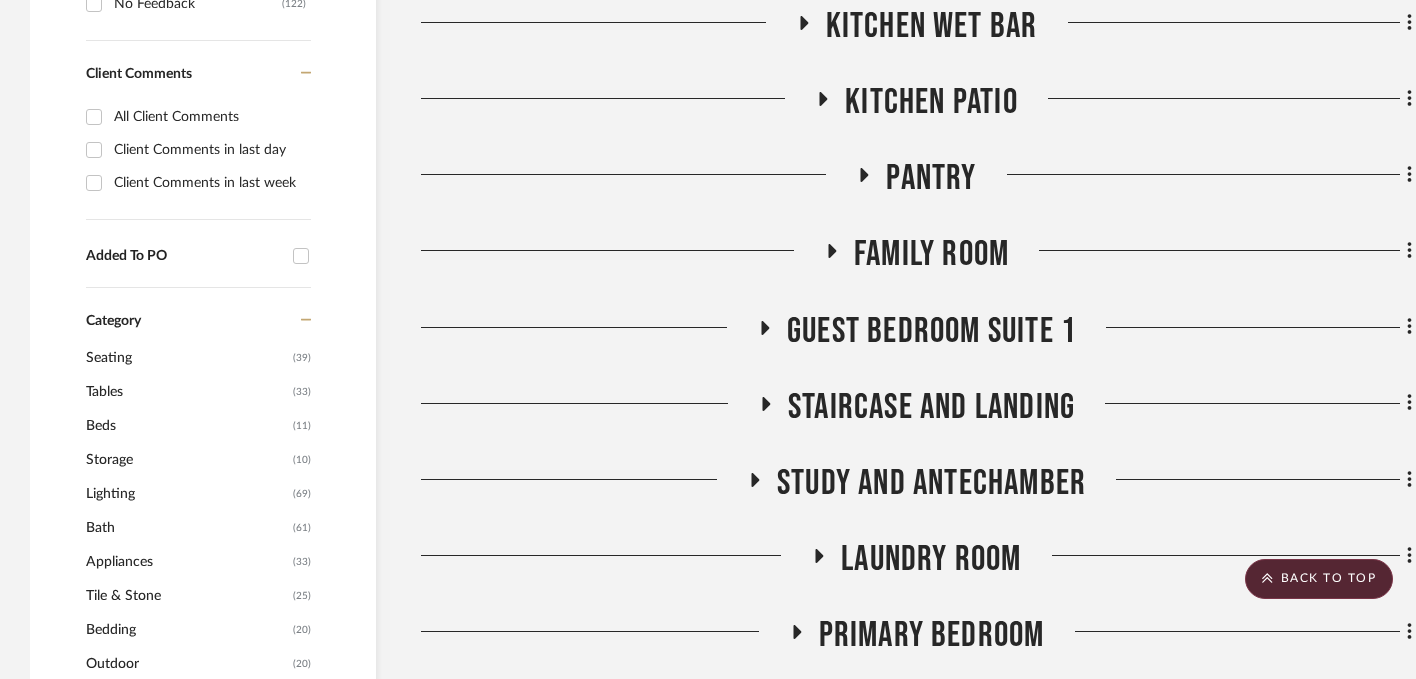 click on "Guest Bedroom Suite 1" 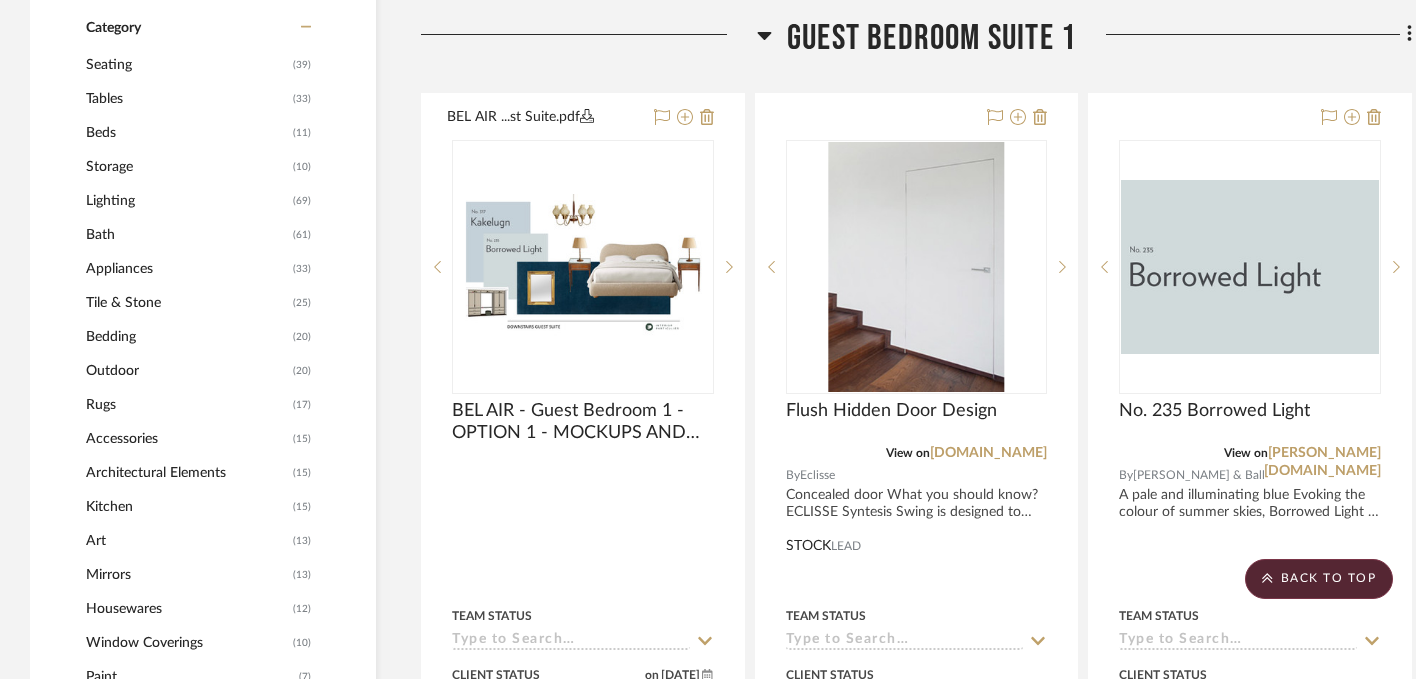 scroll, scrollTop: 1676, scrollLeft: 0, axis: vertical 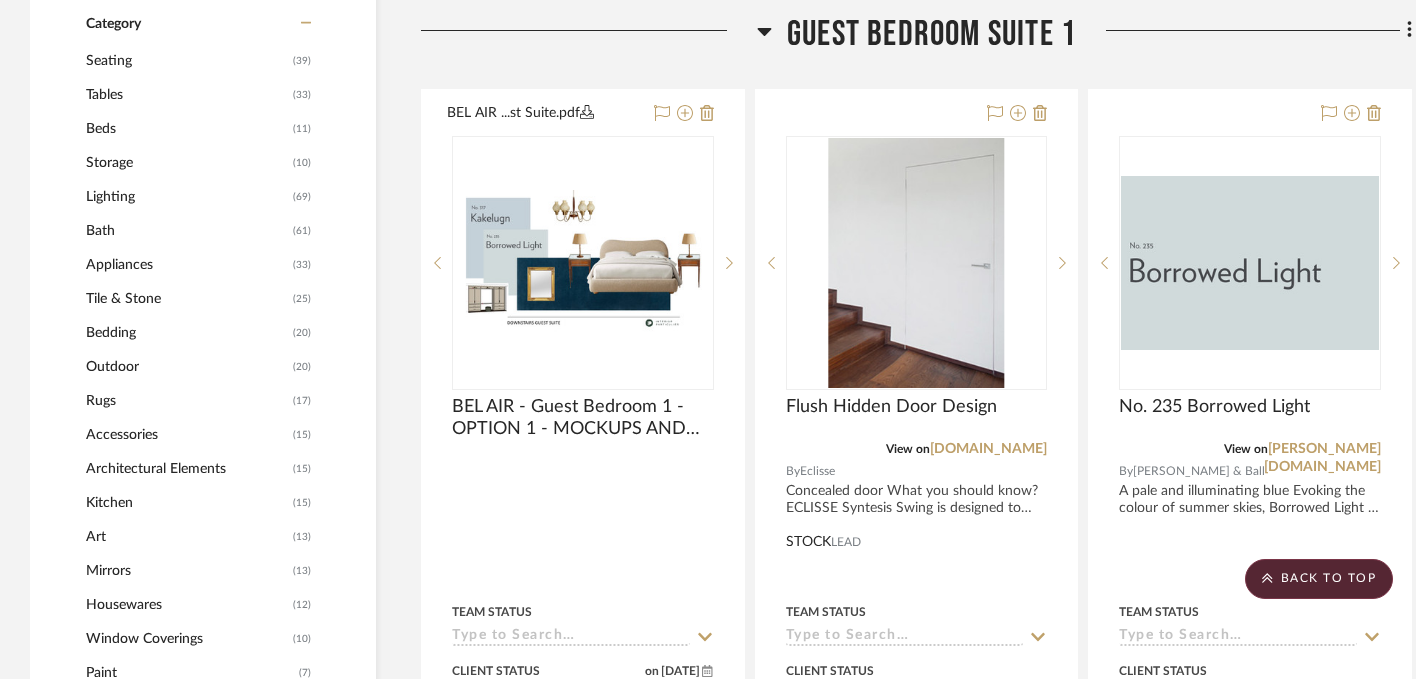 click at bounding box center (916, 263) 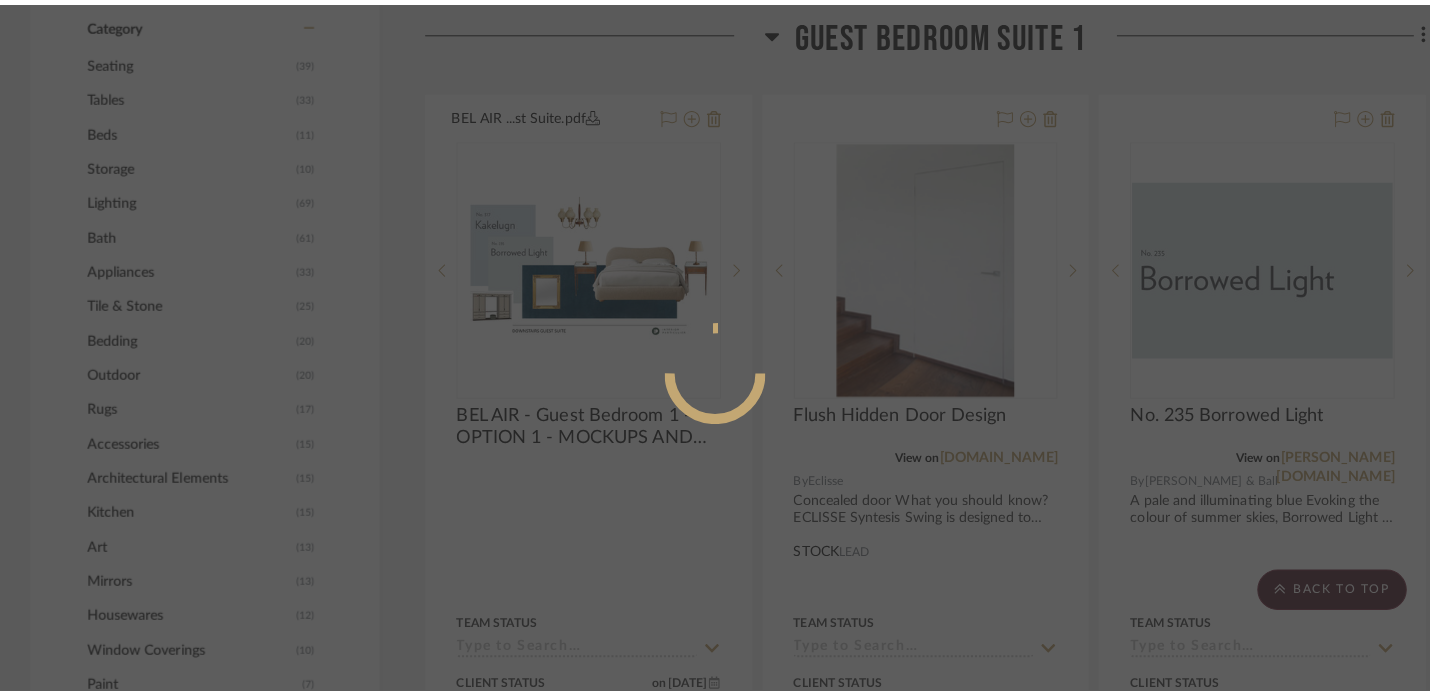 scroll, scrollTop: 0, scrollLeft: 0, axis: both 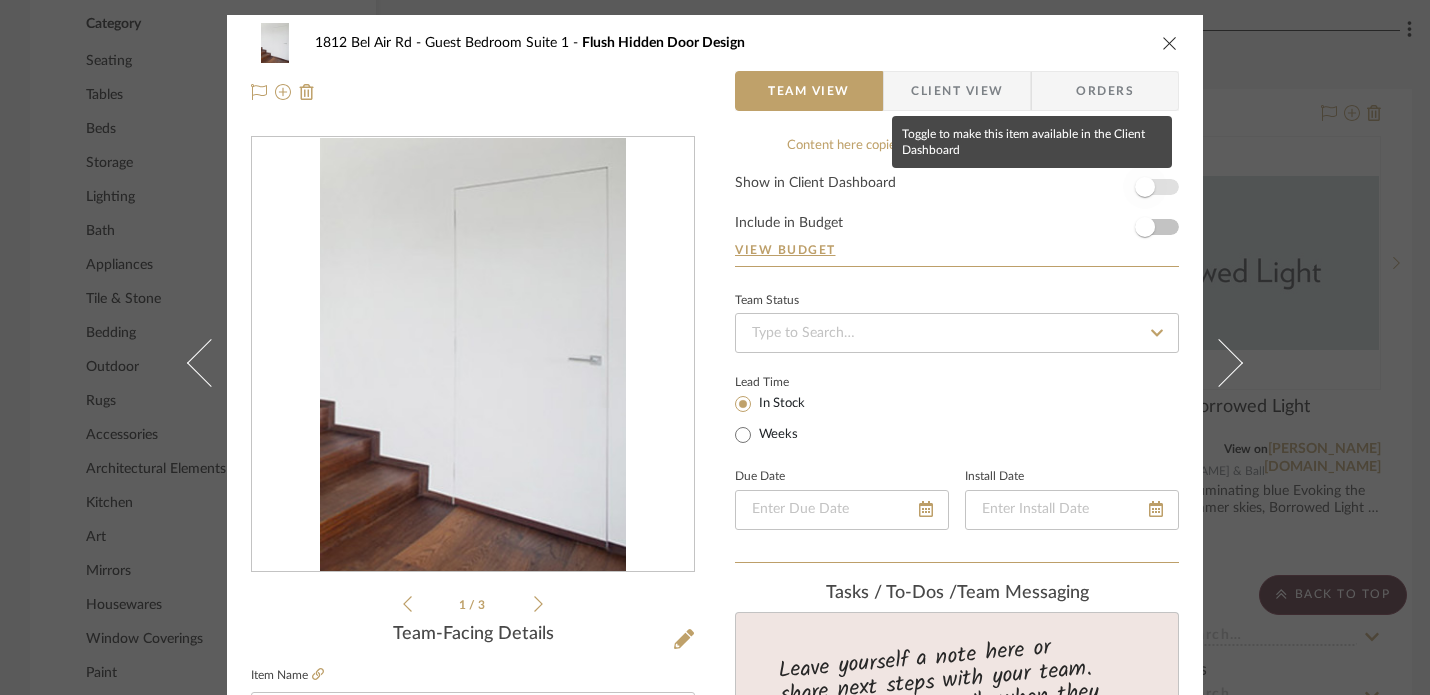 click at bounding box center (1145, 187) 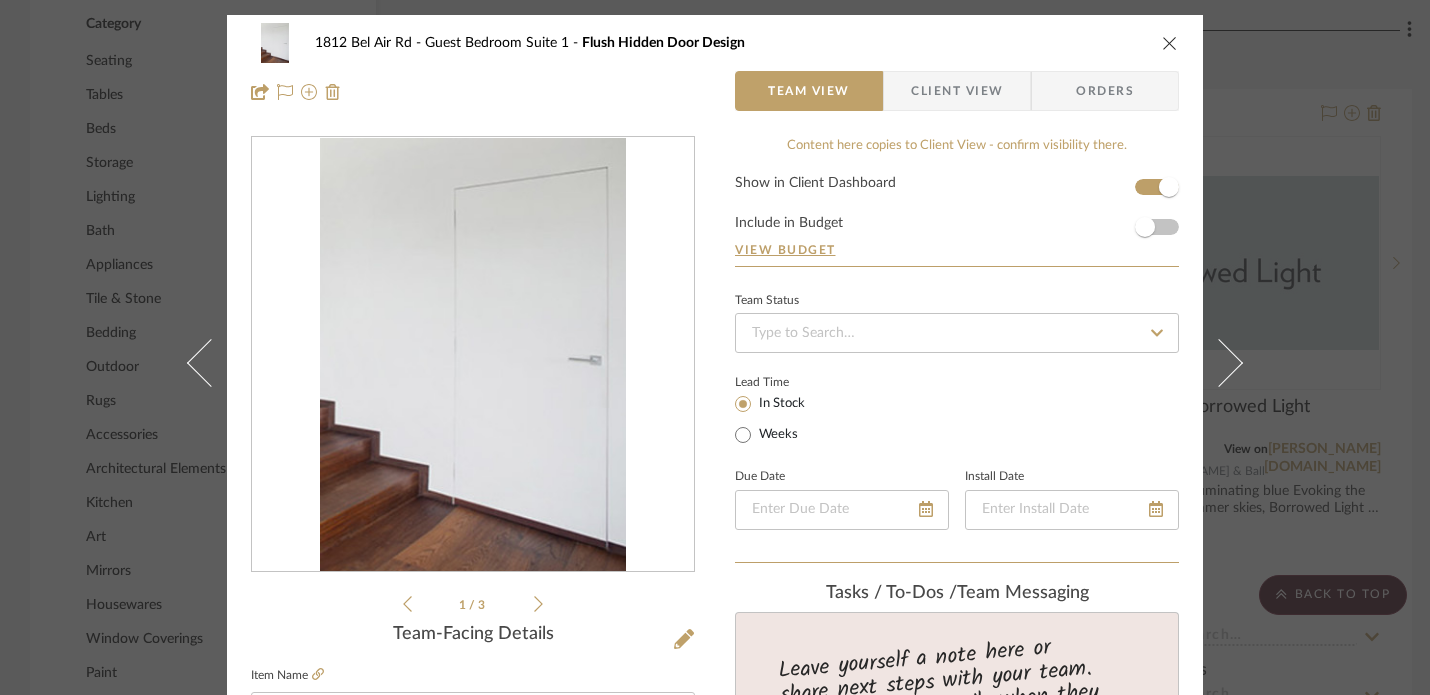 click on "Client View" at bounding box center (957, 91) 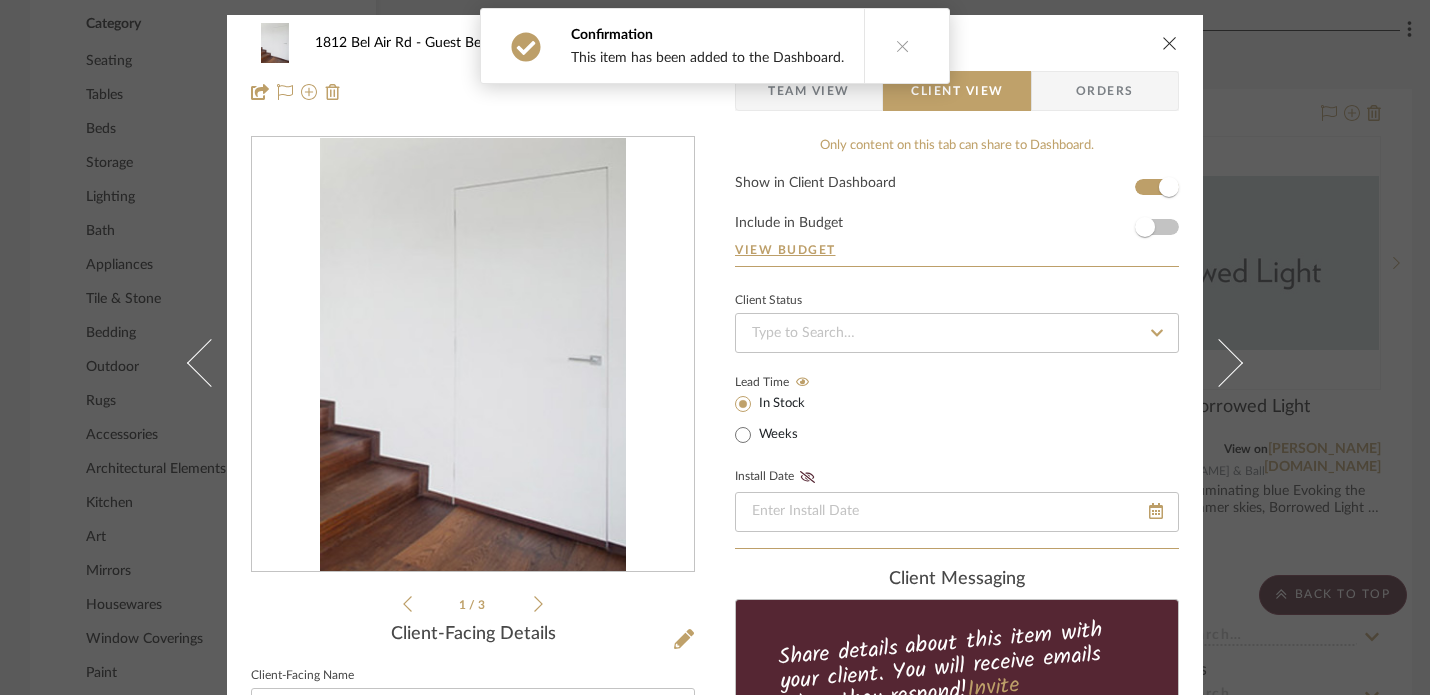 click at bounding box center [902, 46] 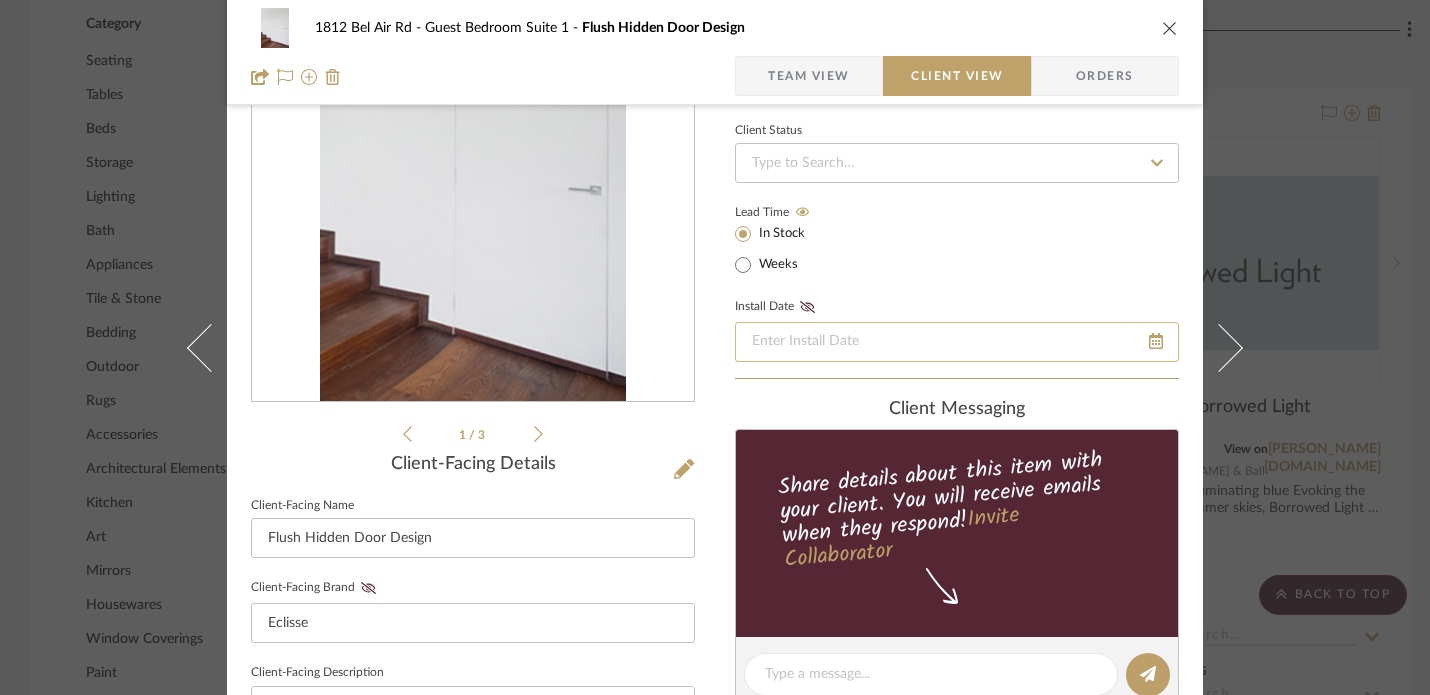 scroll, scrollTop: 0, scrollLeft: 0, axis: both 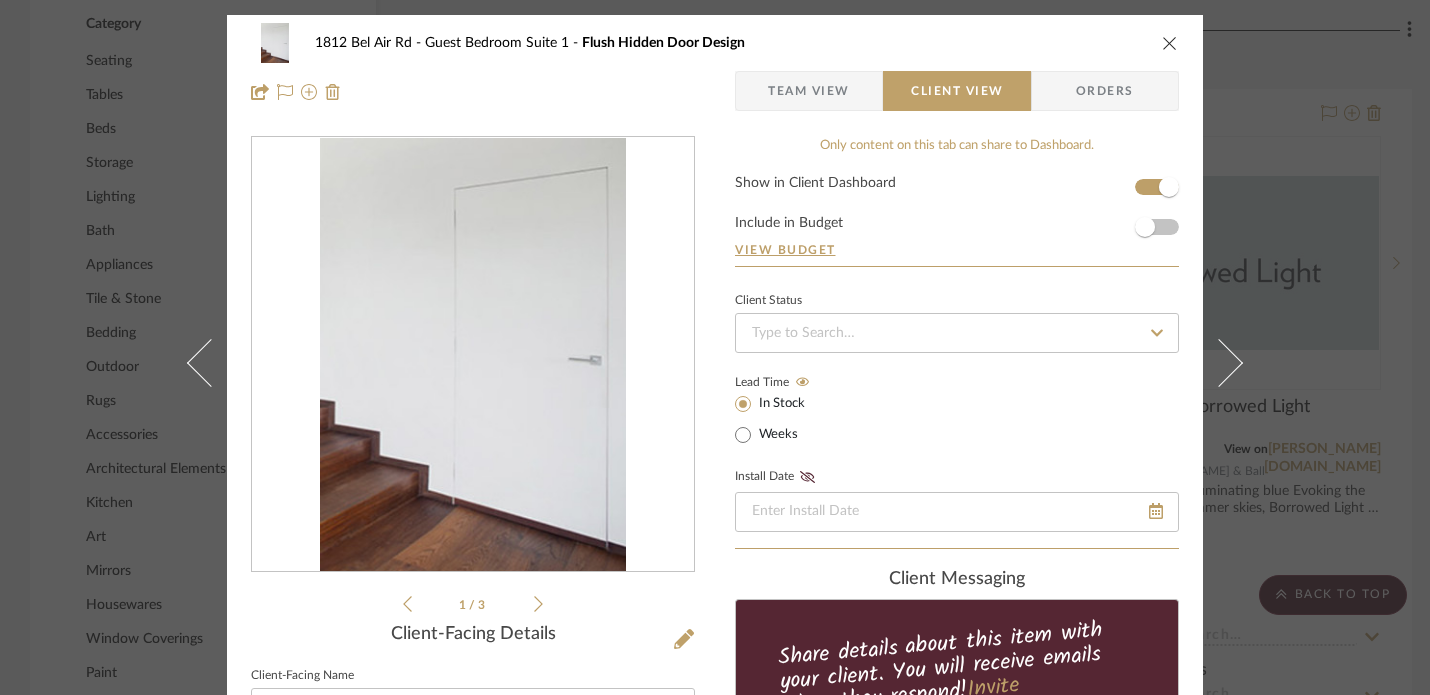 click at bounding box center (1170, 43) 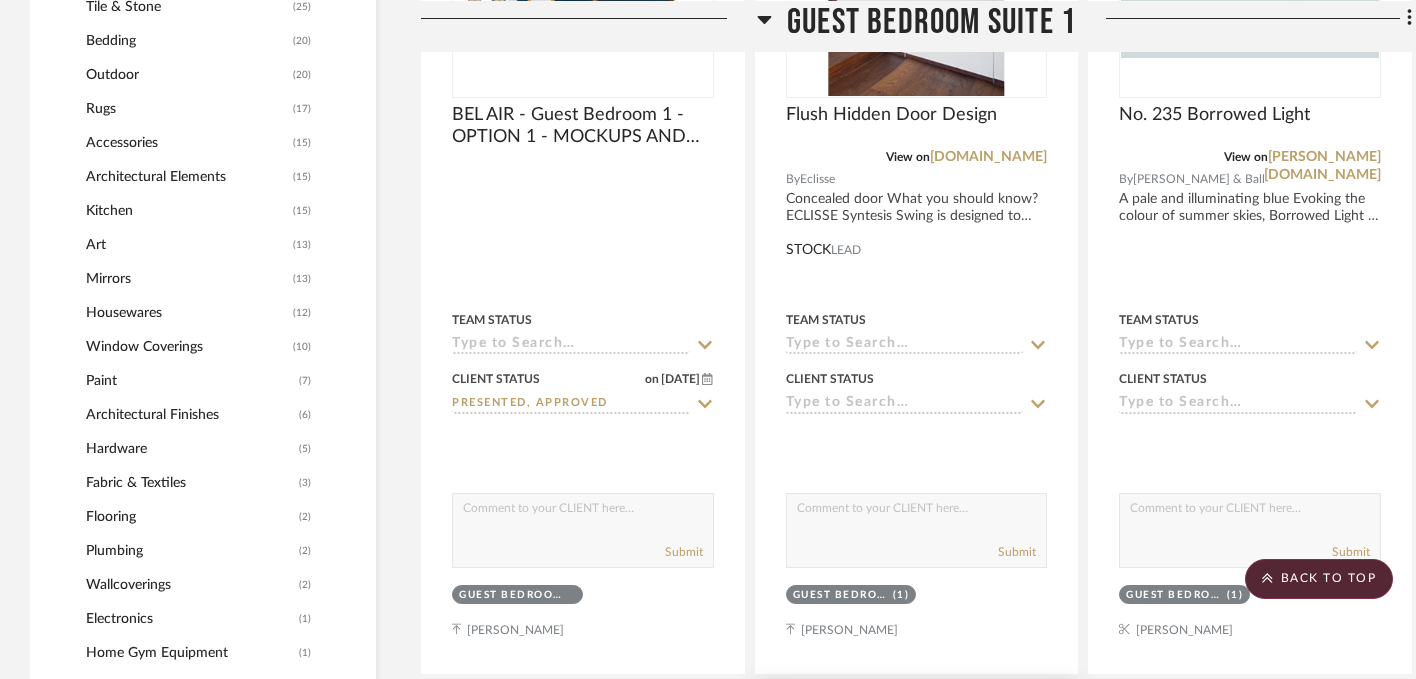 scroll, scrollTop: 1742, scrollLeft: 0, axis: vertical 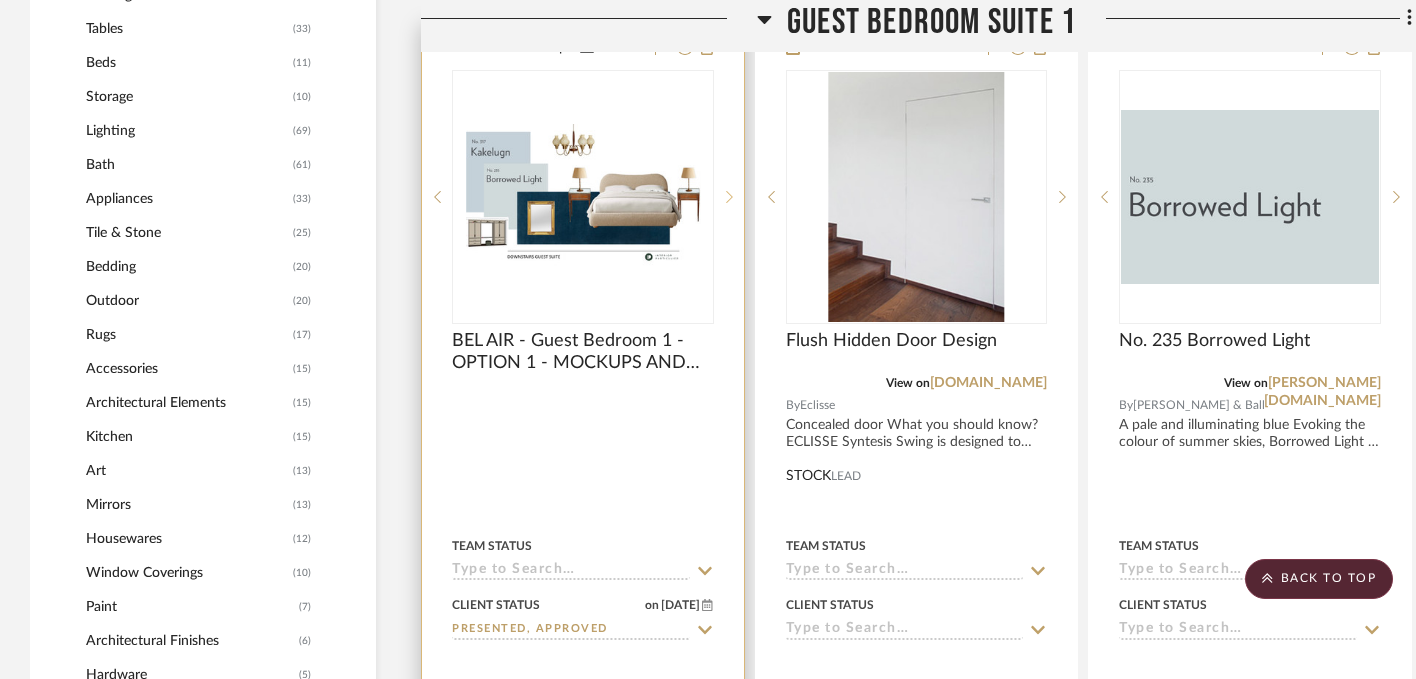 click 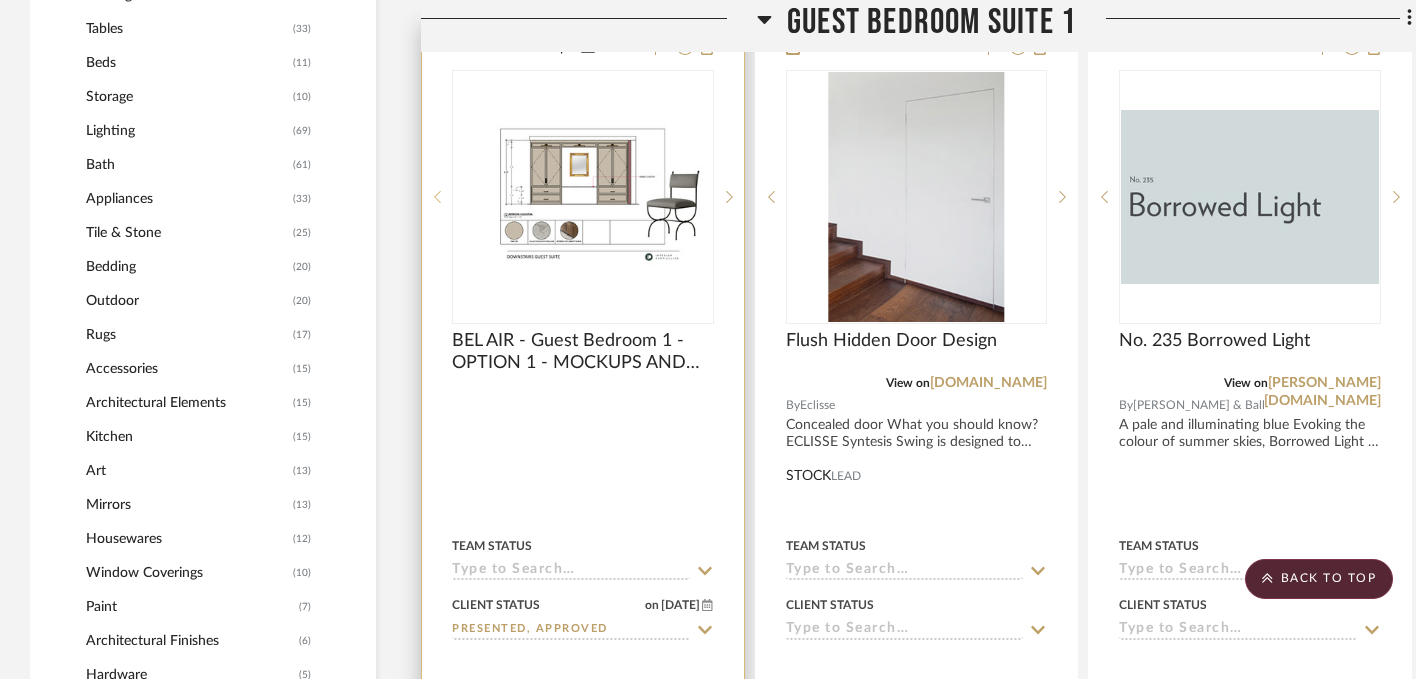 click 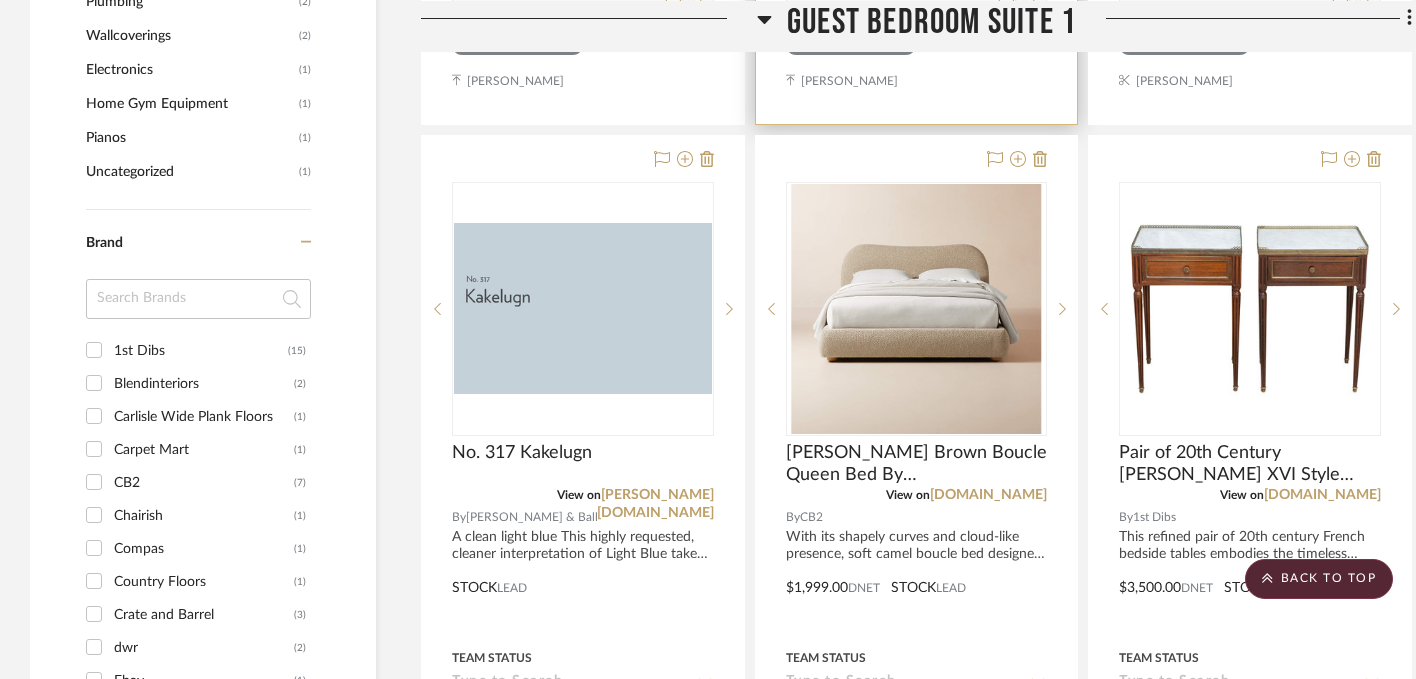 scroll, scrollTop: 2537, scrollLeft: 0, axis: vertical 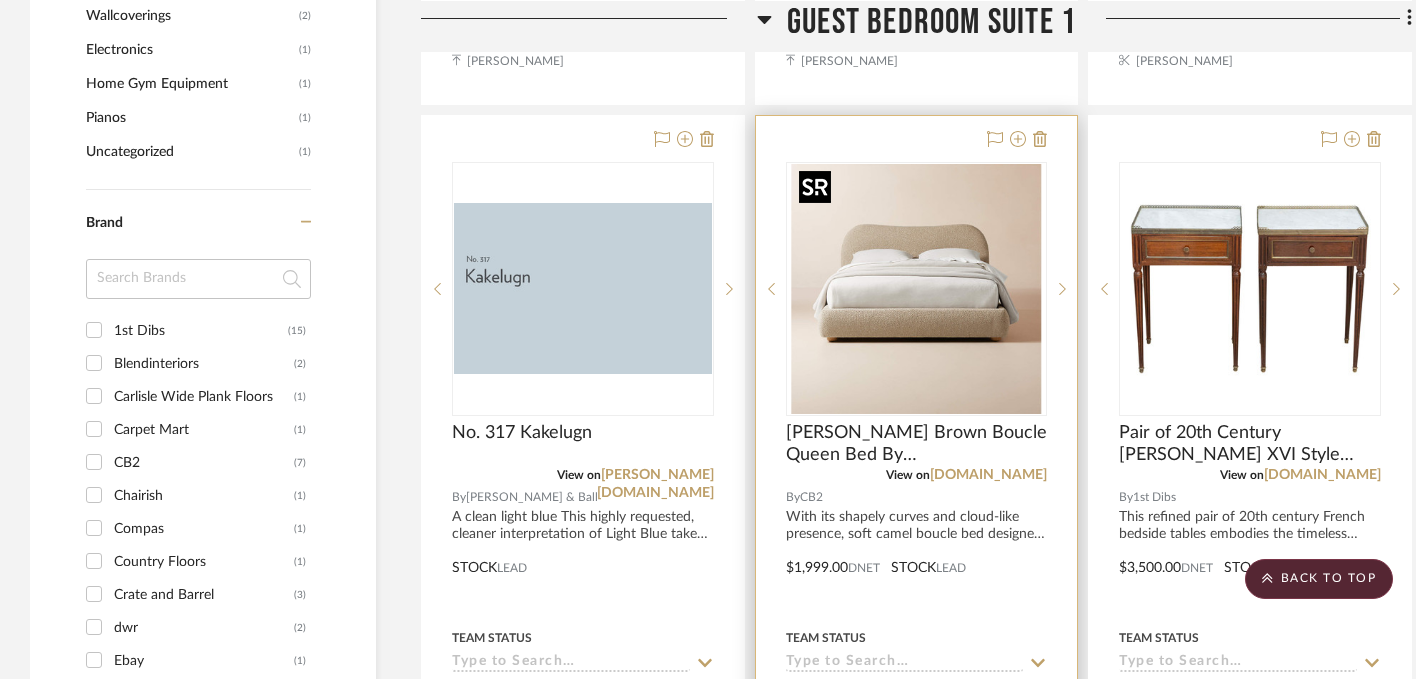 click at bounding box center (916, 289) 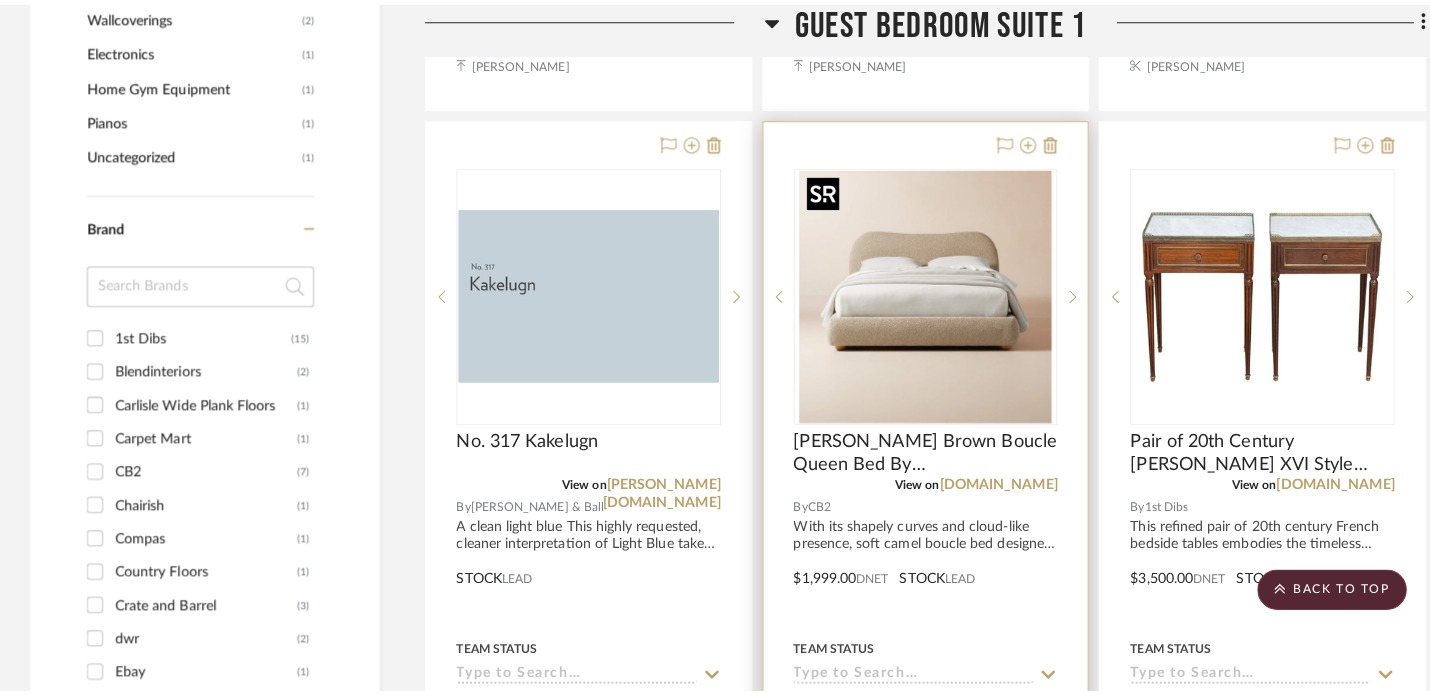 scroll, scrollTop: 0, scrollLeft: 0, axis: both 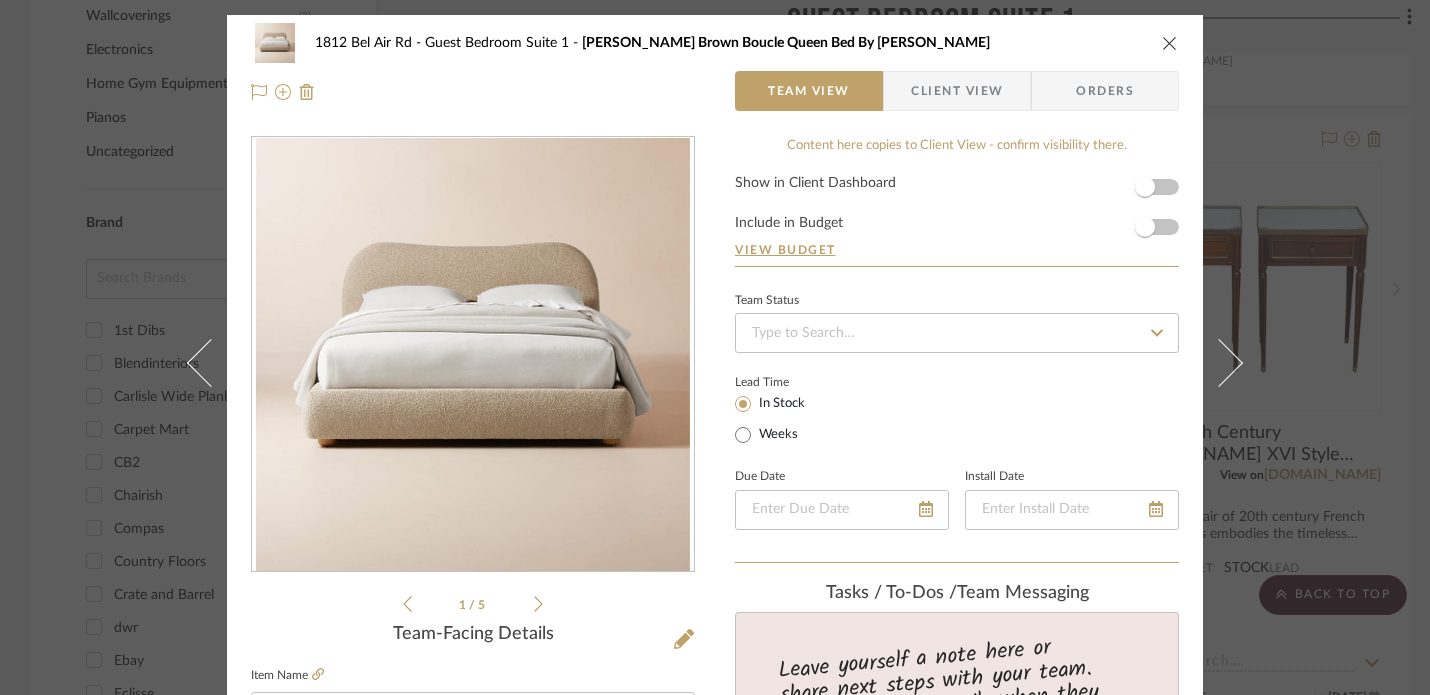 click on "Show in Client Dashboard   Include in Budget   View Budget" at bounding box center [957, 221] 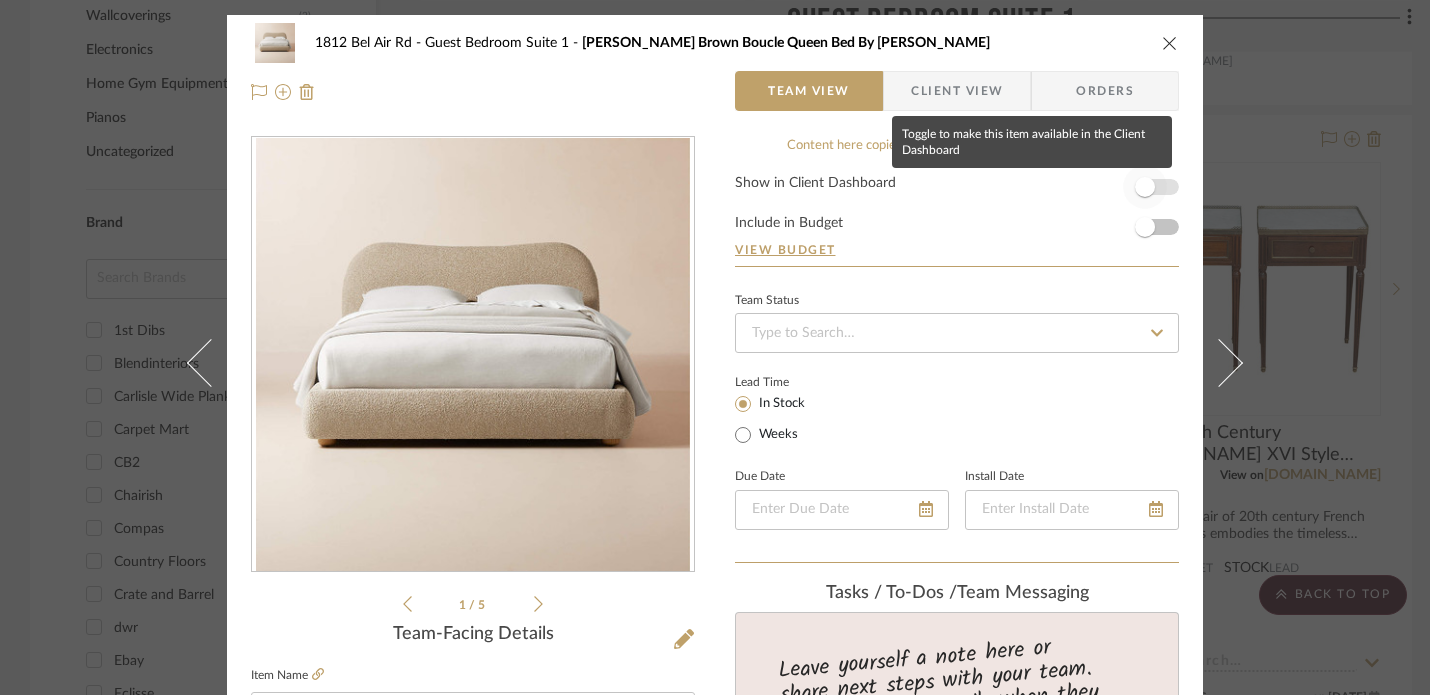 click at bounding box center (1145, 187) 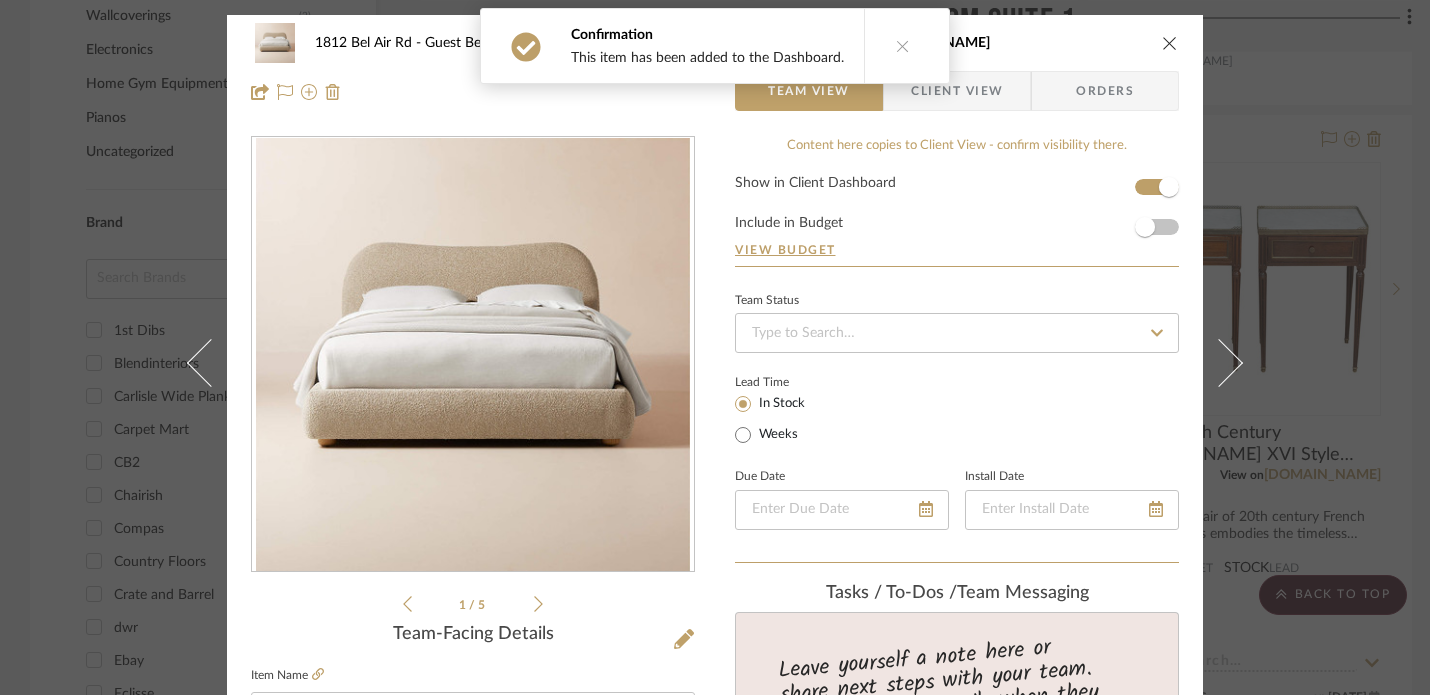 click at bounding box center (1170, 43) 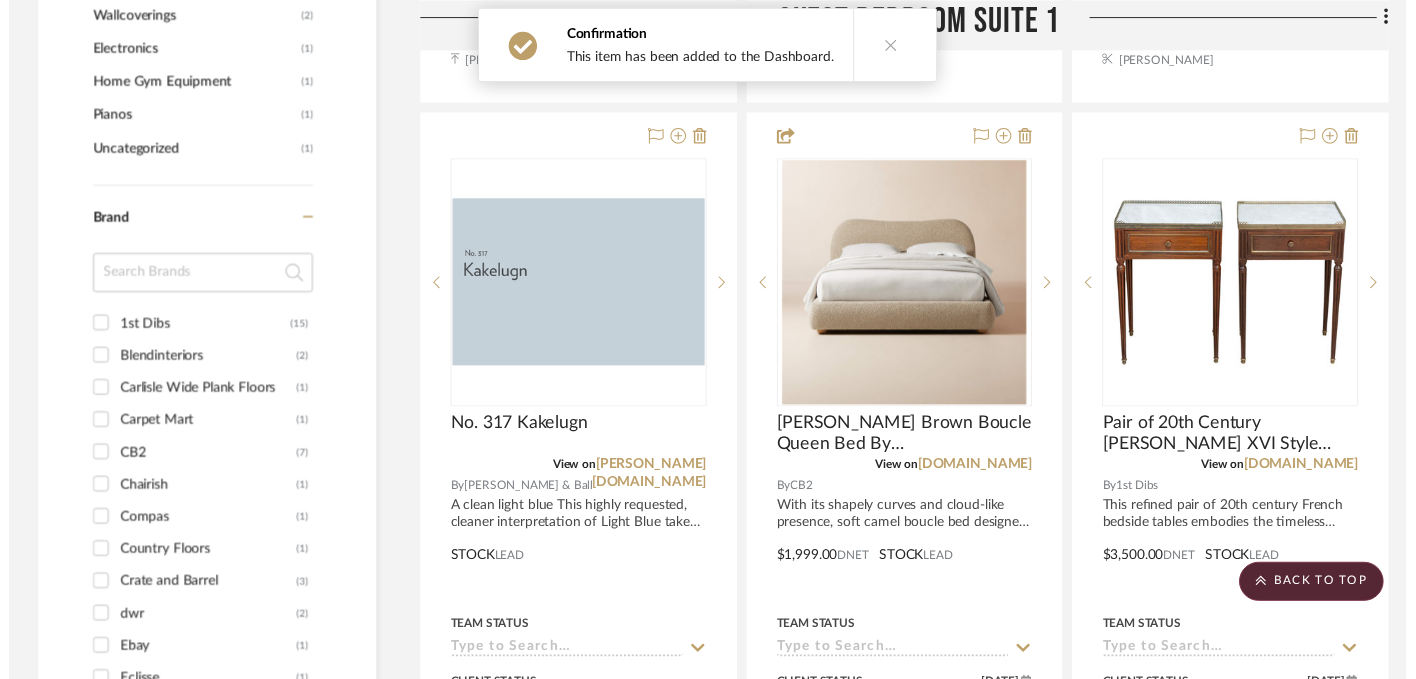 scroll, scrollTop: 2537, scrollLeft: 0, axis: vertical 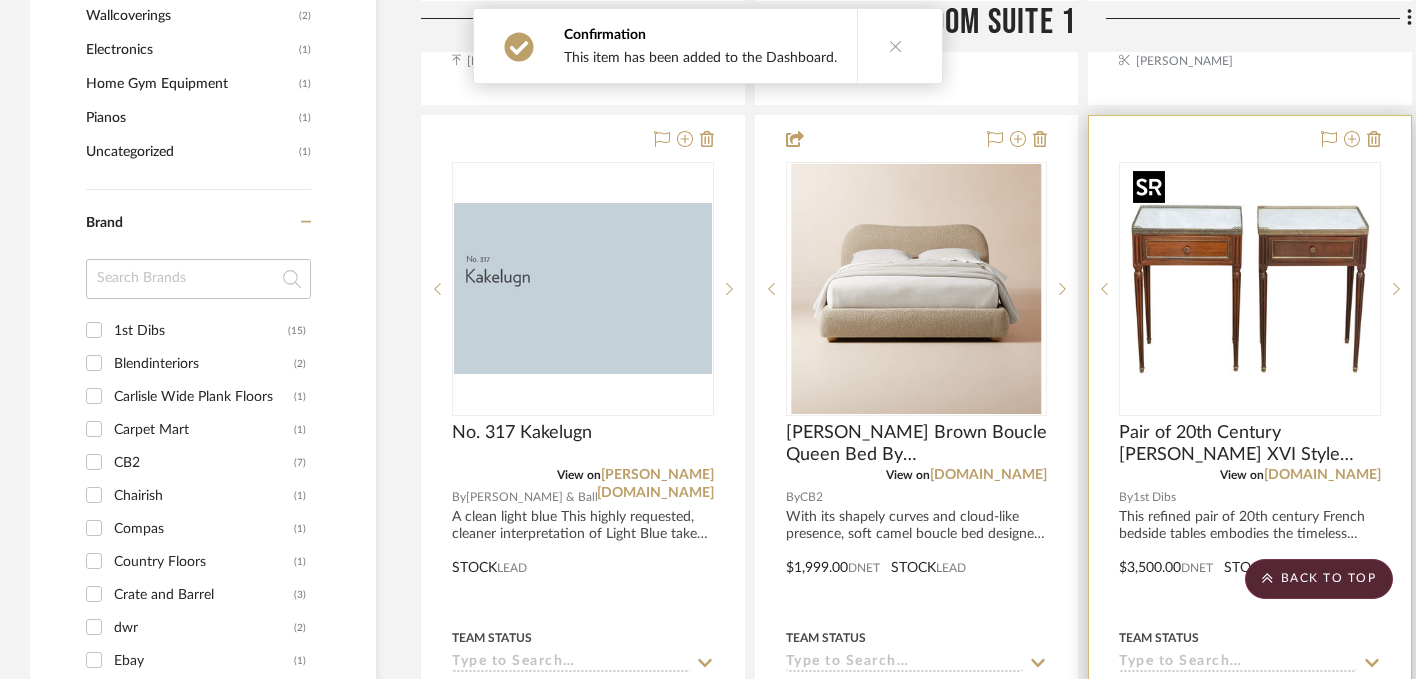 click at bounding box center [0, 0] 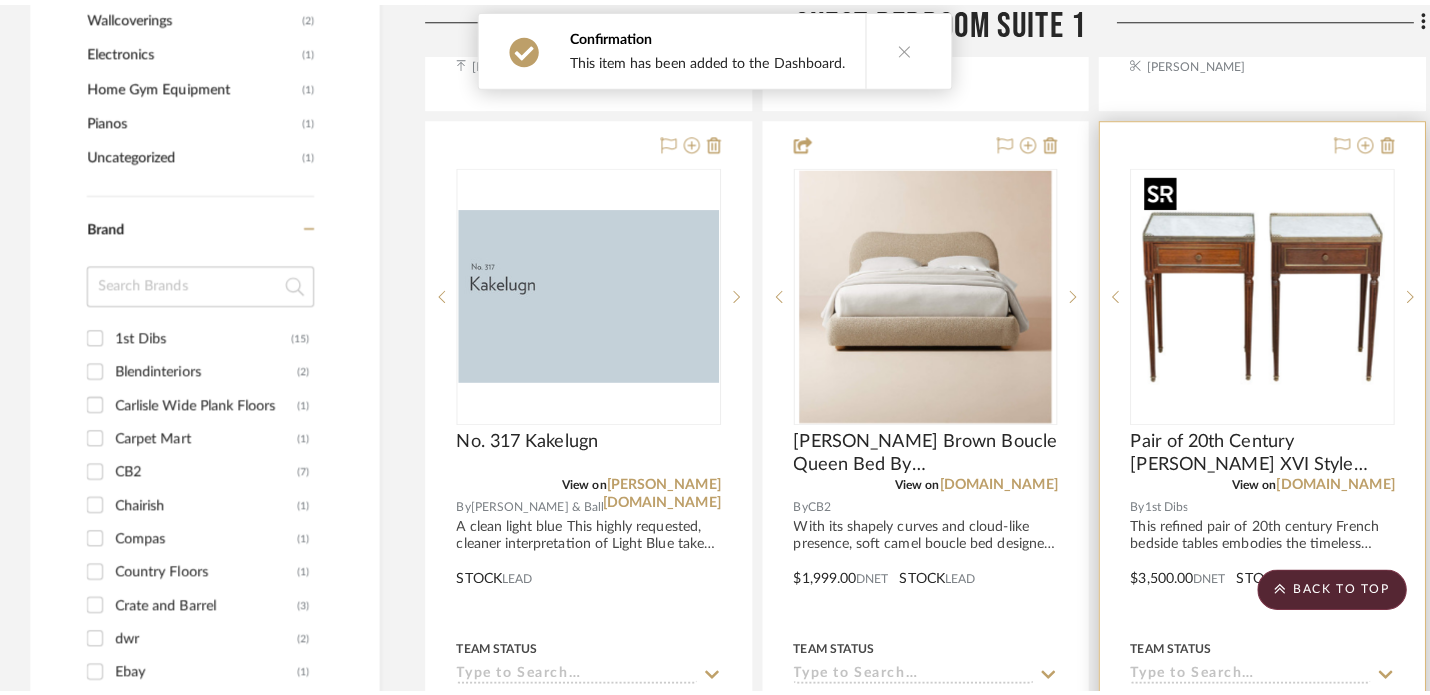 scroll, scrollTop: 0, scrollLeft: 0, axis: both 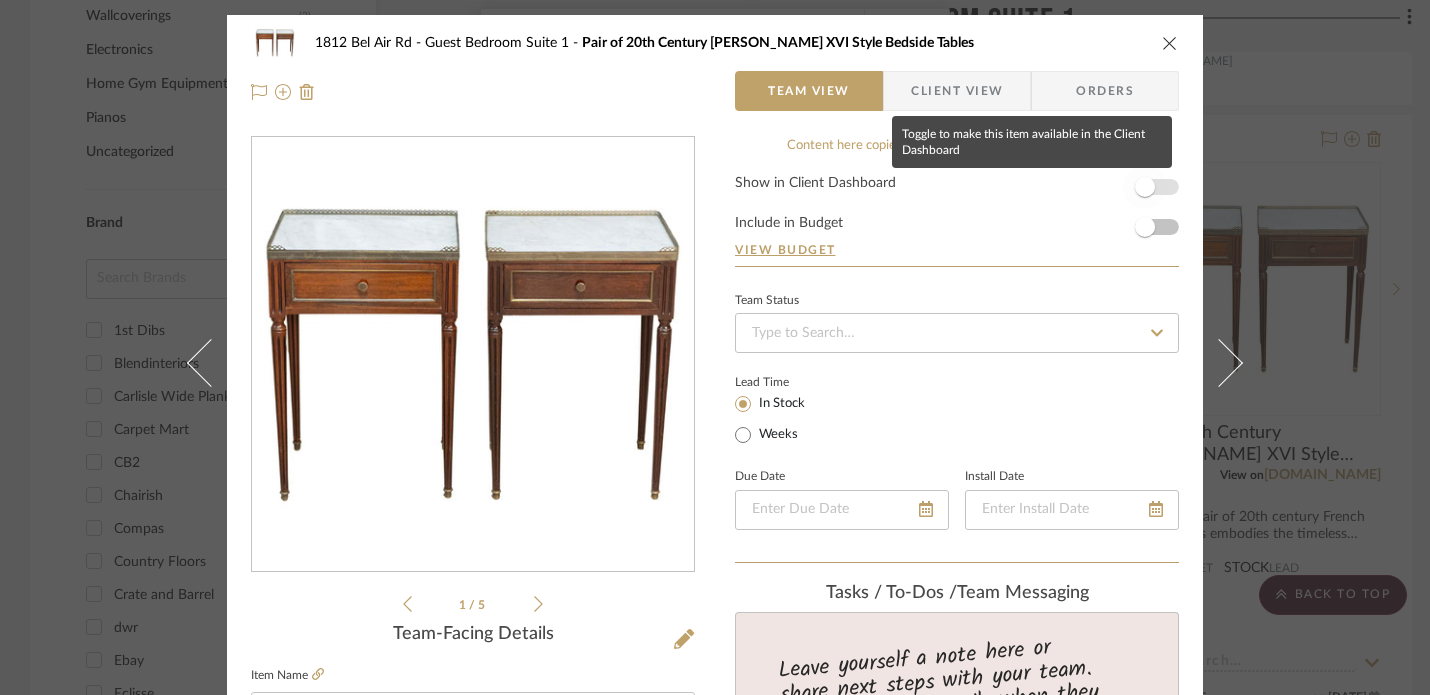 click at bounding box center (1145, 187) 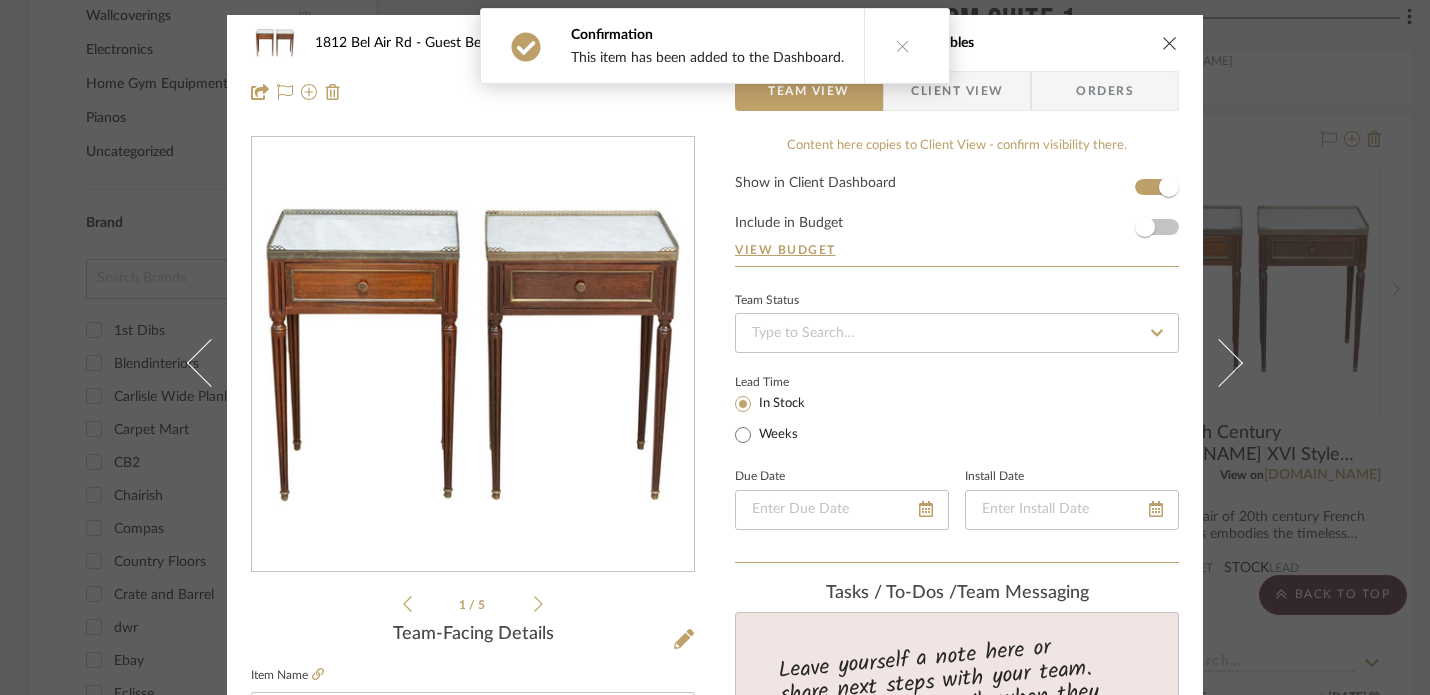 click at bounding box center [1170, 43] 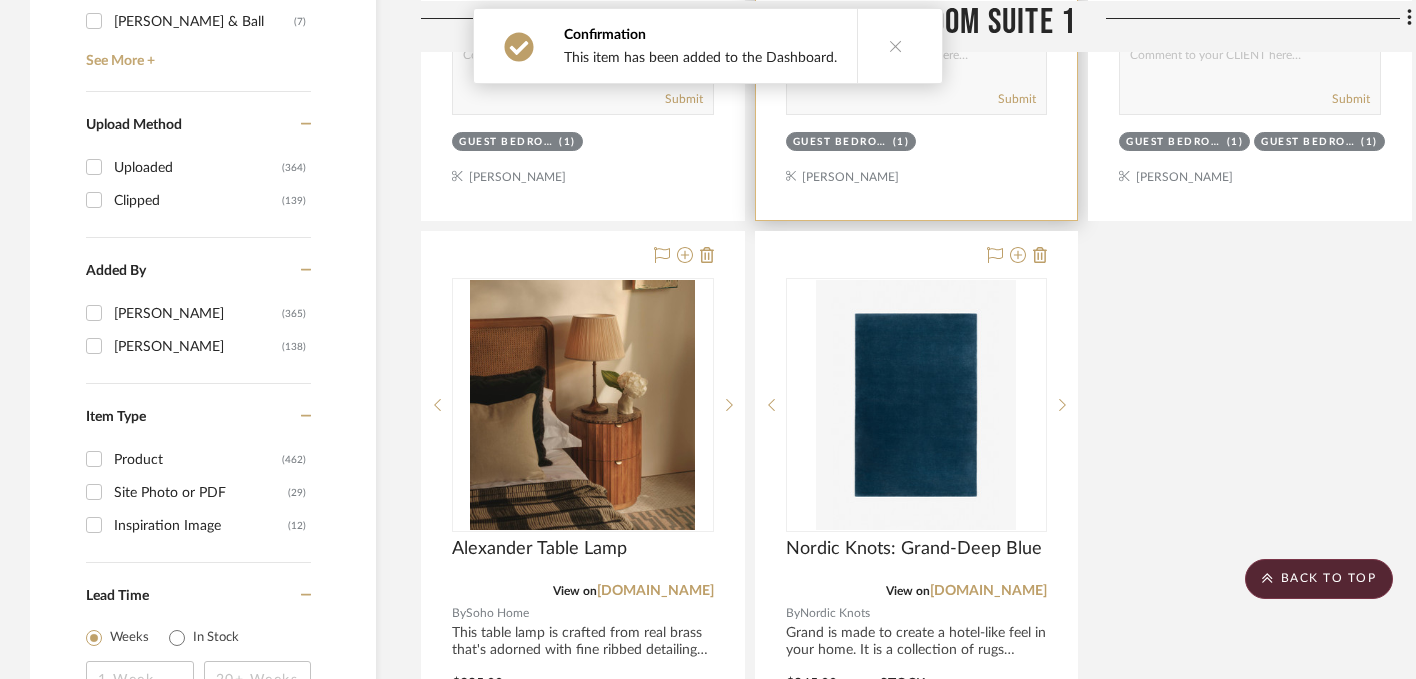 scroll, scrollTop: 3312, scrollLeft: 0, axis: vertical 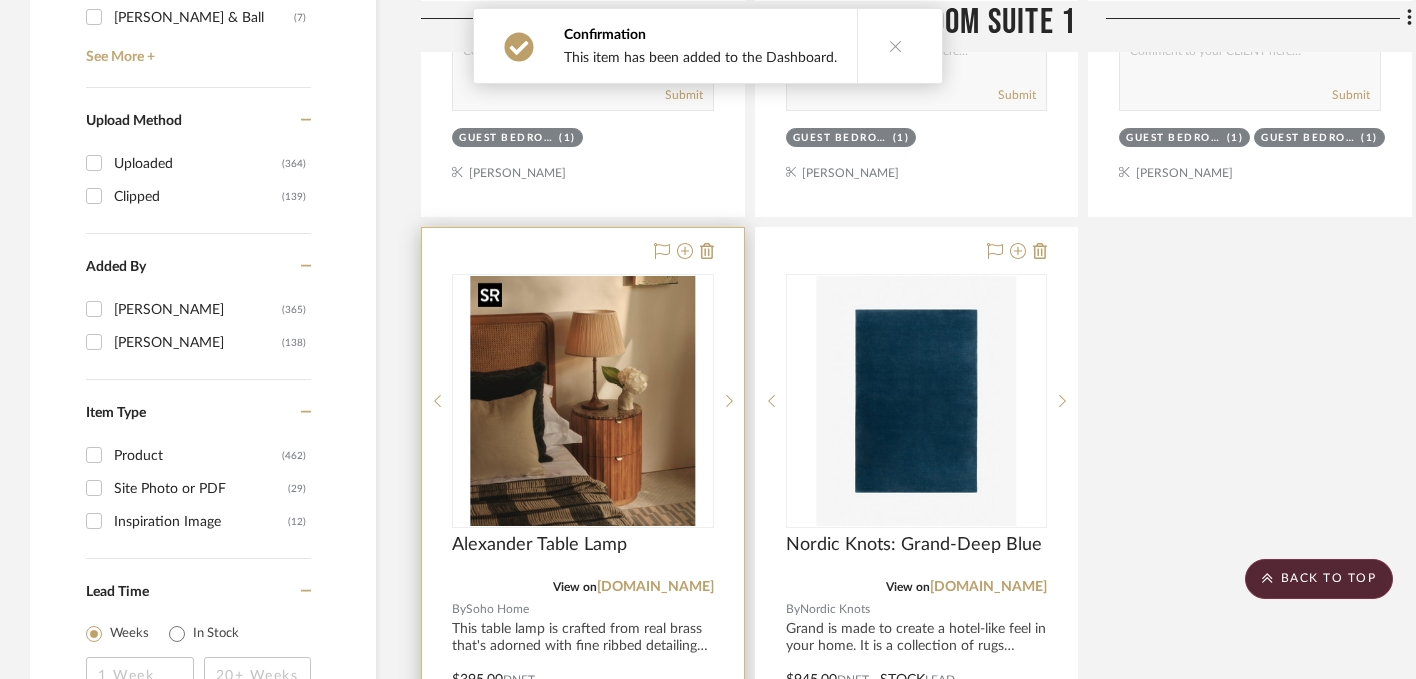 click at bounding box center [582, 401] 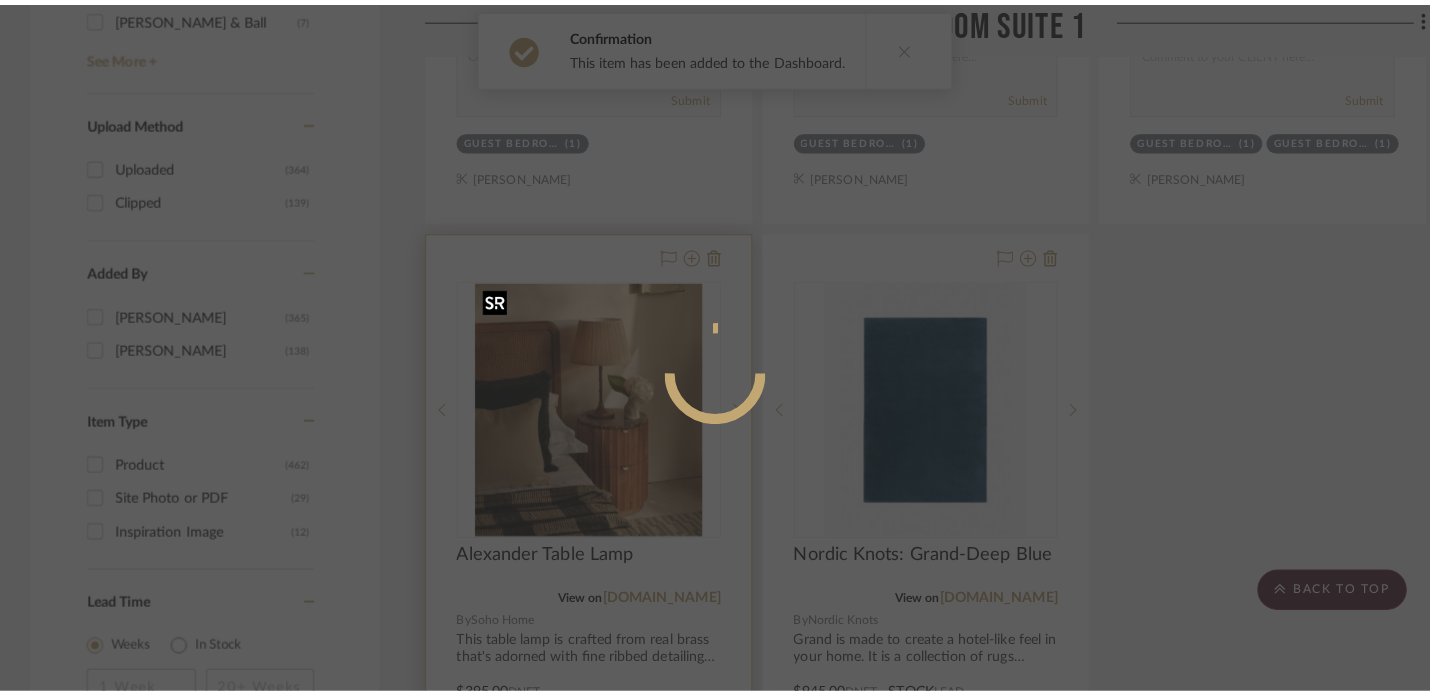 scroll, scrollTop: 0, scrollLeft: 0, axis: both 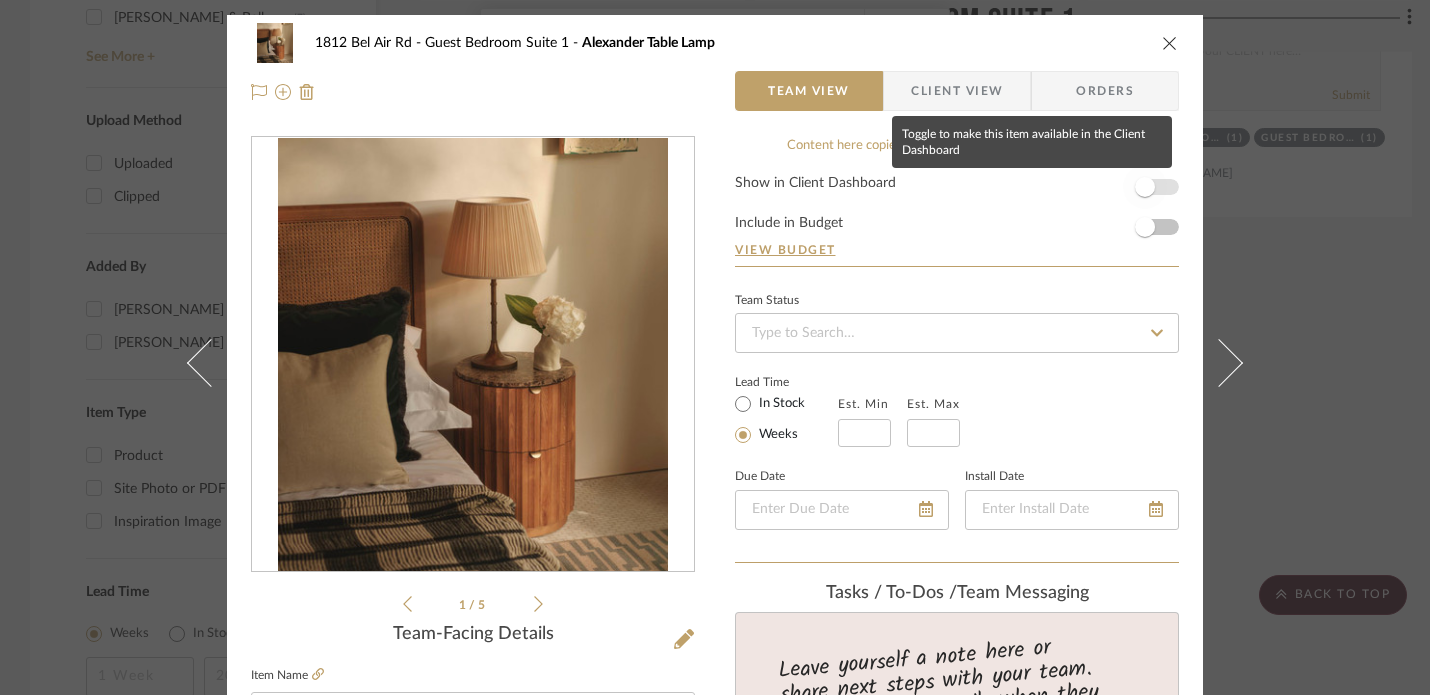 click at bounding box center [1145, 187] 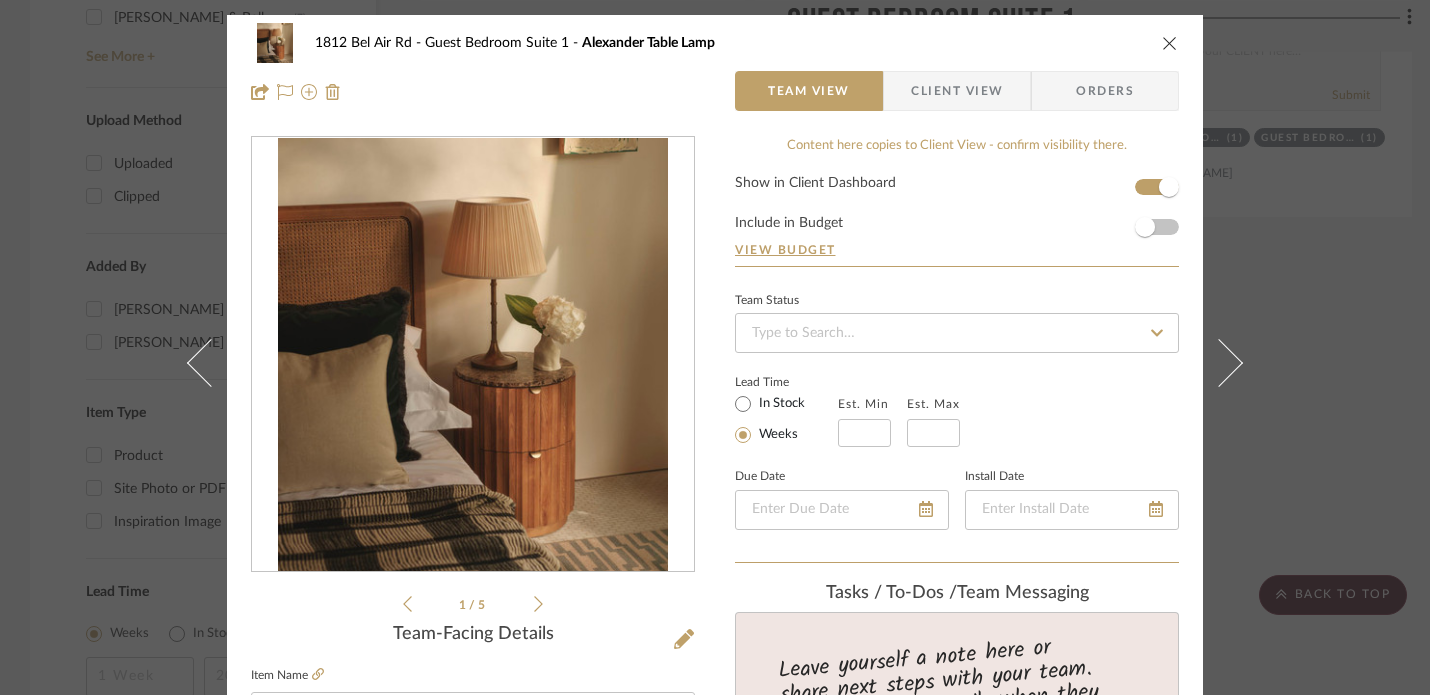 type 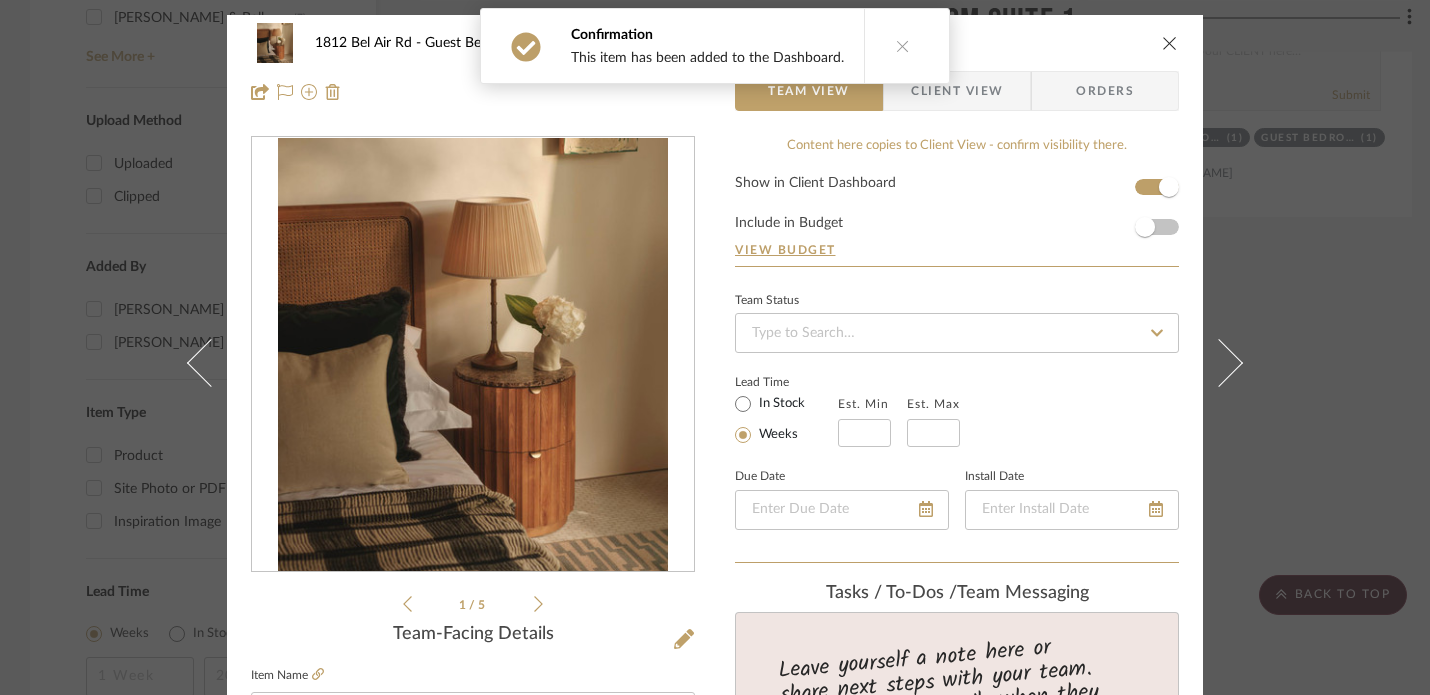click at bounding box center (1170, 43) 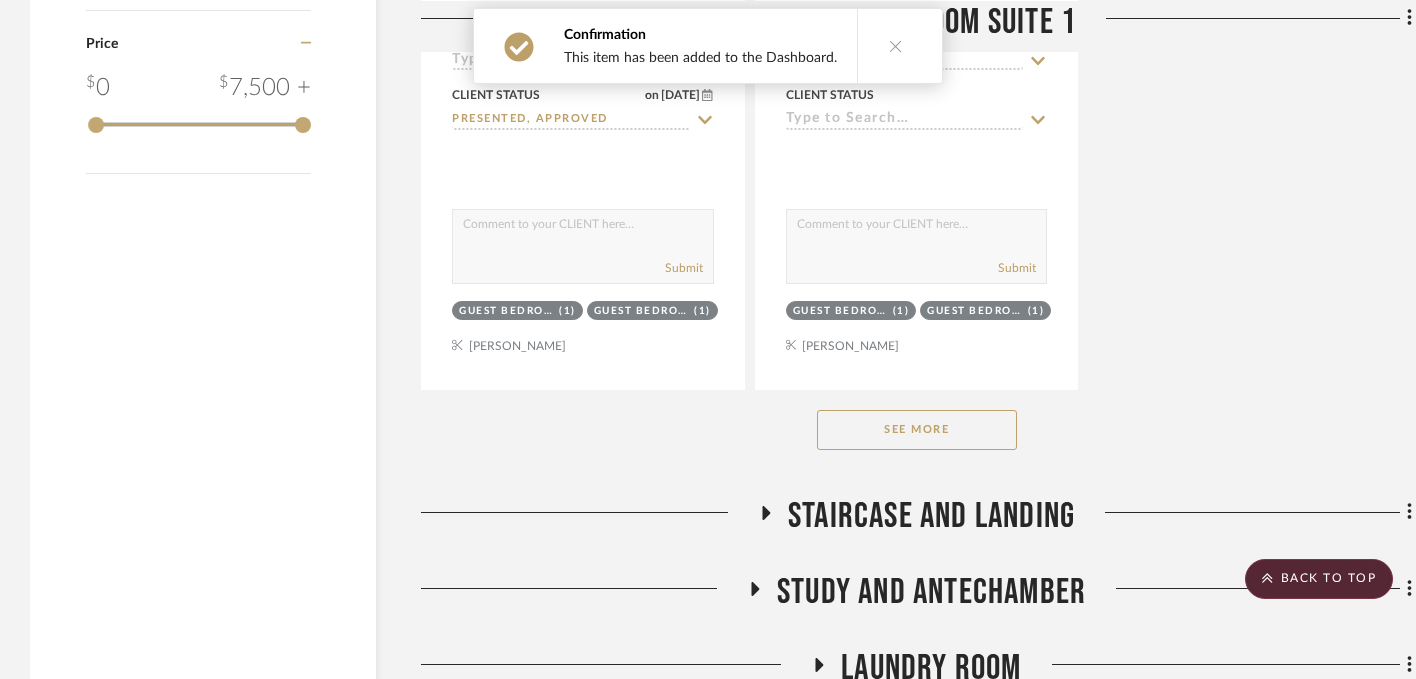 click on "See More" 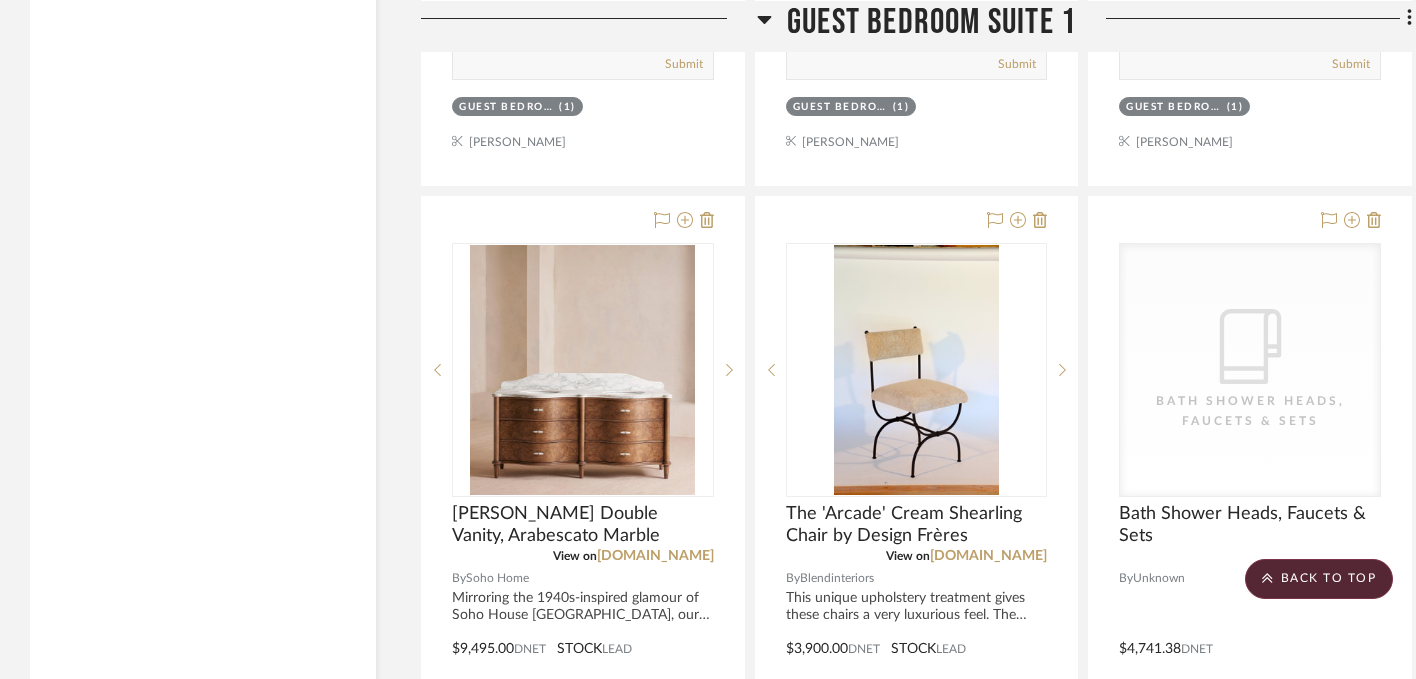 scroll, scrollTop: 6021, scrollLeft: 0, axis: vertical 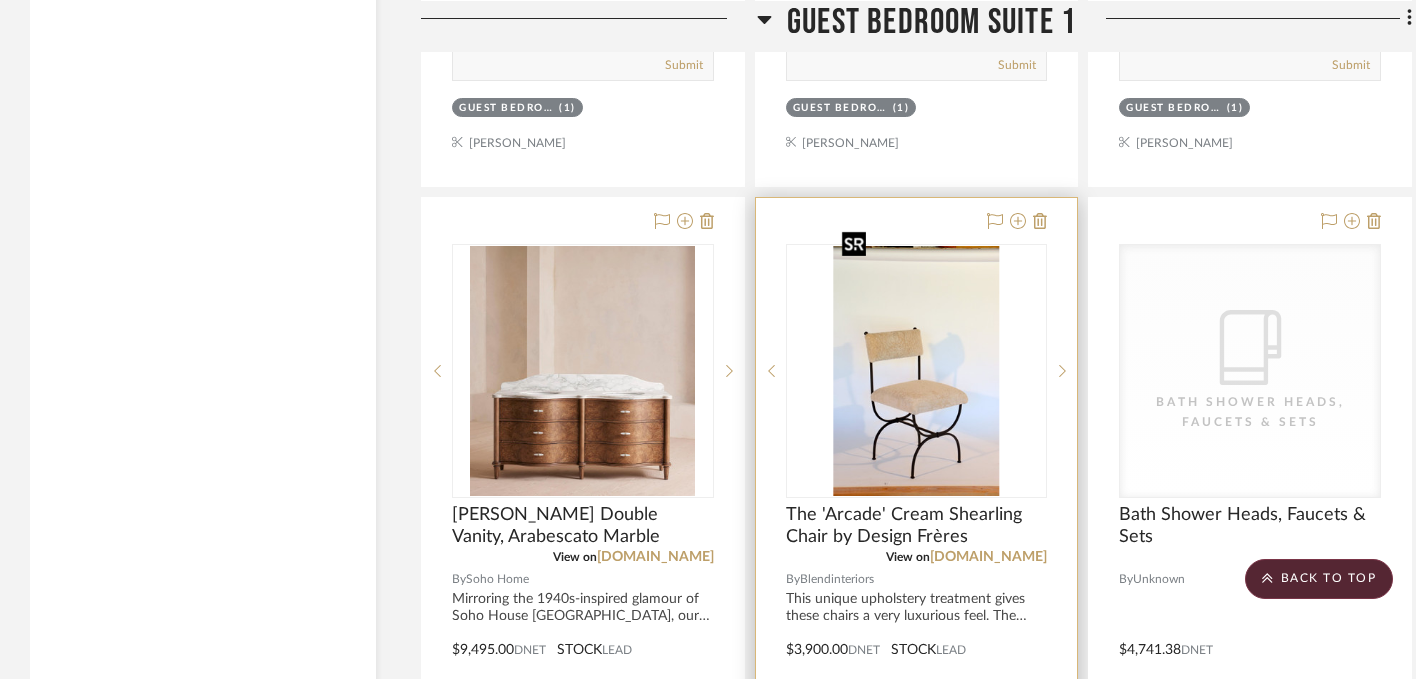 click at bounding box center (917, 371) 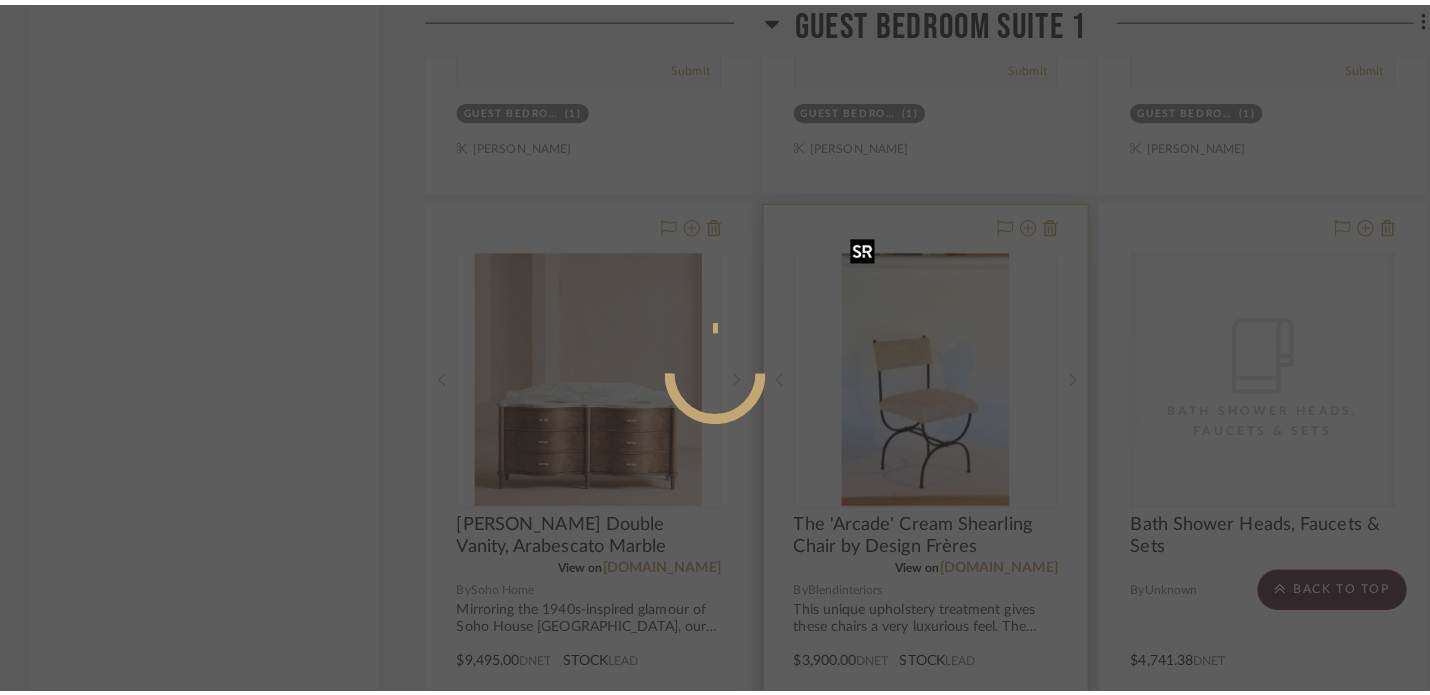 scroll, scrollTop: 0, scrollLeft: 0, axis: both 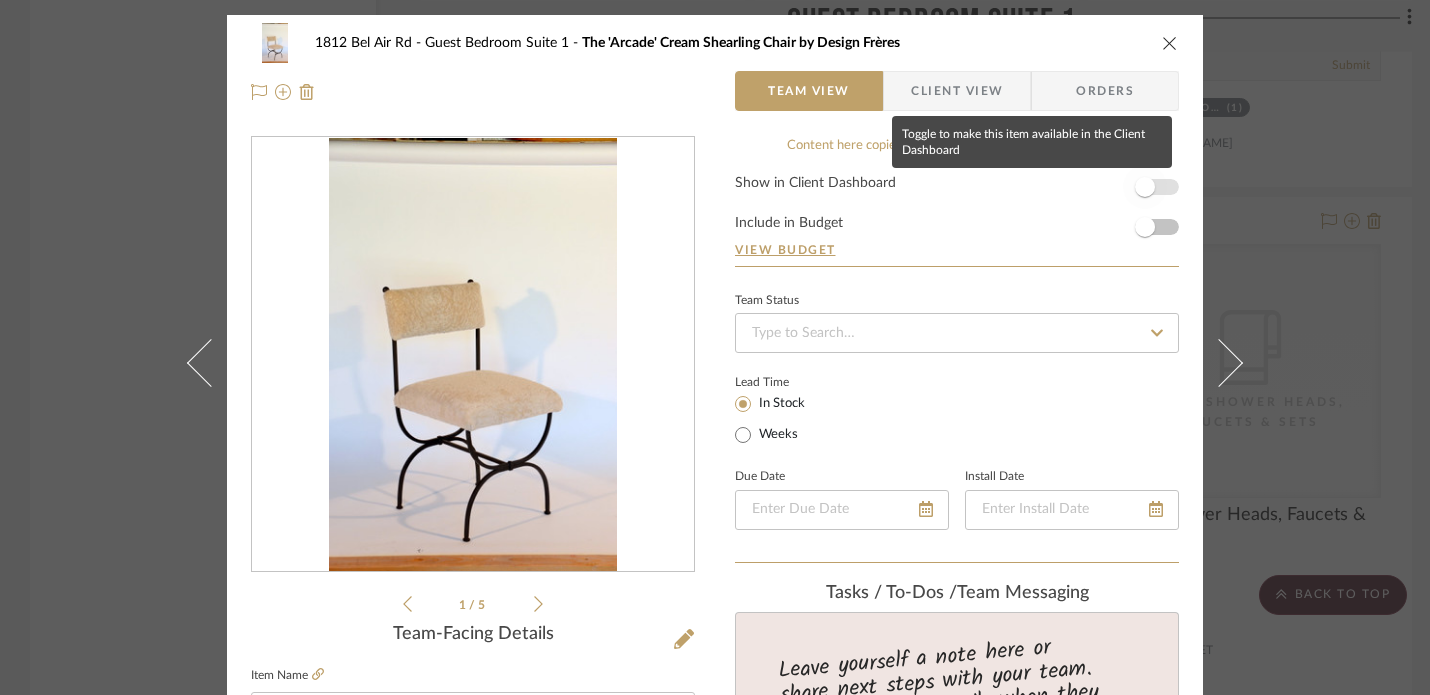 click at bounding box center [1145, 187] 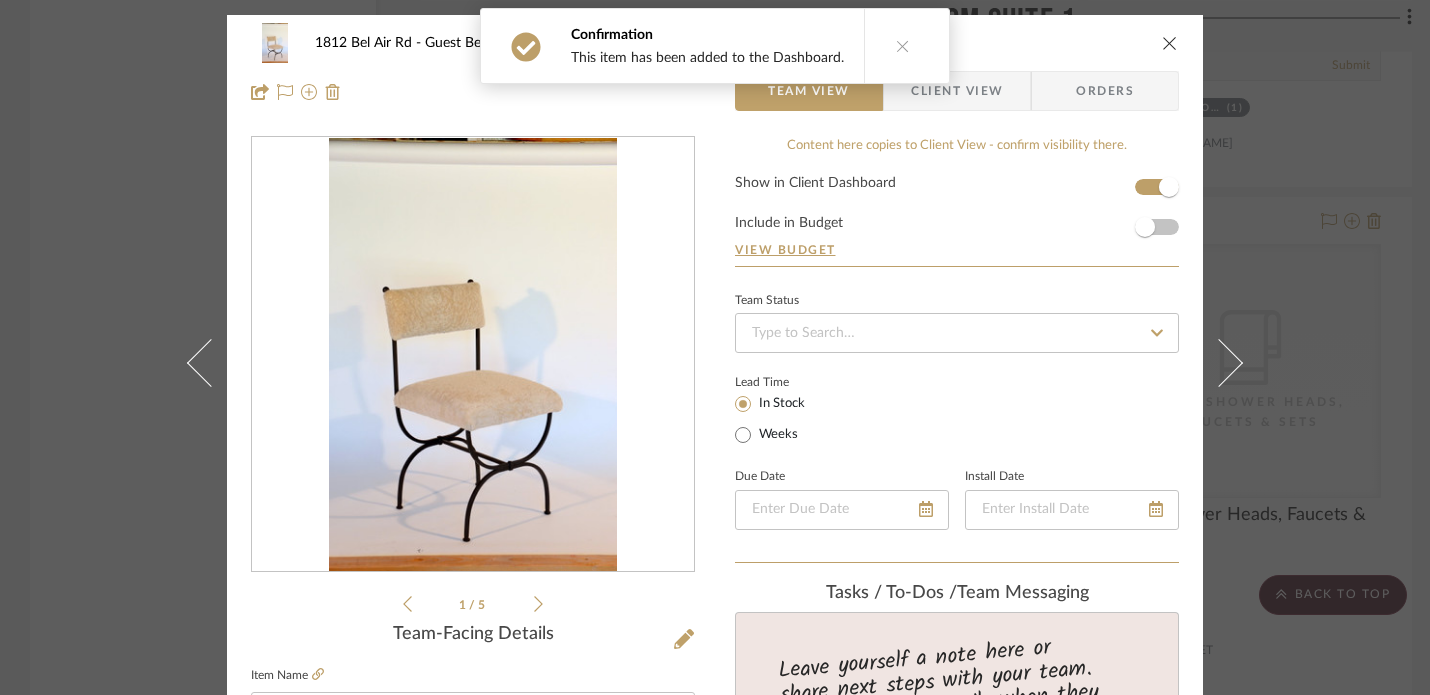 click at bounding box center (1170, 43) 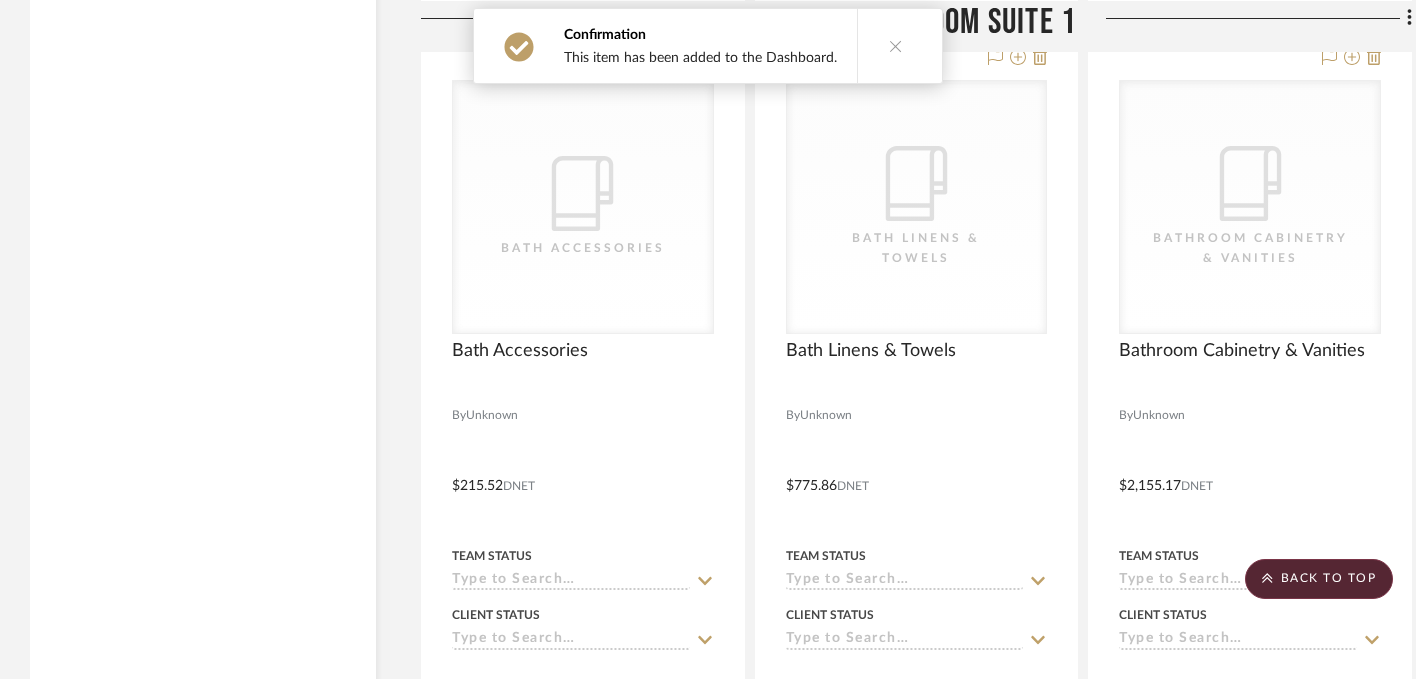 click at bounding box center [895, 46] 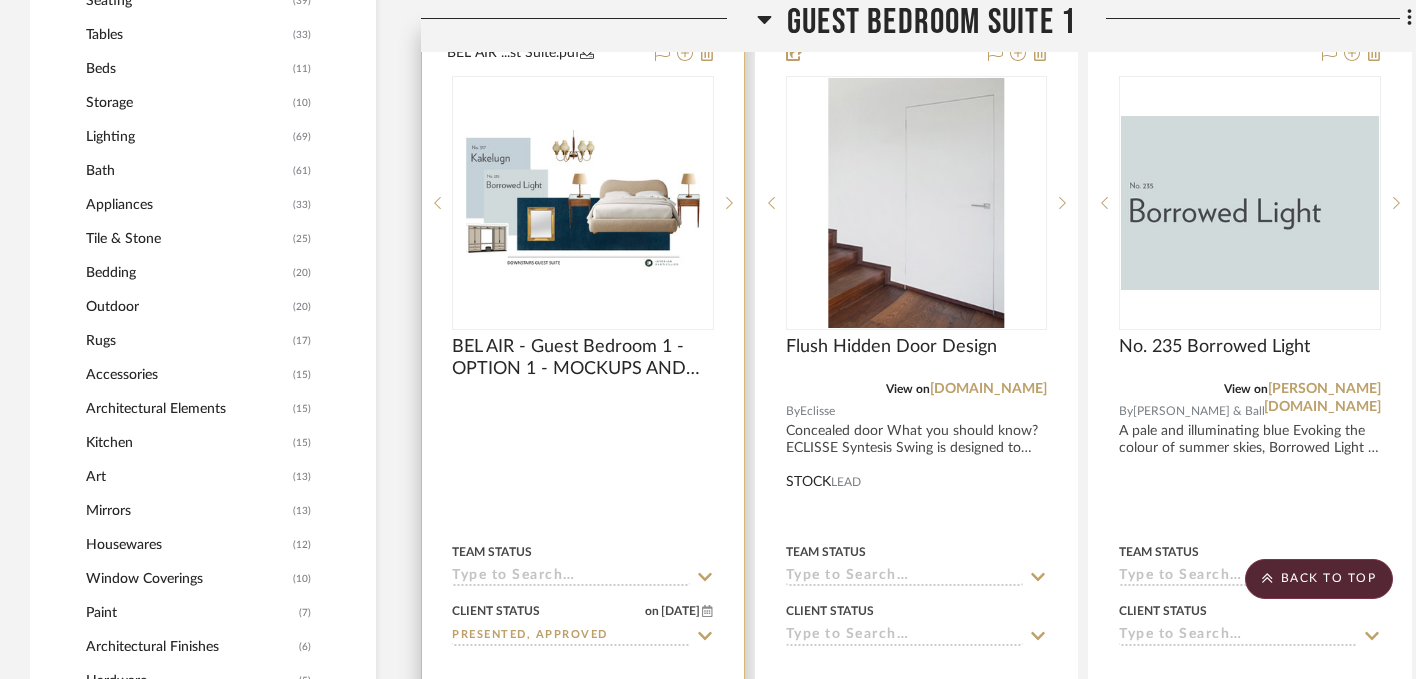 scroll, scrollTop: 1708, scrollLeft: 0, axis: vertical 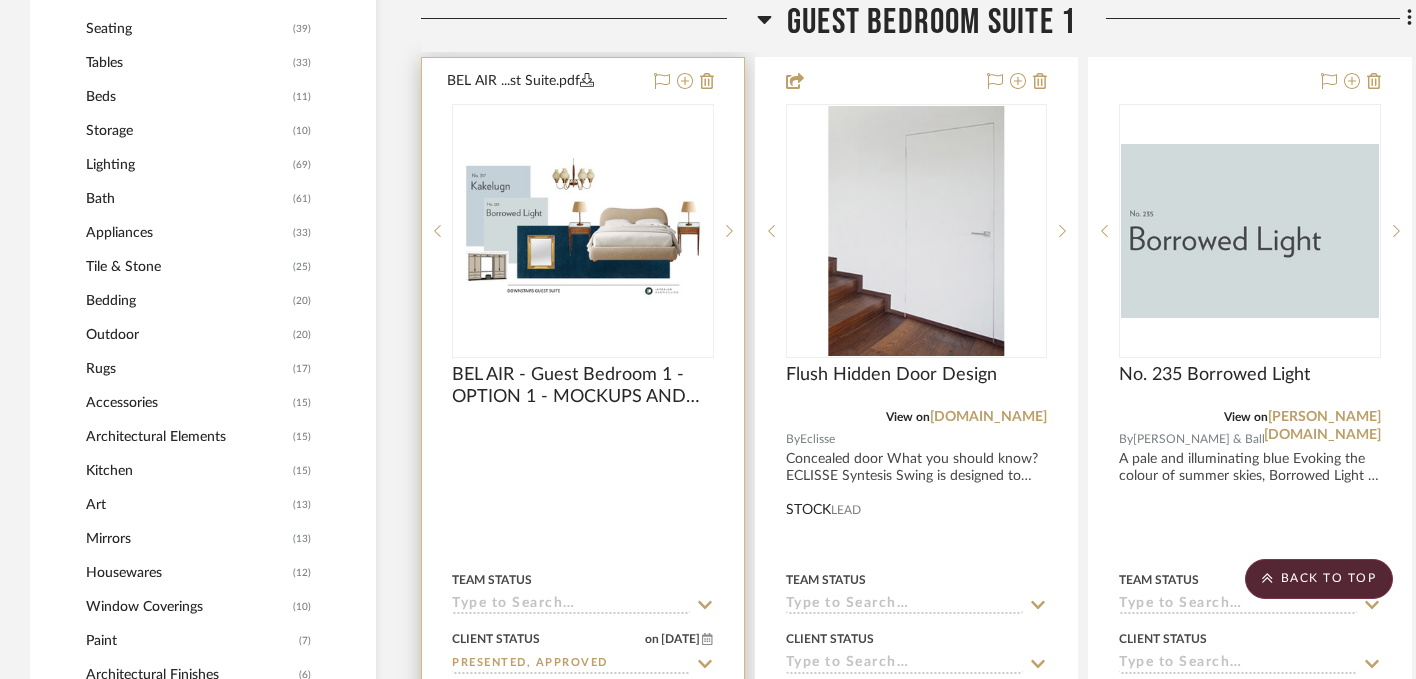 click at bounding box center [583, 230] 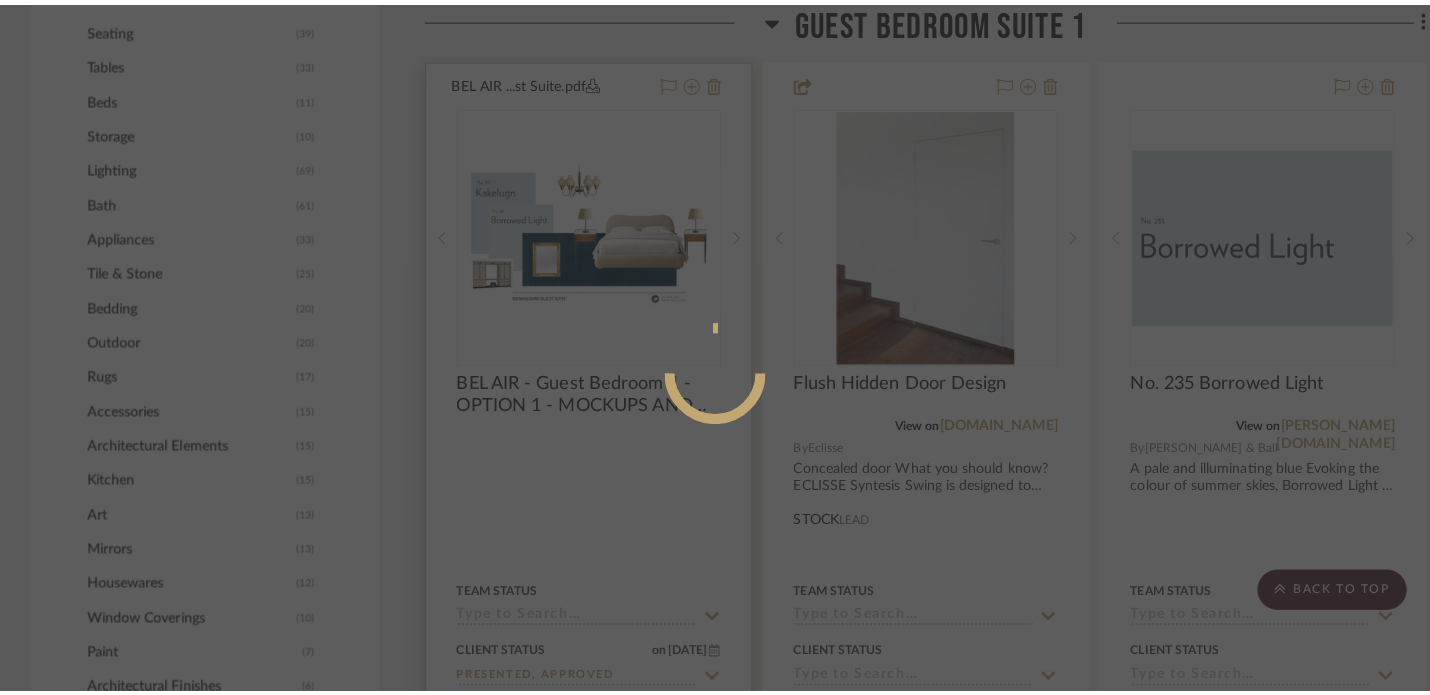 scroll, scrollTop: 0, scrollLeft: 0, axis: both 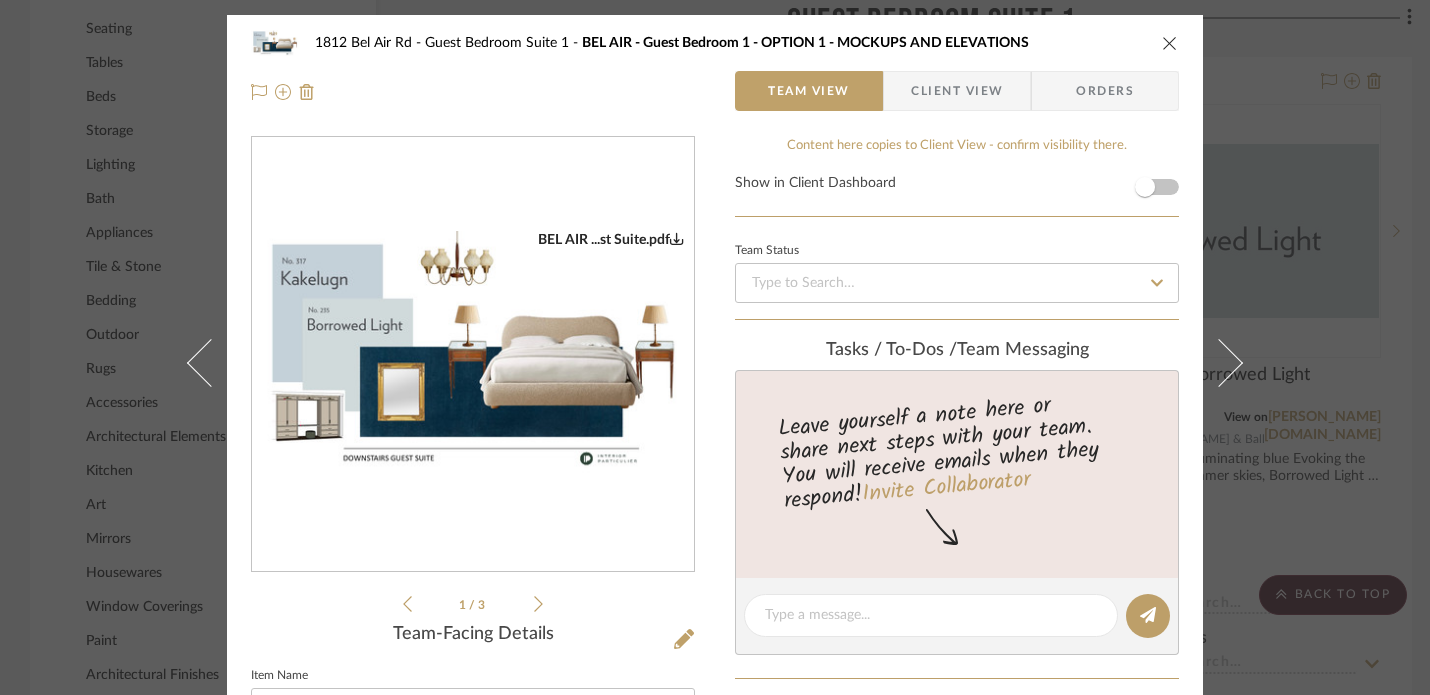 click 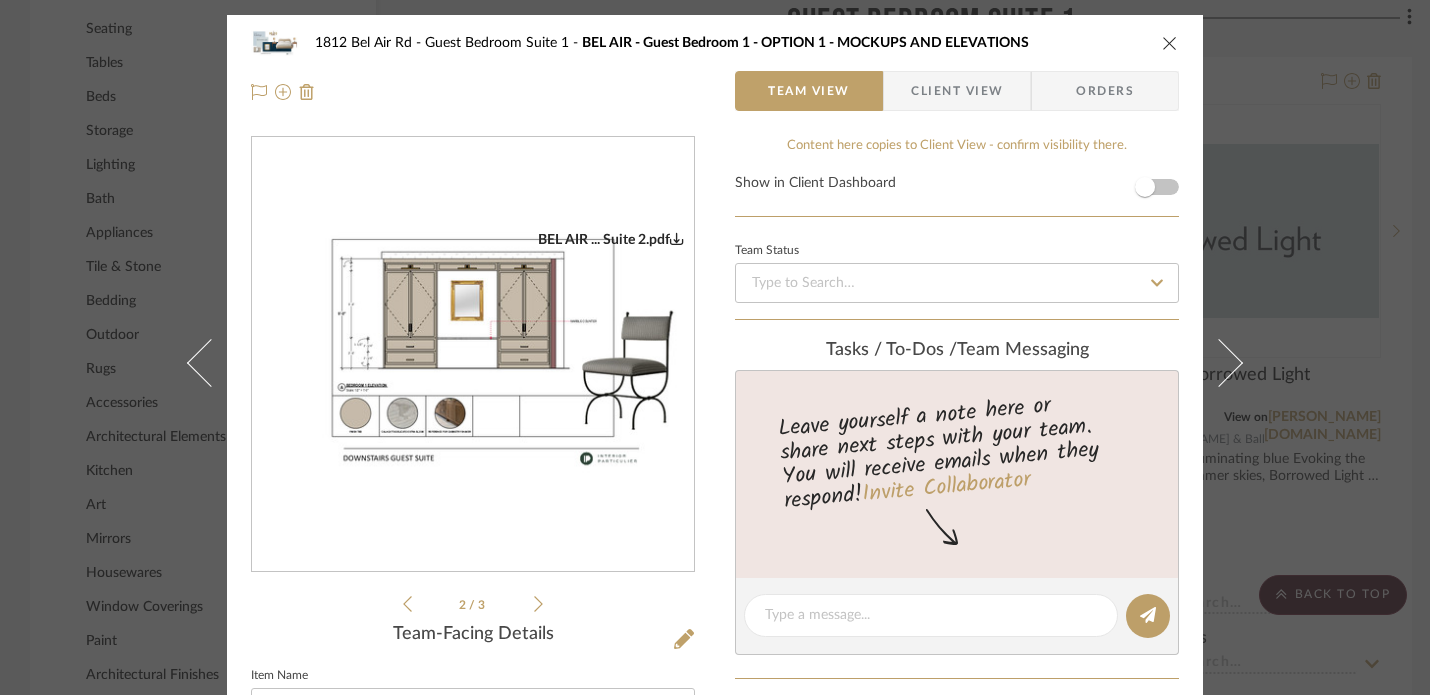 click 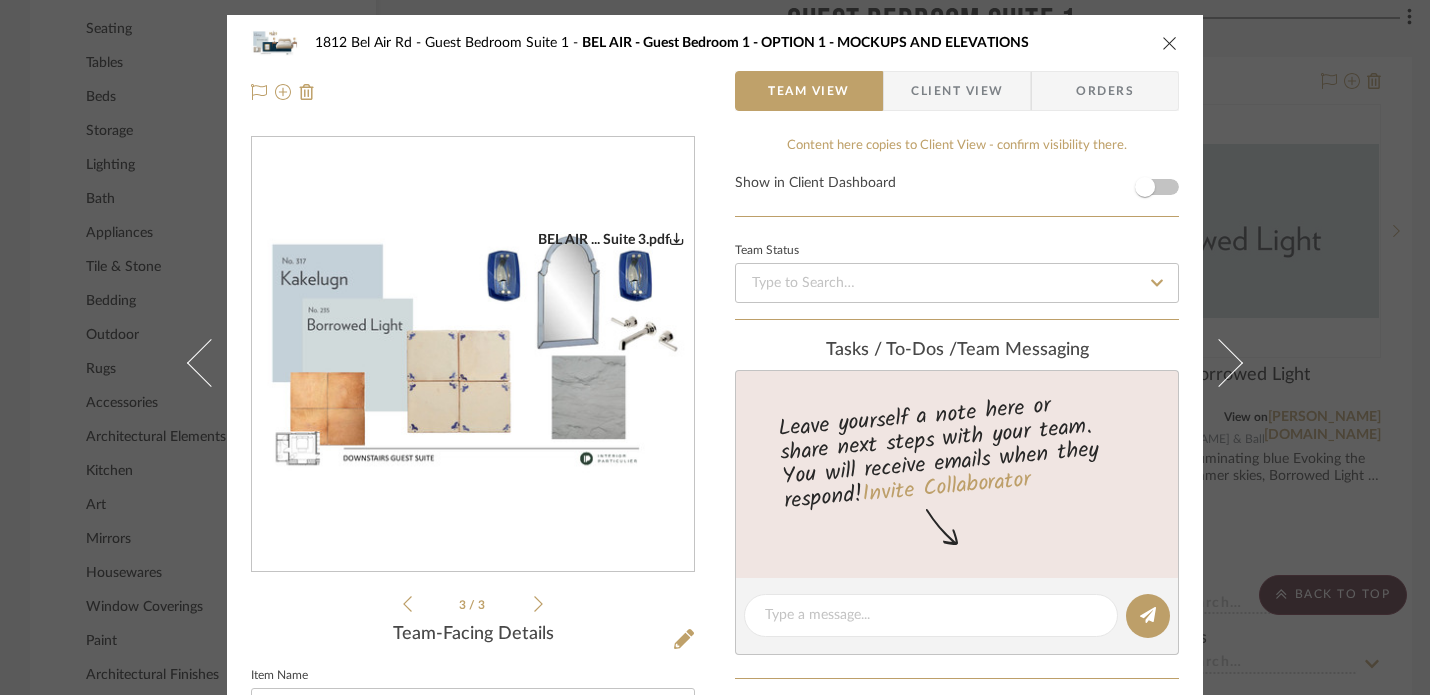 click 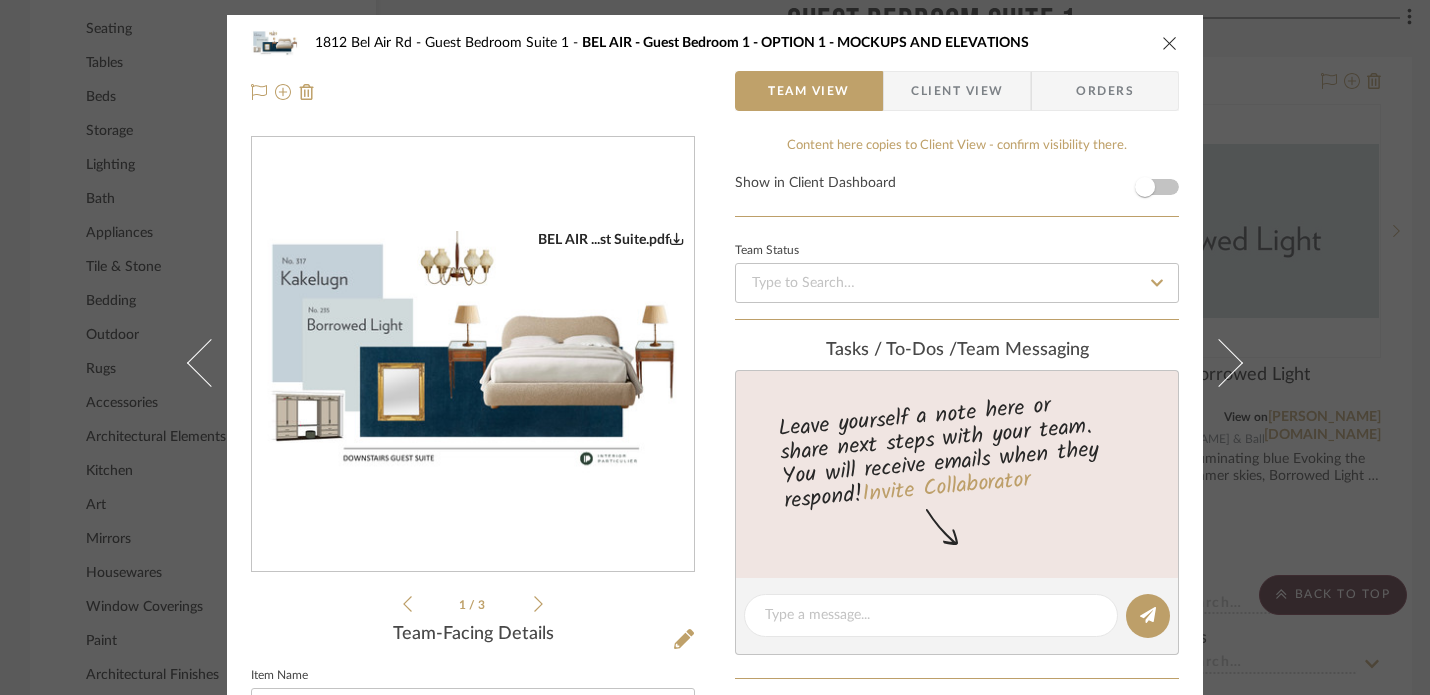 click 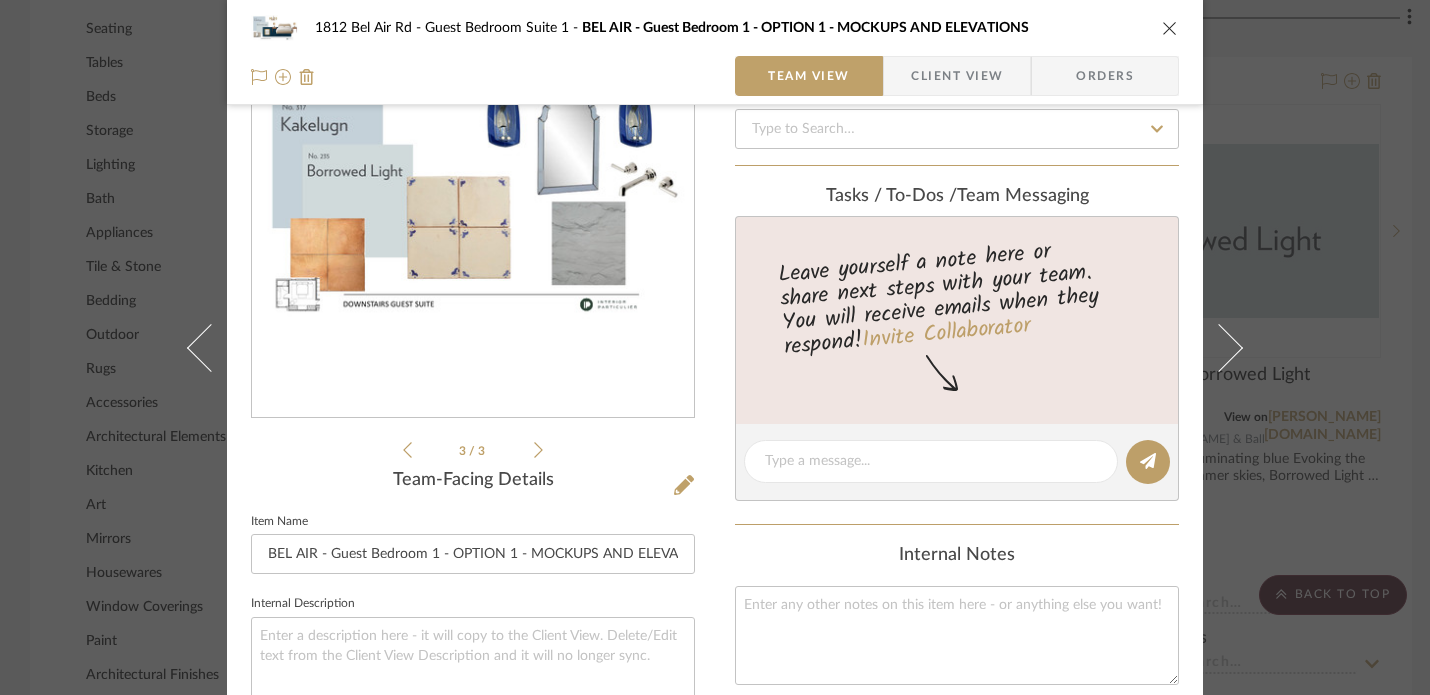 scroll, scrollTop: 156, scrollLeft: 0, axis: vertical 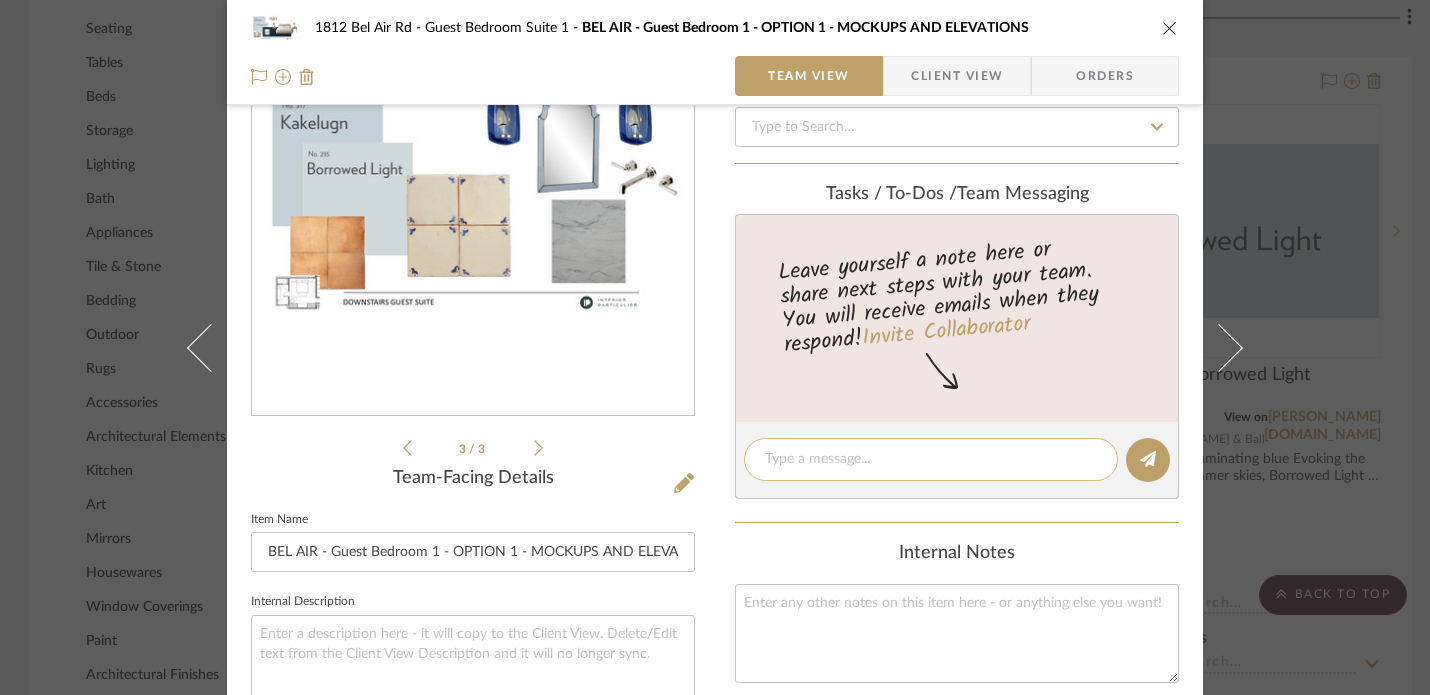 click 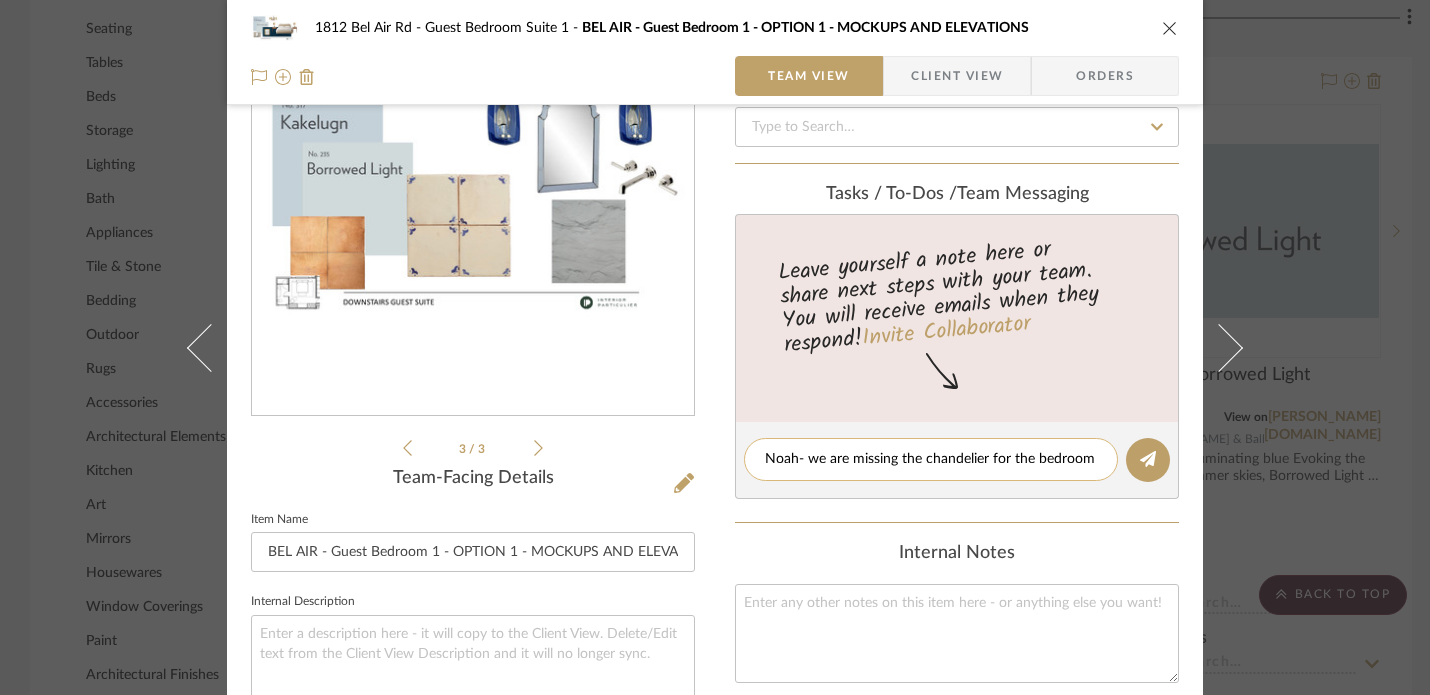 scroll, scrollTop: 0, scrollLeft: 0, axis: both 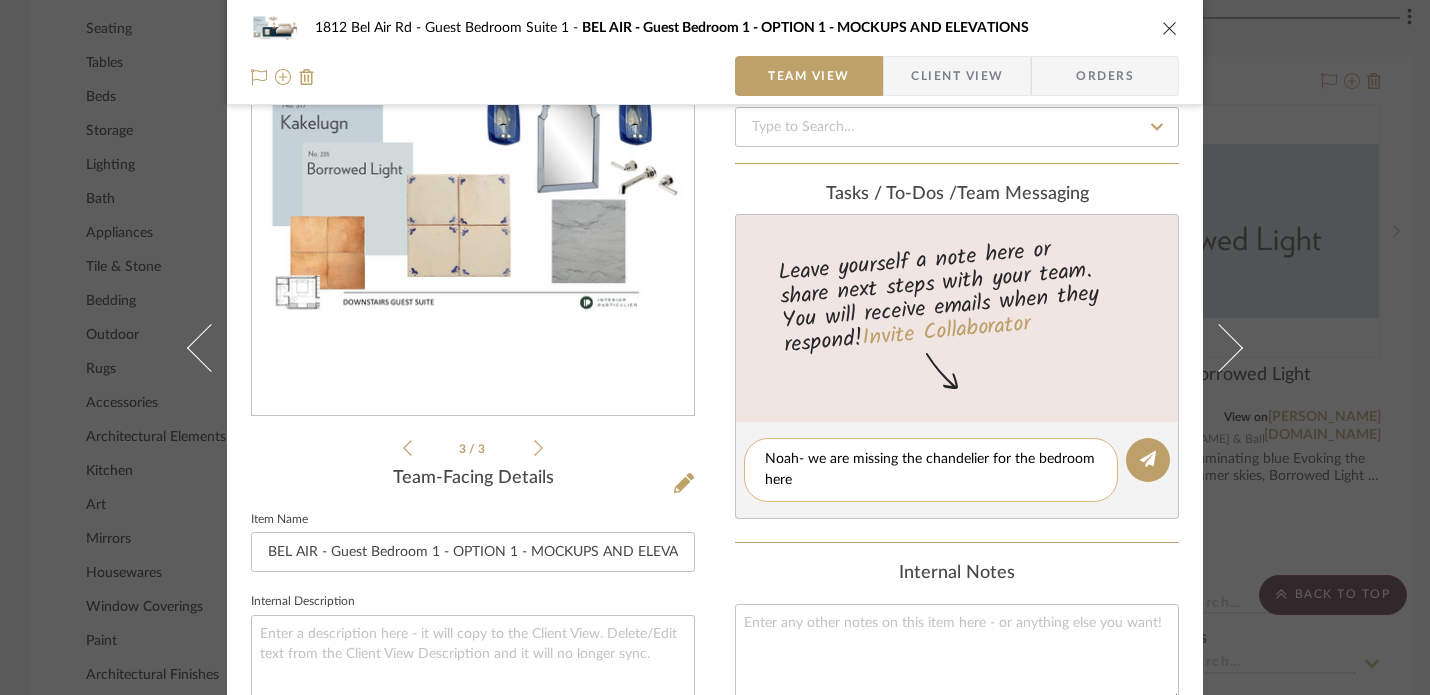 type on "Noah- we are missing the chandelier for the bedroom here" 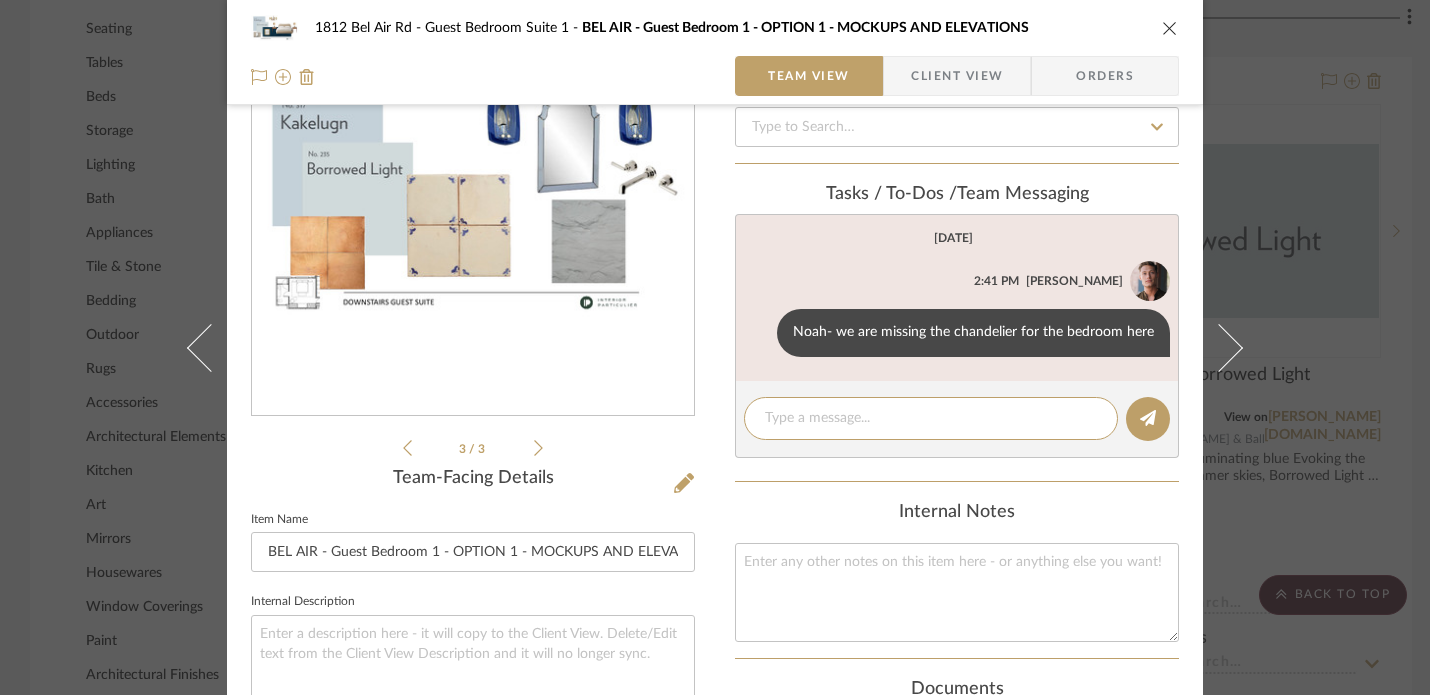scroll, scrollTop: 64, scrollLeft: 0, axis: vertical 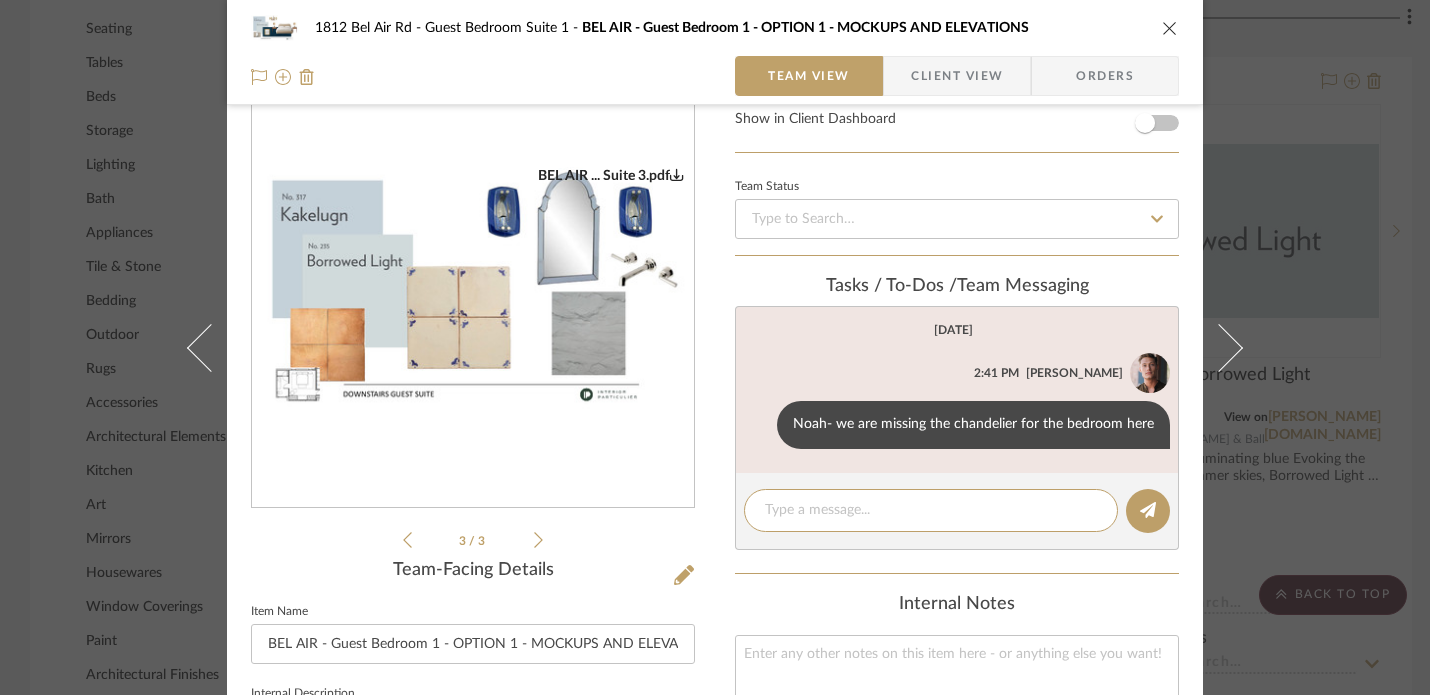 click on "1812 [GEOGRAPHIC_DATA] Guest Bedroom Suite 1 BEL AIR - Guest Bedroom 1 - OPTION 1 - MOCKUPS AND ELEVATIONS Team View Client View Orders  BEL AIR ... Suite 3.pdf   BEL AIR ...st Suite.pdf   BEL AIR ... Suite 2.pdf   BEL AIR ... Suite 3.pdf   BEL AIR ...st Suite.pdf  3 / 3  Team-Facing Details   Item Name  BEL AIR - Guest Bedroom 1 - OPTION 1 - MOCKUPS AND ELEVATIONS  Internal Description  Content here copies to Client View - confirm visibility there.  Show in Client Dashboard  Team Status Tasks / To-Dos /  team Messaging [DATE]  [PERSON_NAME]   2:41 PM  [PERSON_NAME]- we are missing the chandelier for the bedroom here Internal Notes  Documents  Choose a file  or drag it here. Change Room/Update Quantity  Guest Bedroom Suite 1  *To create a new room/section do that from main project page    [PERSON_NAME]" at bounding box center (715, 347) 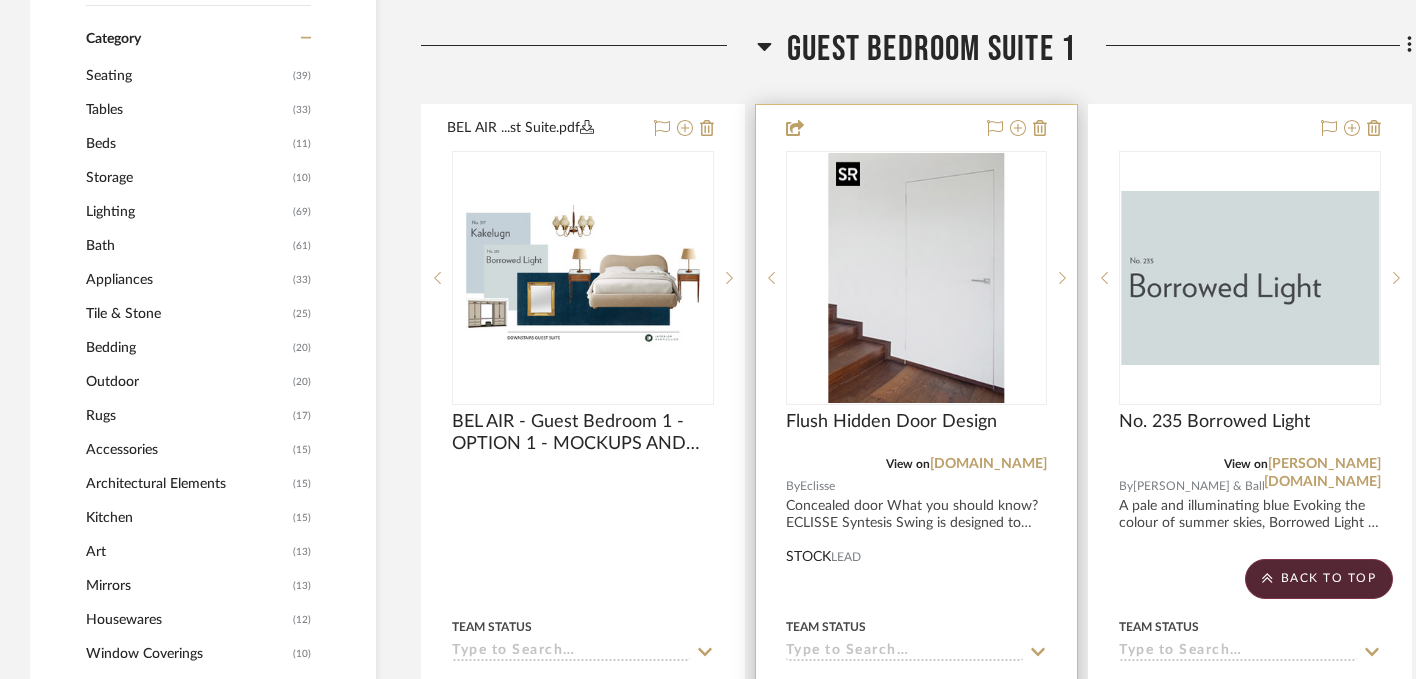 scroll, scrollTop: 1659, scrollLeft: 0, axis: vertical 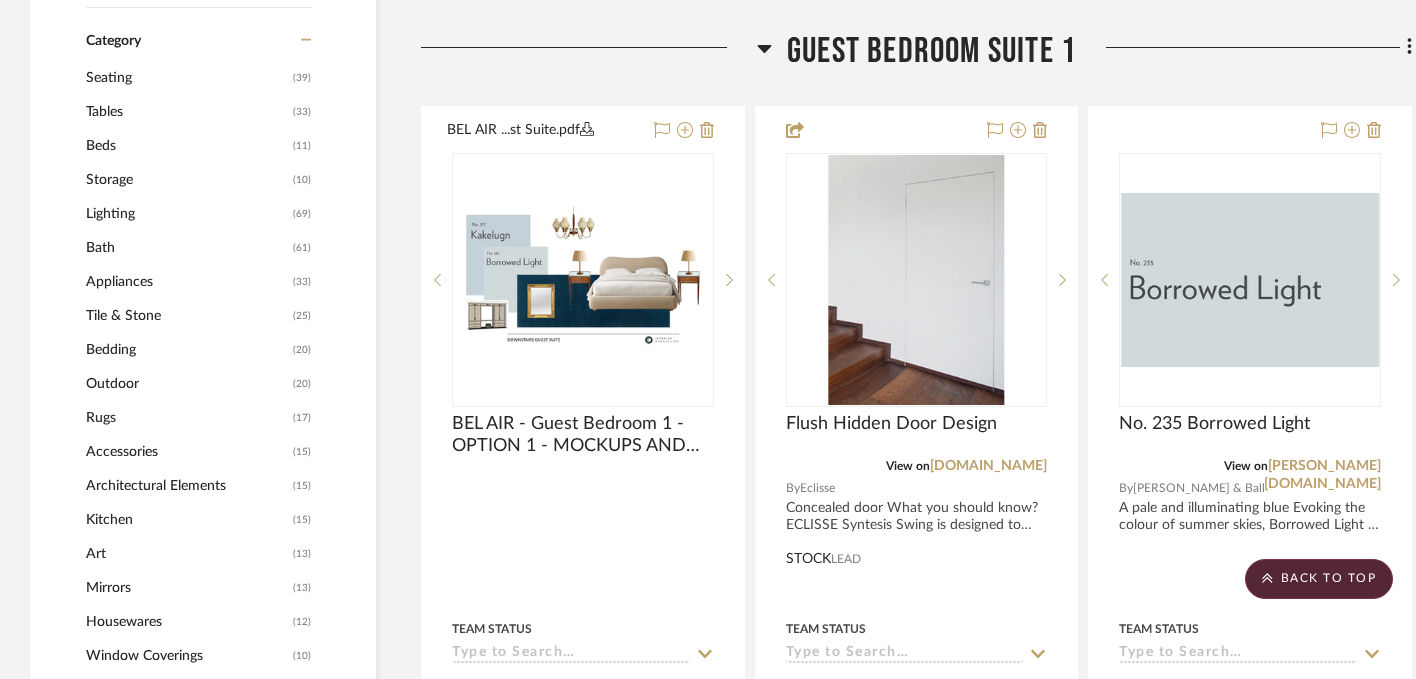 click on "Guest Bedroom Suite 1" 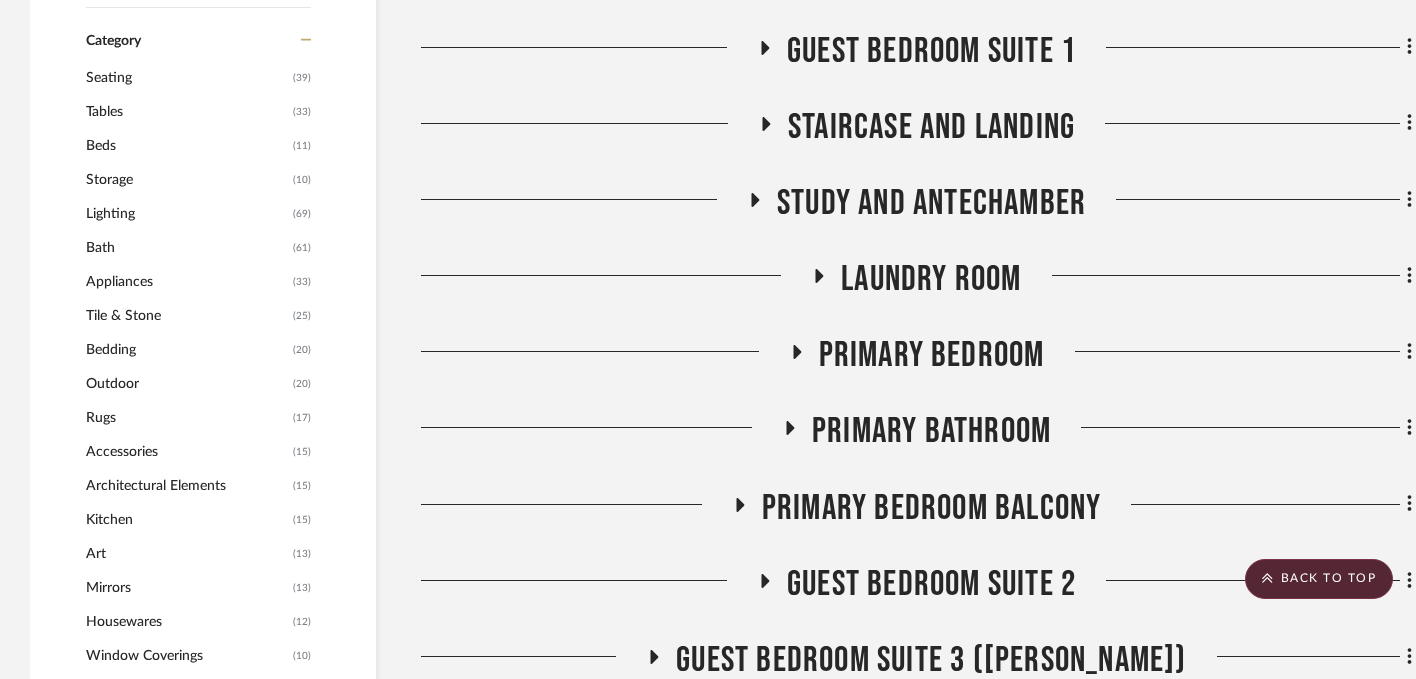 click on "Staircase and Landing" 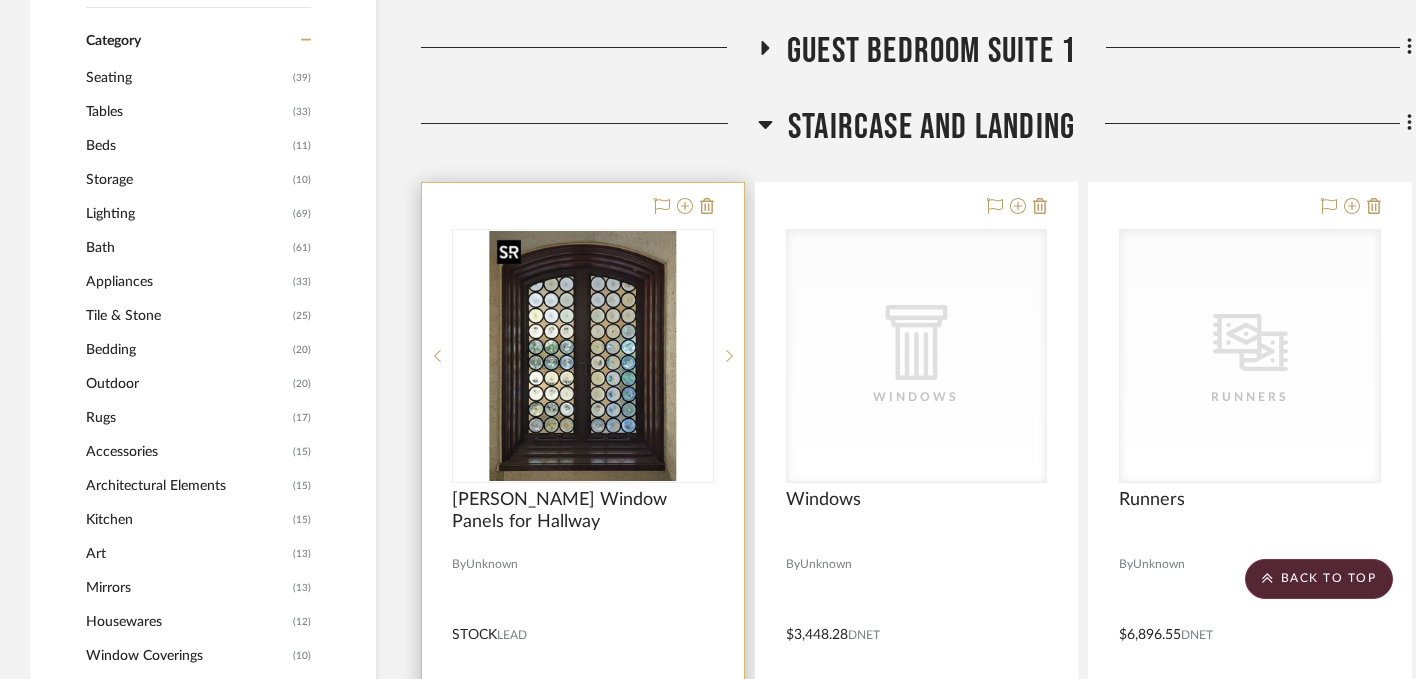 click at bounding box center [583, 356] 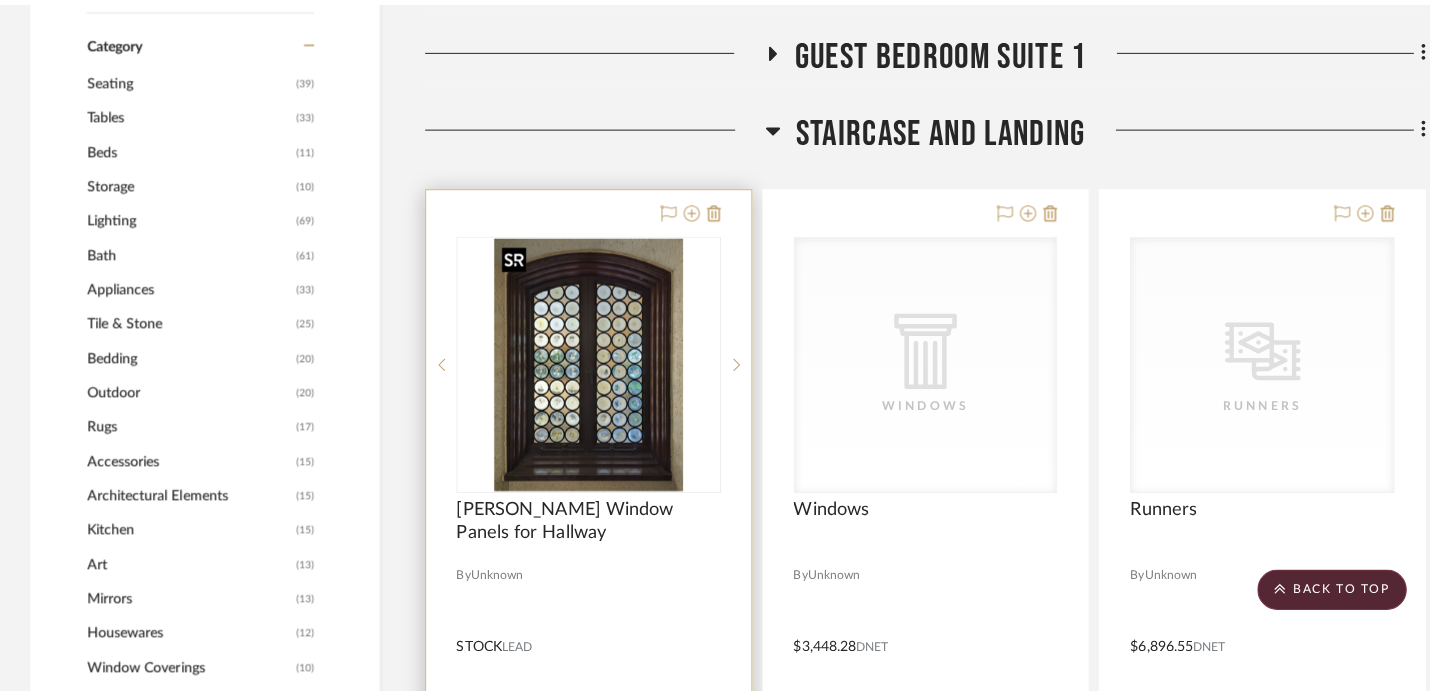 scroll, scrollTop: 0, scrollLeft: 0, axis: both 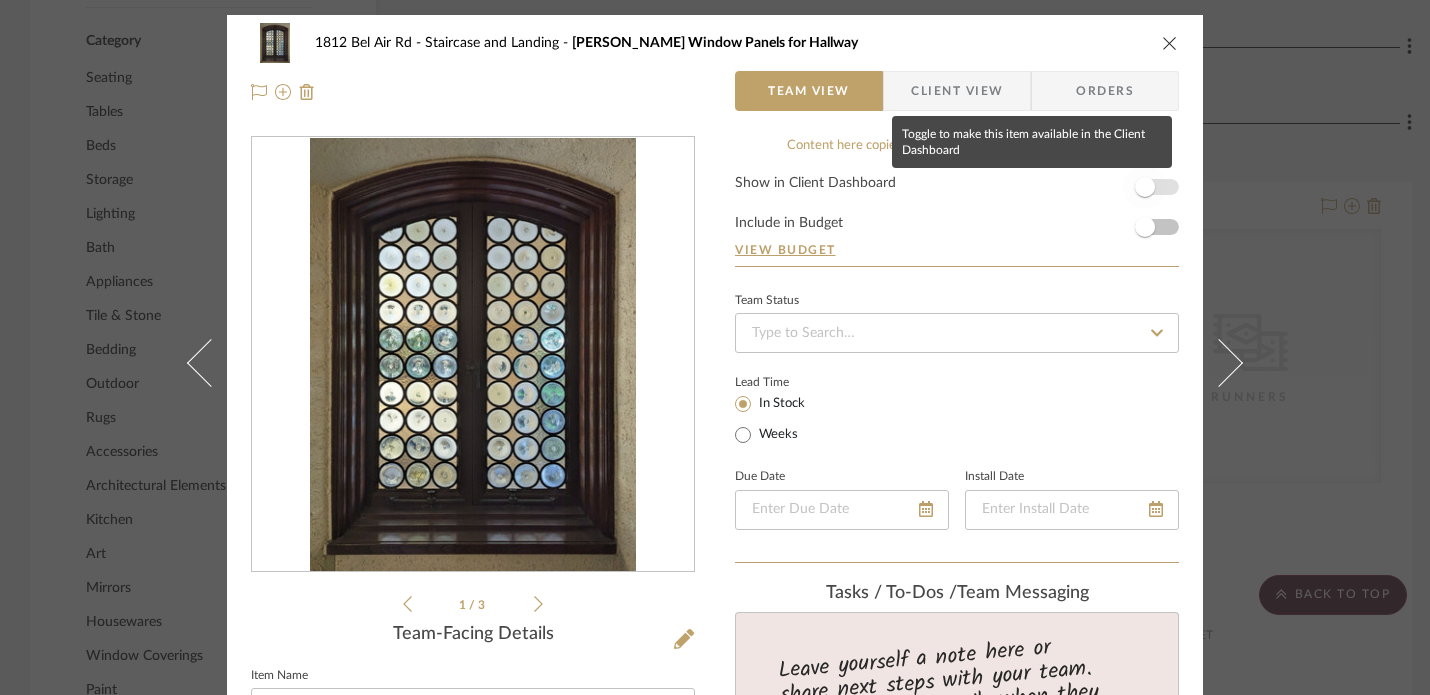 click at bounding box center (1145, 187) 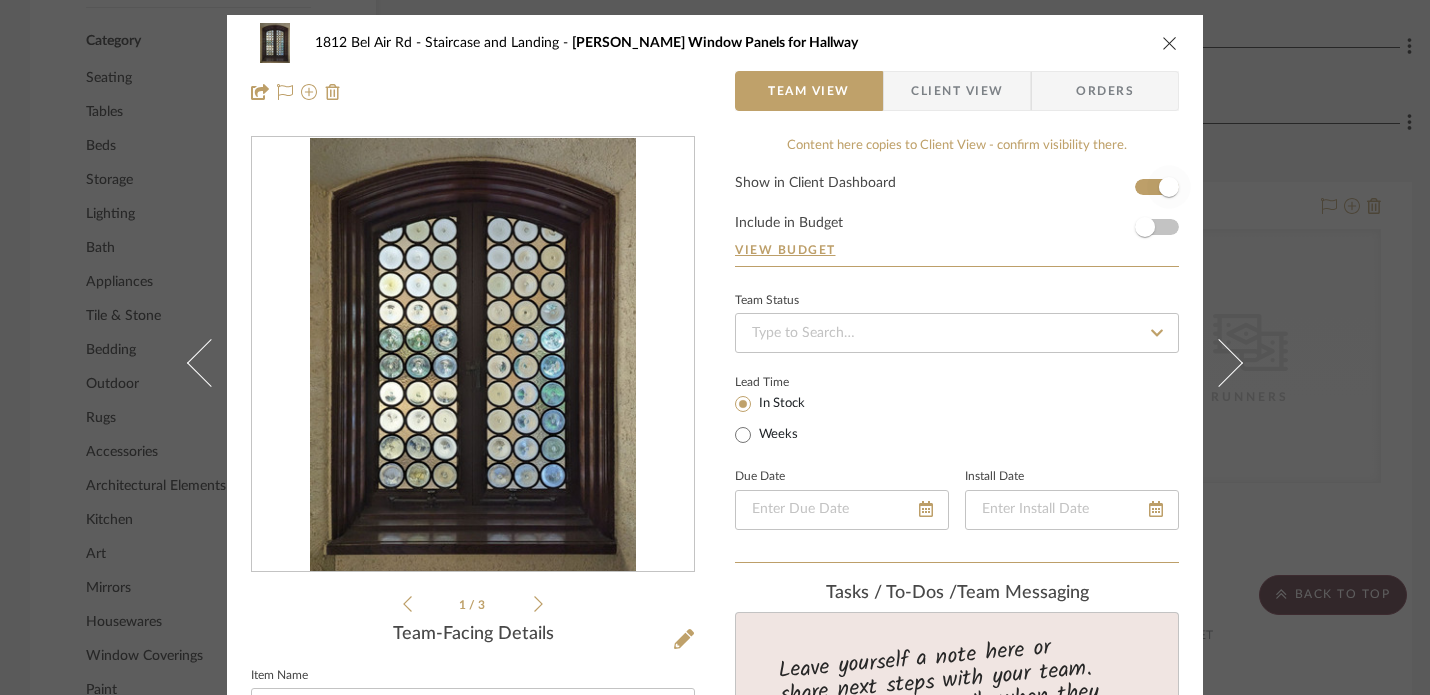 type 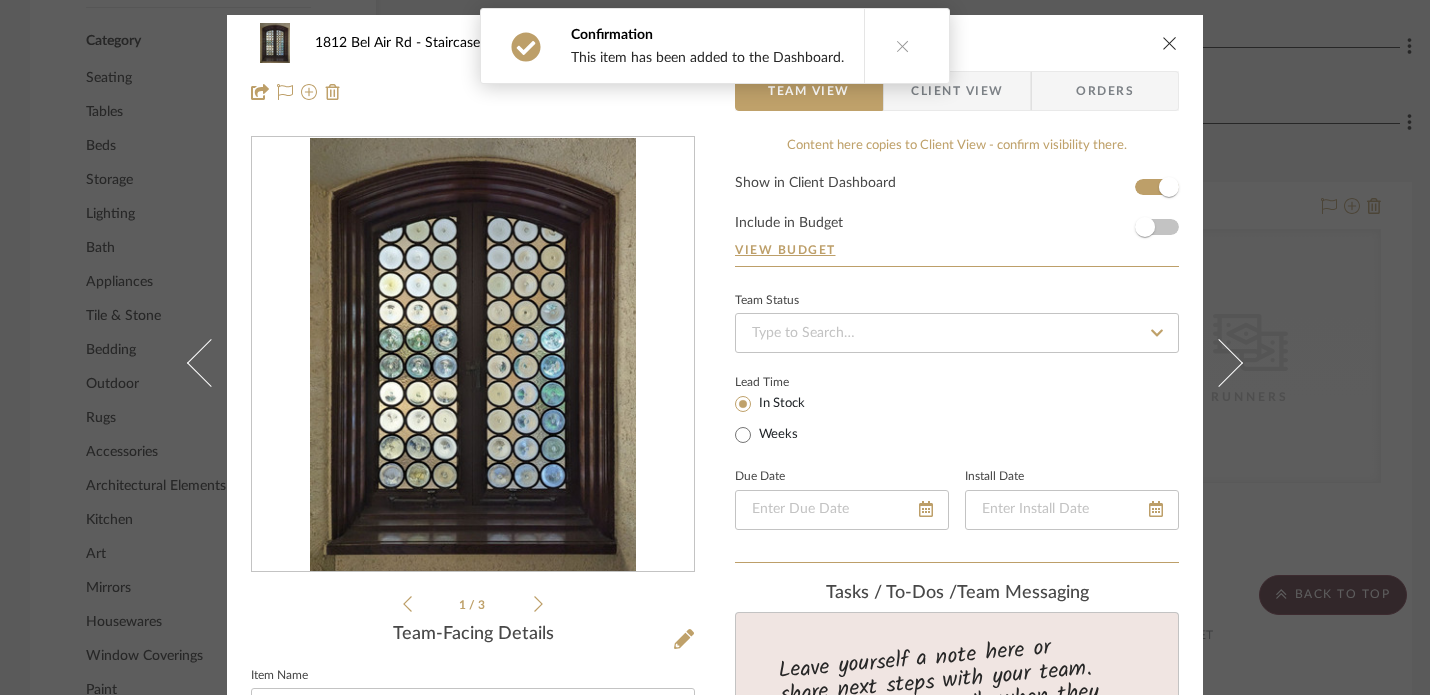 click at bounding box center (1170, 43) 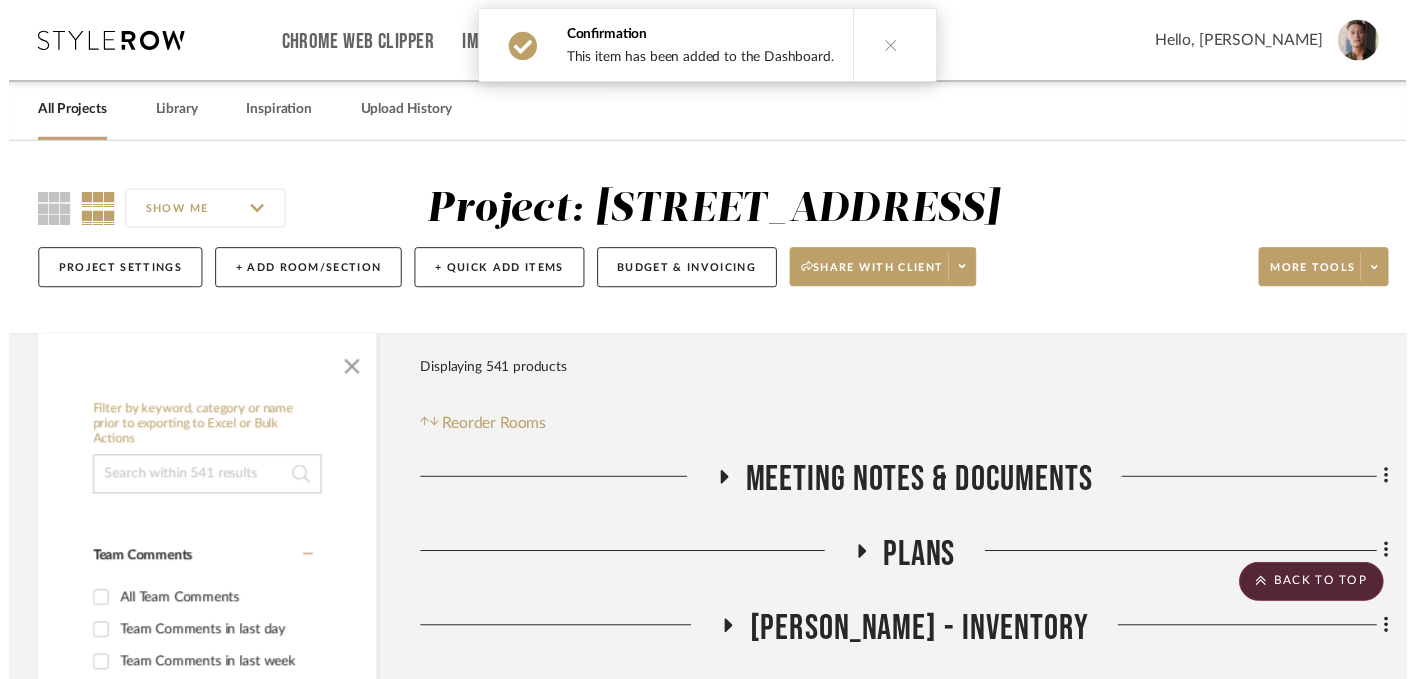 scroll, scrollTop: 1659, scrollLeft: 0, axis: vertical 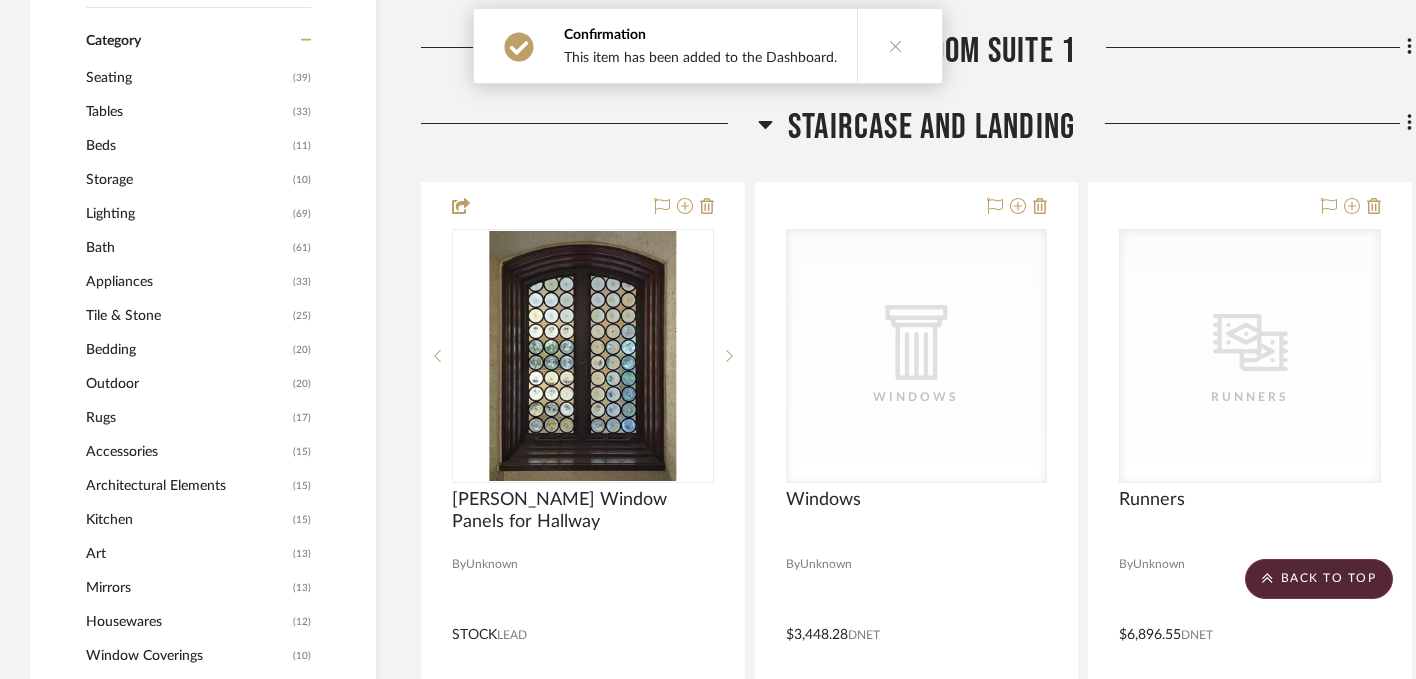 click on "Staircase and Landing" 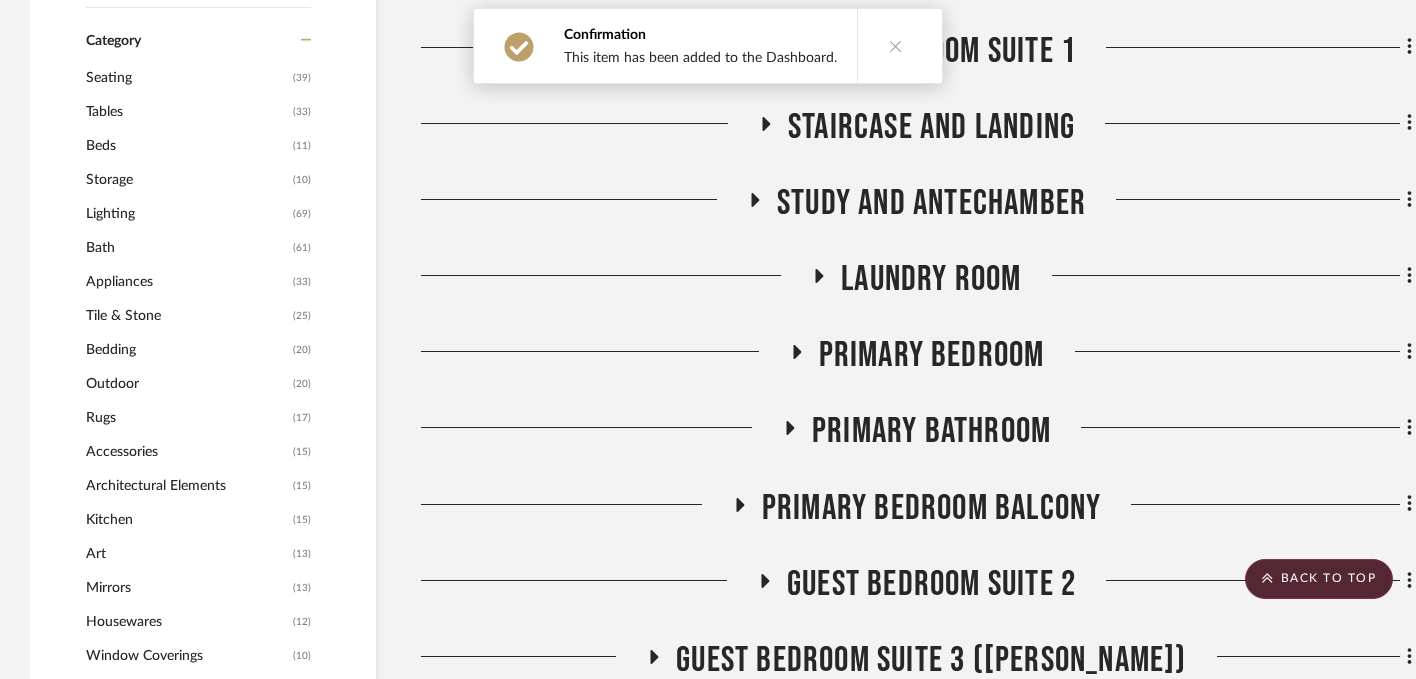 click on "Staircase and Landing" 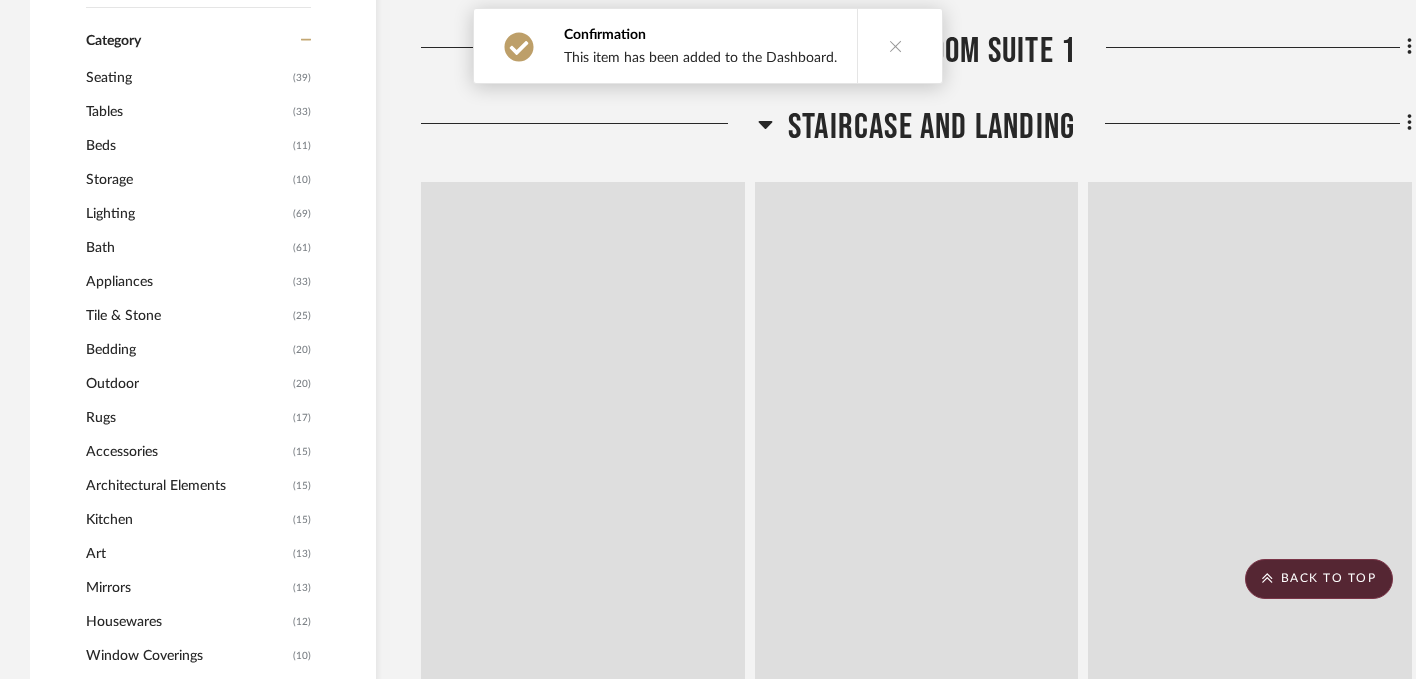 click on "Staircase and Landing" 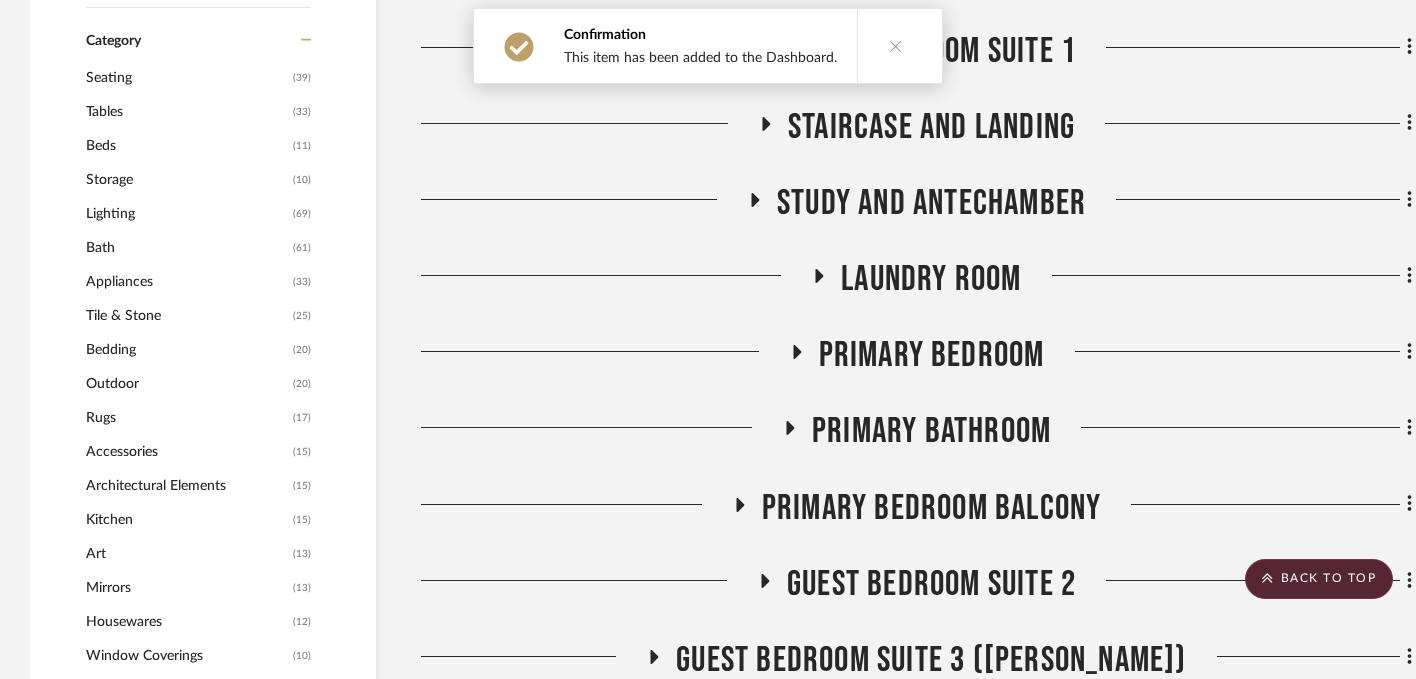 click at bounding box center [896, 46] 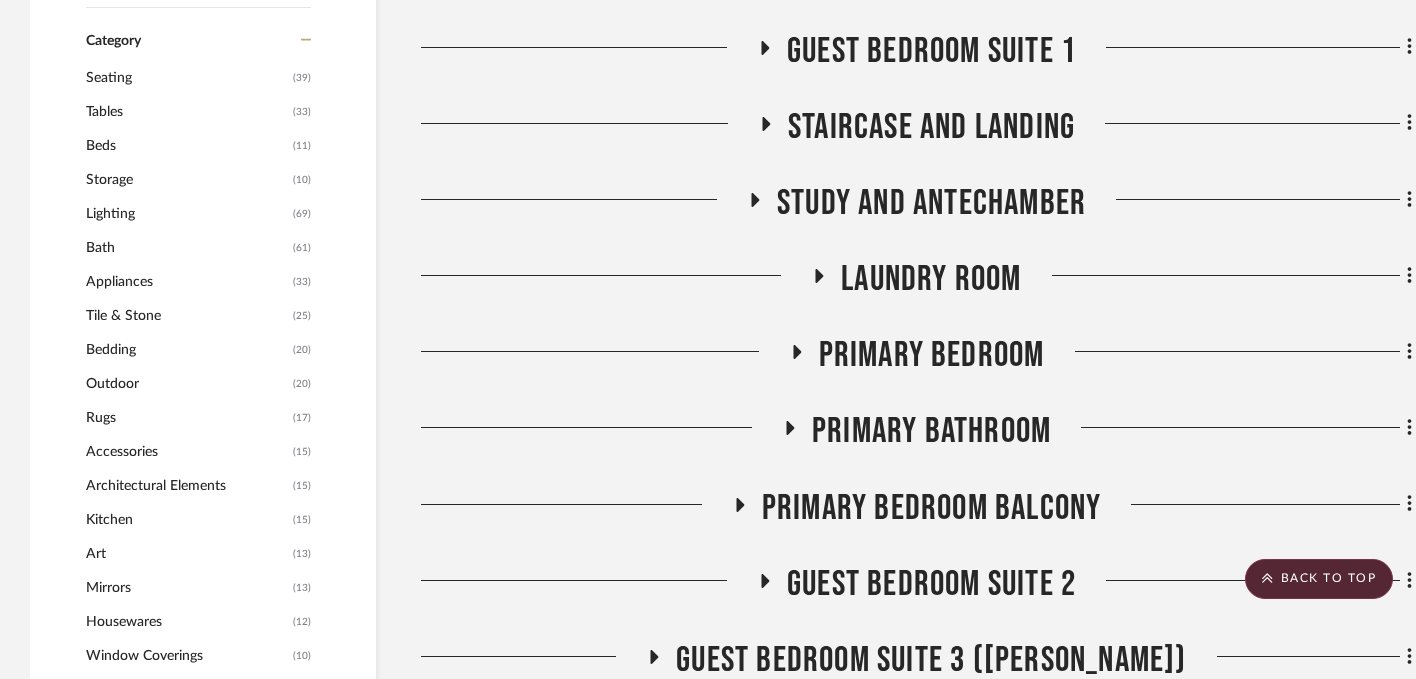click on "Study and Antechamber" 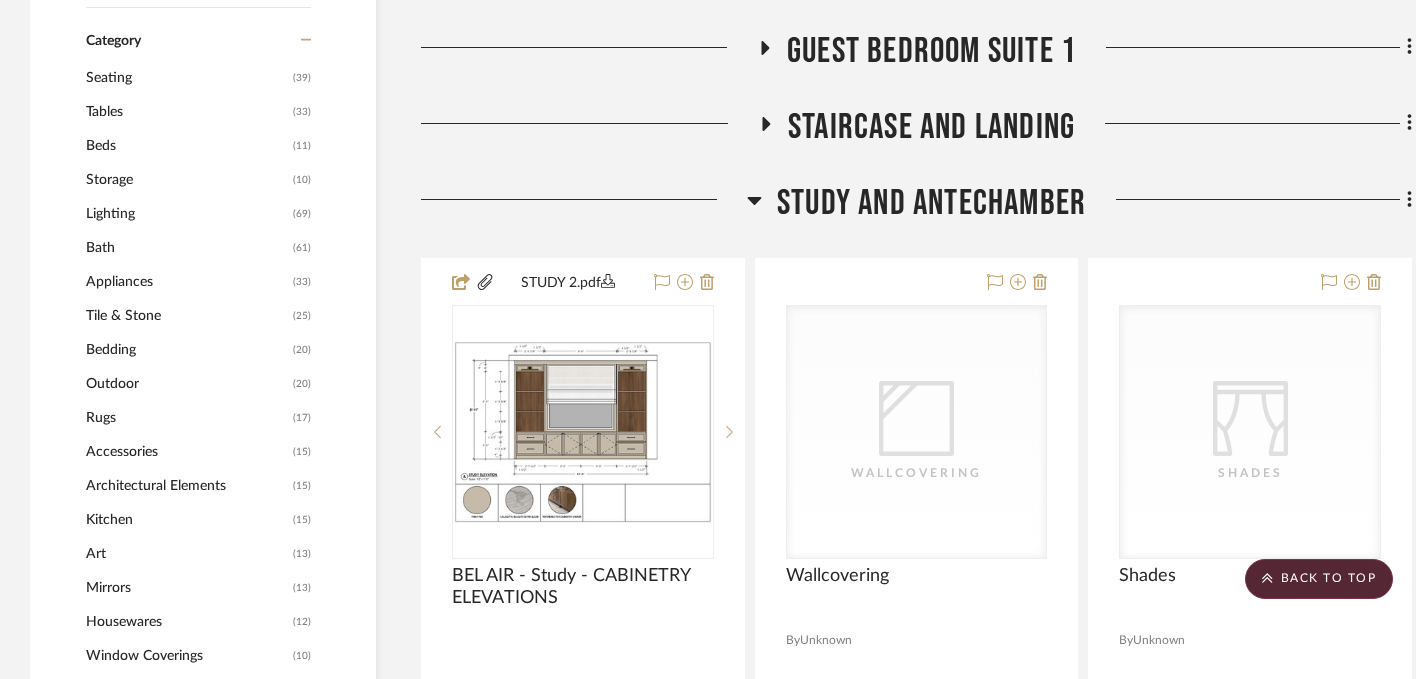 click on "Study and Antechamber" 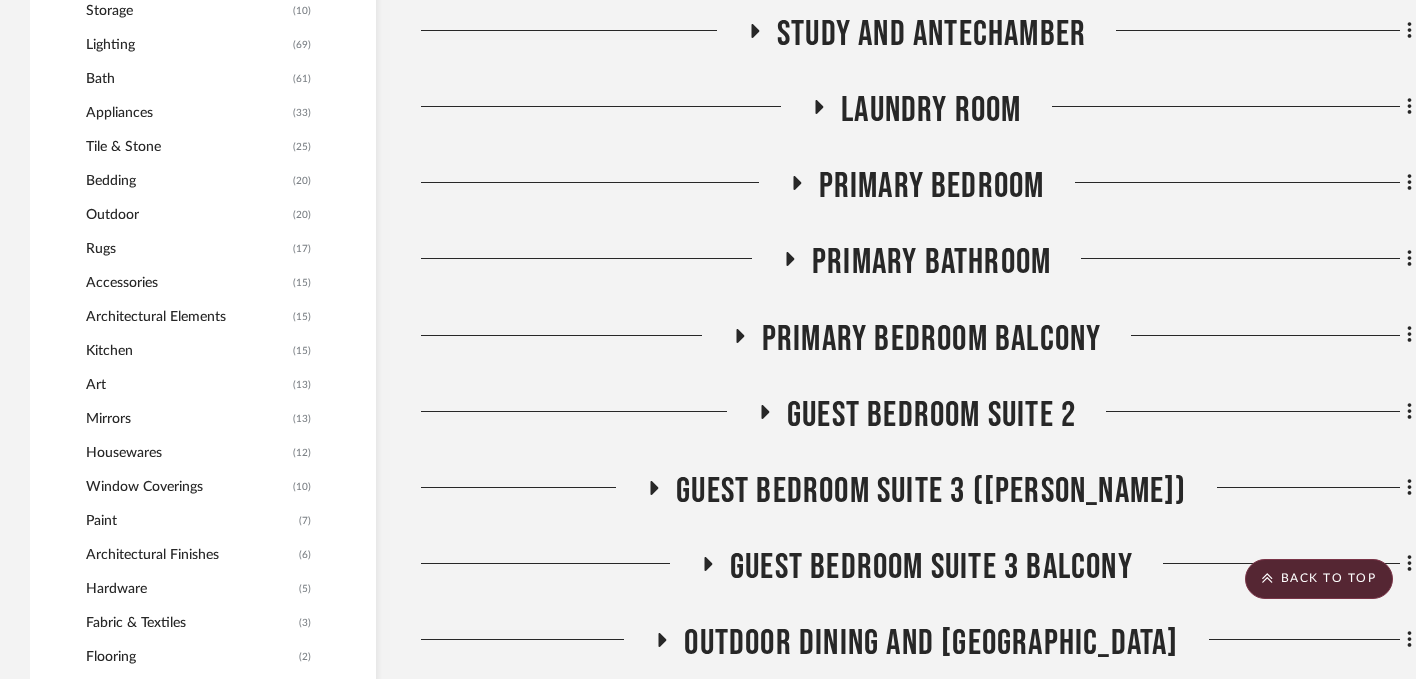 scroll, scrollTop: 1885, scrollLeft: 0, axis: vertical 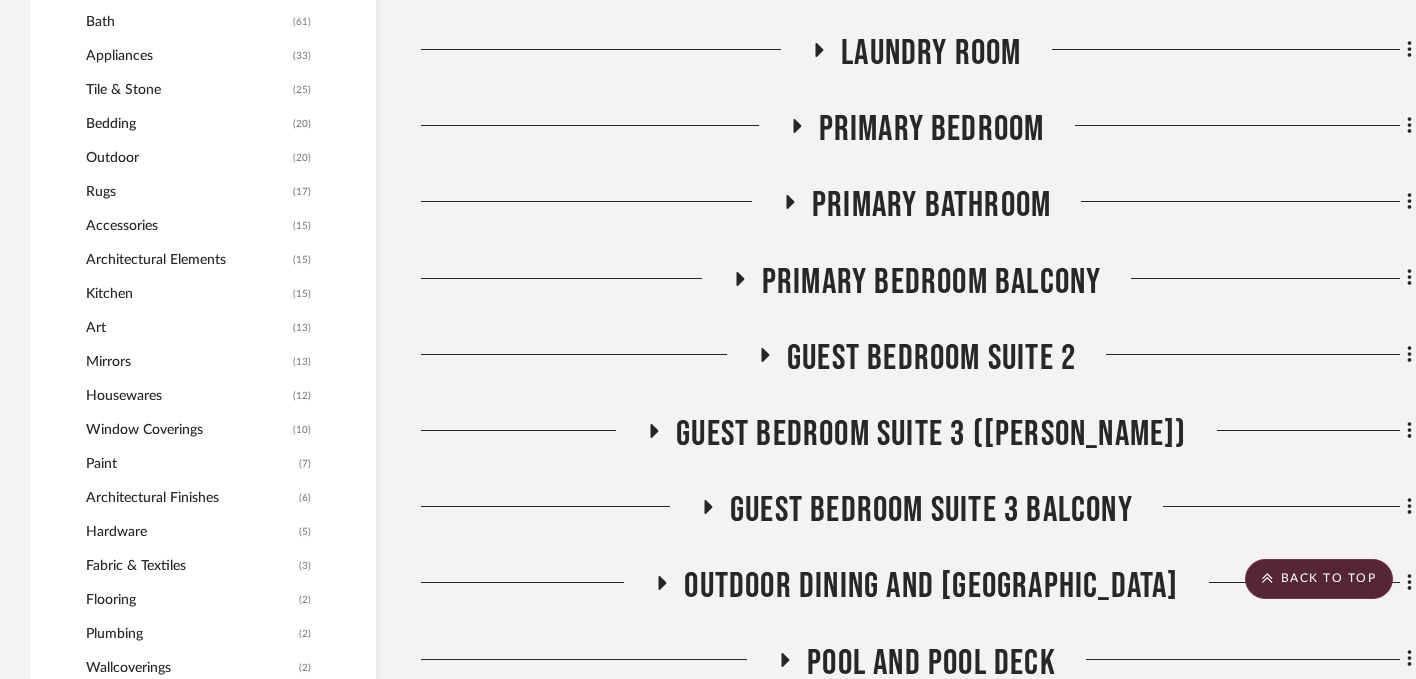 click on "Laundry Room" 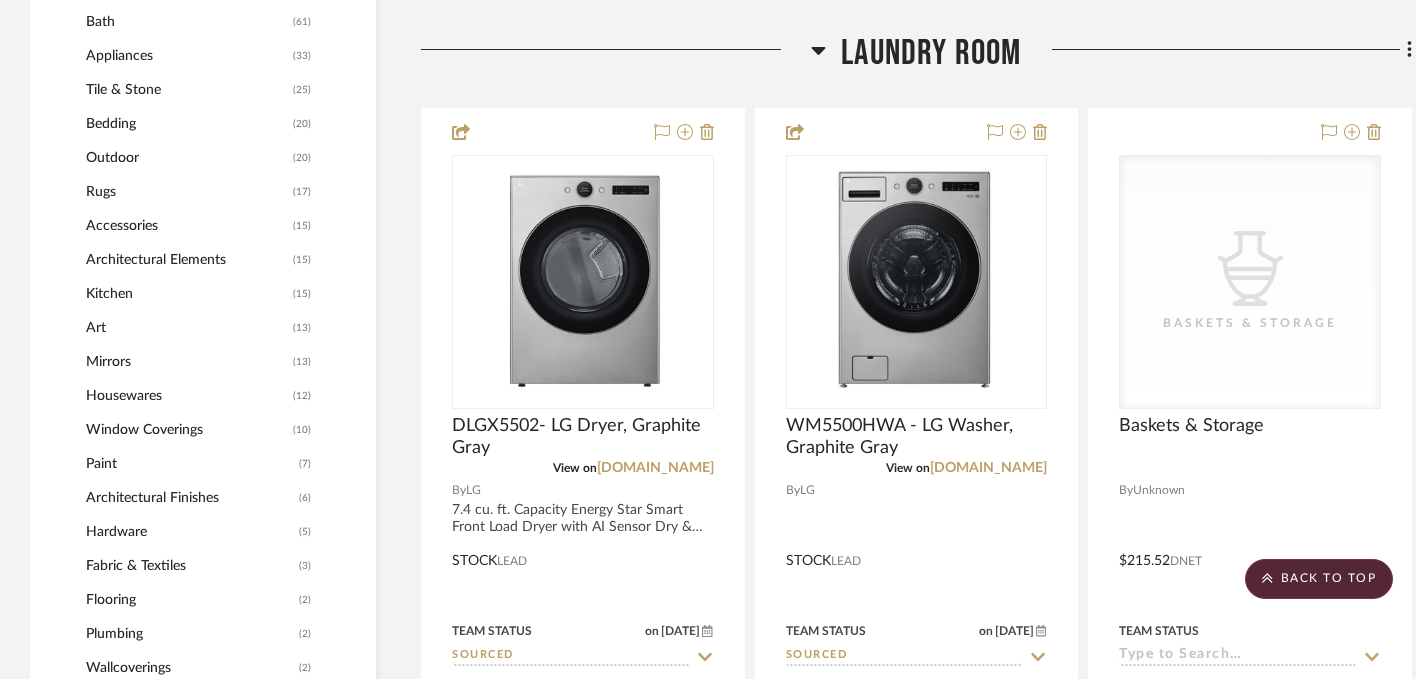 scroll, scrollTop: 1774, scrollLeft: 0, axis: vertical 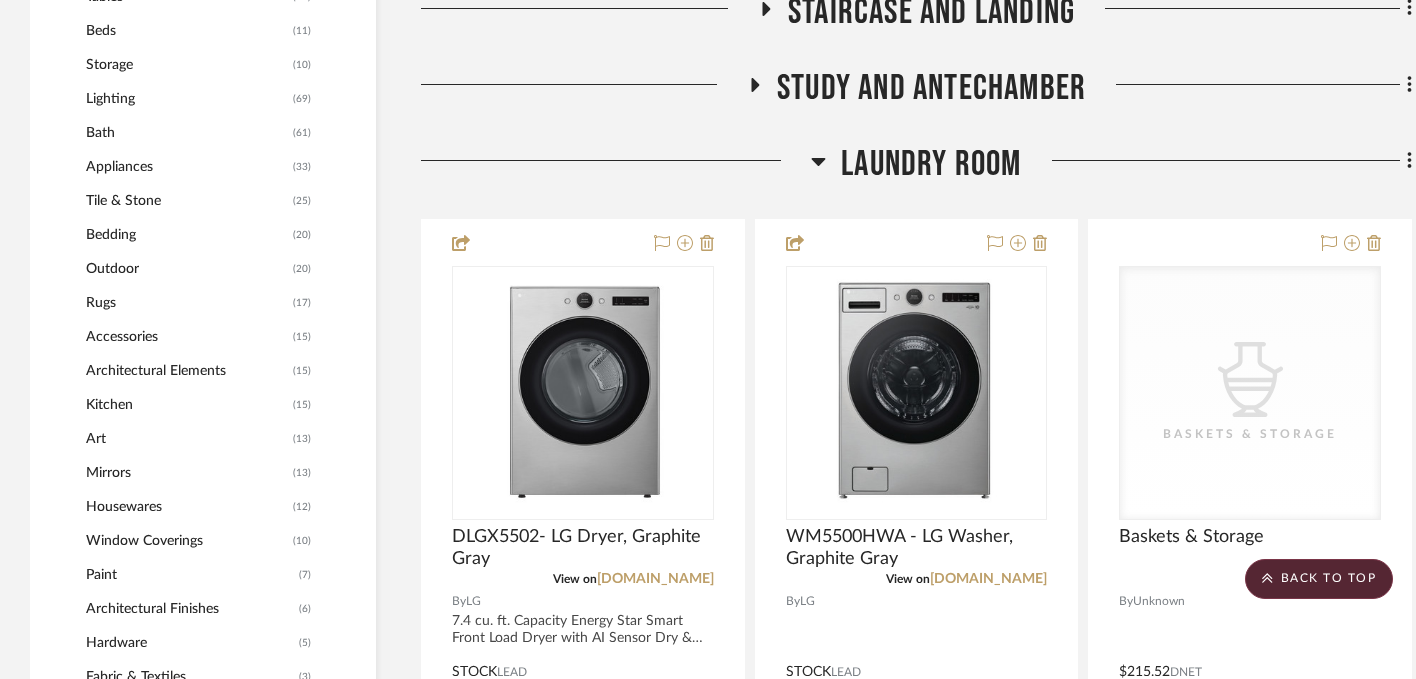 click on "Laundry Room" 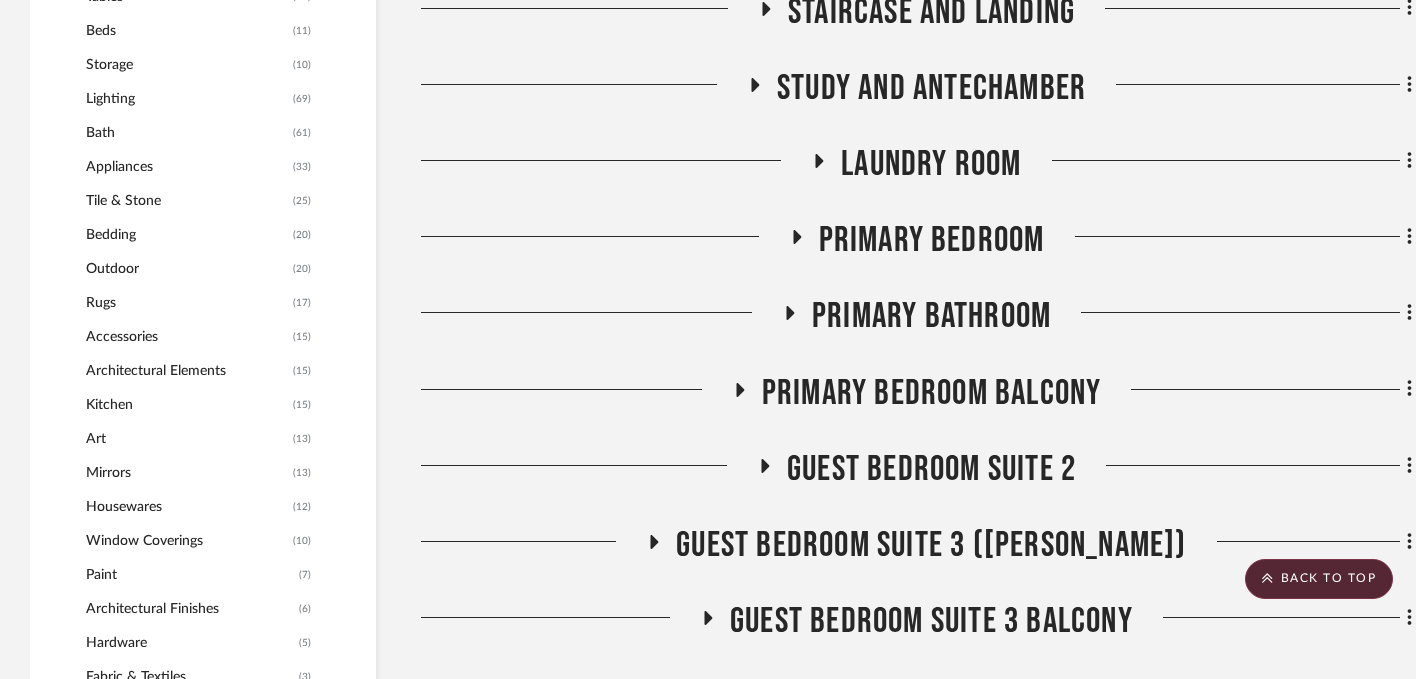 click on "Primary Bedroom" 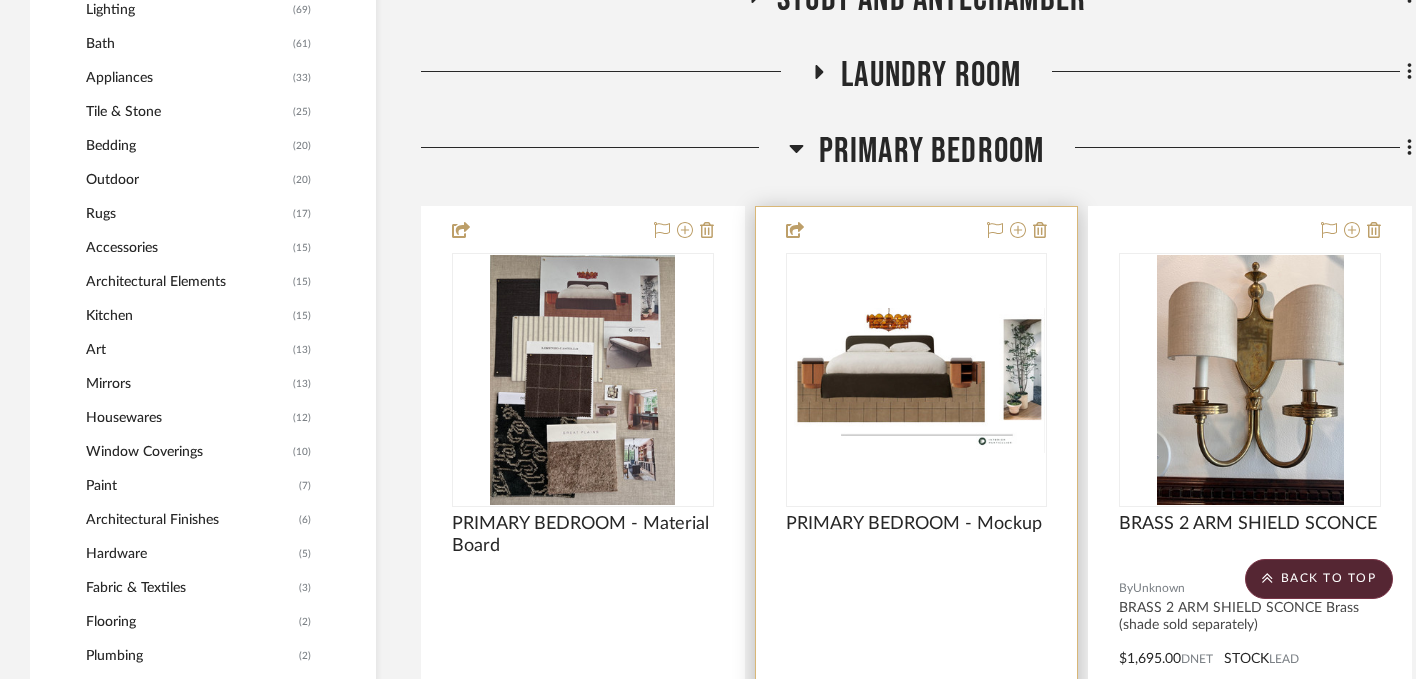 scroll, scrollTop: 1862, scrollLeft: 0, axis: vertical 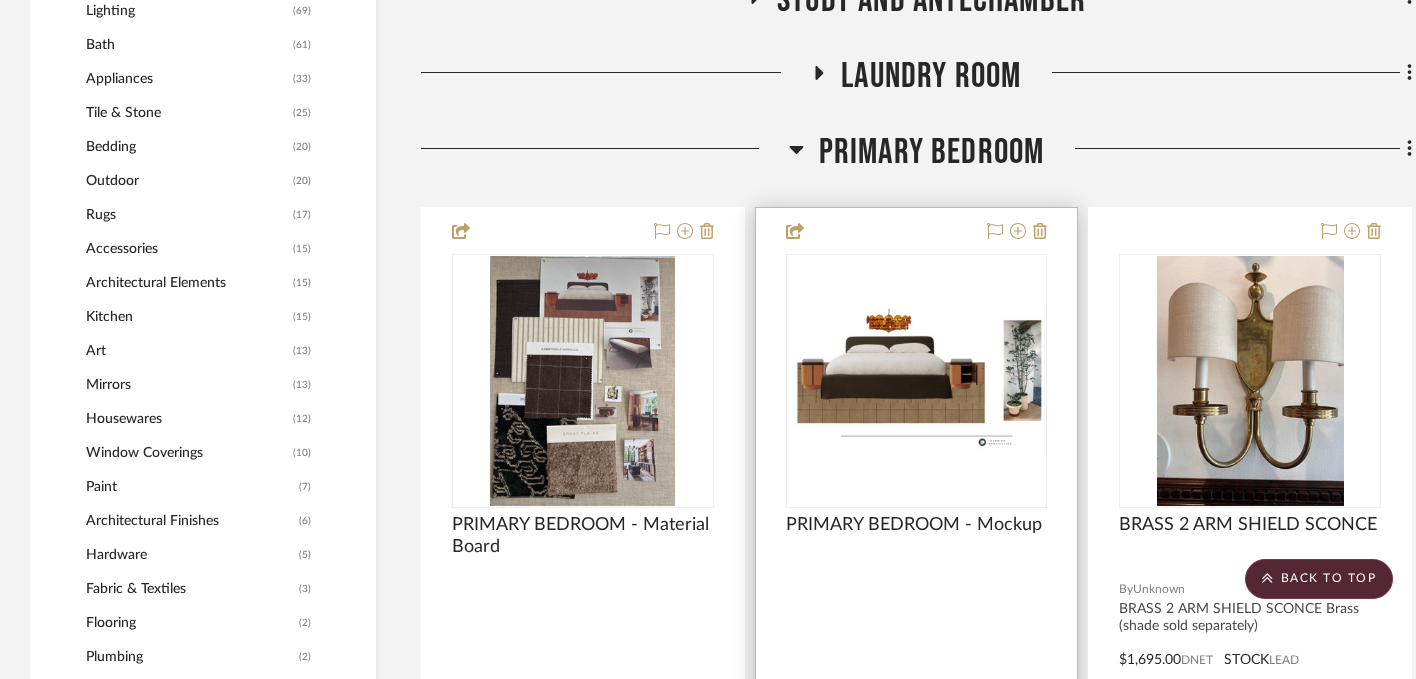 drag, startPoint x: 910, startPoint y: 147, endPoint x: 802, endPoint y: 216, distance: 128.16005 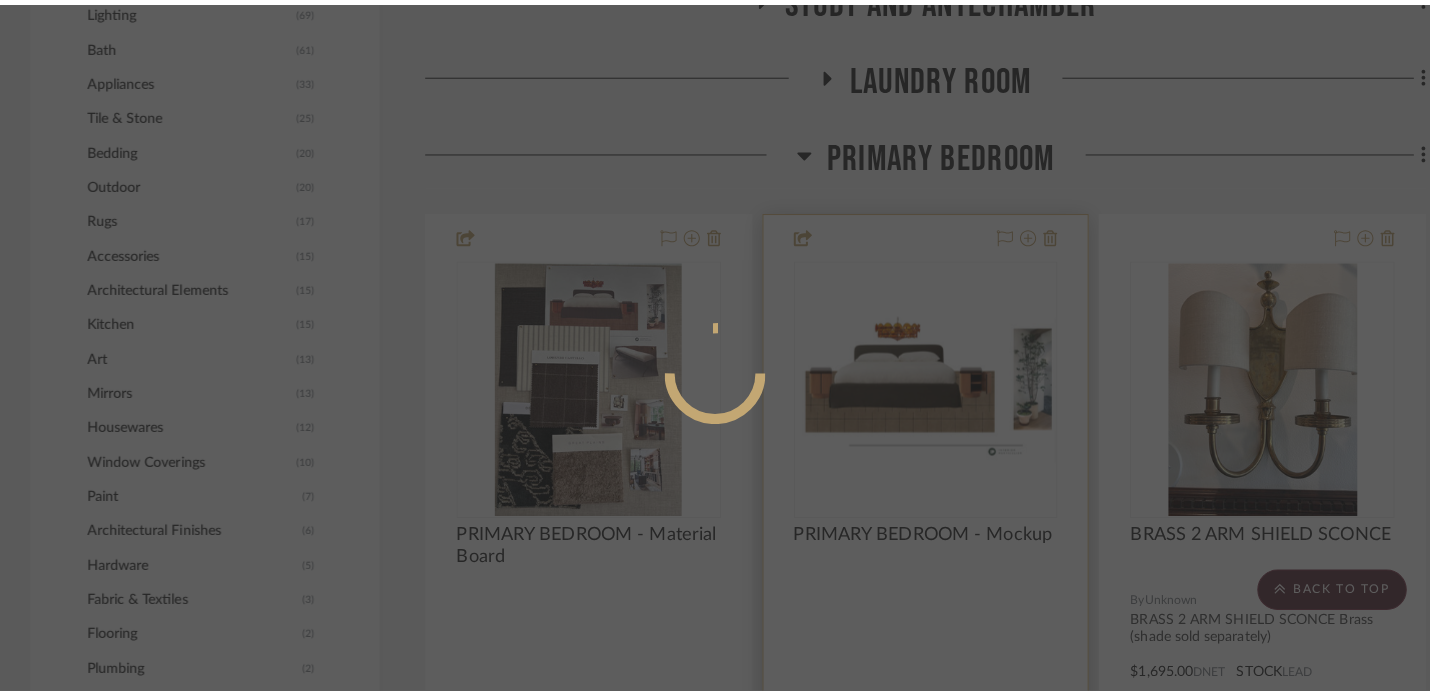 scroll, scrollTop: 0, scrollLeft: 0, axis: both 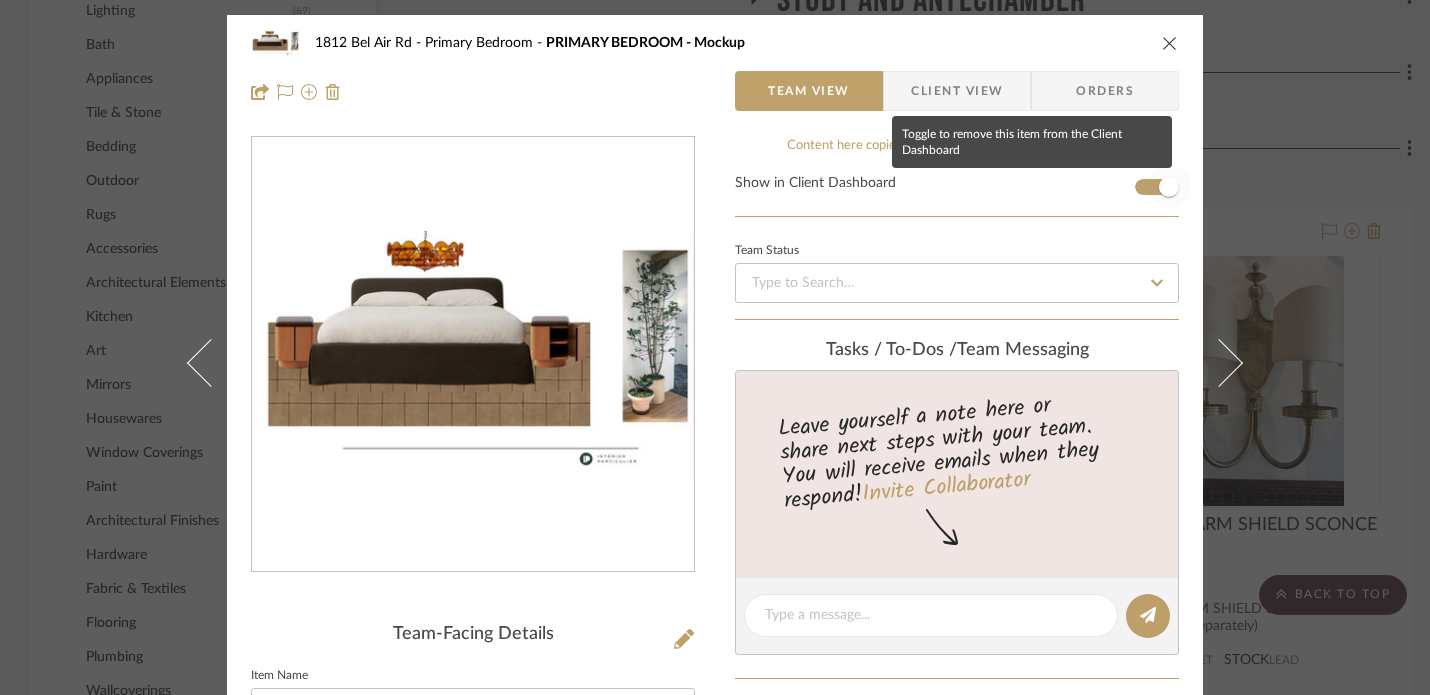 click at bounding box center [1169, 187] 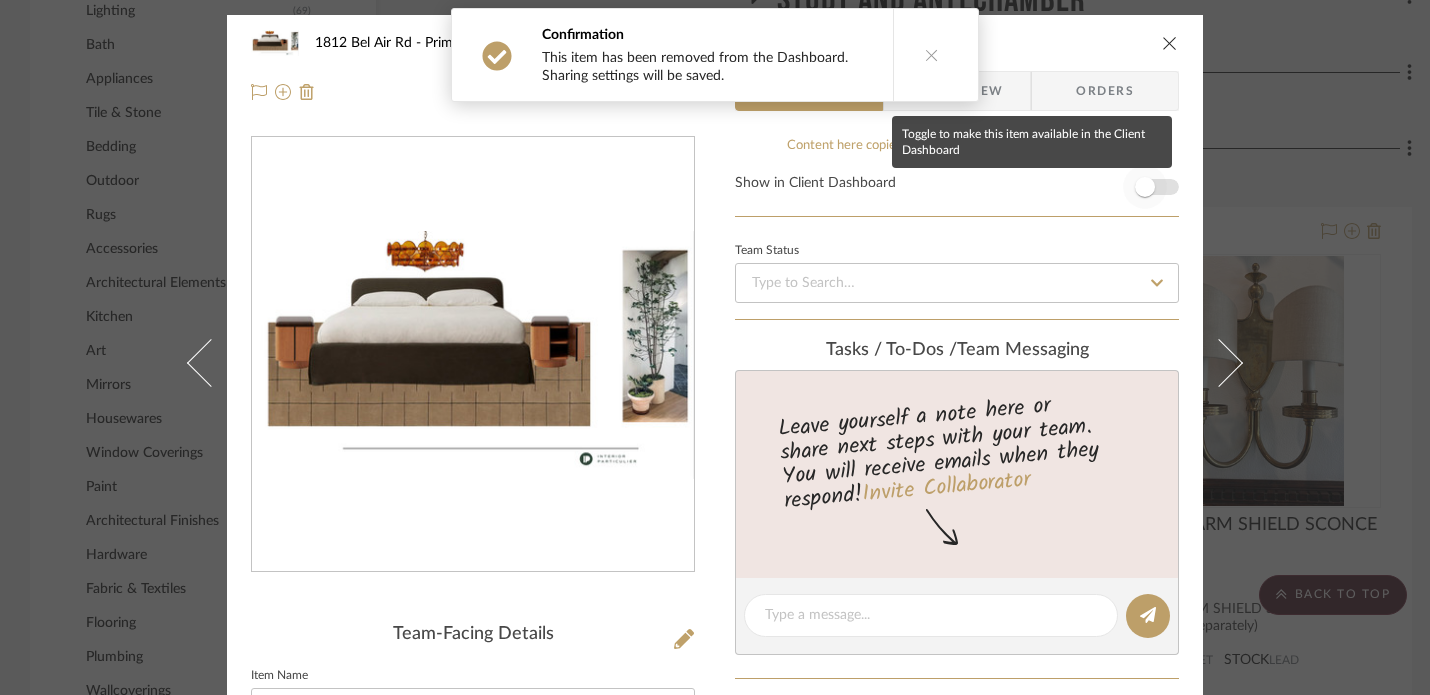 type 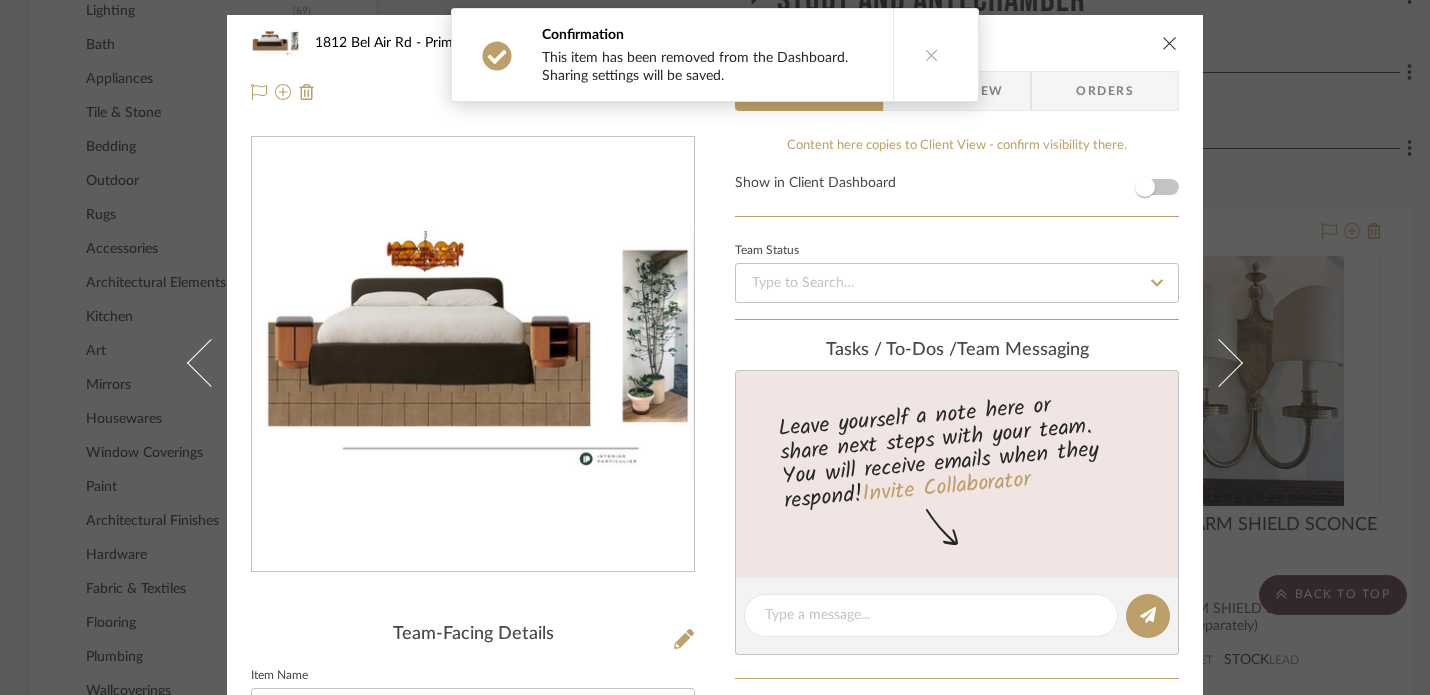 click at bounding box center [1170, 43] 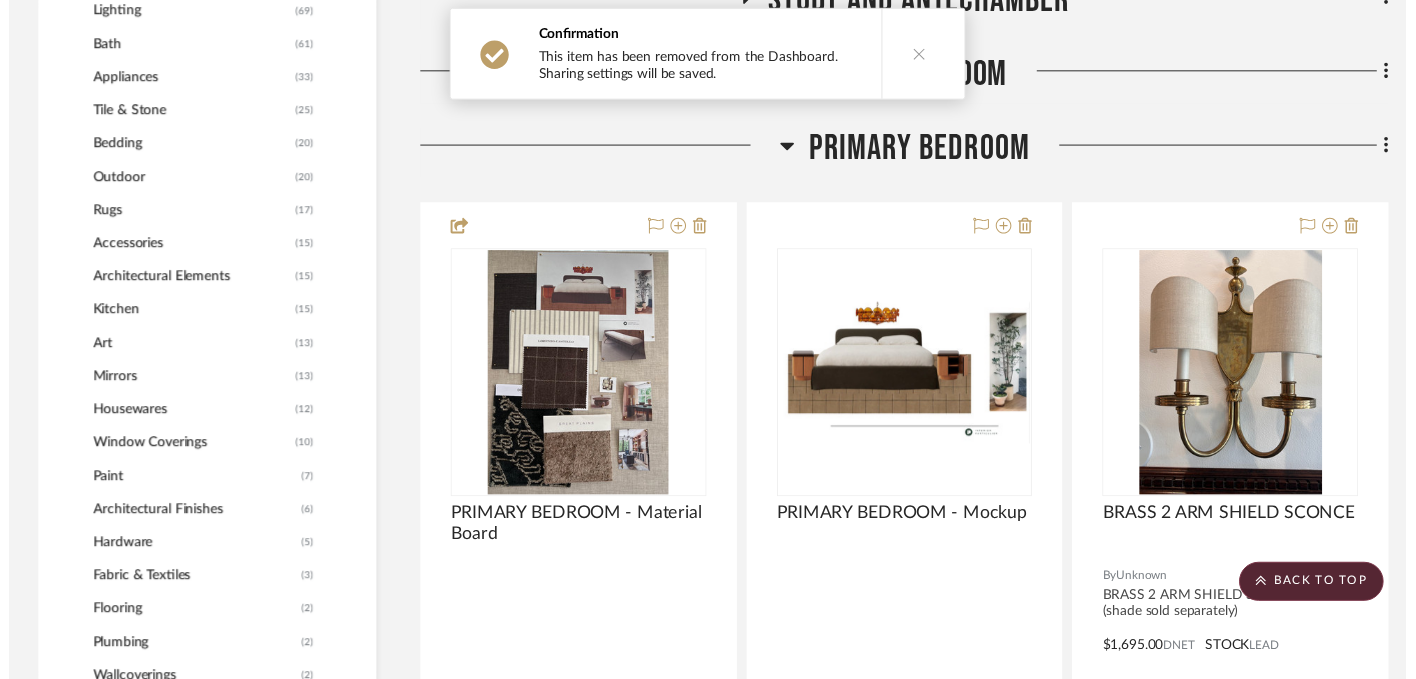 scroll, scrollTop: 1862, scrollLeft: 0, axis: vertical 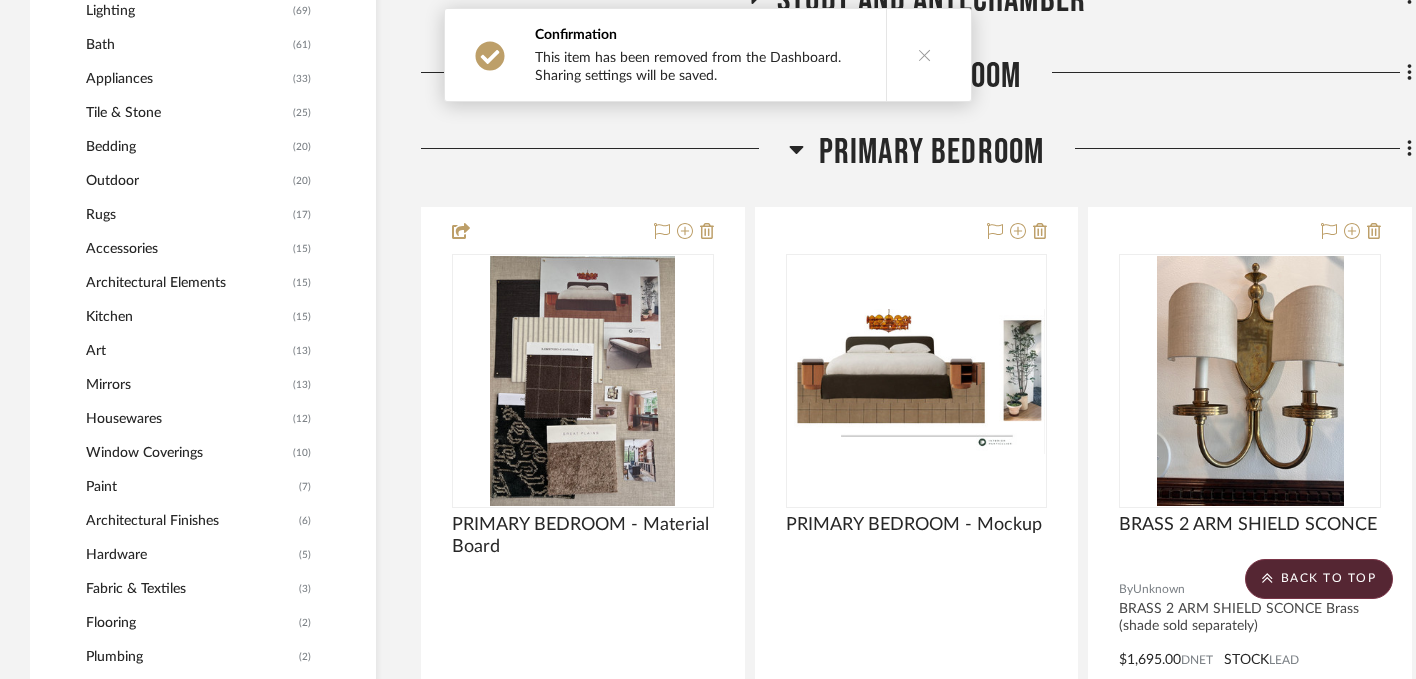 click at bounding box center (924, 55) 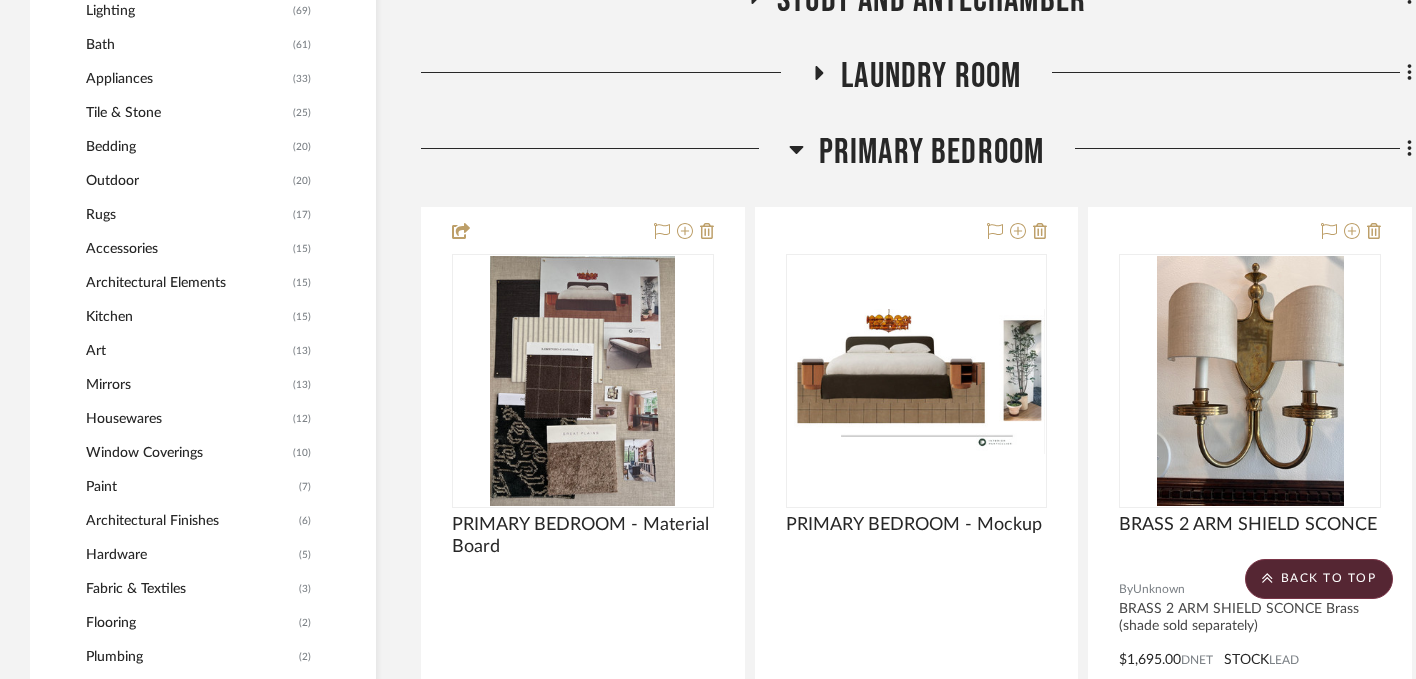 click on "Primary Bedroom" 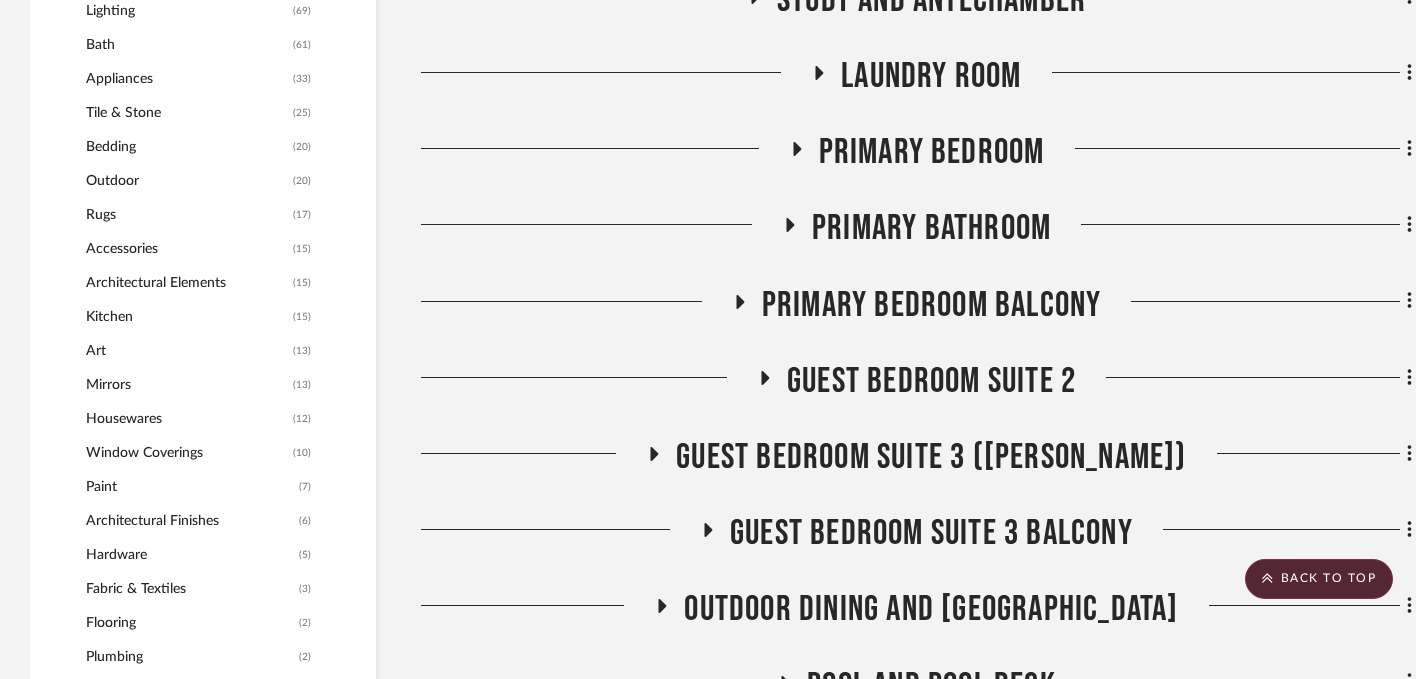 click on "Primary Bathroom" 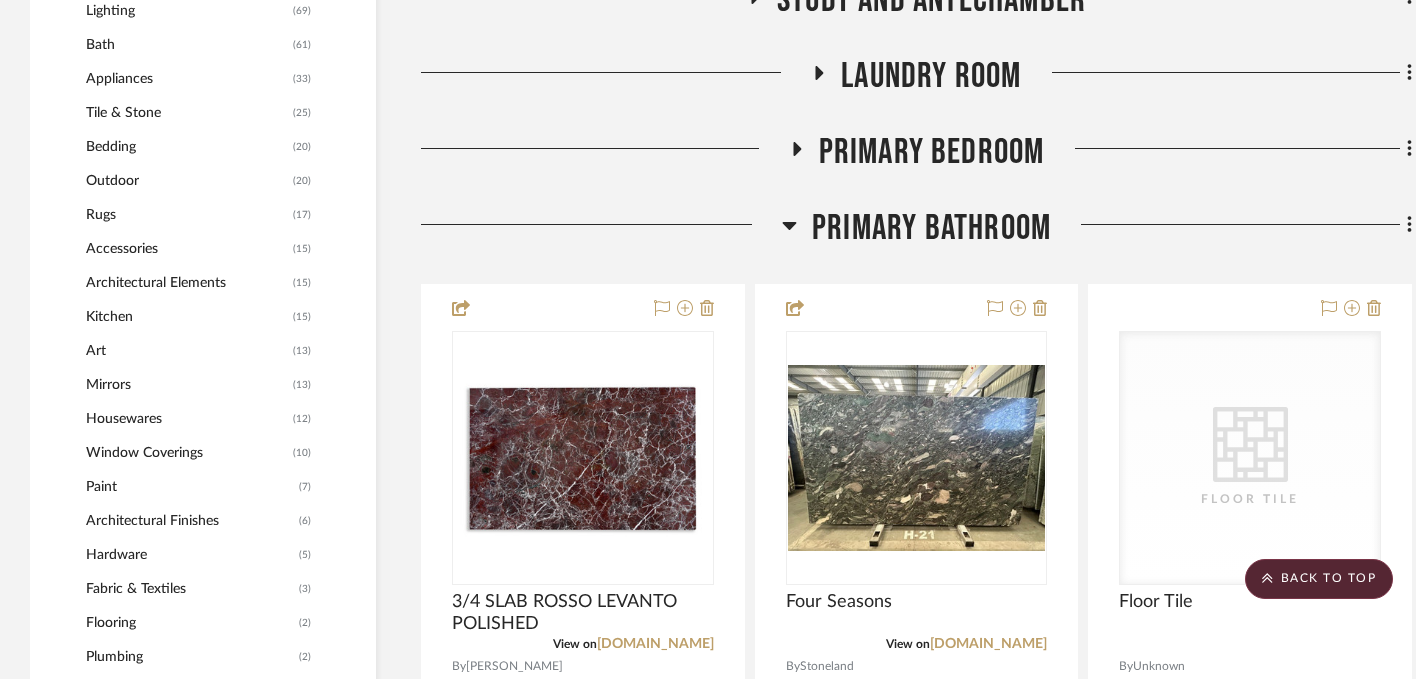 click on "Primary Bathroom" 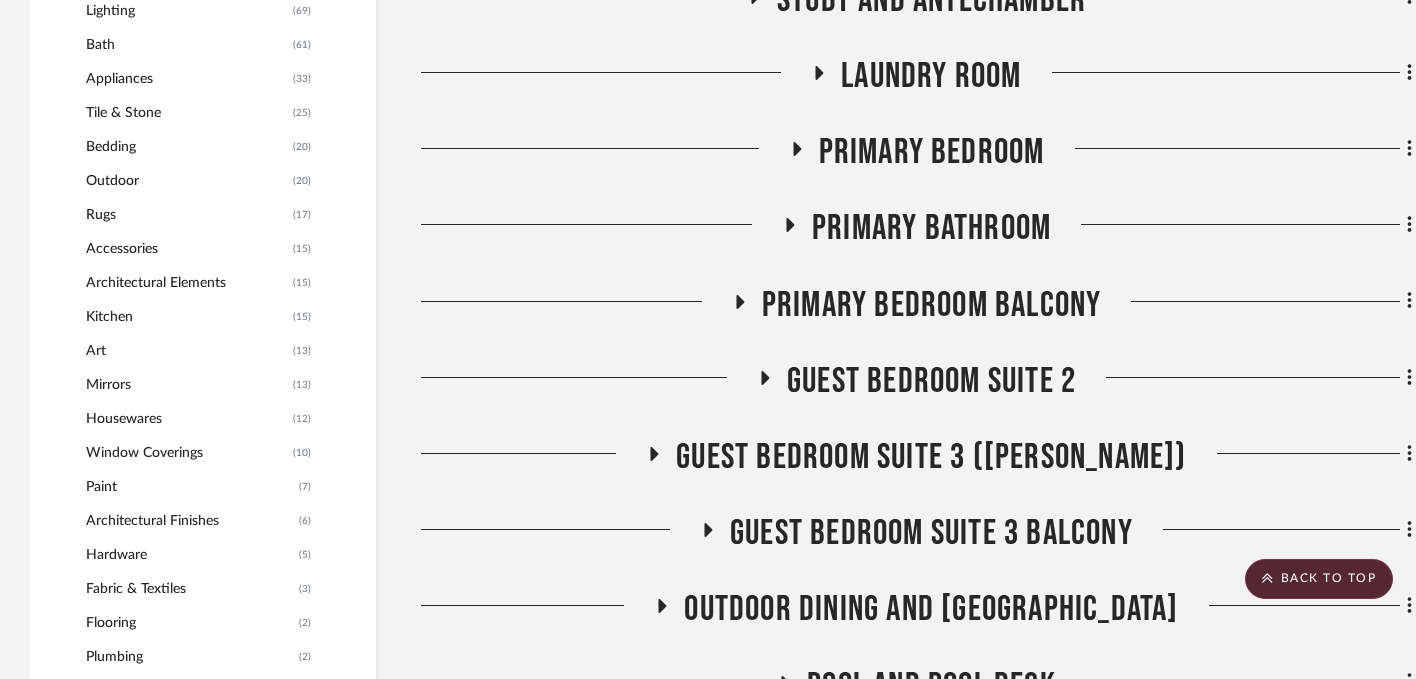 click on "Primary Bedroom Balcony" 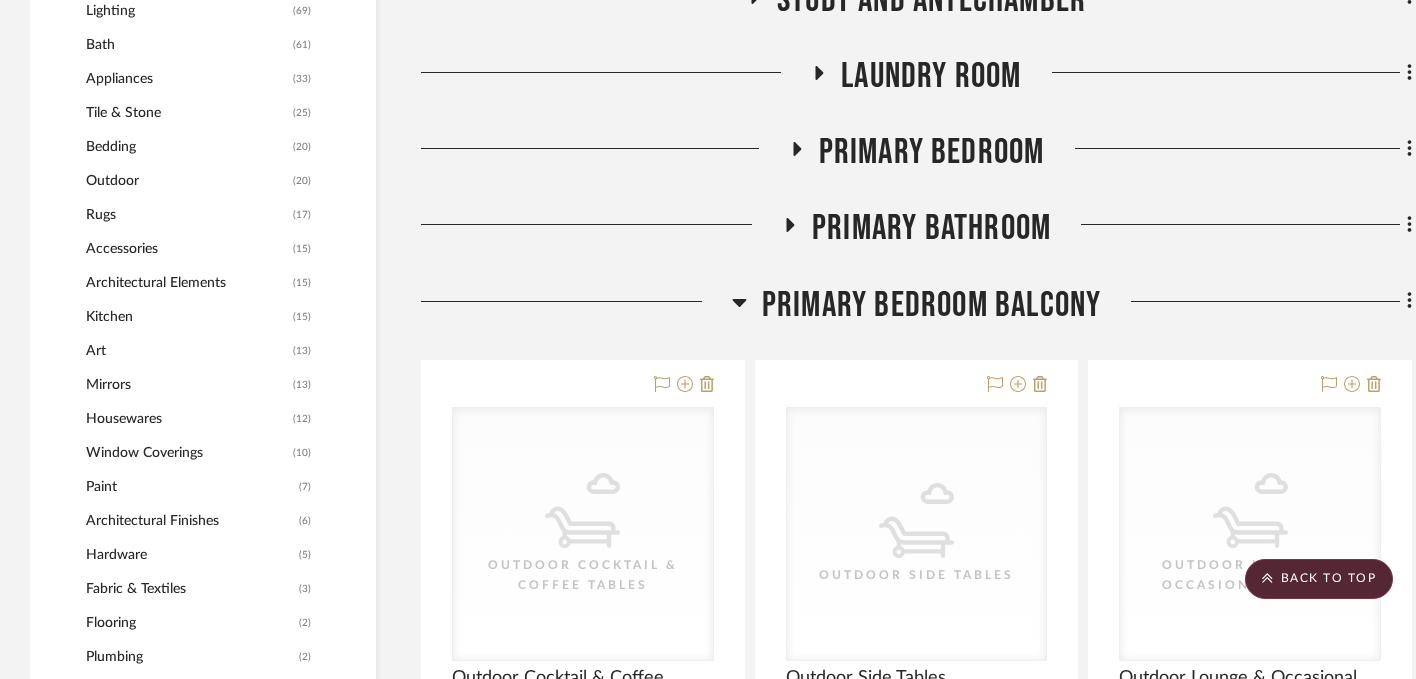 click on "Primary Bedroom Balcony" 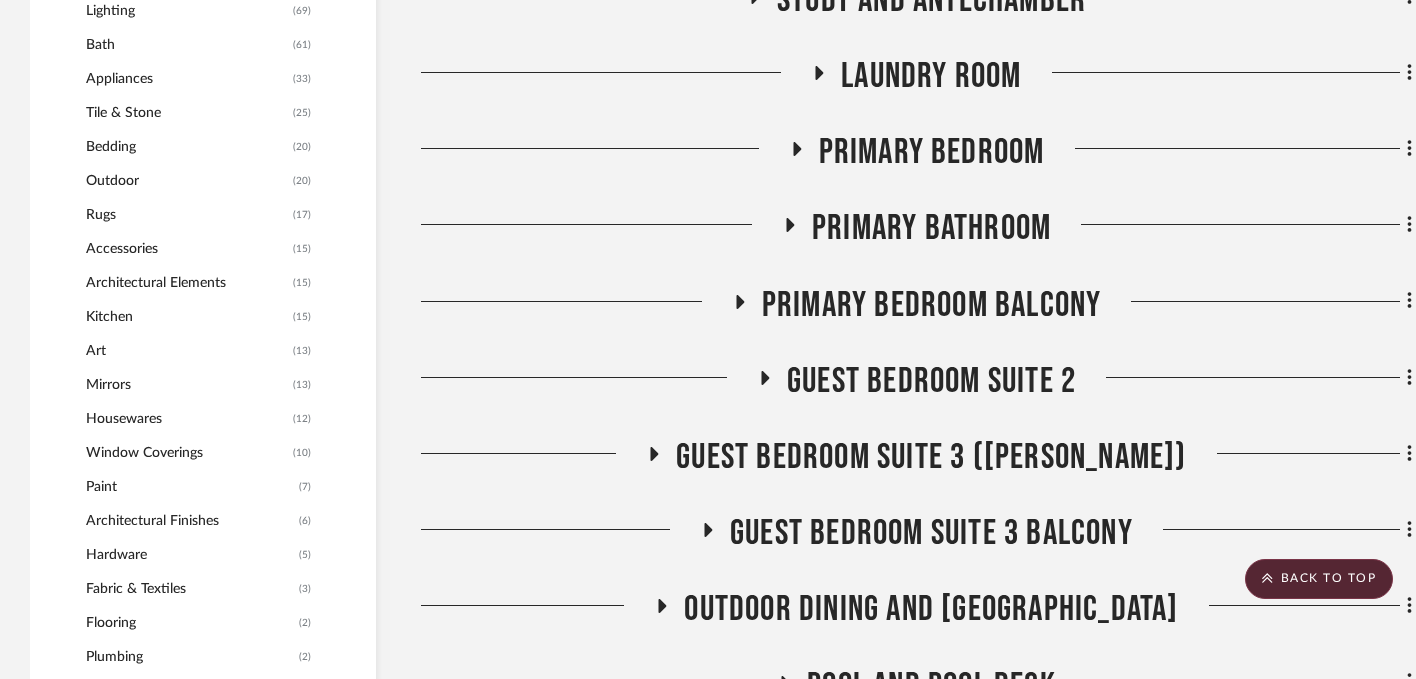 click on "Guest Bedroom Suite 2" 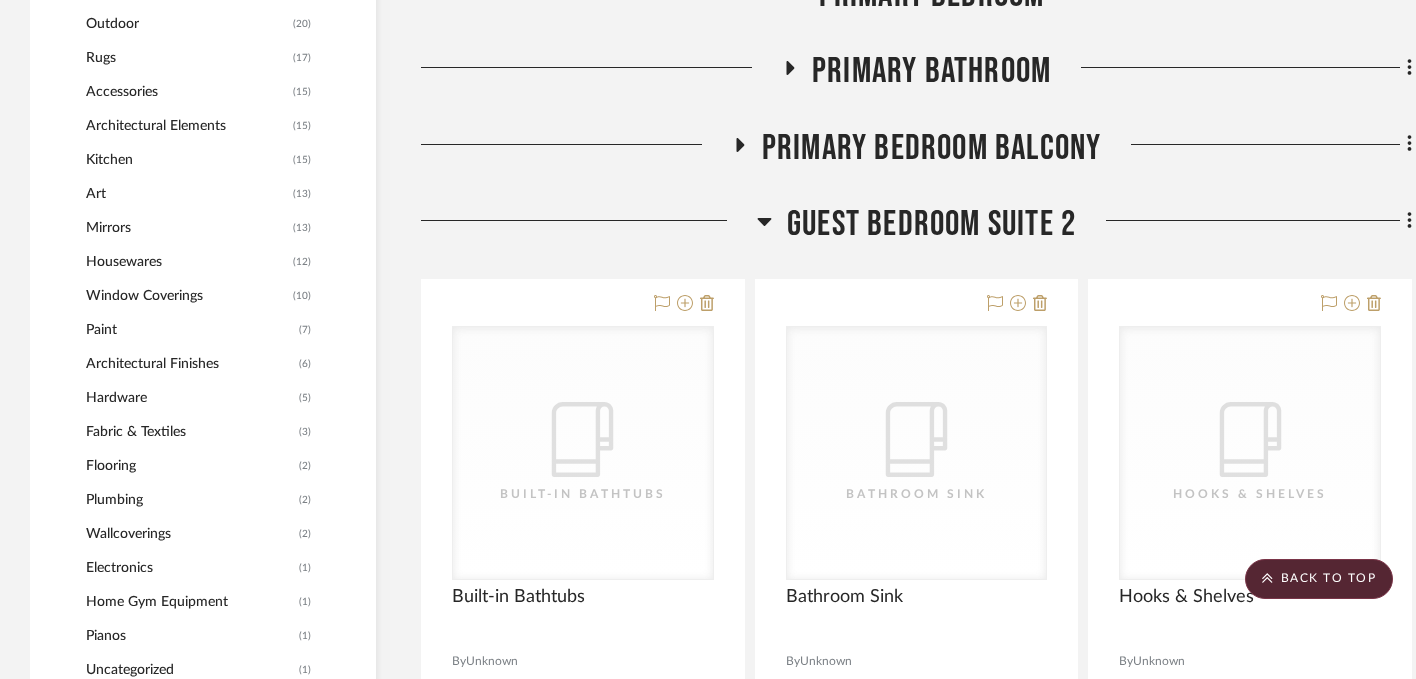scroll, scrollTop: 2022, scrollLeft: 0, axis: vertical 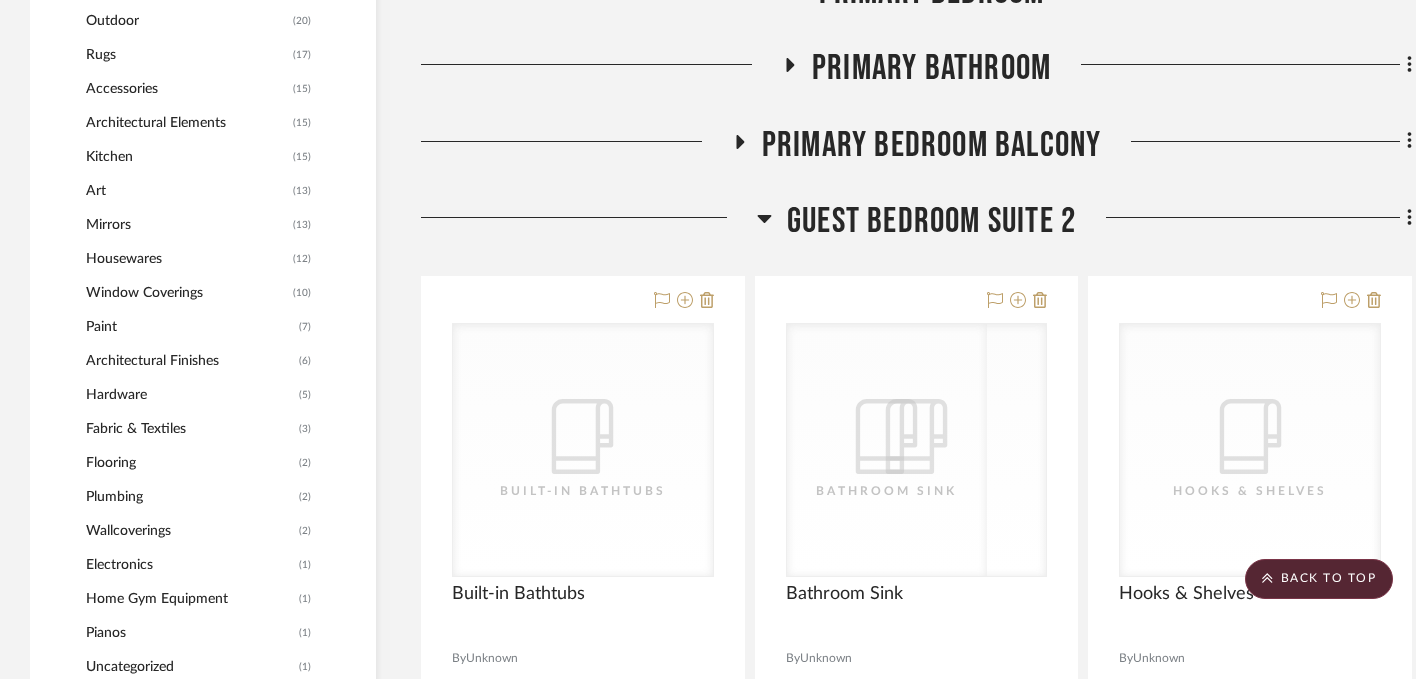 click on "Guest Bedroom Suite 2" 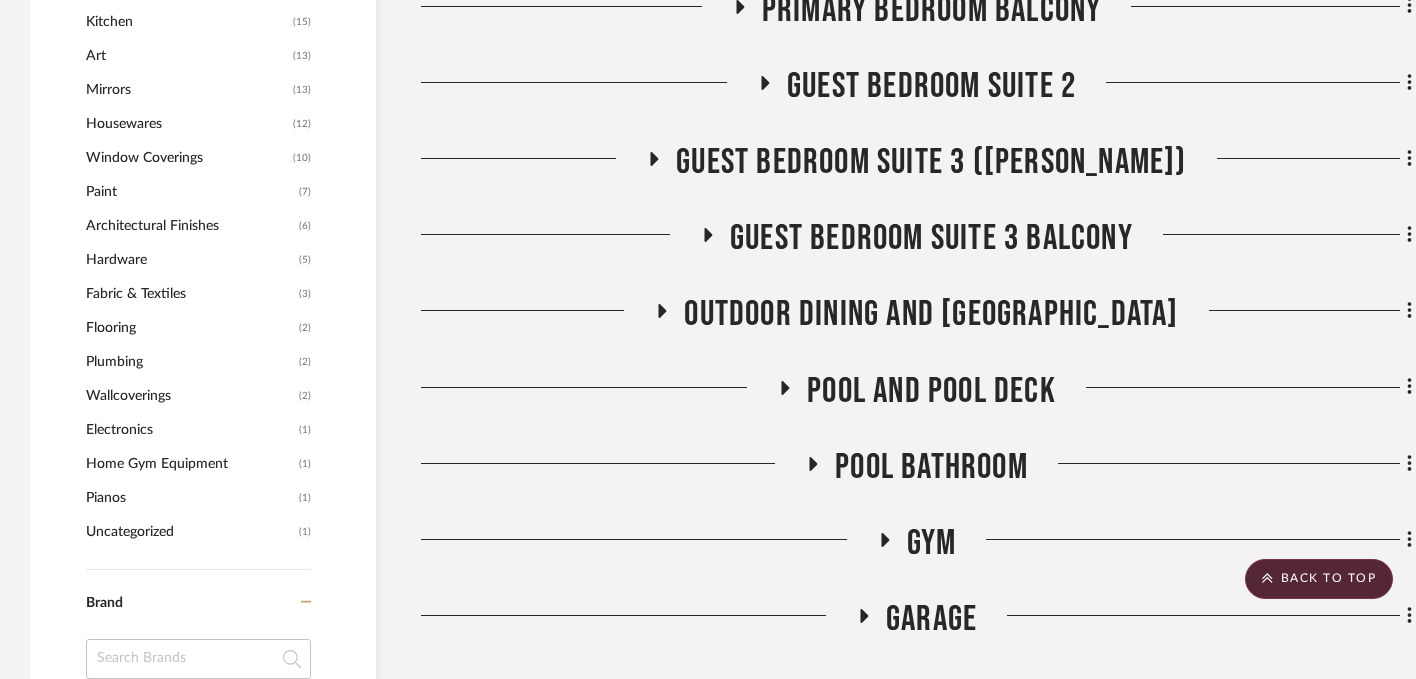 scroll, scrollTop: 2148, scrollLeft: 0, axis: vertical 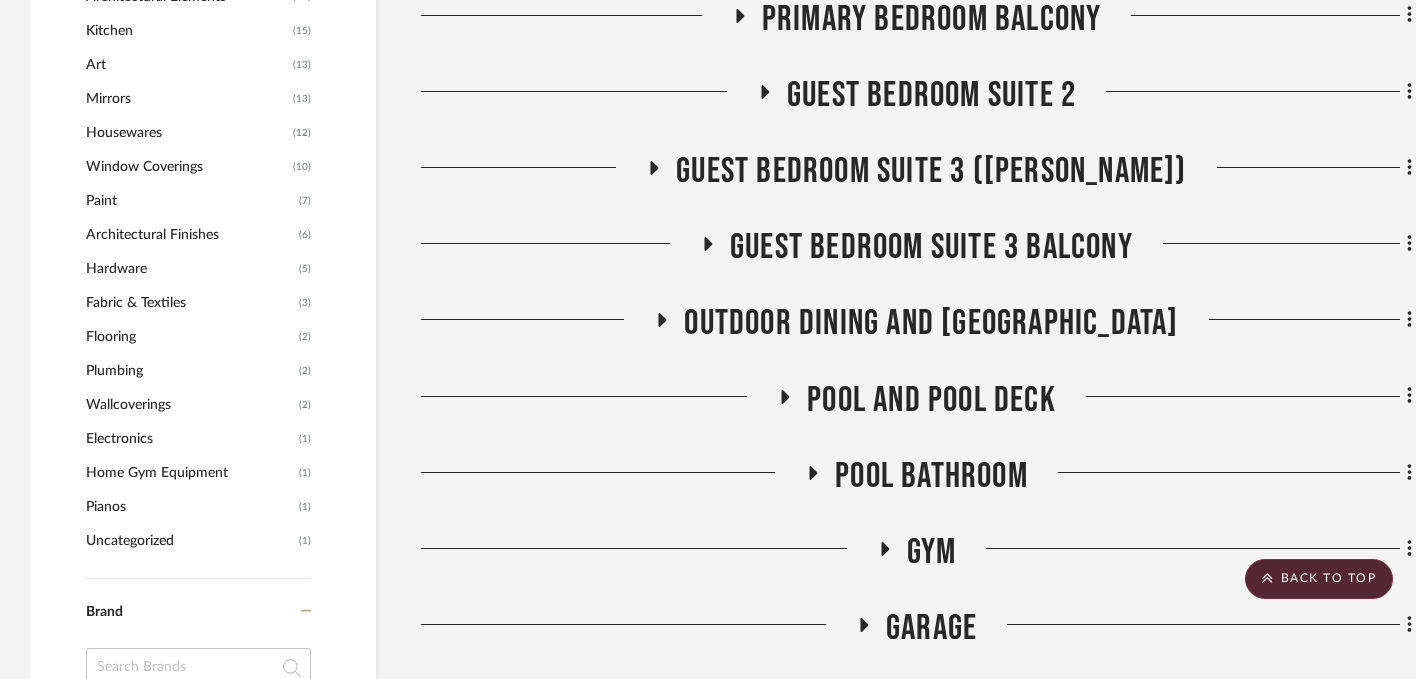 click on "Guest Bedroom Suite 3 ([PERSON_NAME])" 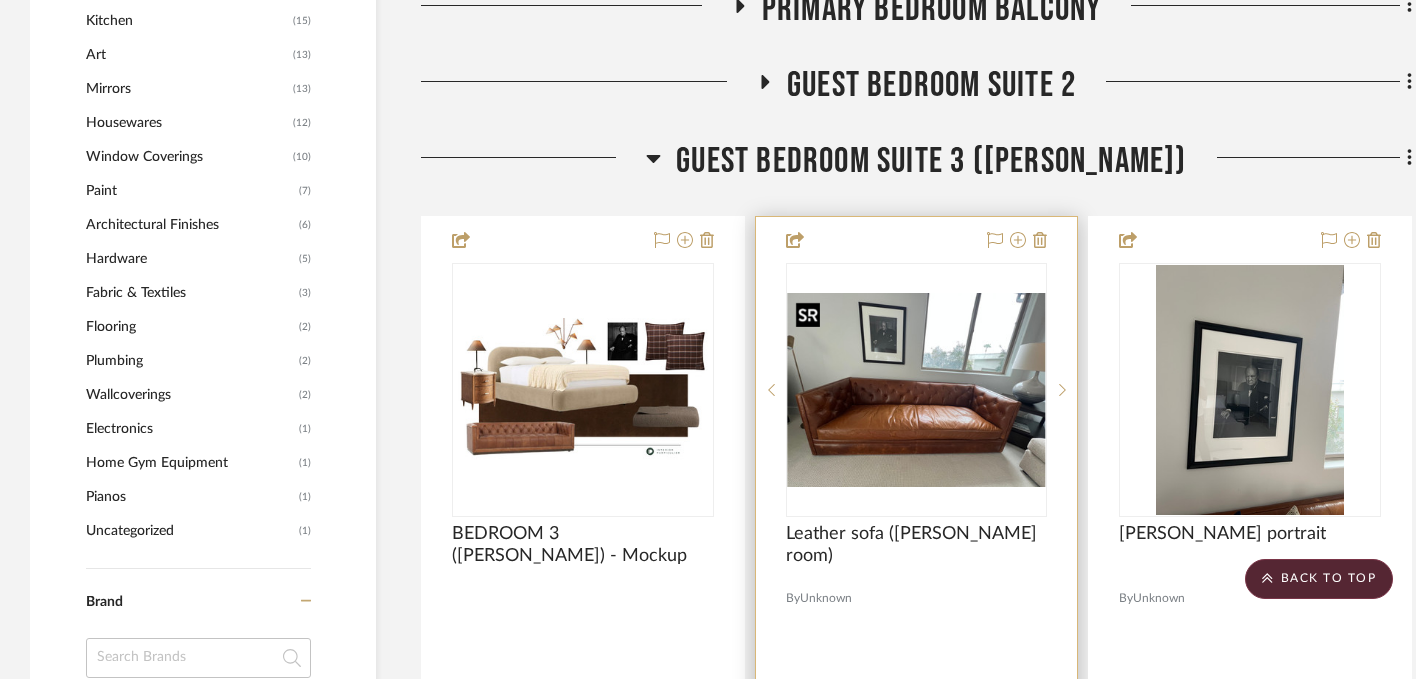 scroll, scrollTop: 2159, scrollLeft: 0, axis: vertical 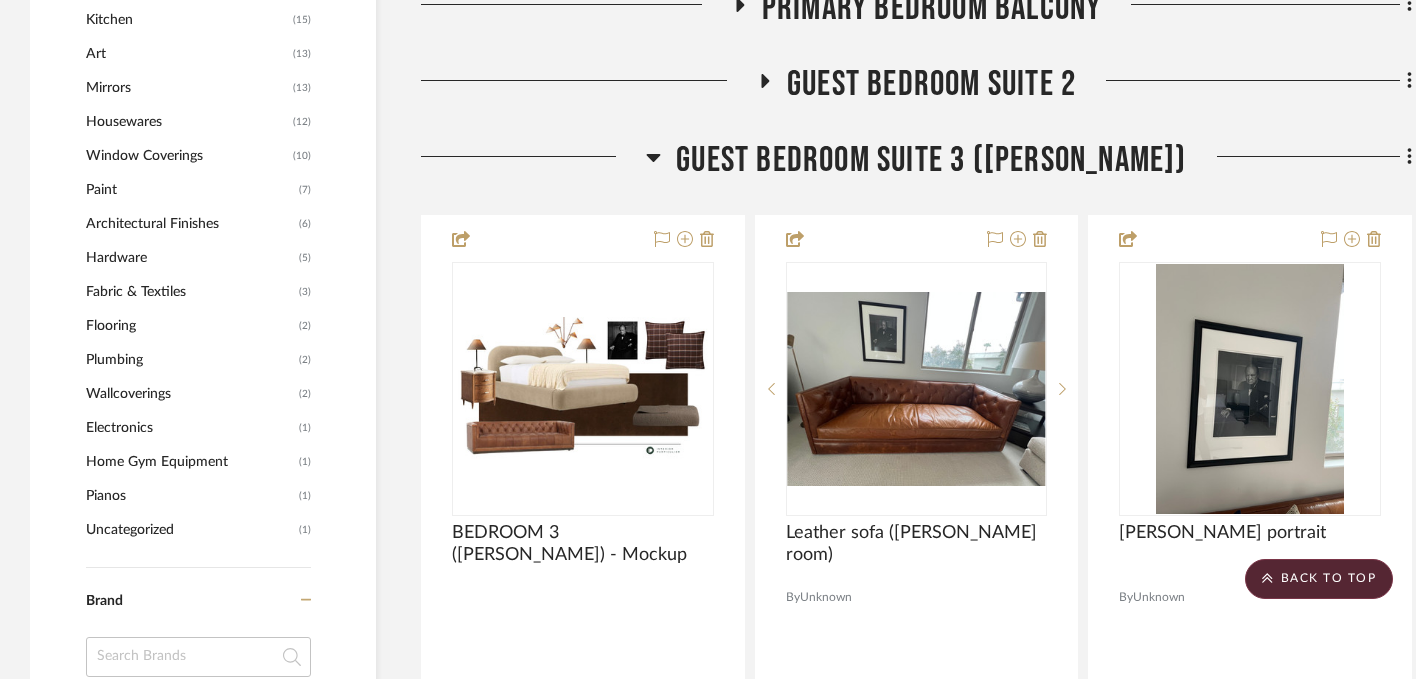 click on "Guest Bedroom Suite 3 ([PERSON_NAME])" 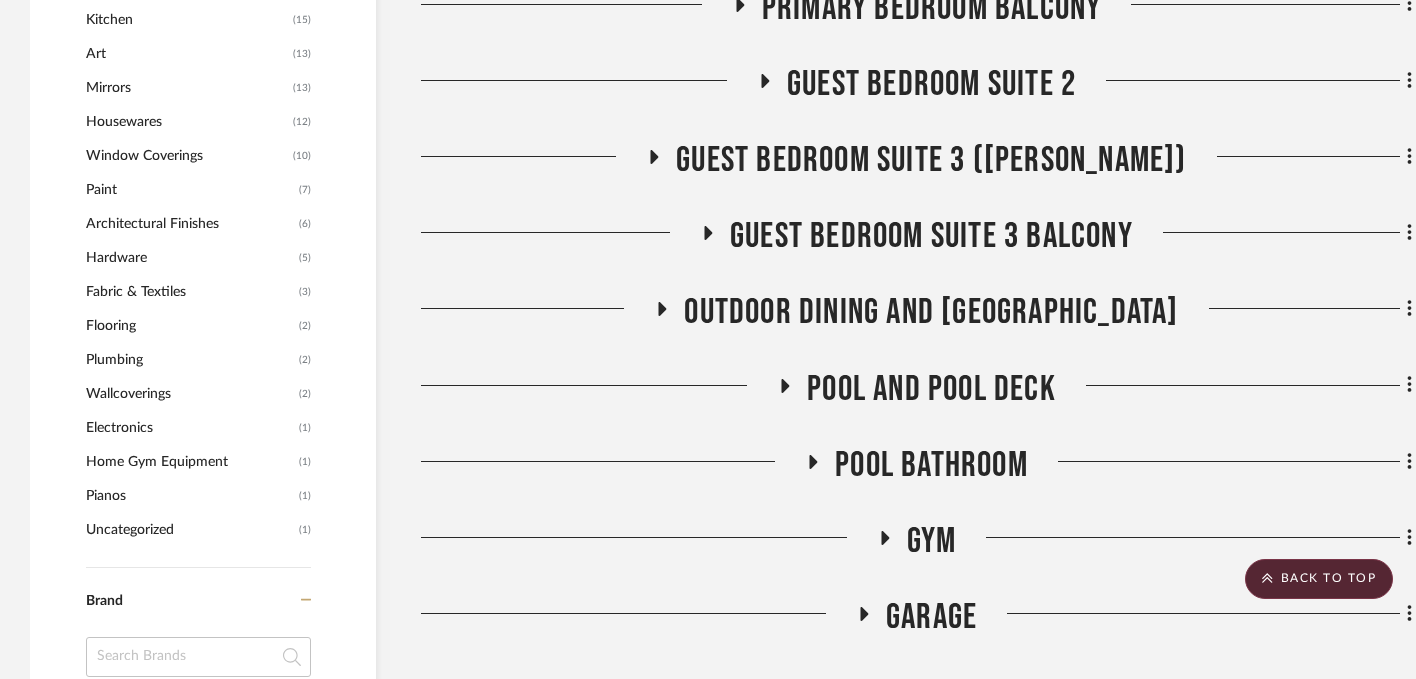 click on "Guest Bedroom Suite 3 Balcony" 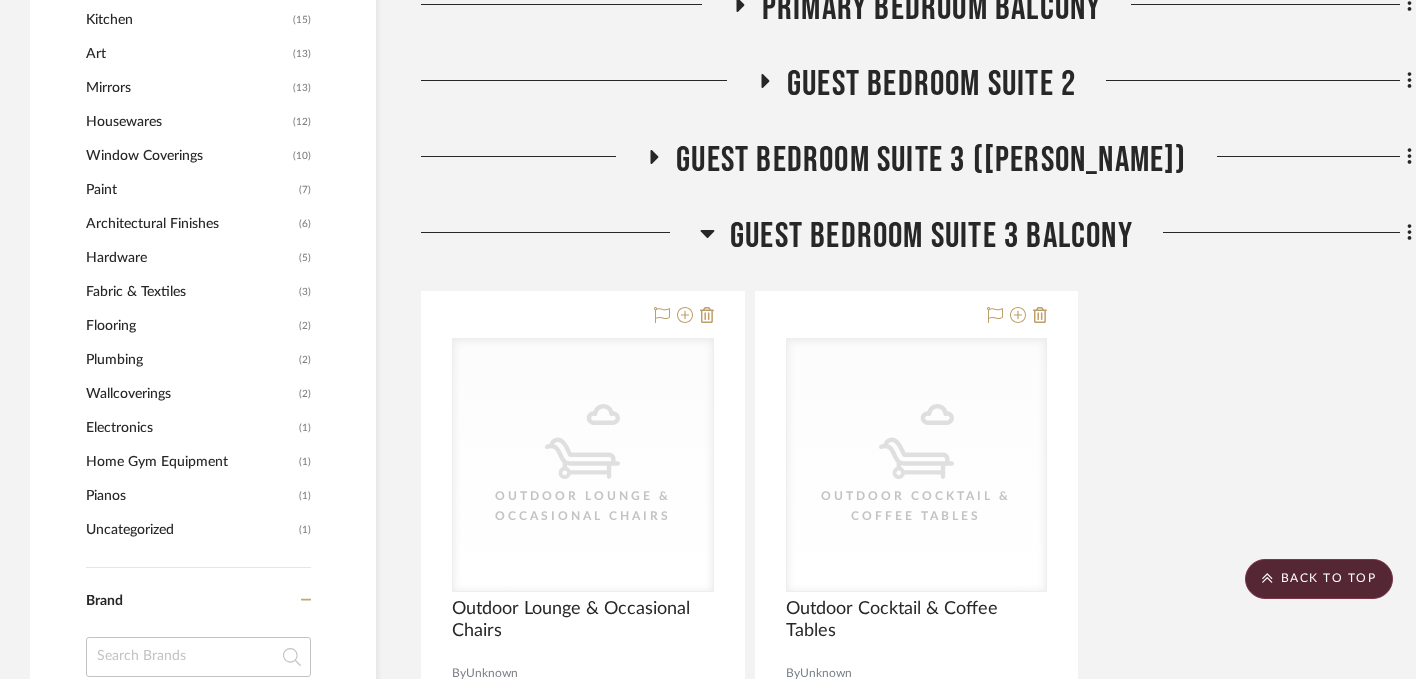 click on "Guest Bedroom Suite 3 Balcony" 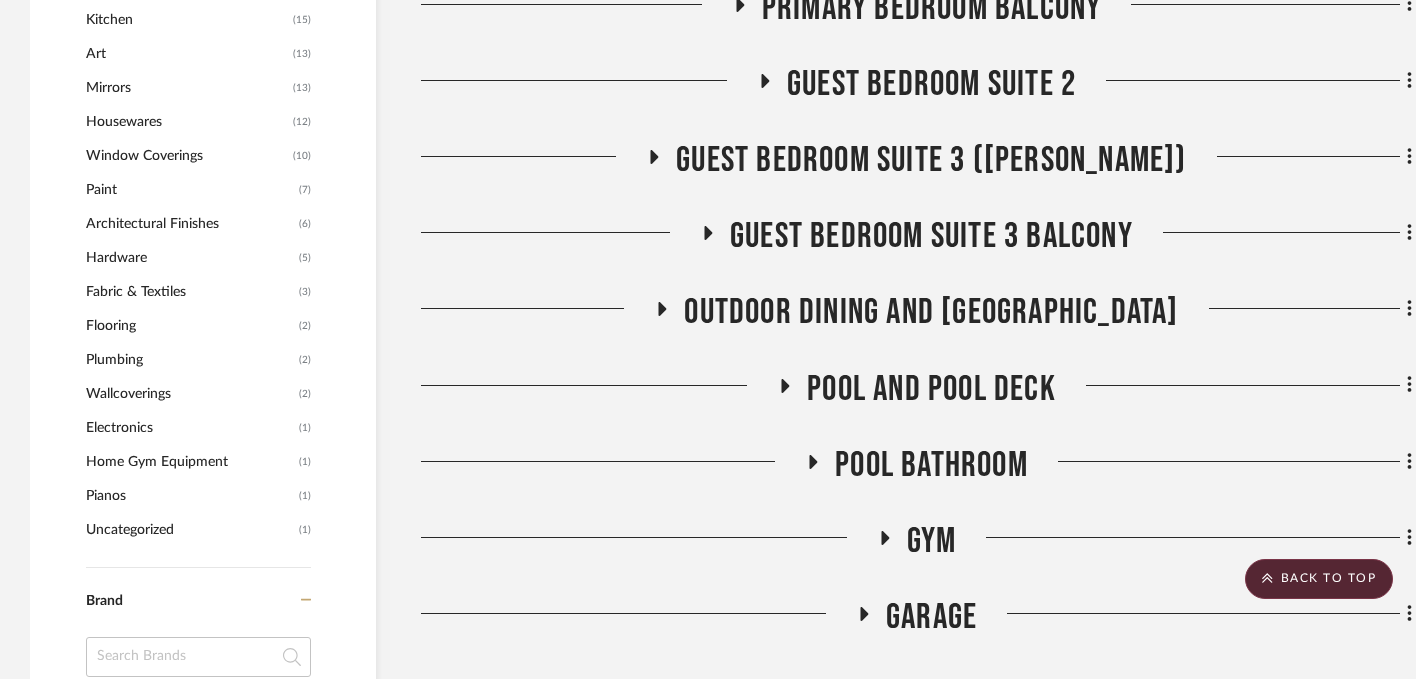 click on "Outdoor Dining and [GEOGRAPHIC_DATA]" 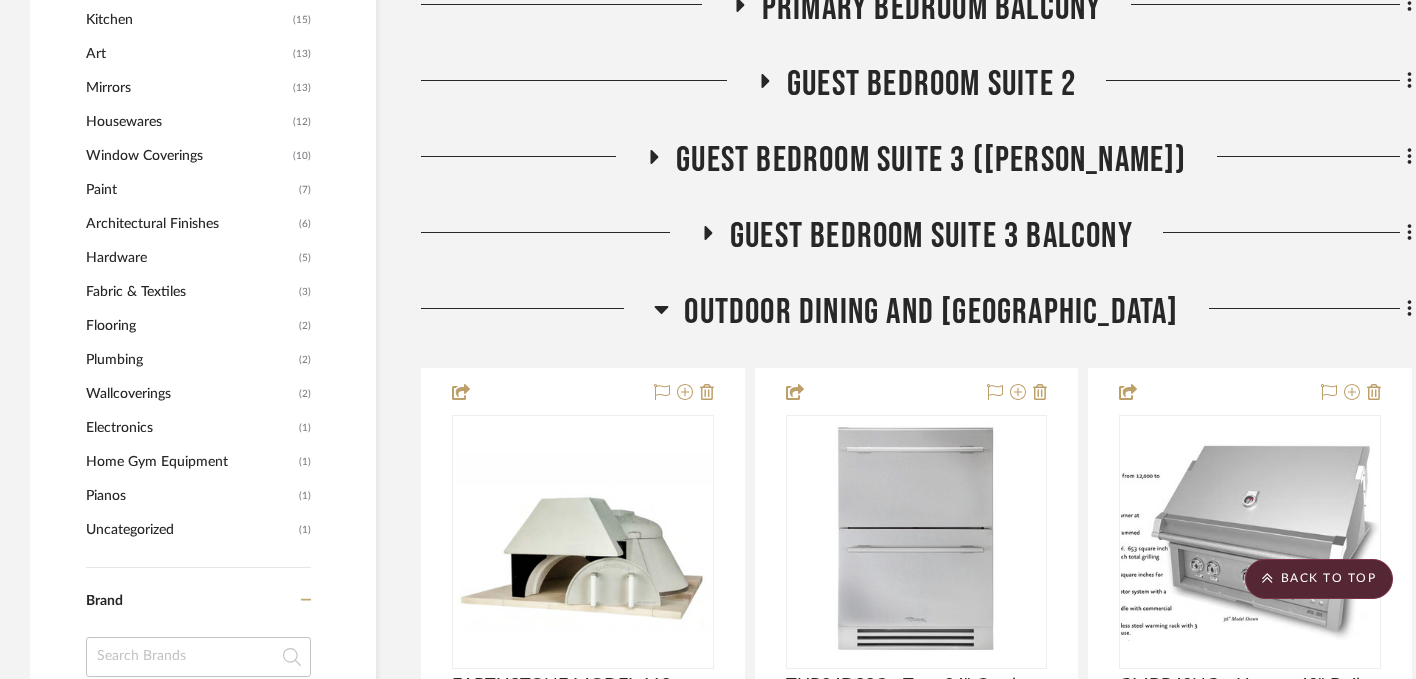click on "Outdoor Dining and [GEOGRAPHIC_DATA]" 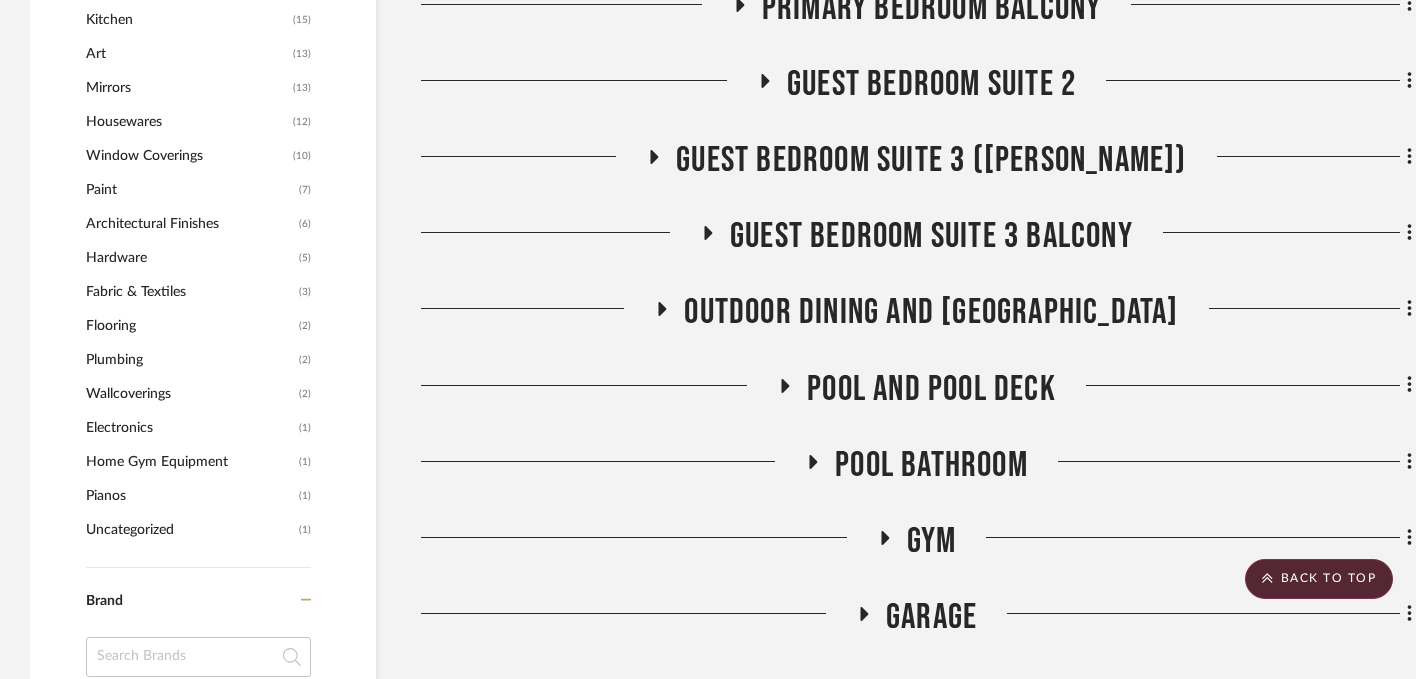 scroll, scrollTop: 2351, scrollLeft: 0, axis: vertical 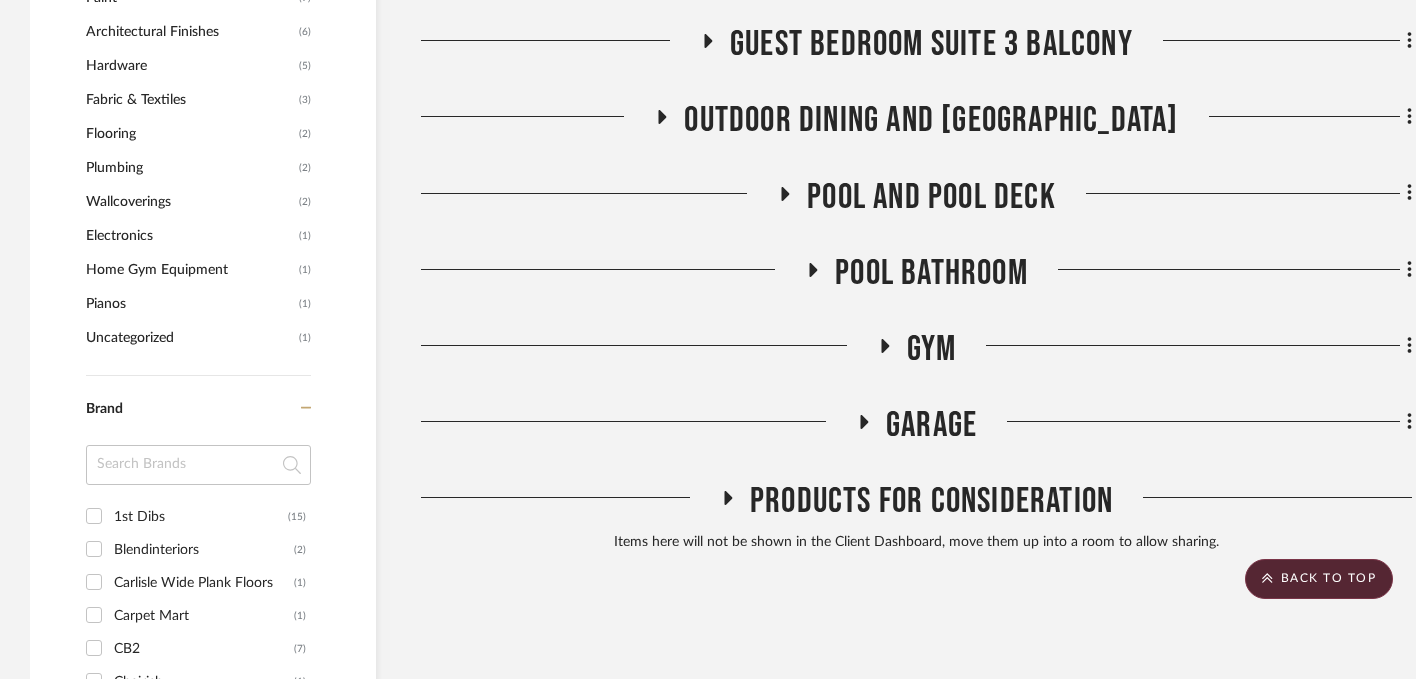 click on "Pool and Pool Deck" 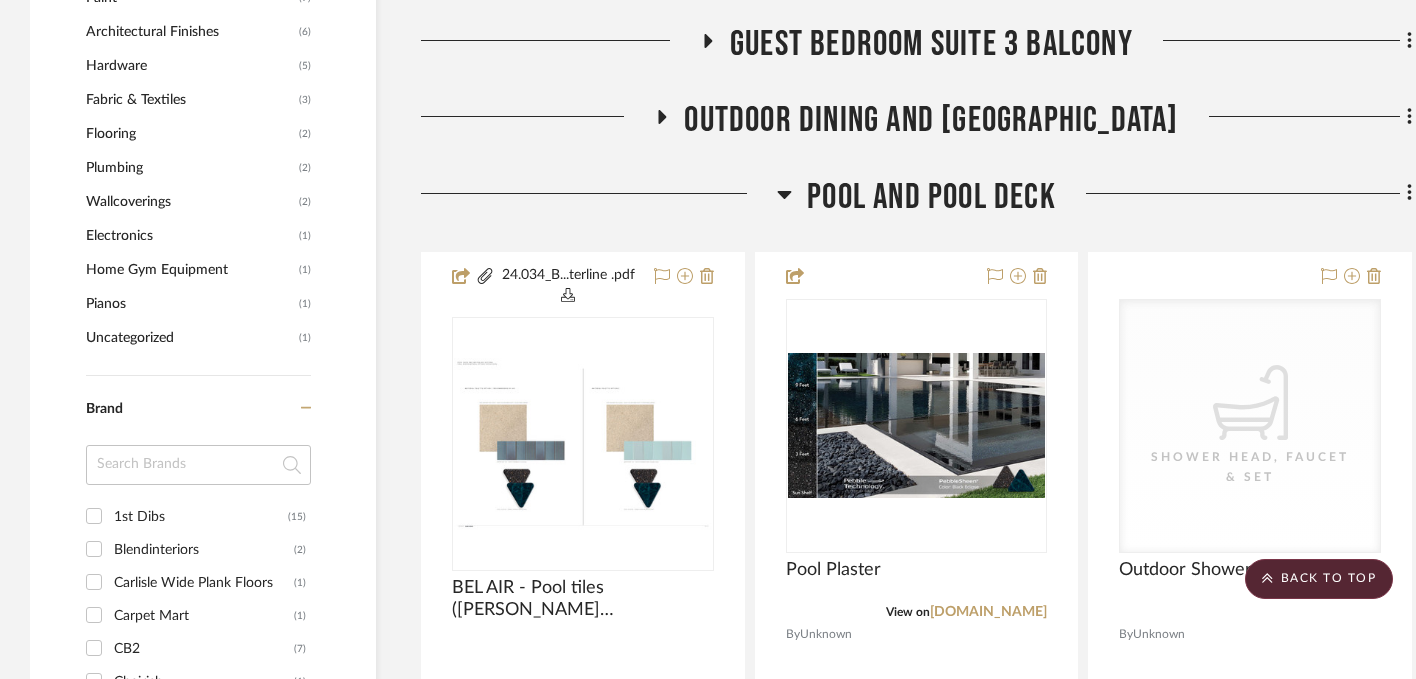 click on "Pool and Pool Deck" 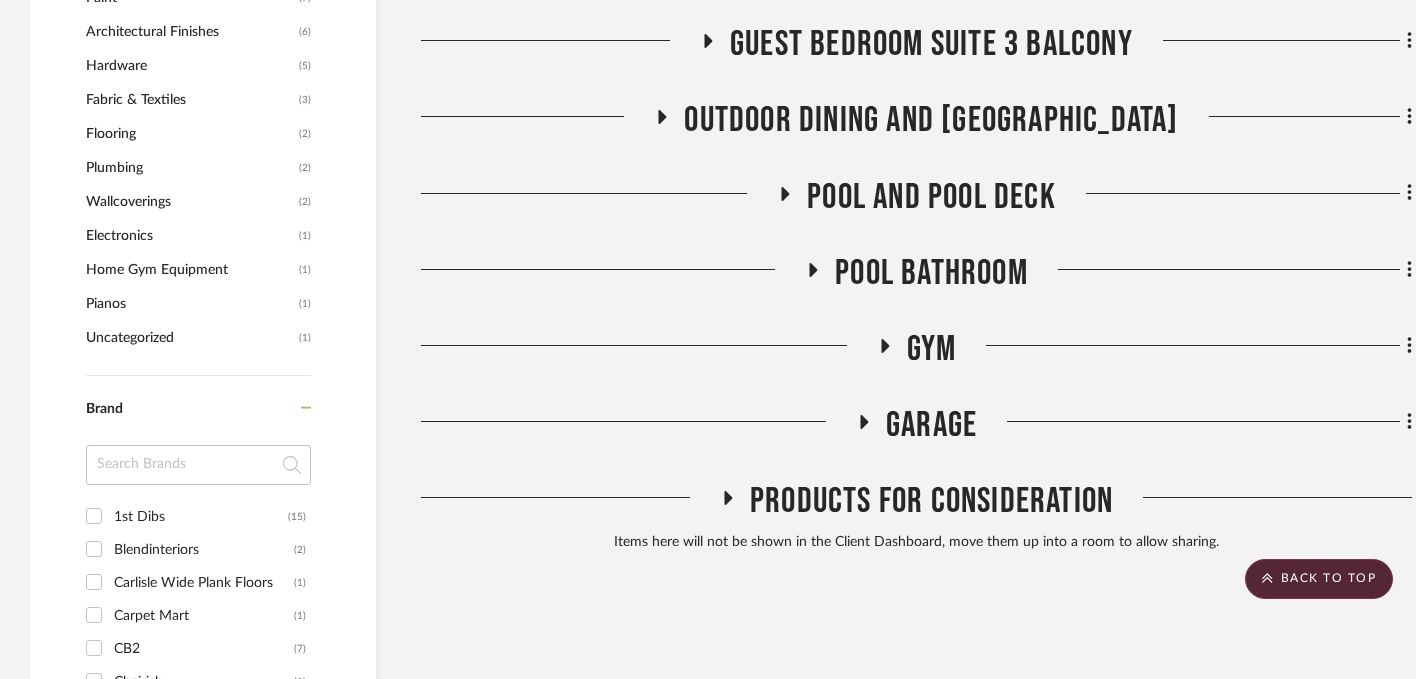 click on "Pool Bathroom" 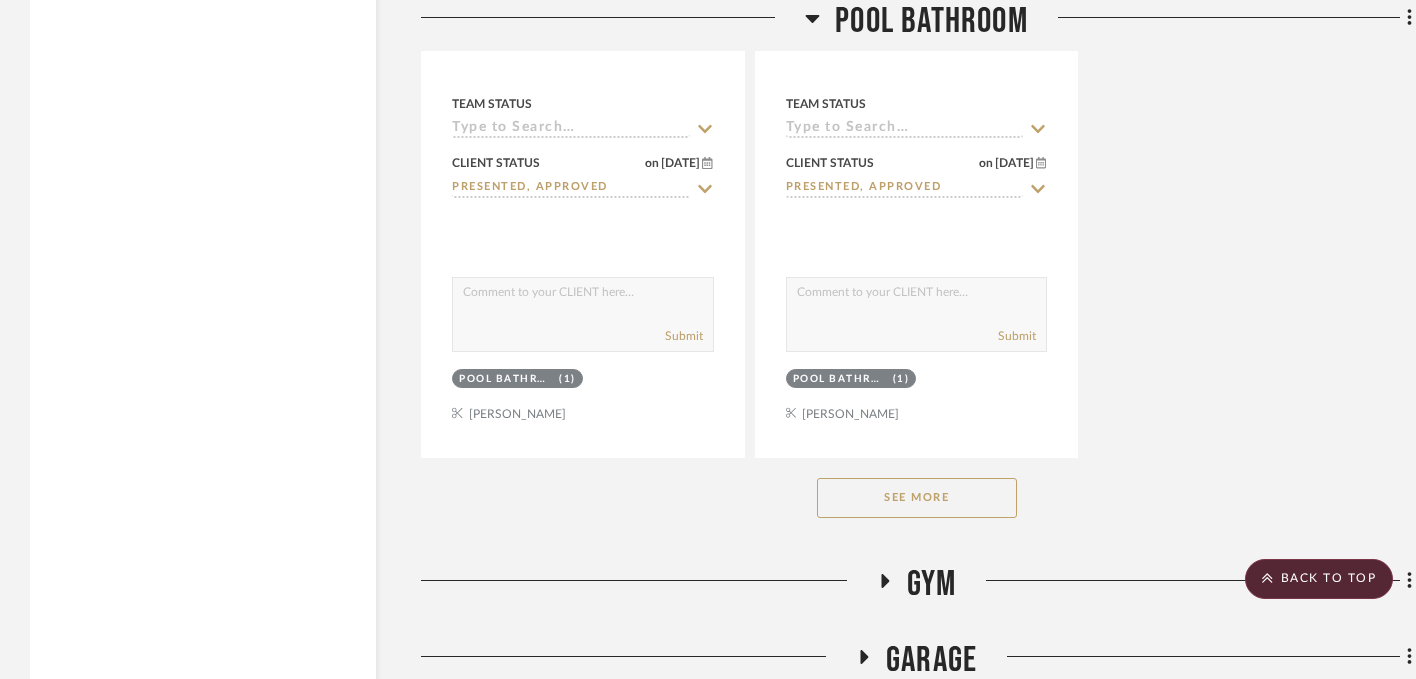 scroll, scrollTop: 4909, scrollLeft: 0, axis: vertical 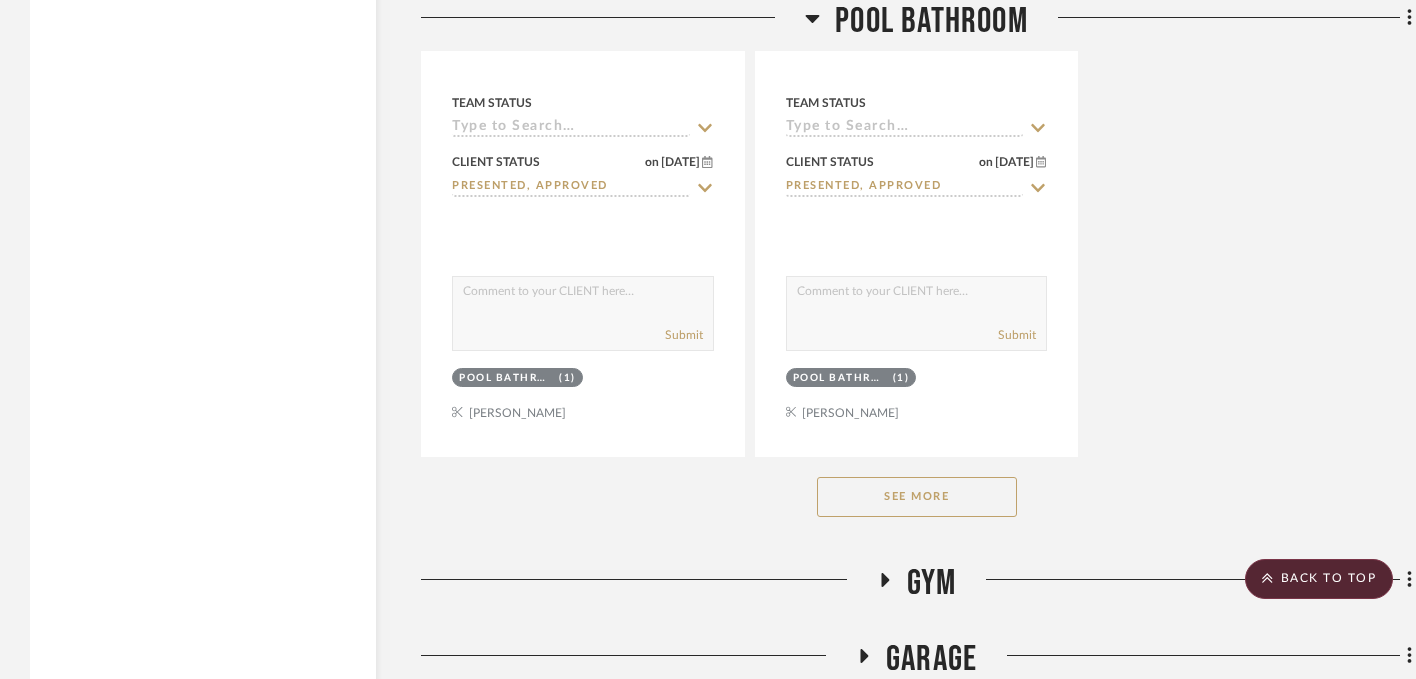 click on "See More" 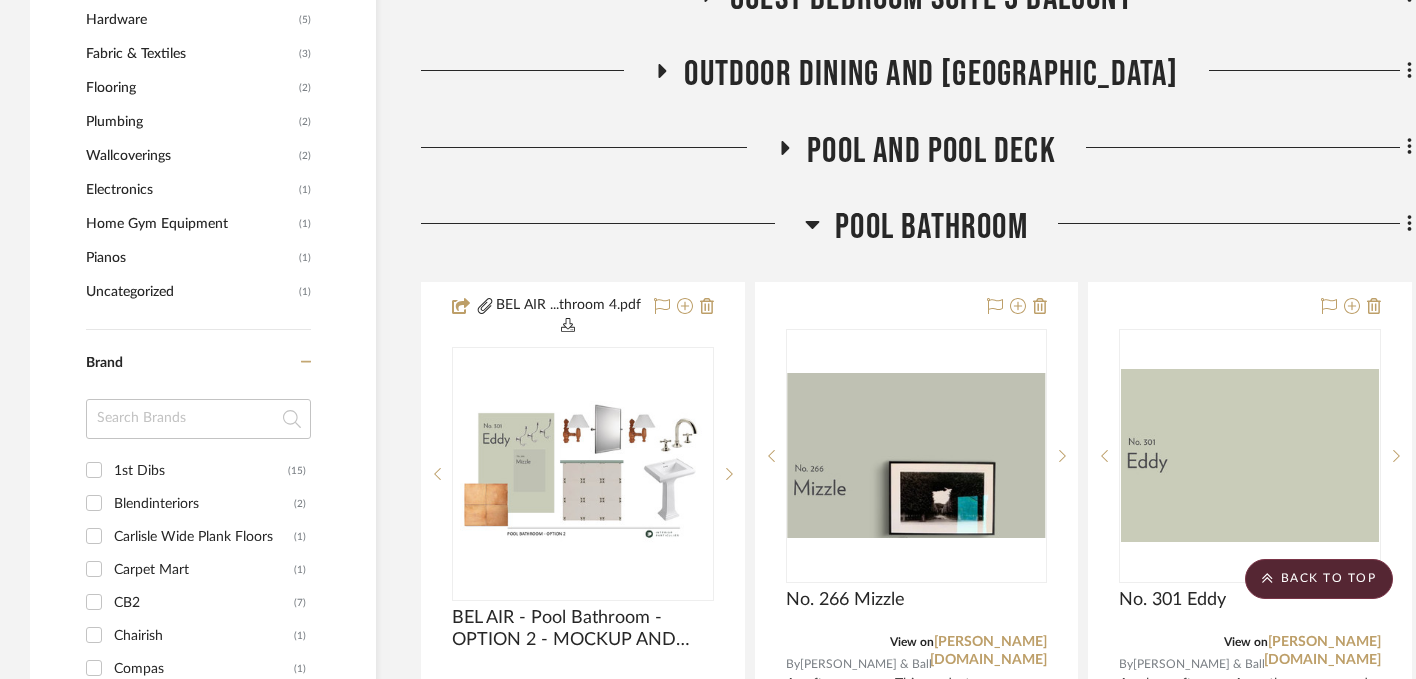 scroll, scrollTop: 2354, scrollLeft: 0, axis: vertical 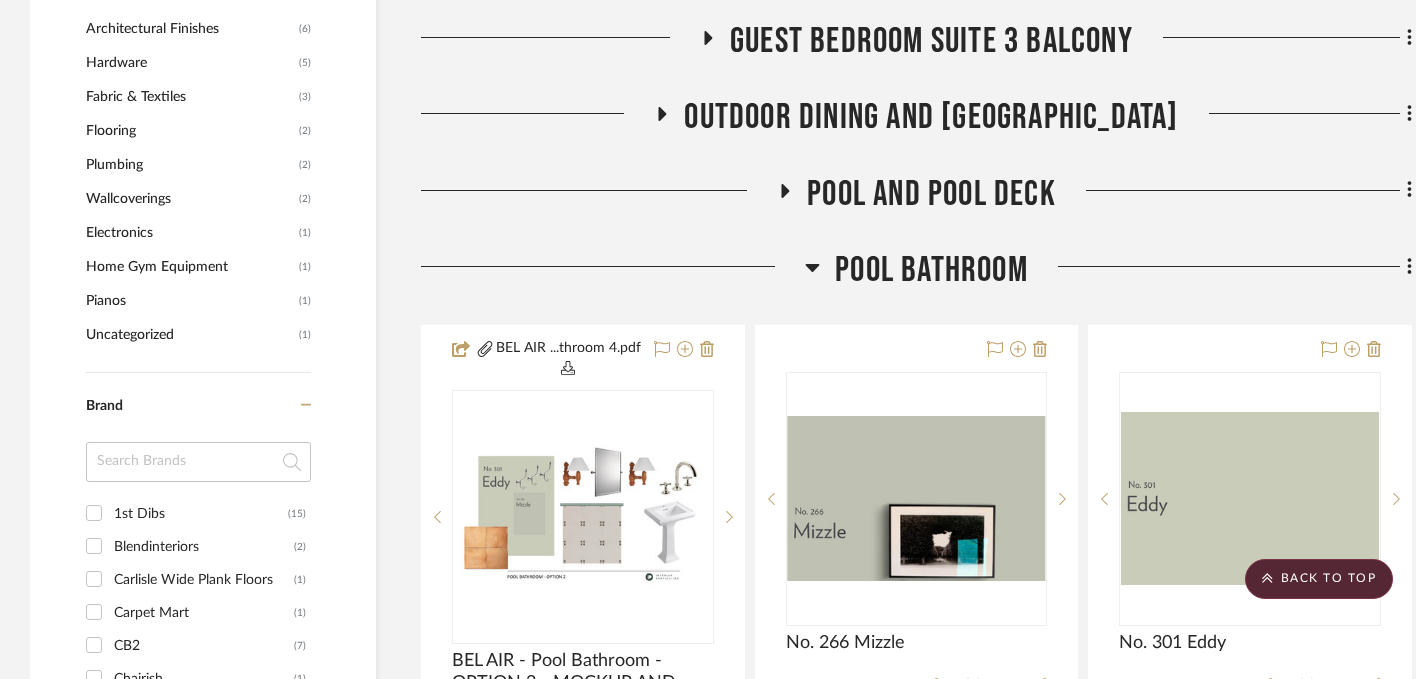 click on "Pool Bathroom" 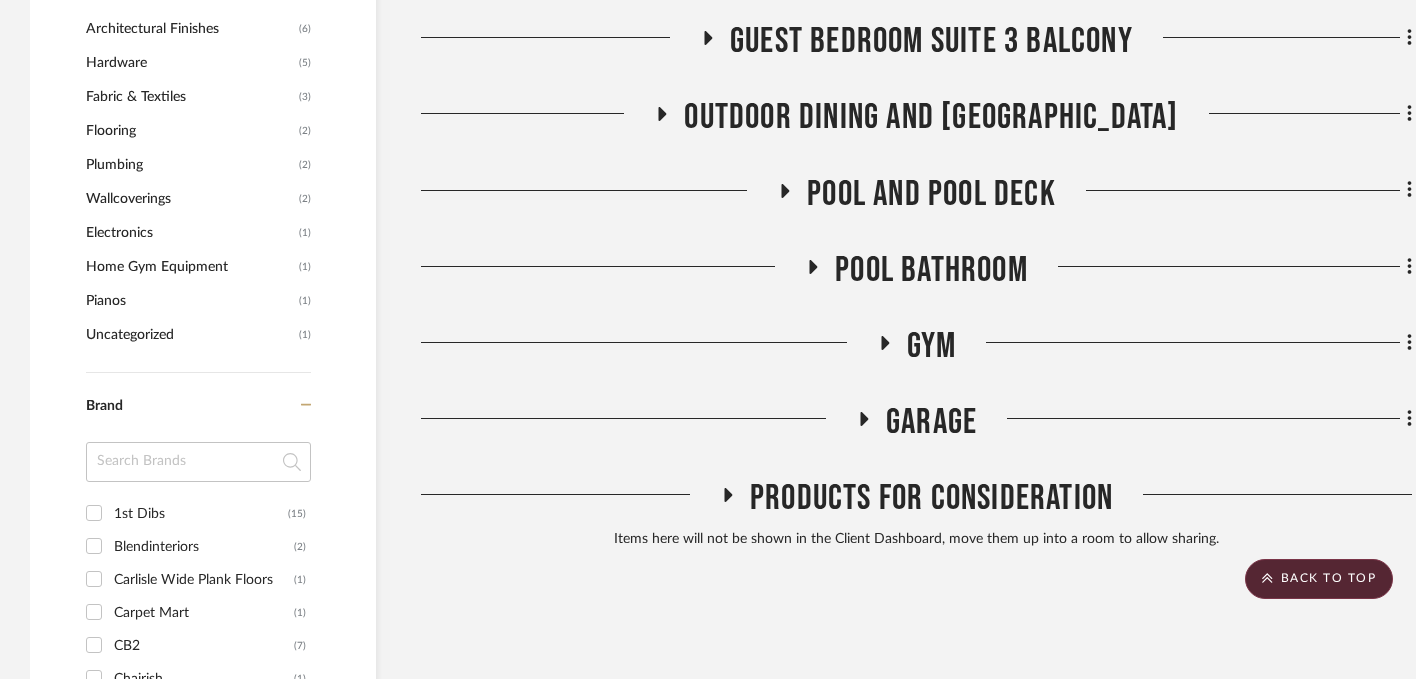 click on "Gym" 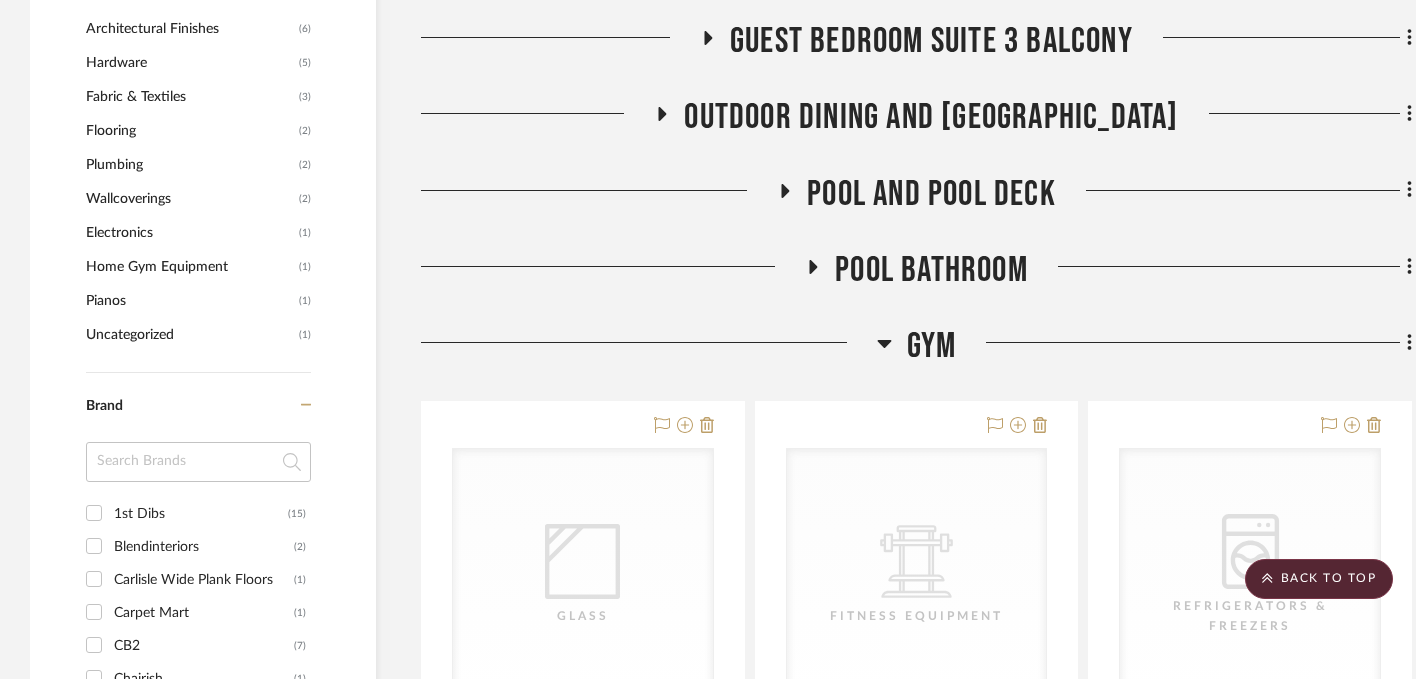 click on "Gym" 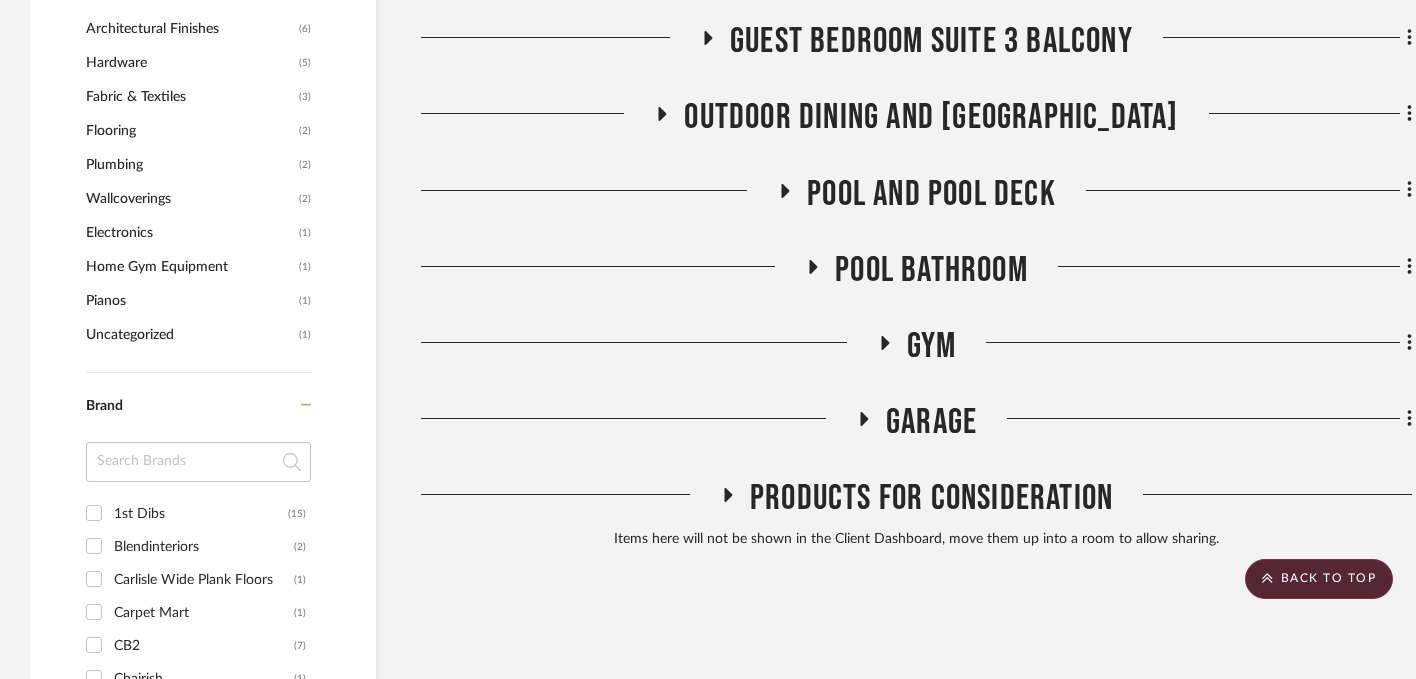 click on "Garage" 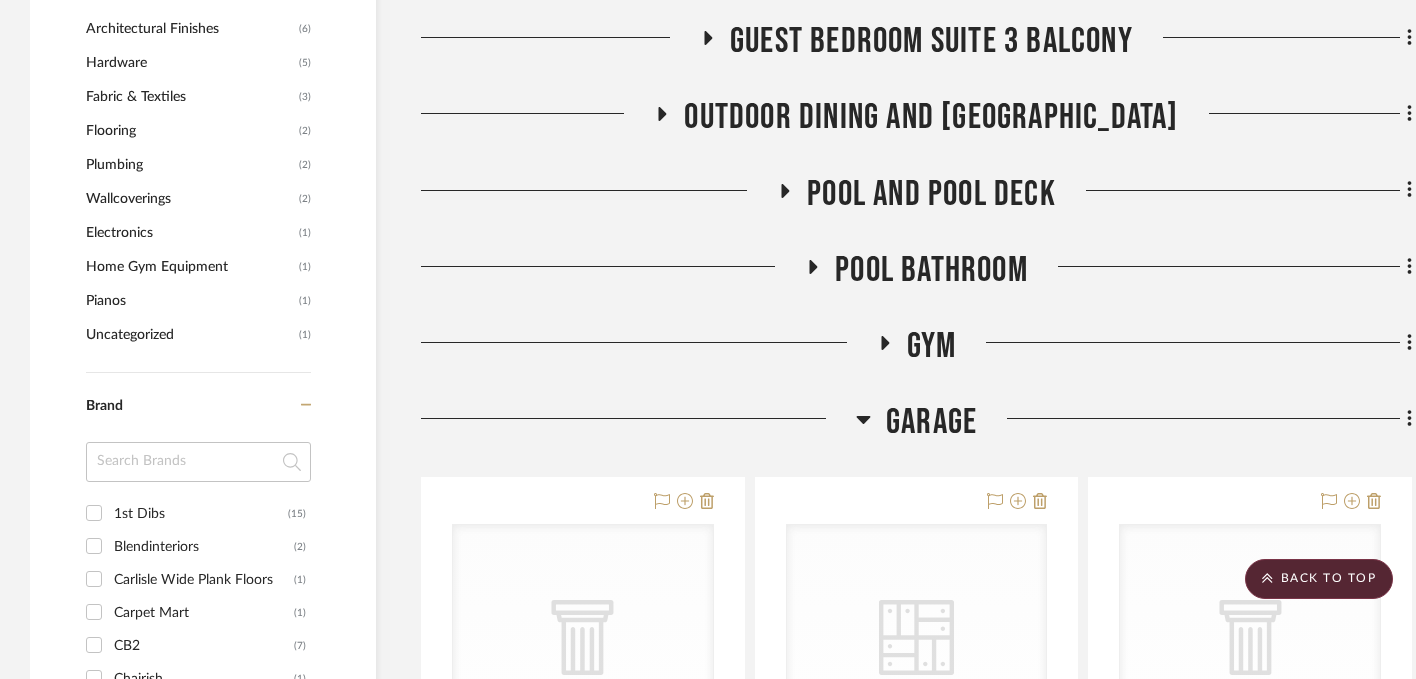 click on "Garage" 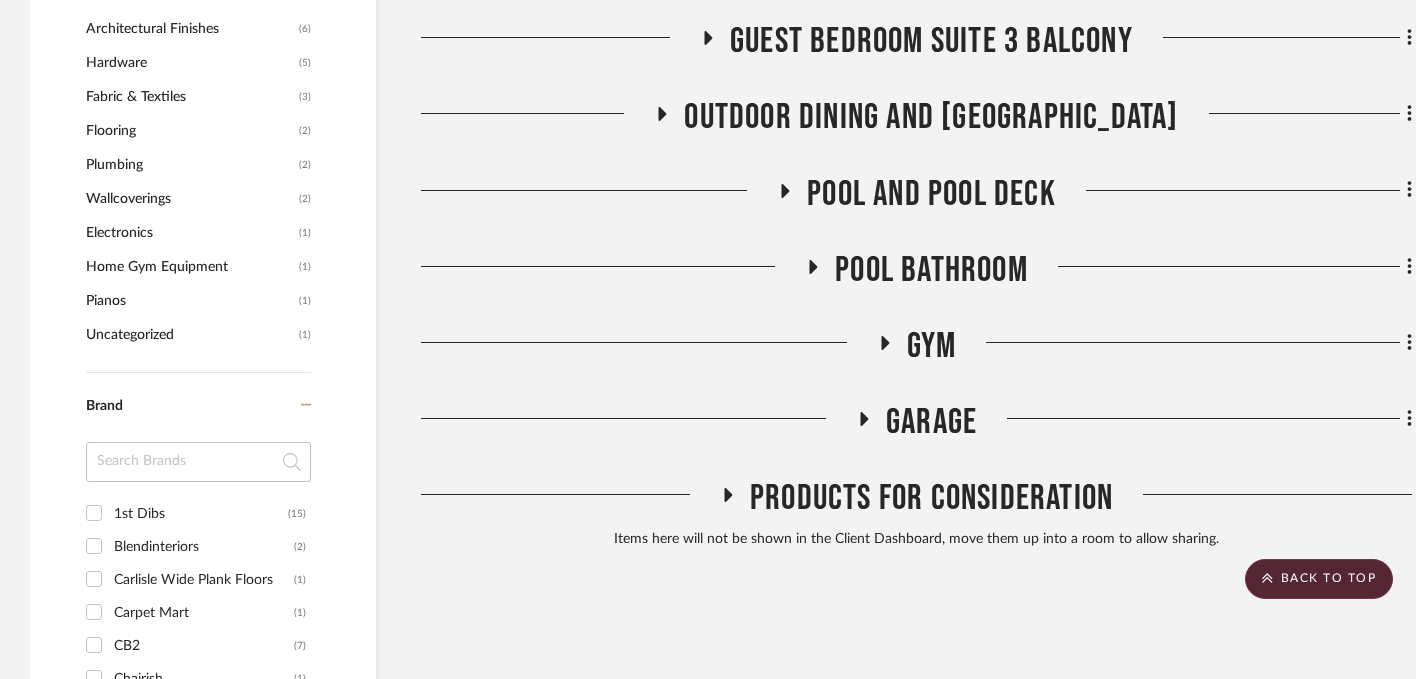 click on "Products For Consideration" 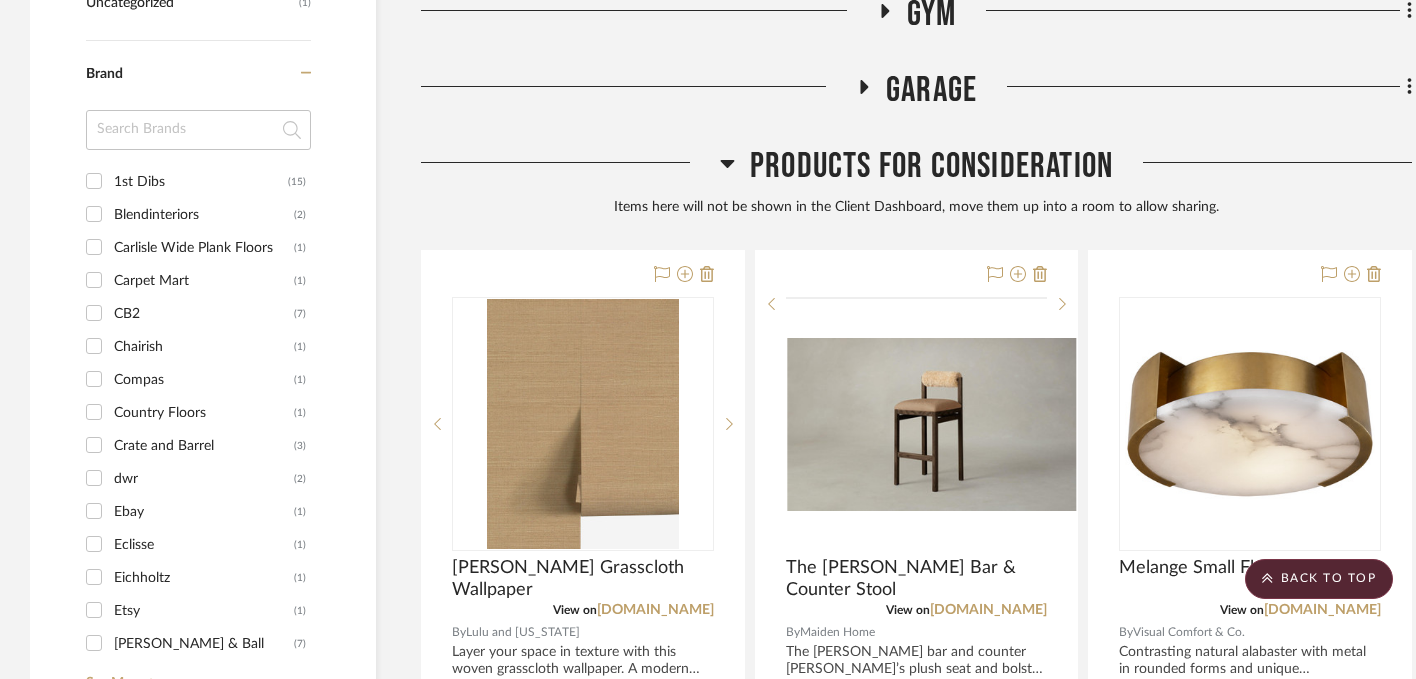 scroll, scrollTop: 2688, scrollLeft: 0, axis: vertical 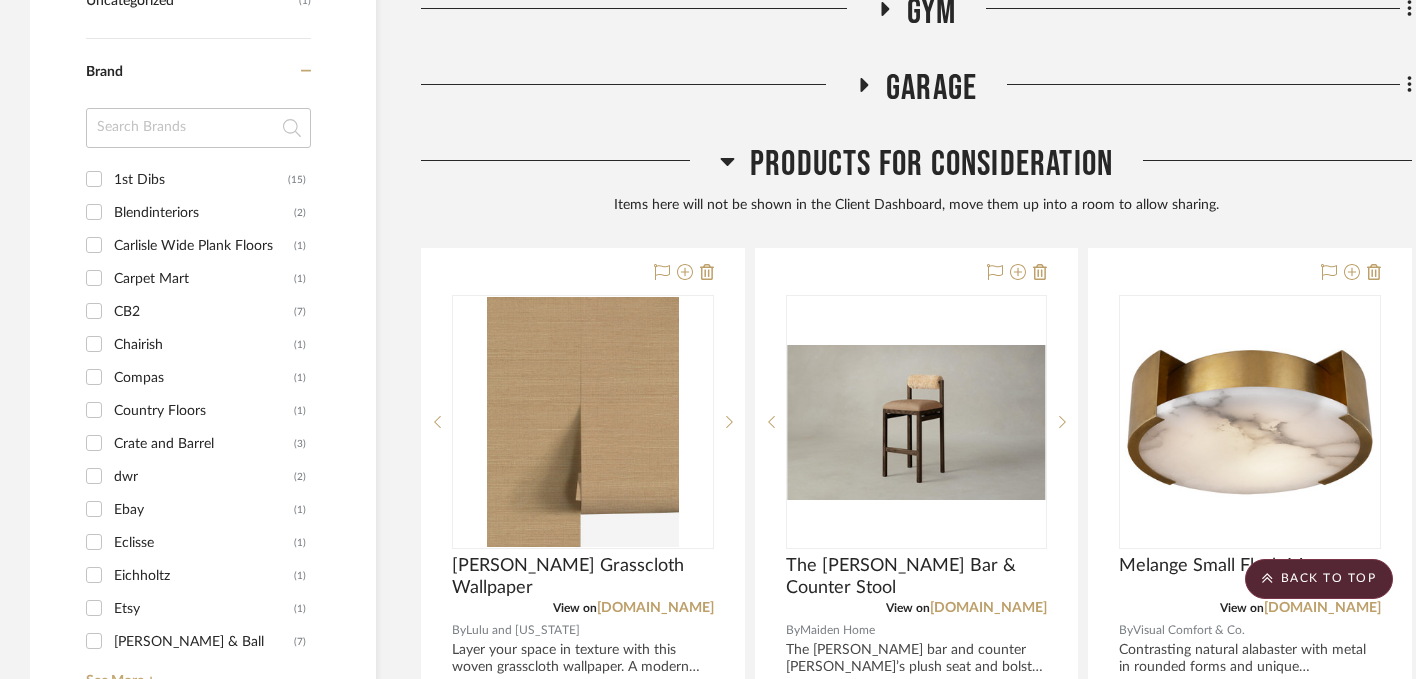 click on "Products For Consideration" 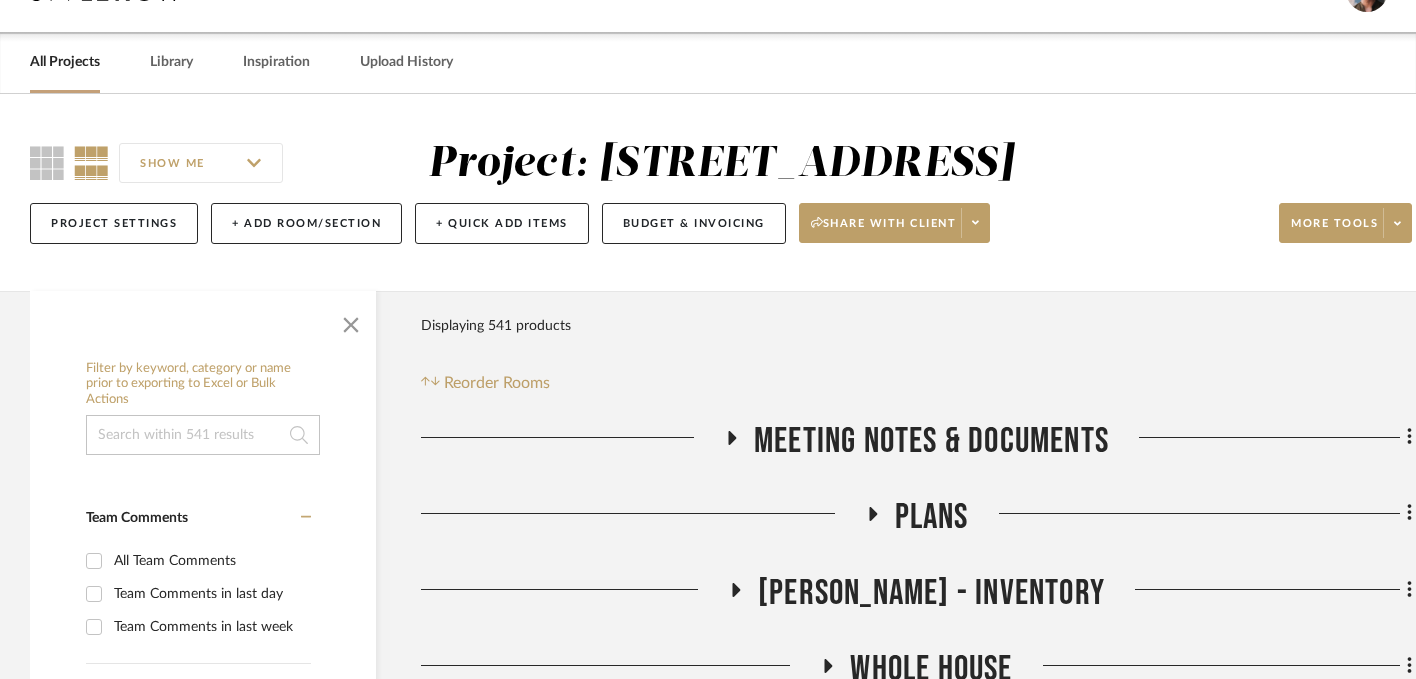 scroll, scrollTop: 0, scrollLeft: 0, axis: both 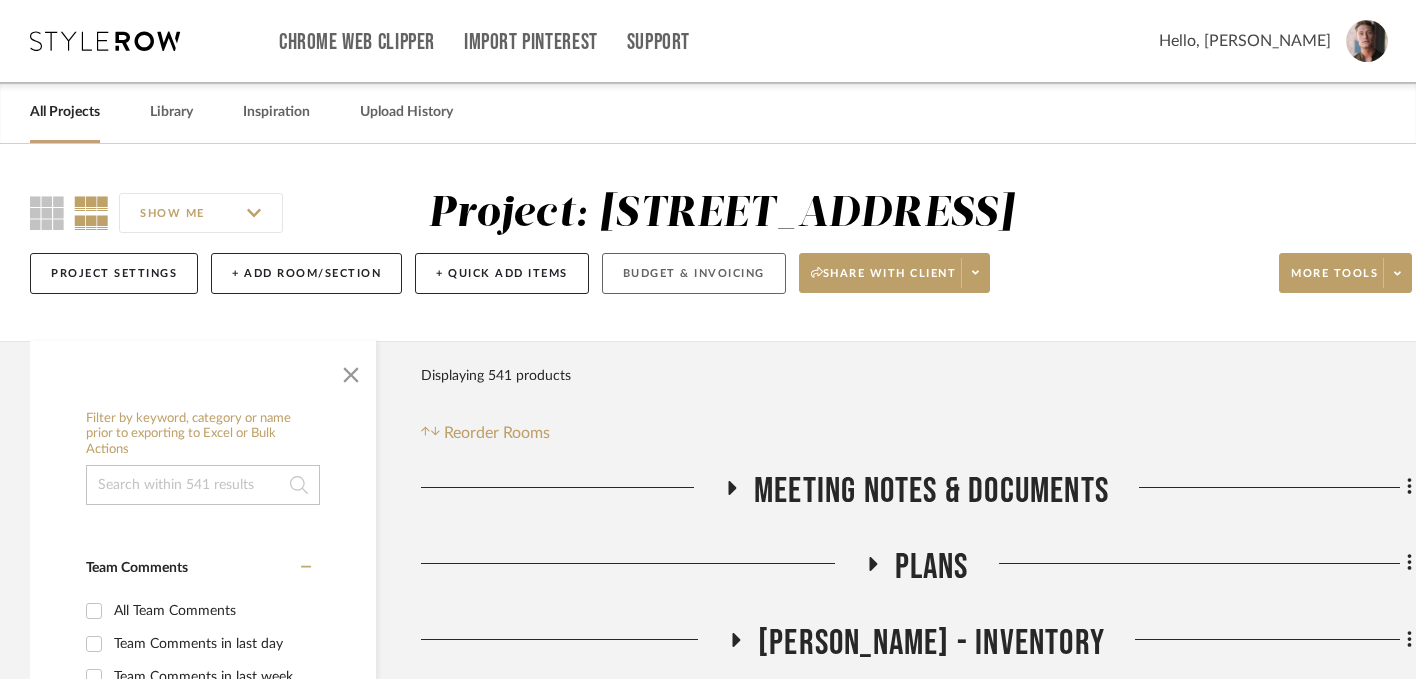 click on "Budget & Invoicing" 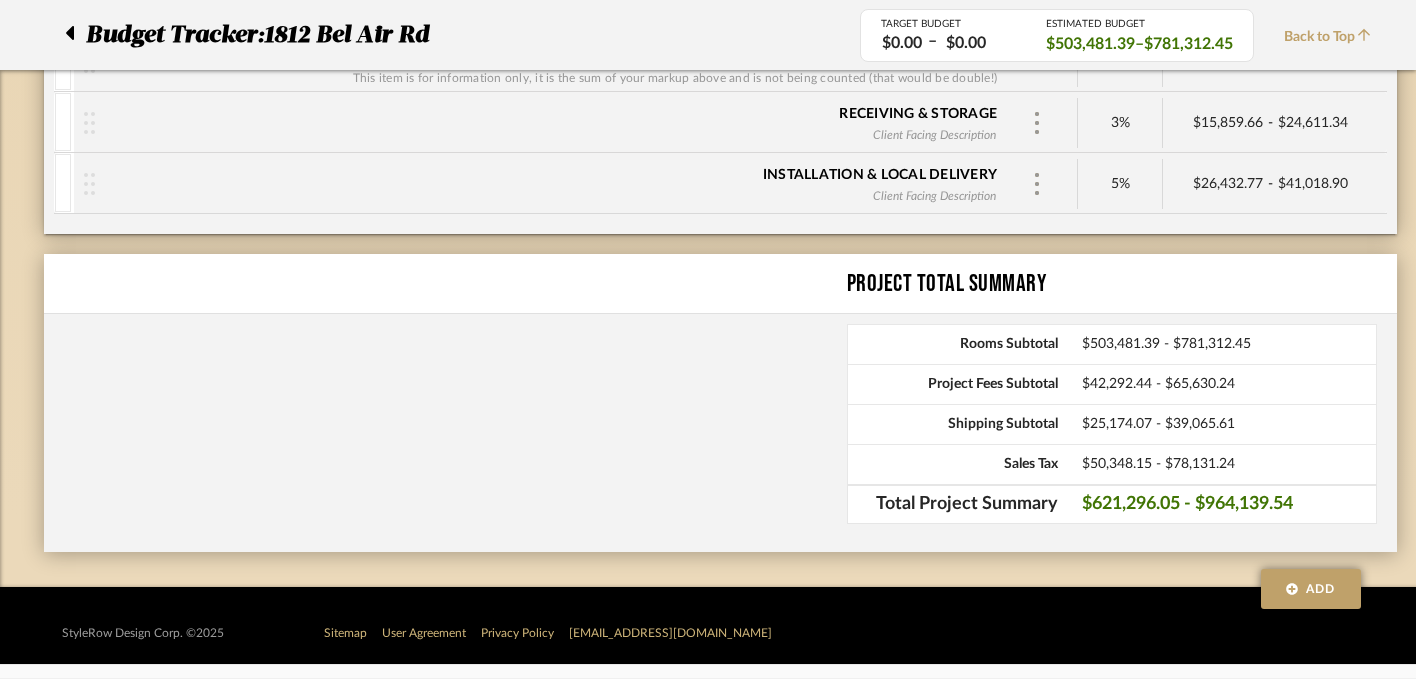 scroll, scrollTop: 2956, scrollLeft: 0, axis: vertical 